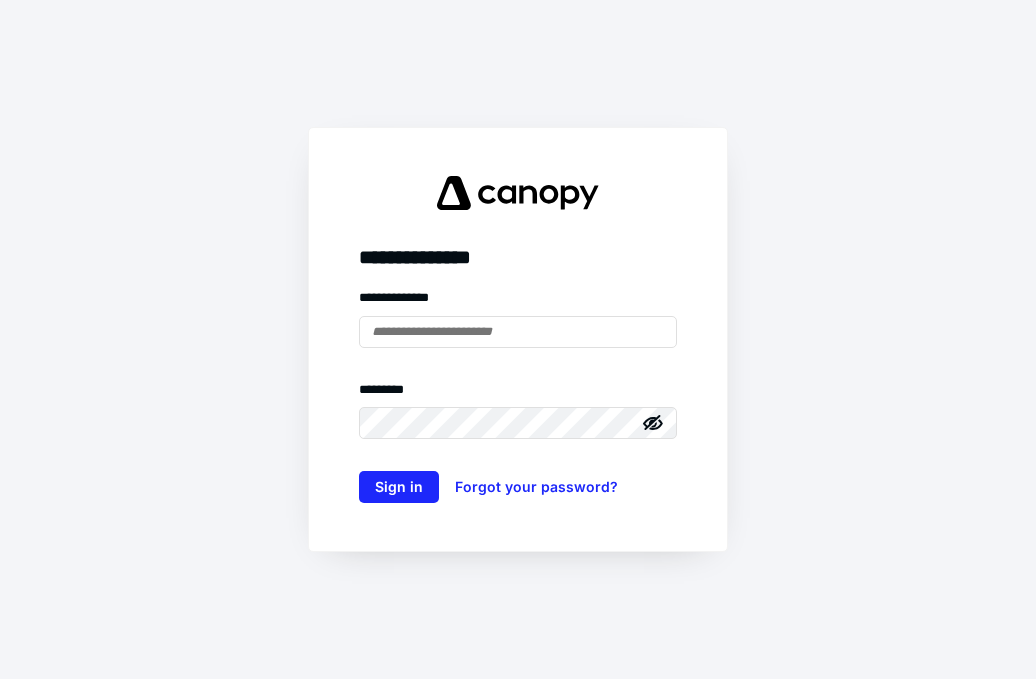 scroll, scrollTop: 0, scrollLeft: 0, axis: both 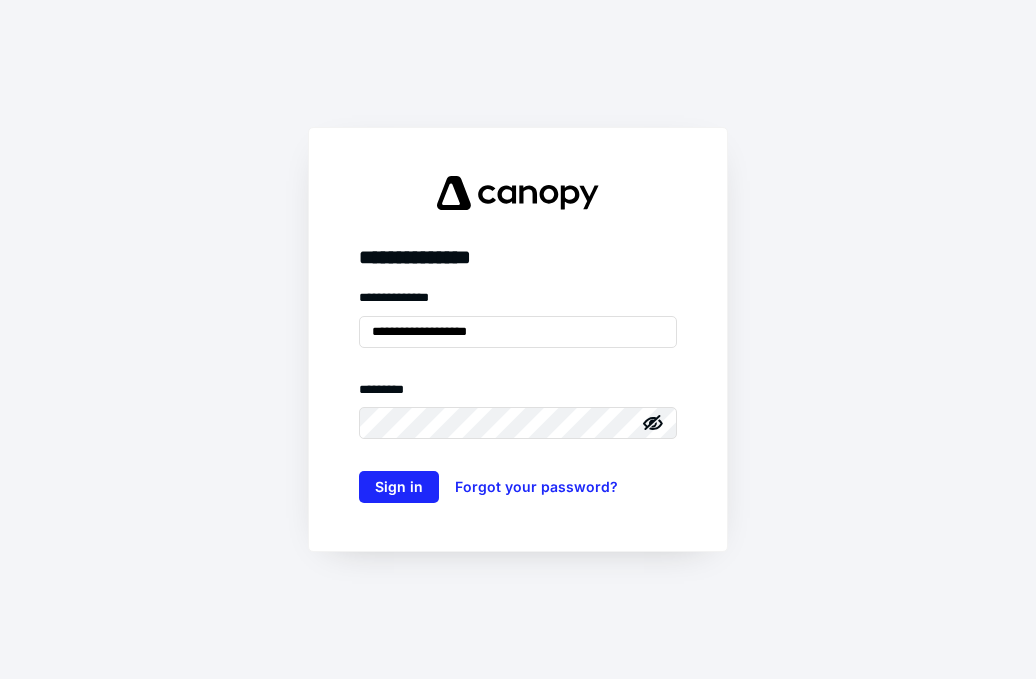 type on "**********" 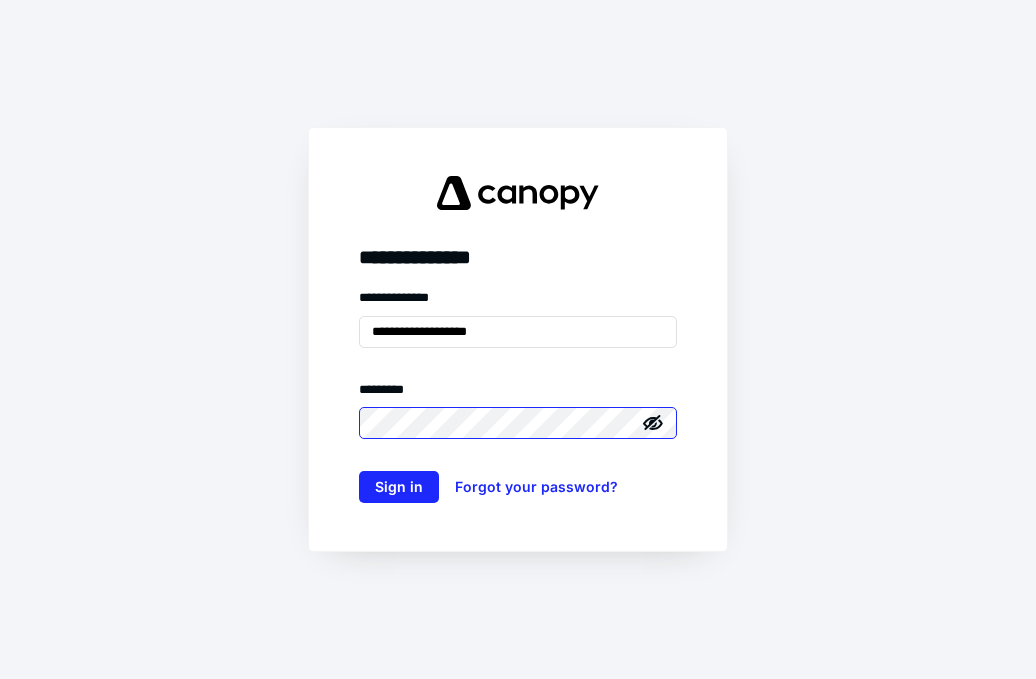 click on "Sign in" at bounding box center (399, 487) 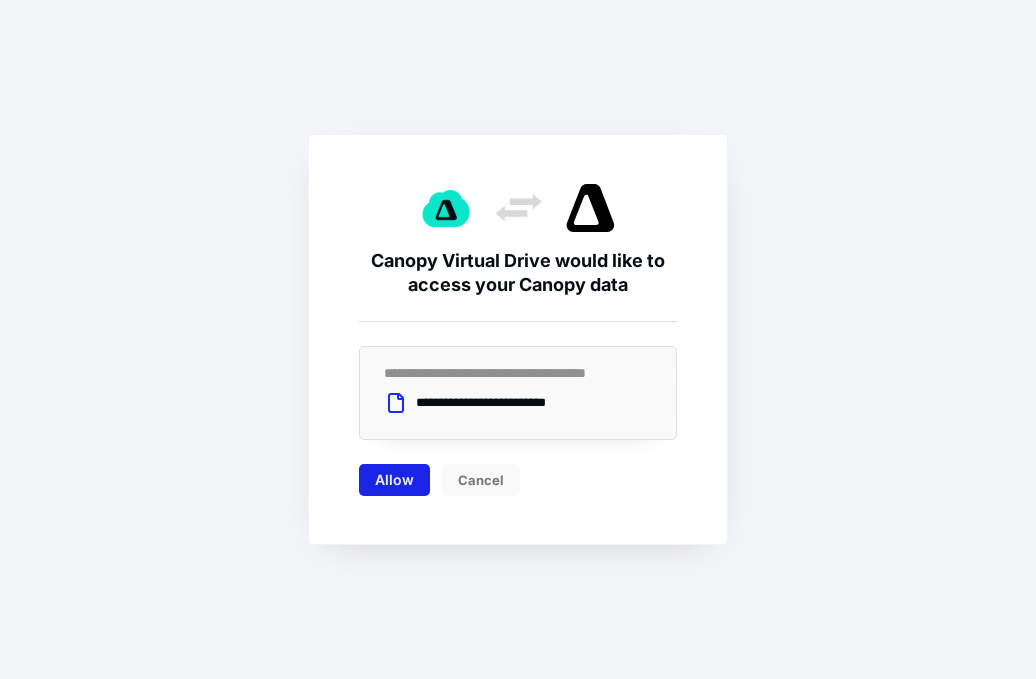 click on "Allow" at bounding box center [394, 480] 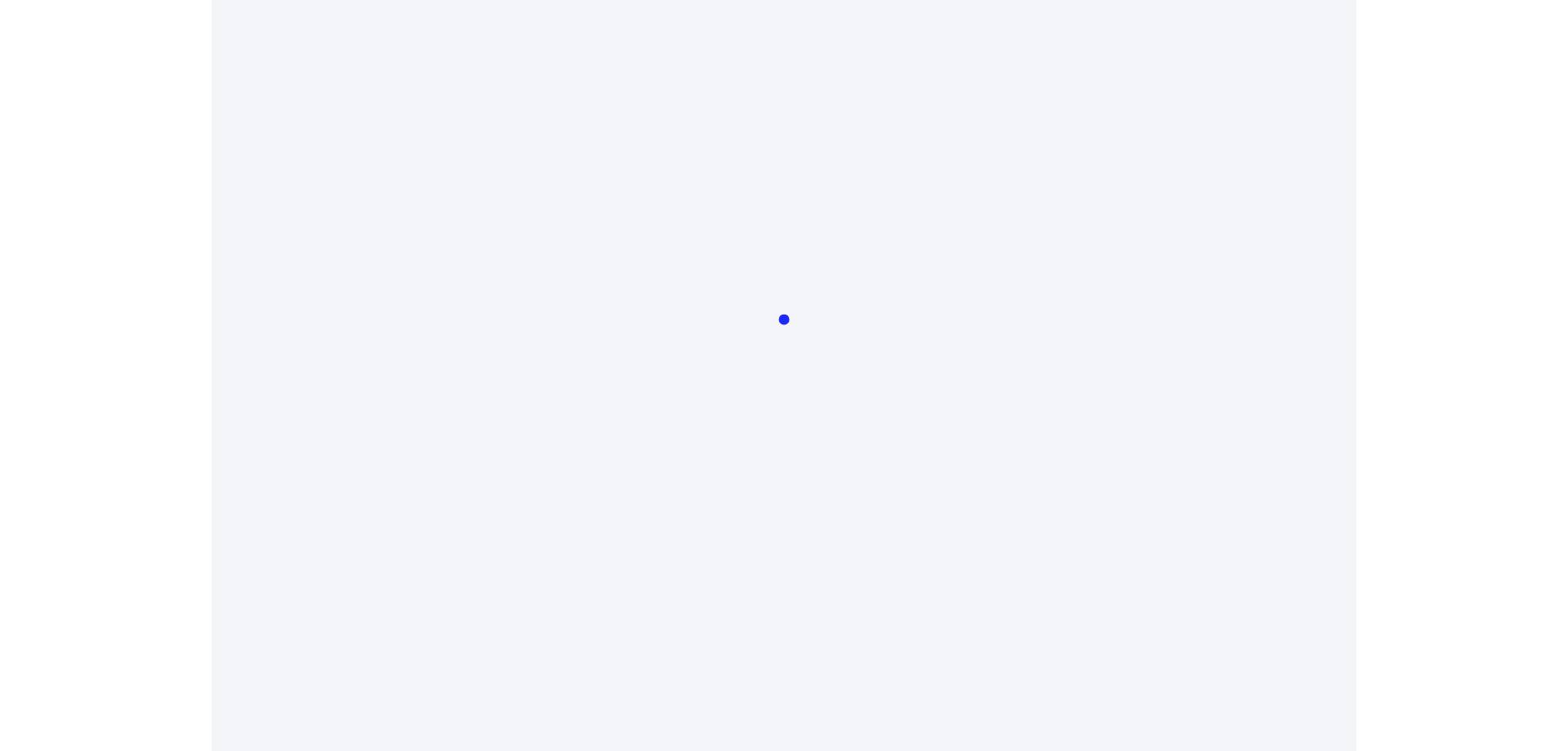 scroll, scrollTop: 0, scrollLeft: 0, axis: both 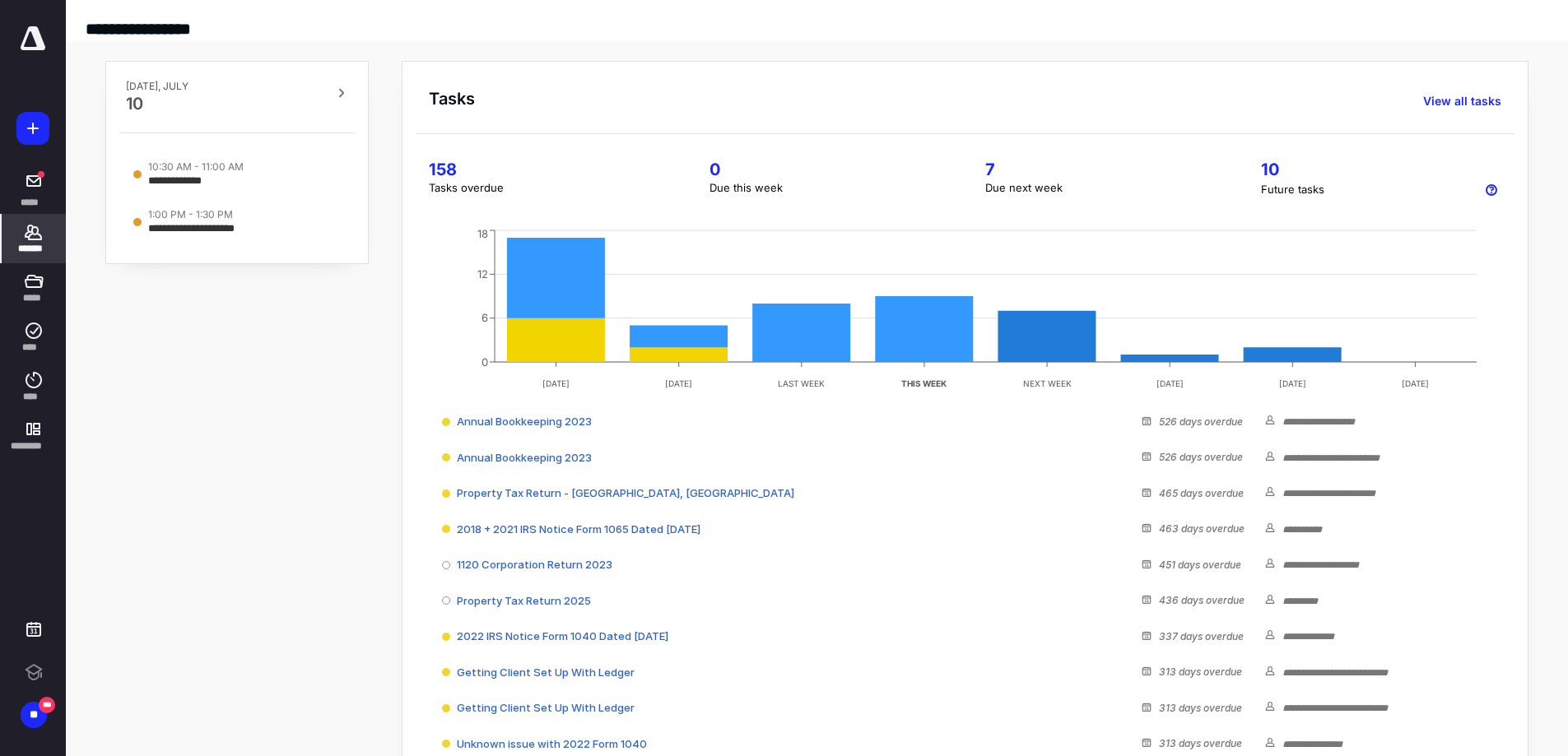 click on "*******" at bounding box center (34, 248) 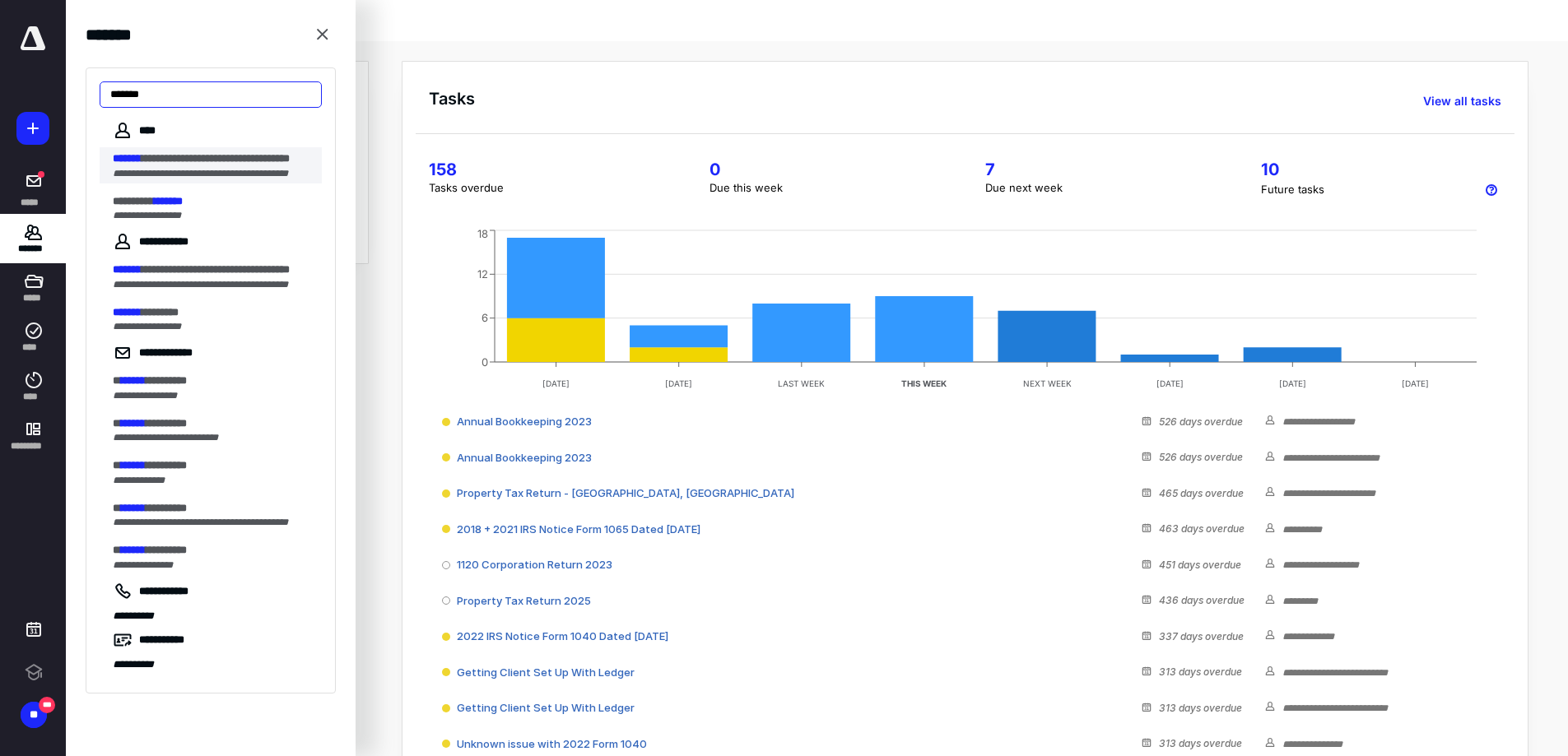 type on "*******" 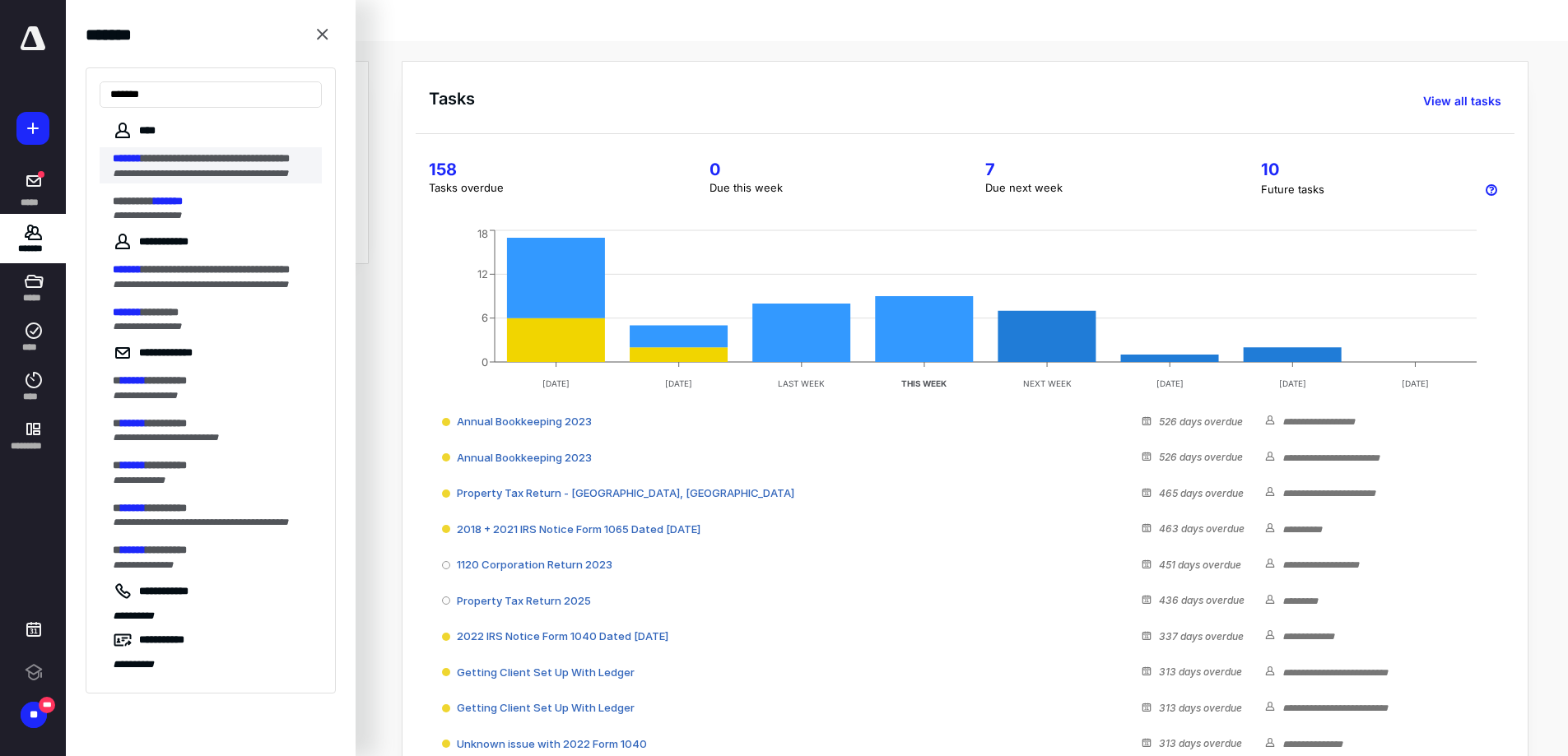 click on "**********" at bounding box center [216, 158] 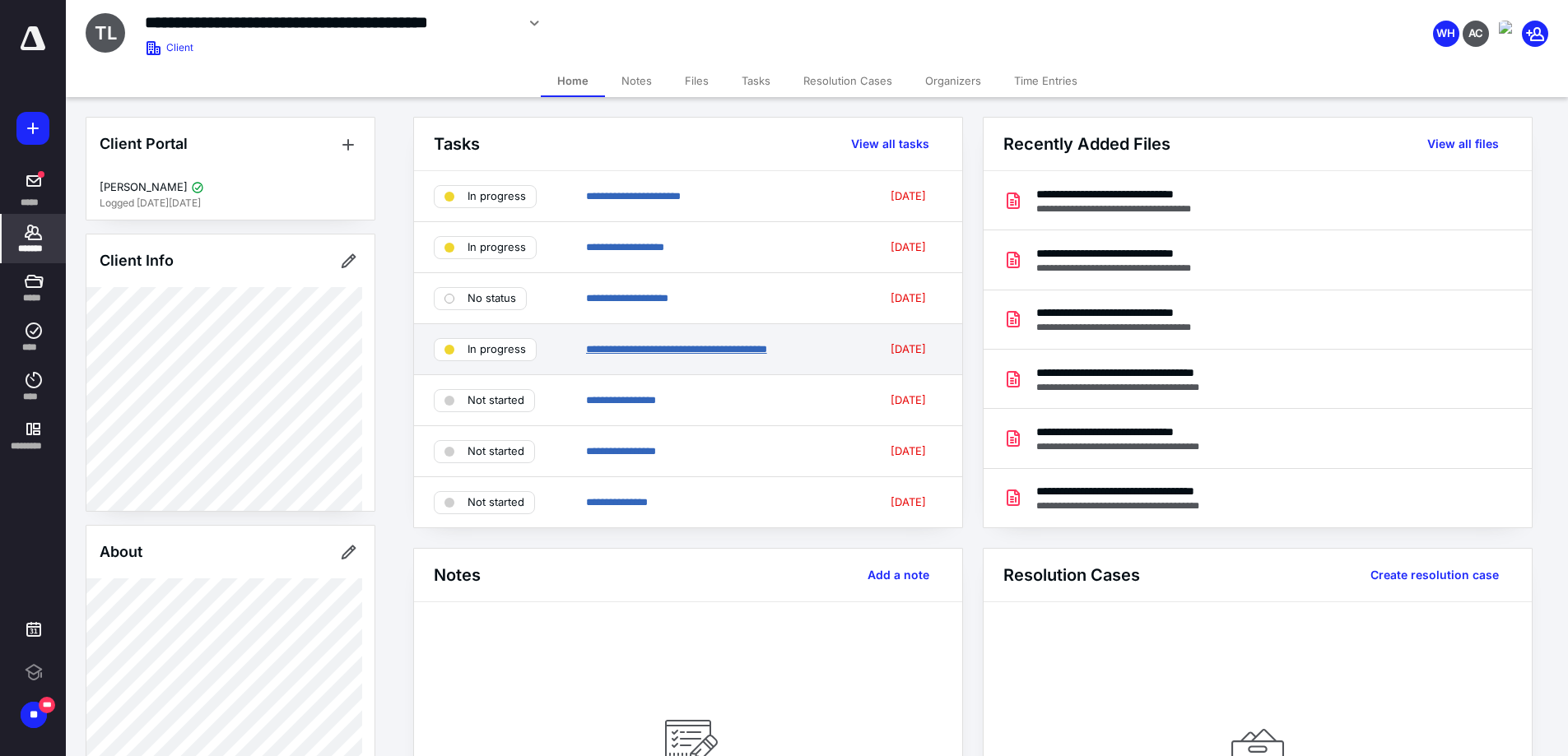 click on "**********" at bounding box center [677, 349] 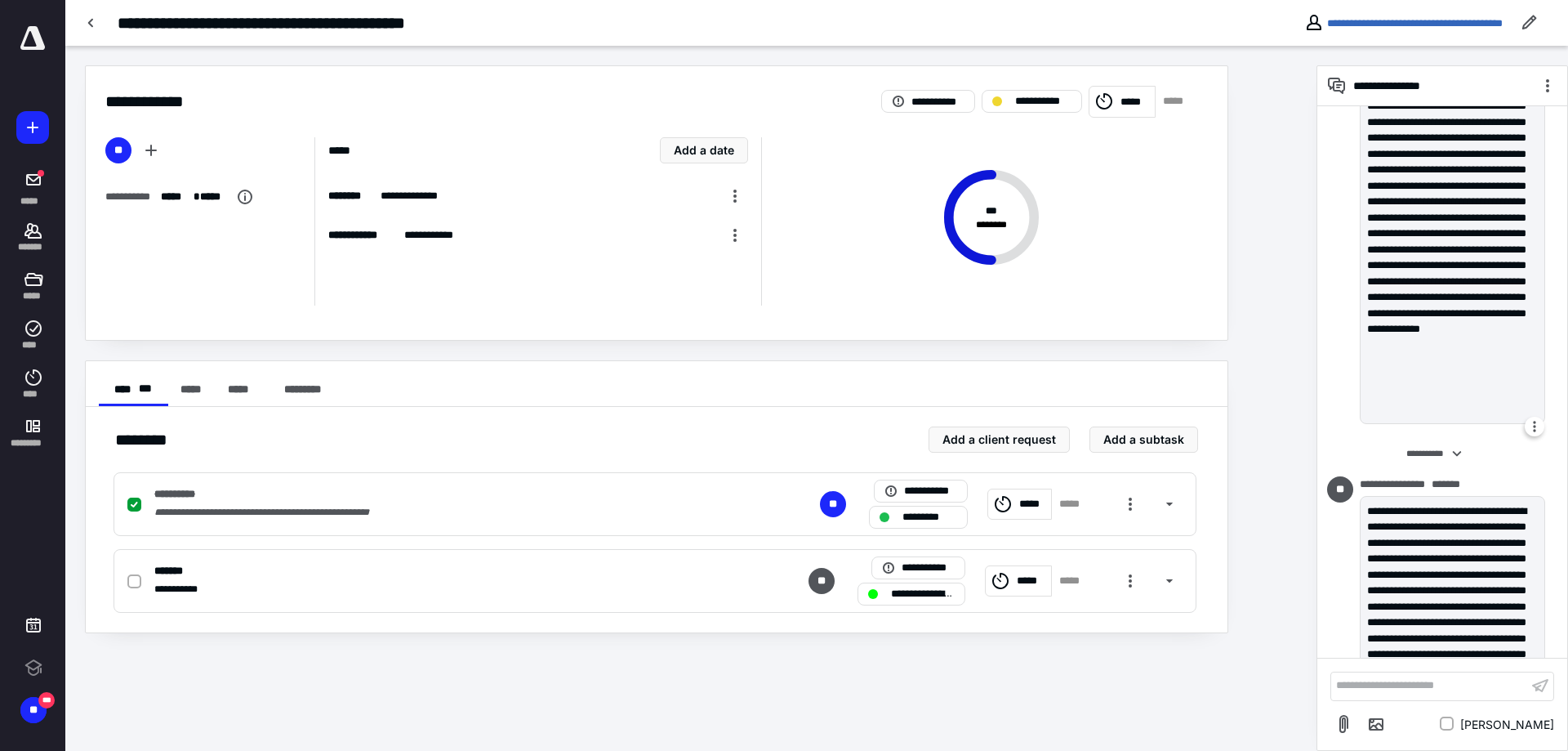 scroll, scrollTop: 17, scrollLeft: 0, axis: vertical 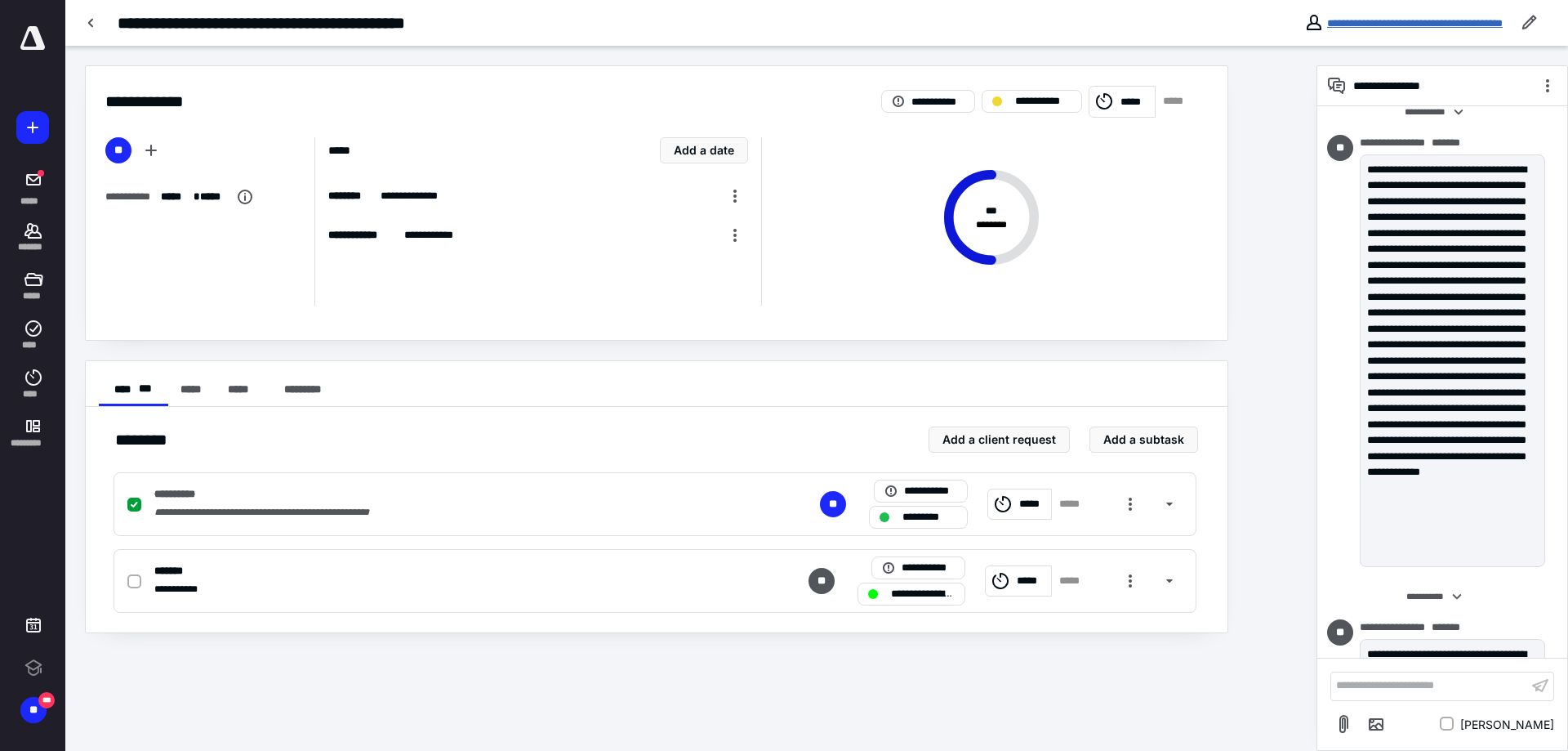 click on "**********" at bounding box center (1414, 23) 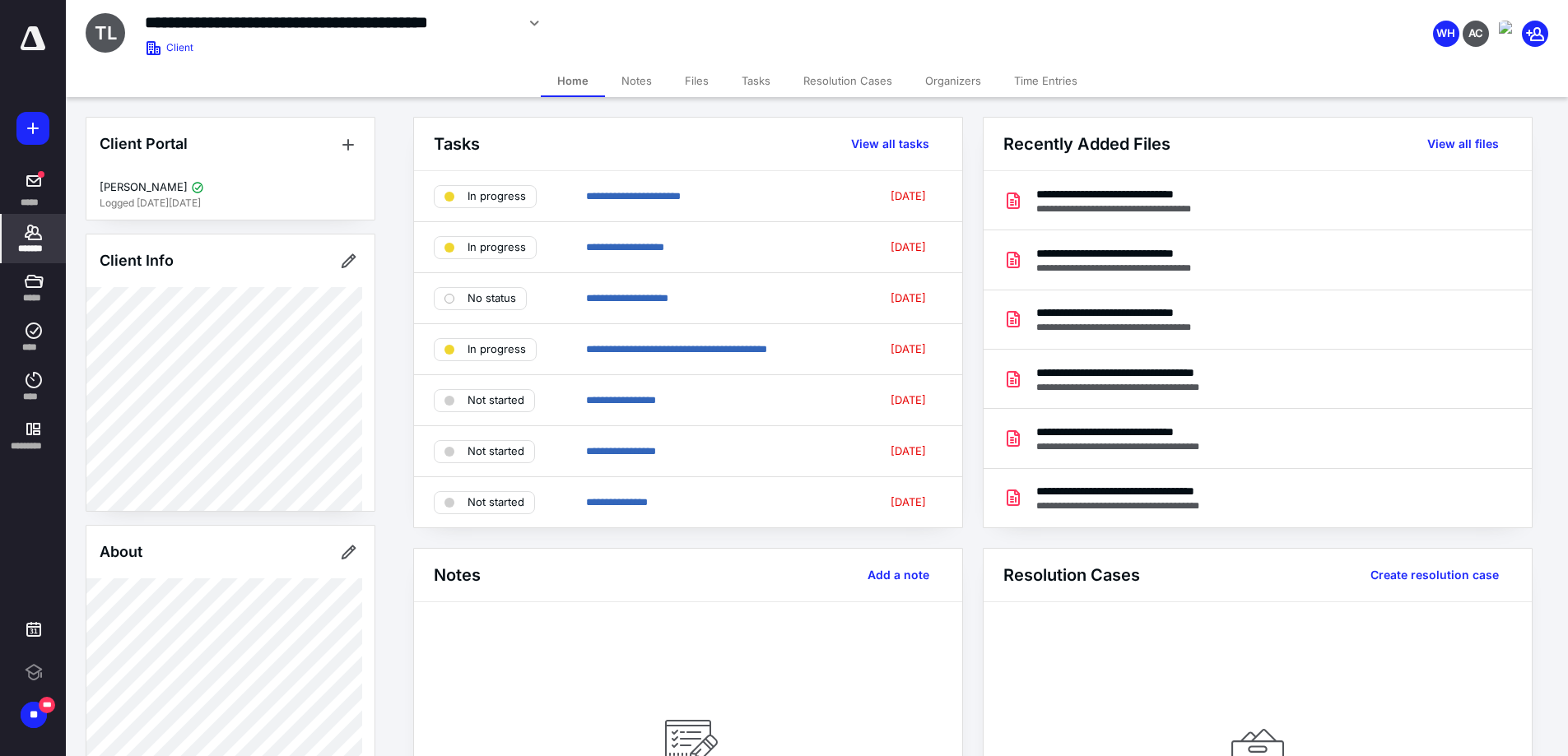 click on "Files" at bounding box center (696, 81) 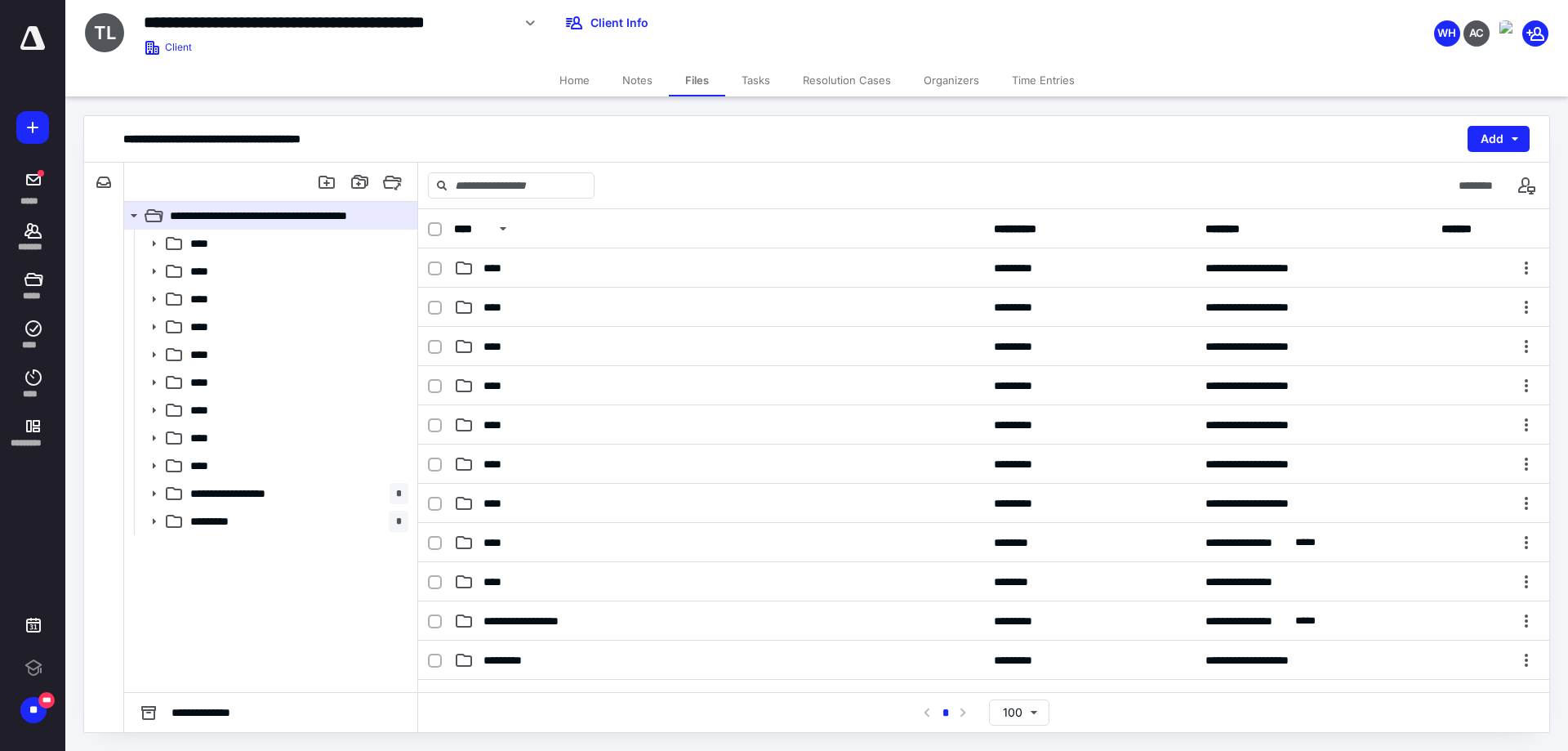 scroll, scrollTop: 0, scrollLeft: 0, axis: both 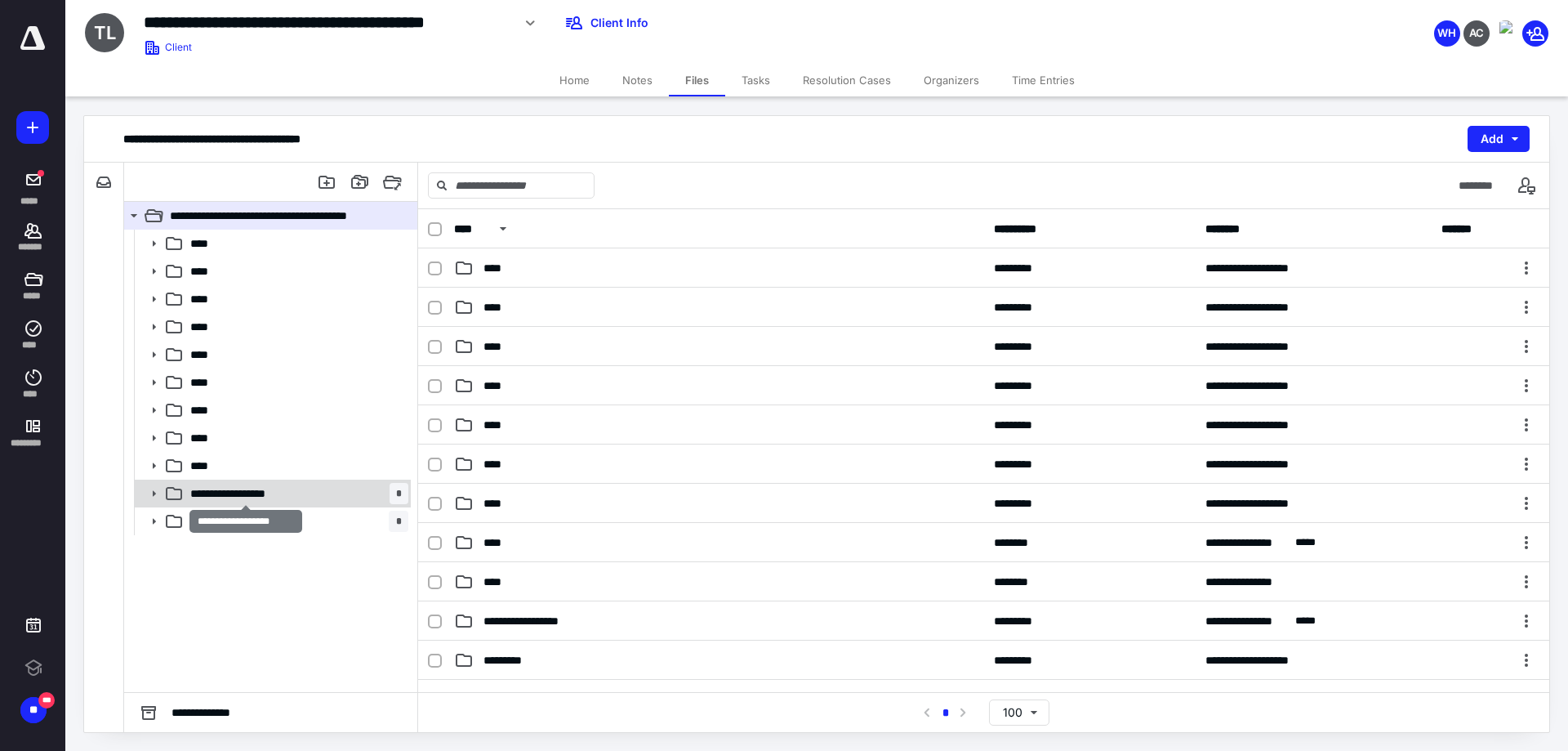 click on "**********" at bounding box center (246, 494) 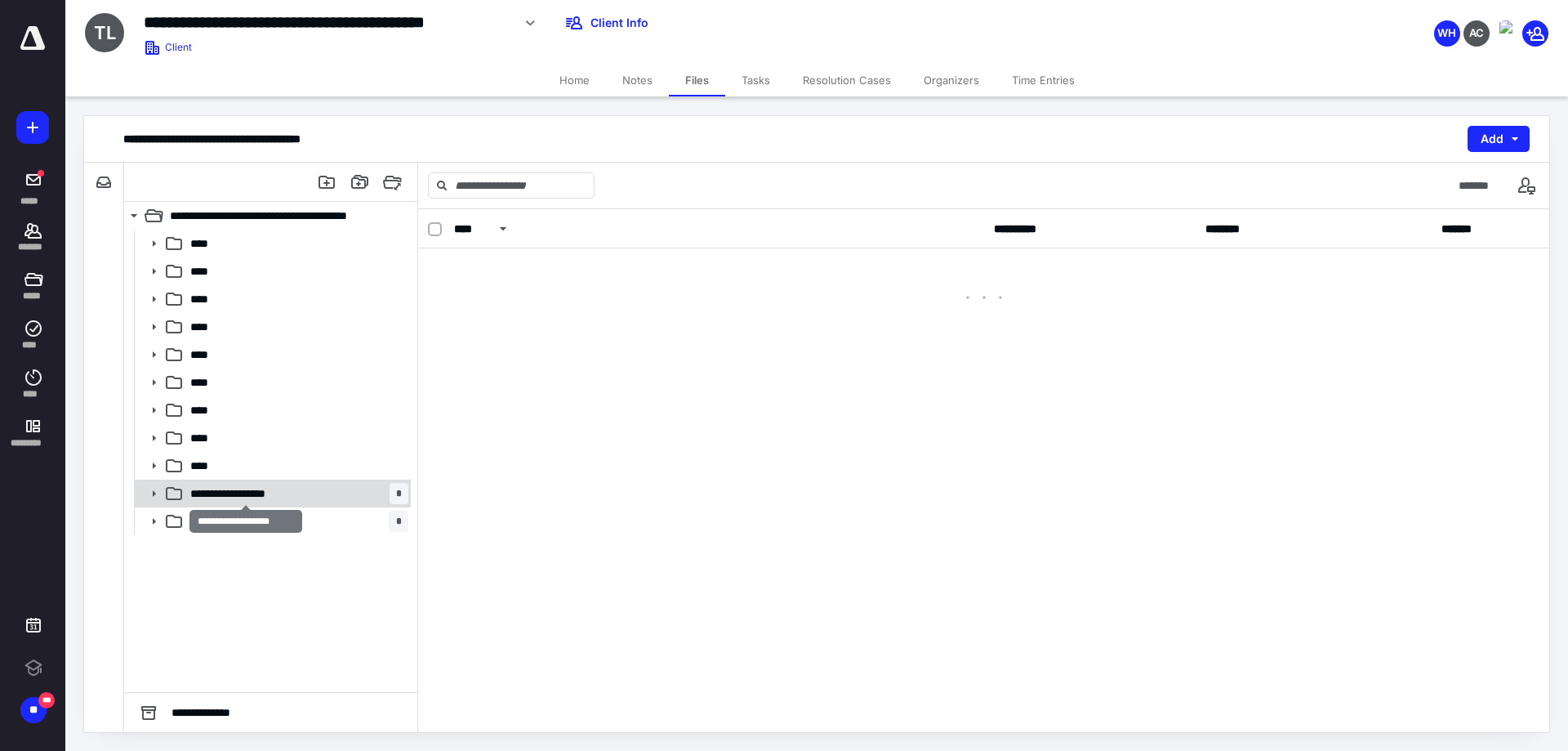 click on "**********" at bounding box center [246, 494] 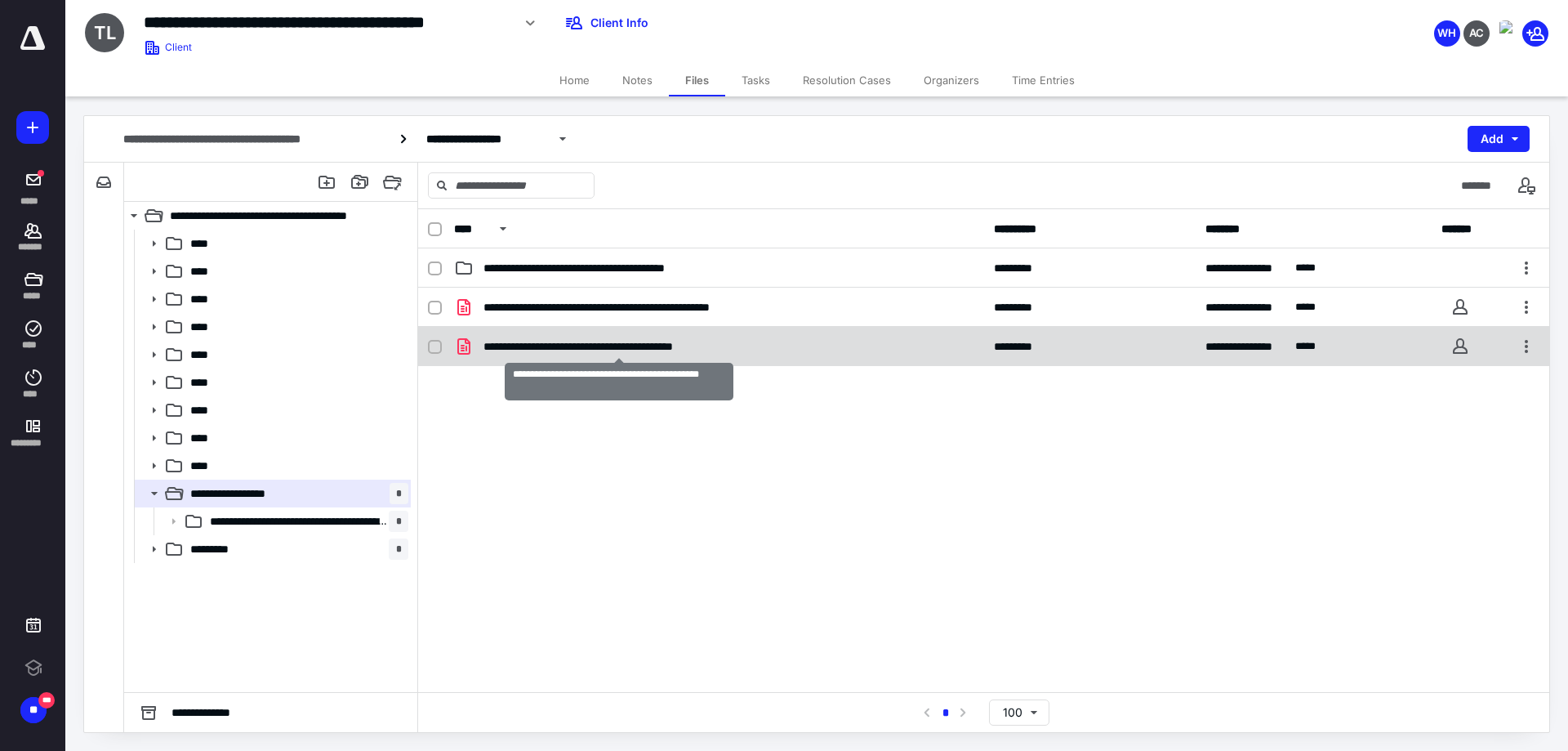click on "**********" at bounding box center [618, 346] 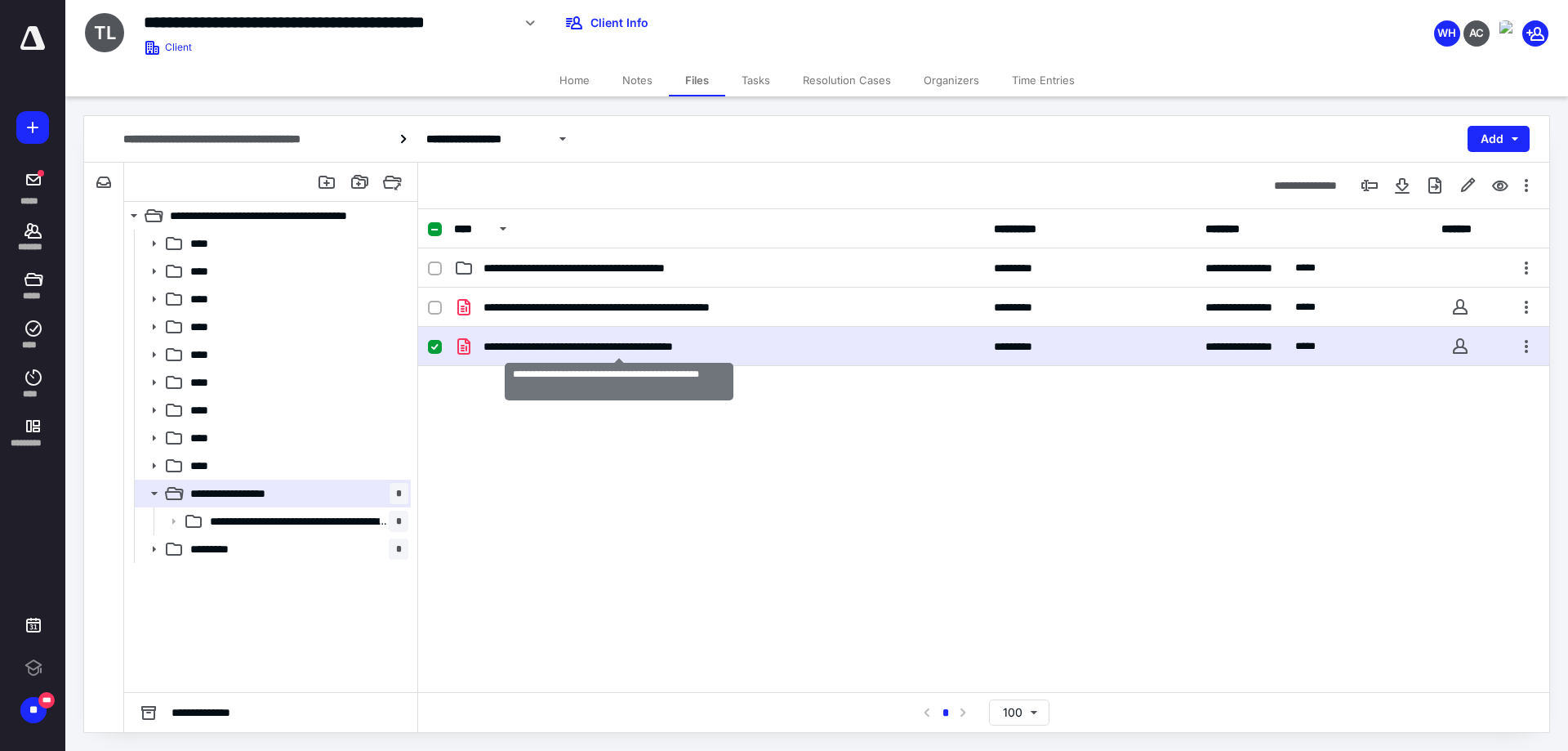click on "**********" at bounding box center (618, 346) 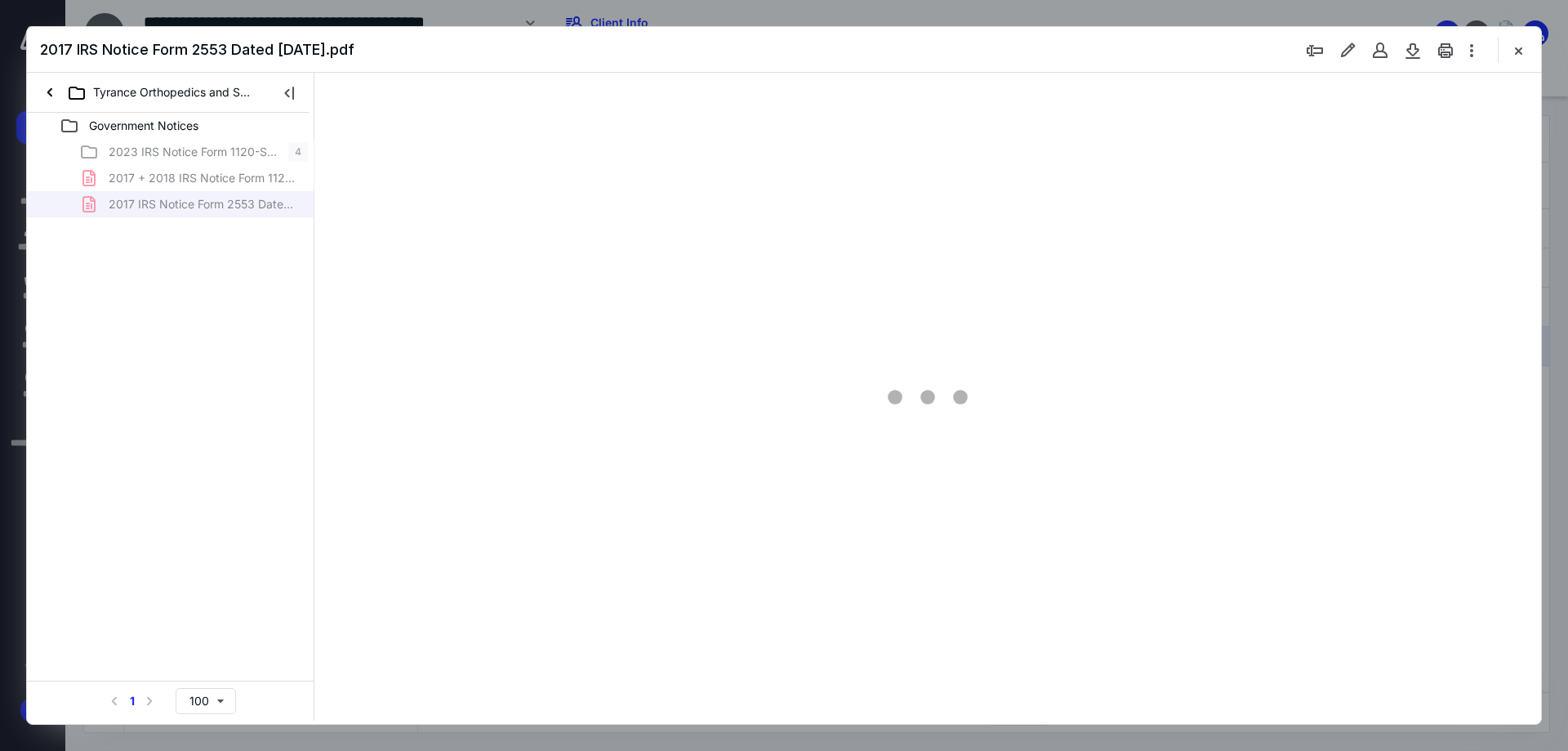 scroll, scrollTop: 0, scrollLeft: 0, axis: both 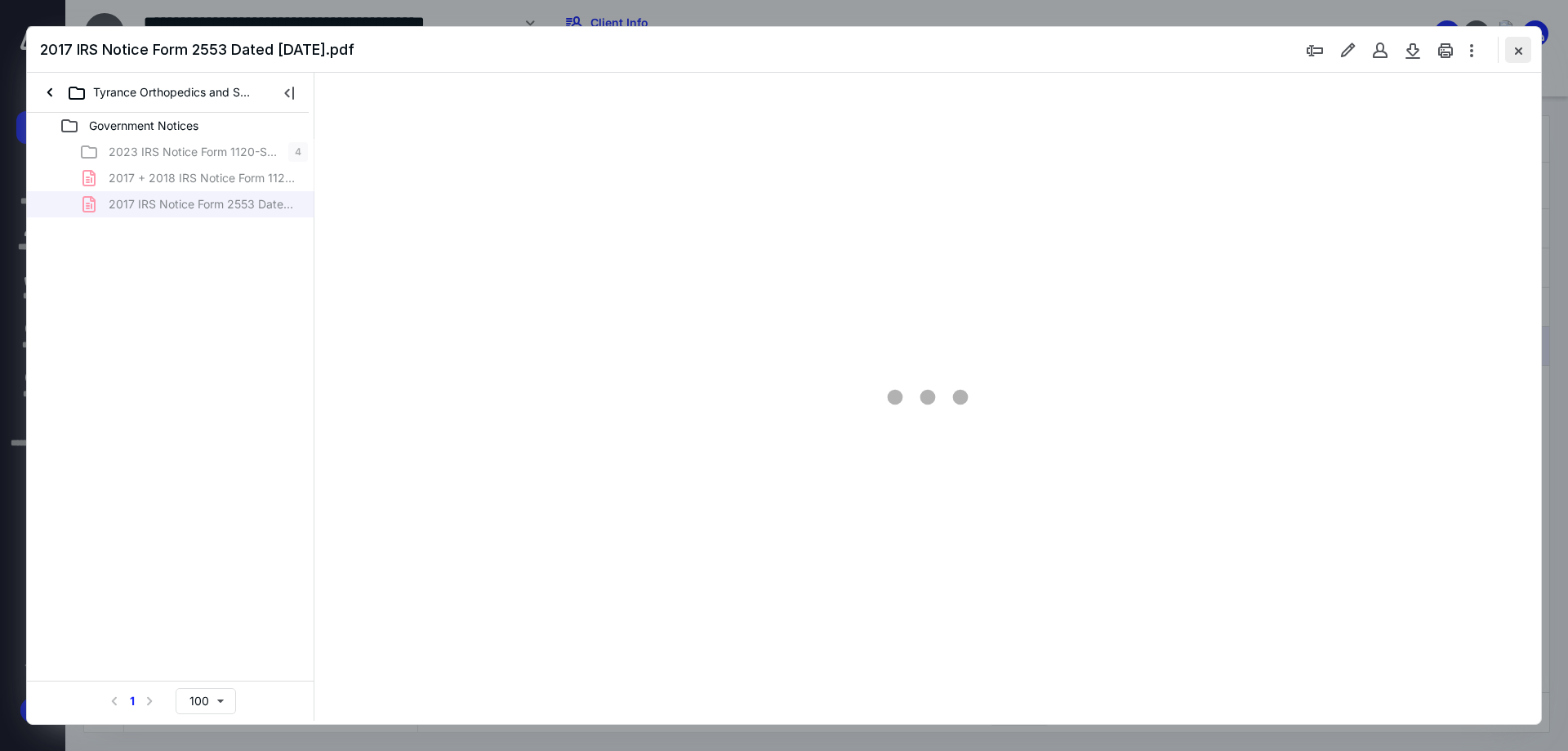 type on "85" 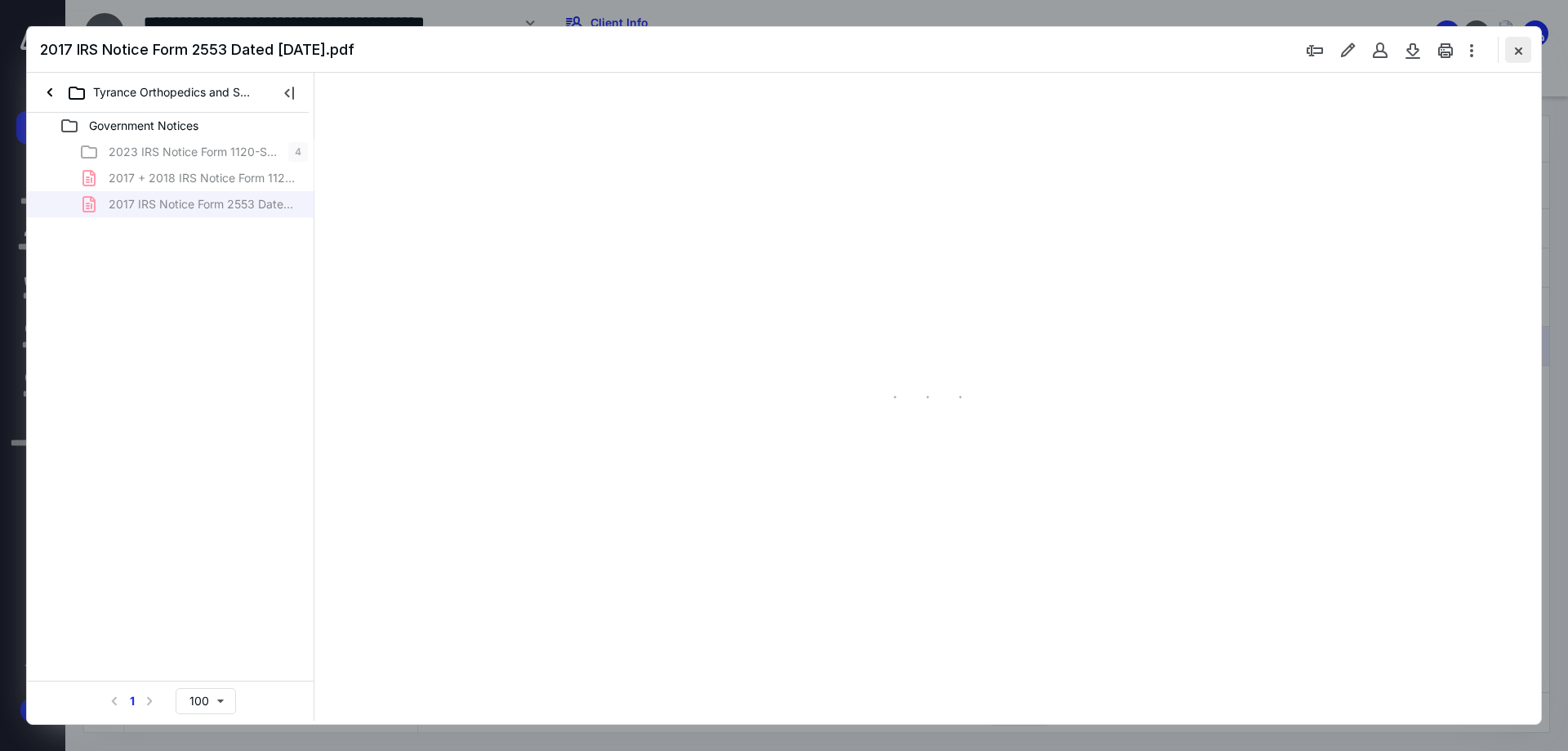 scroll, scrollTop: 65, scrollLeft: 0, axis: vertical 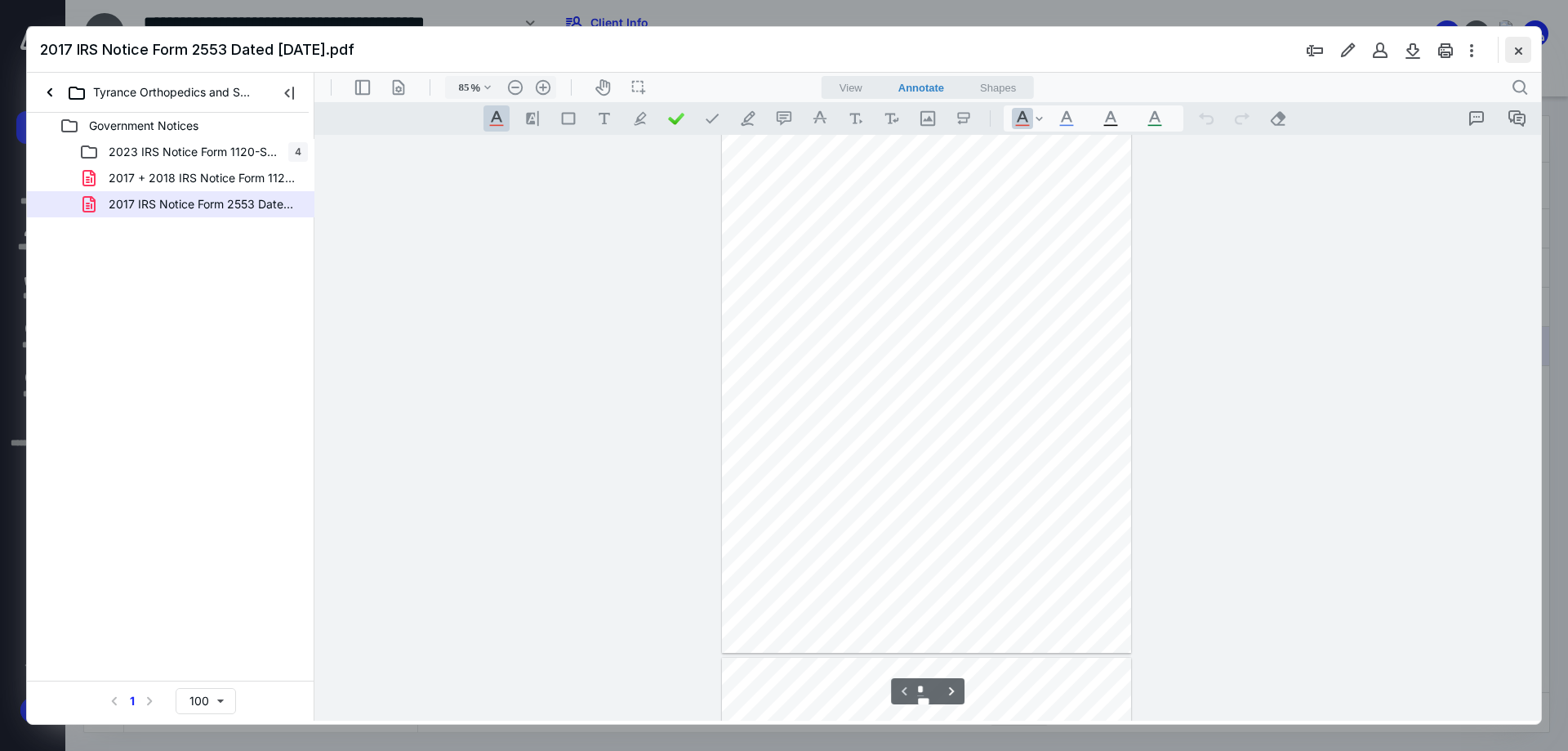 click at bounding box center [1518, 50] 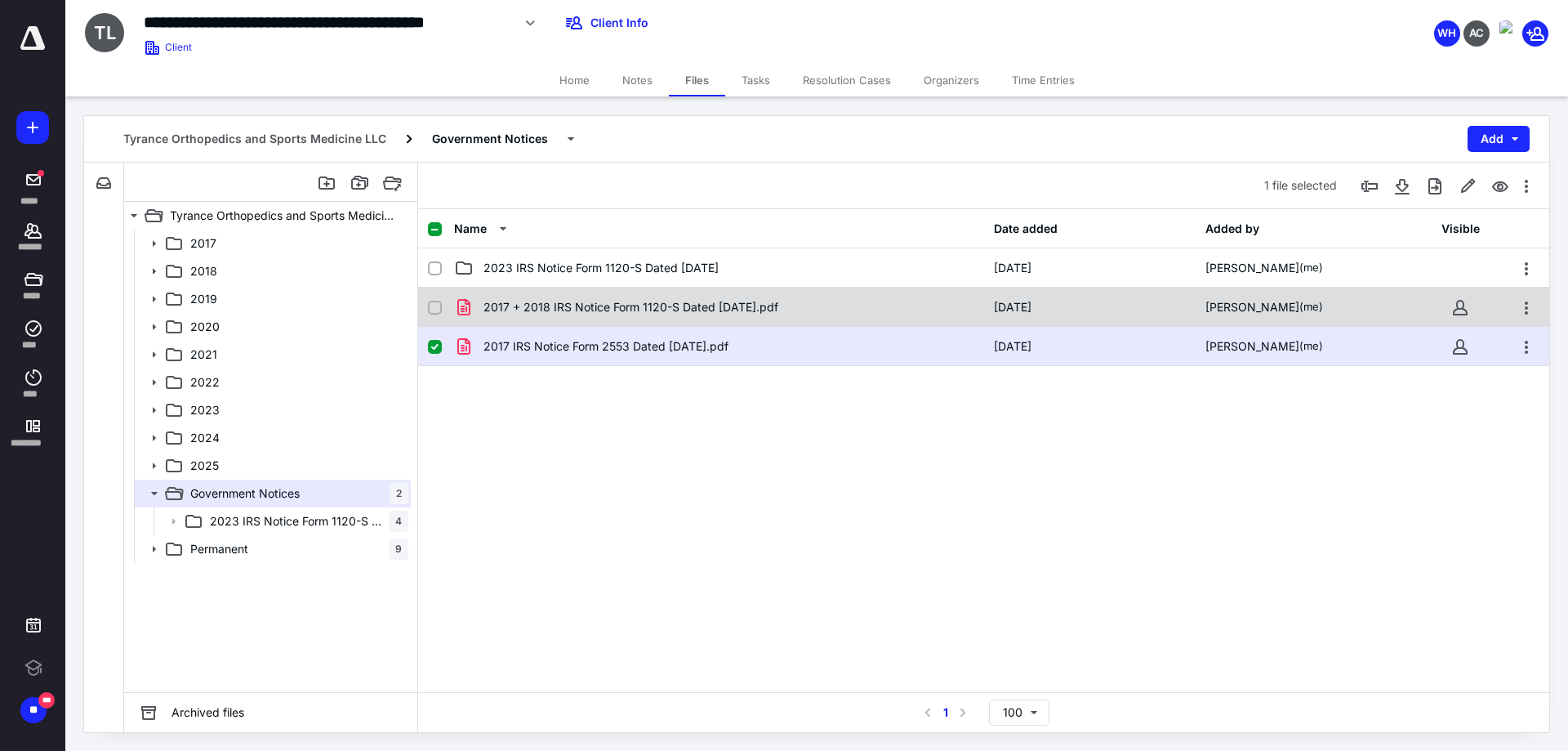 click on "2017 + 2018 IRS Notice Form 1120-S Dated 2020-03-06.pdf 3/11/2025 William Hamilton  (me)" at bounding box center [983, 307] 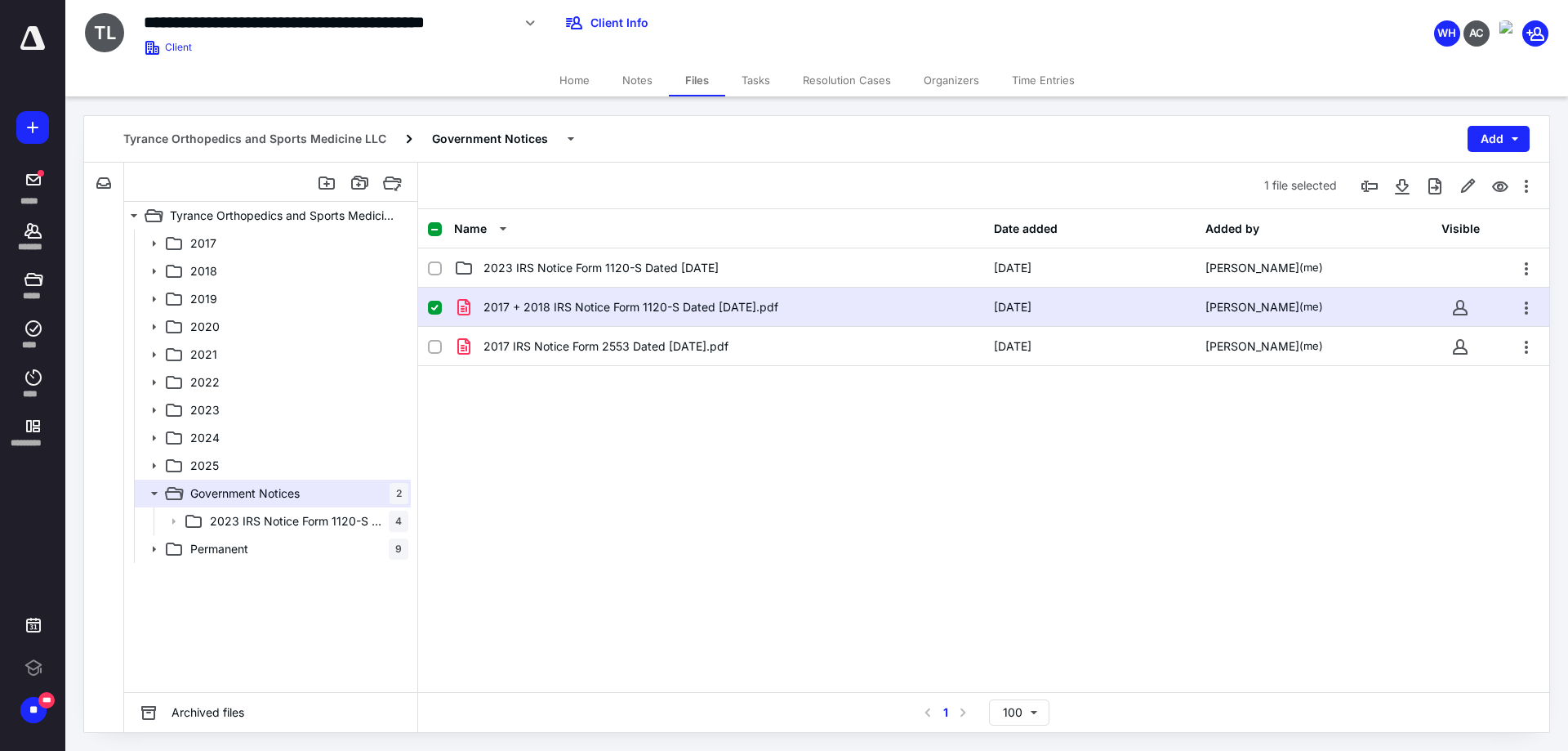 click on "2017 + 2018 IRS Notice Form 1120-S Dated 2020-03-06.pdf 3/11/2025 William Hamilton  (me)" at bounding box center (983, 307) 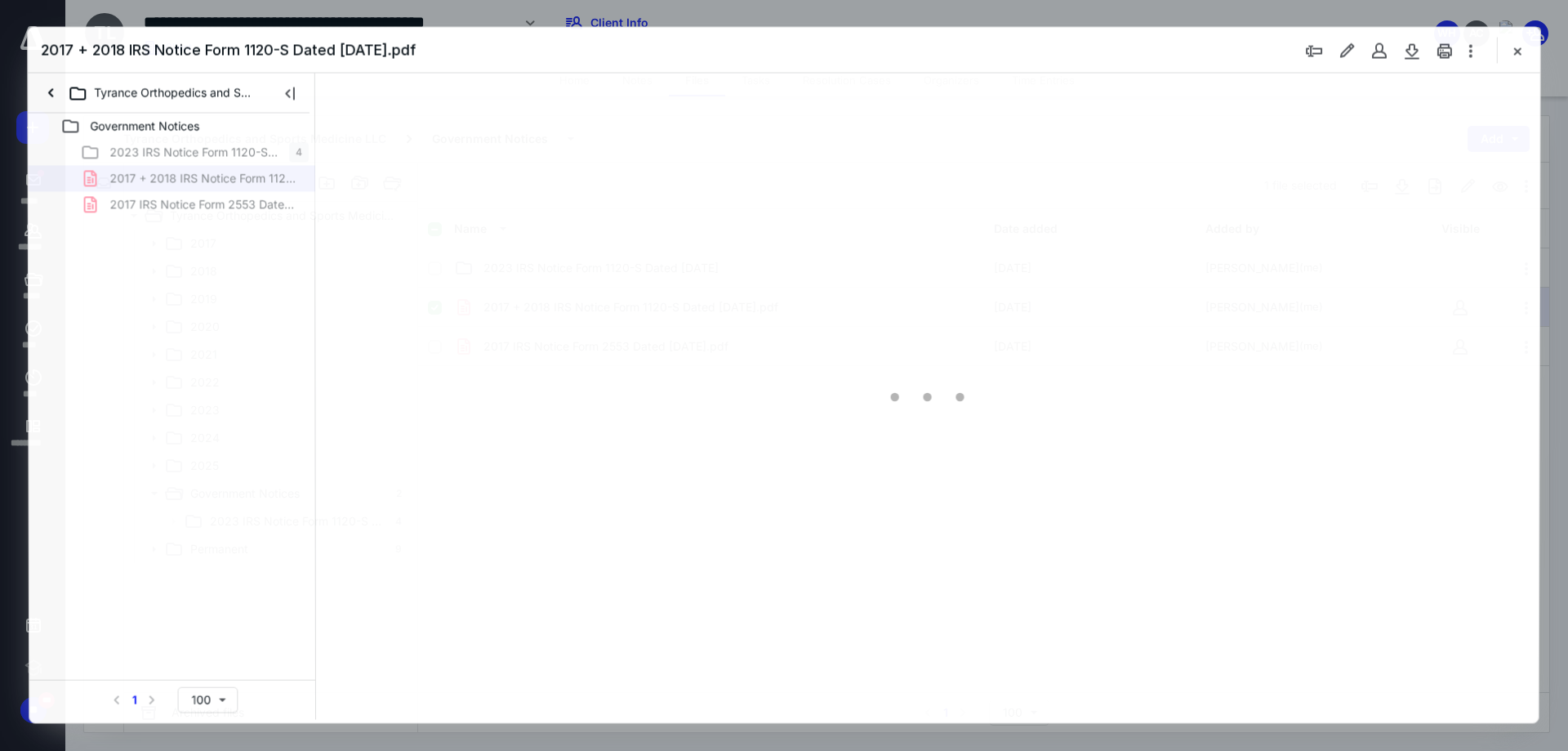 scroll, scrollTop: 0, scrollLeft: 0, axis: both 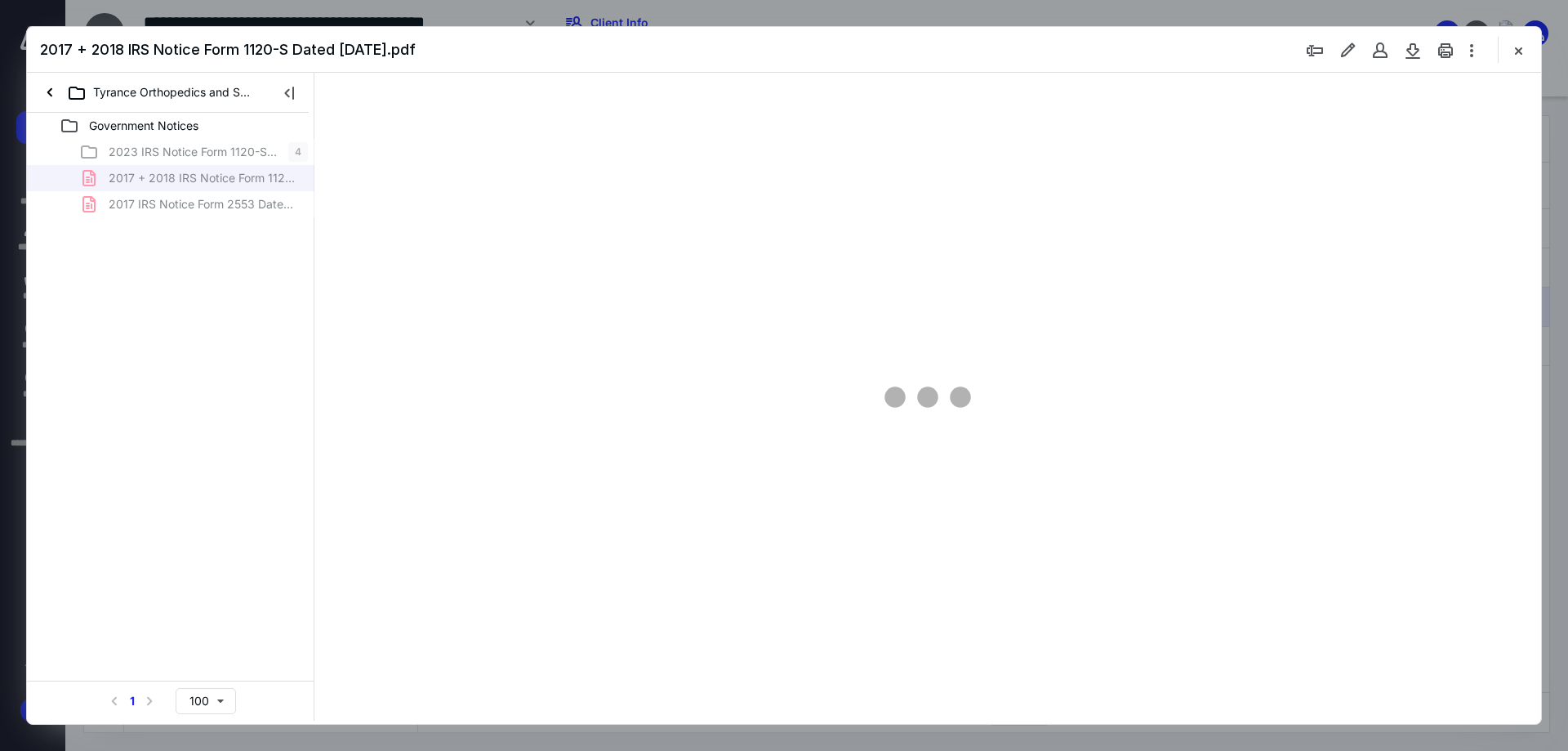 type on "242" 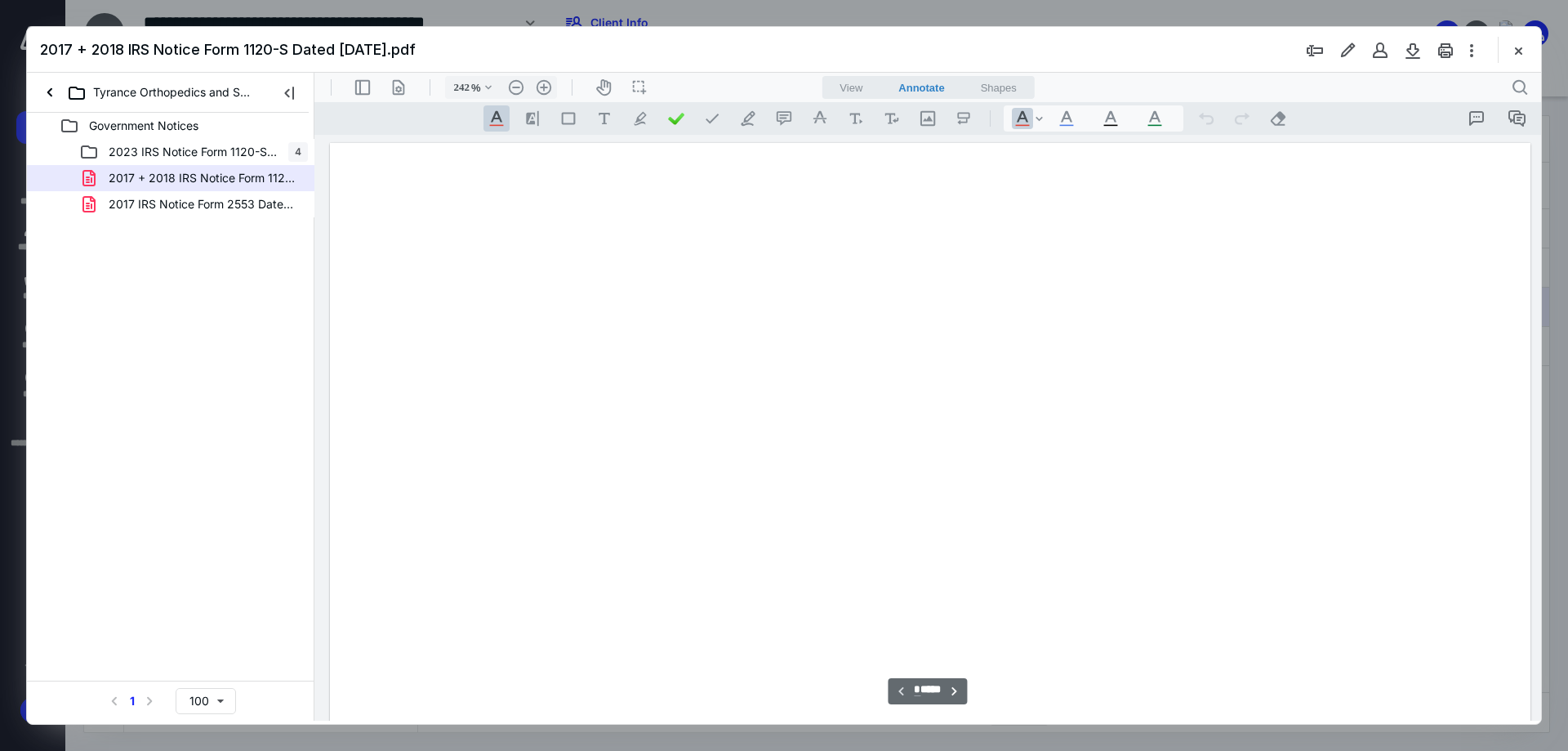 scroll, scrollTop: 70, scrollLeft: 6, axis: both 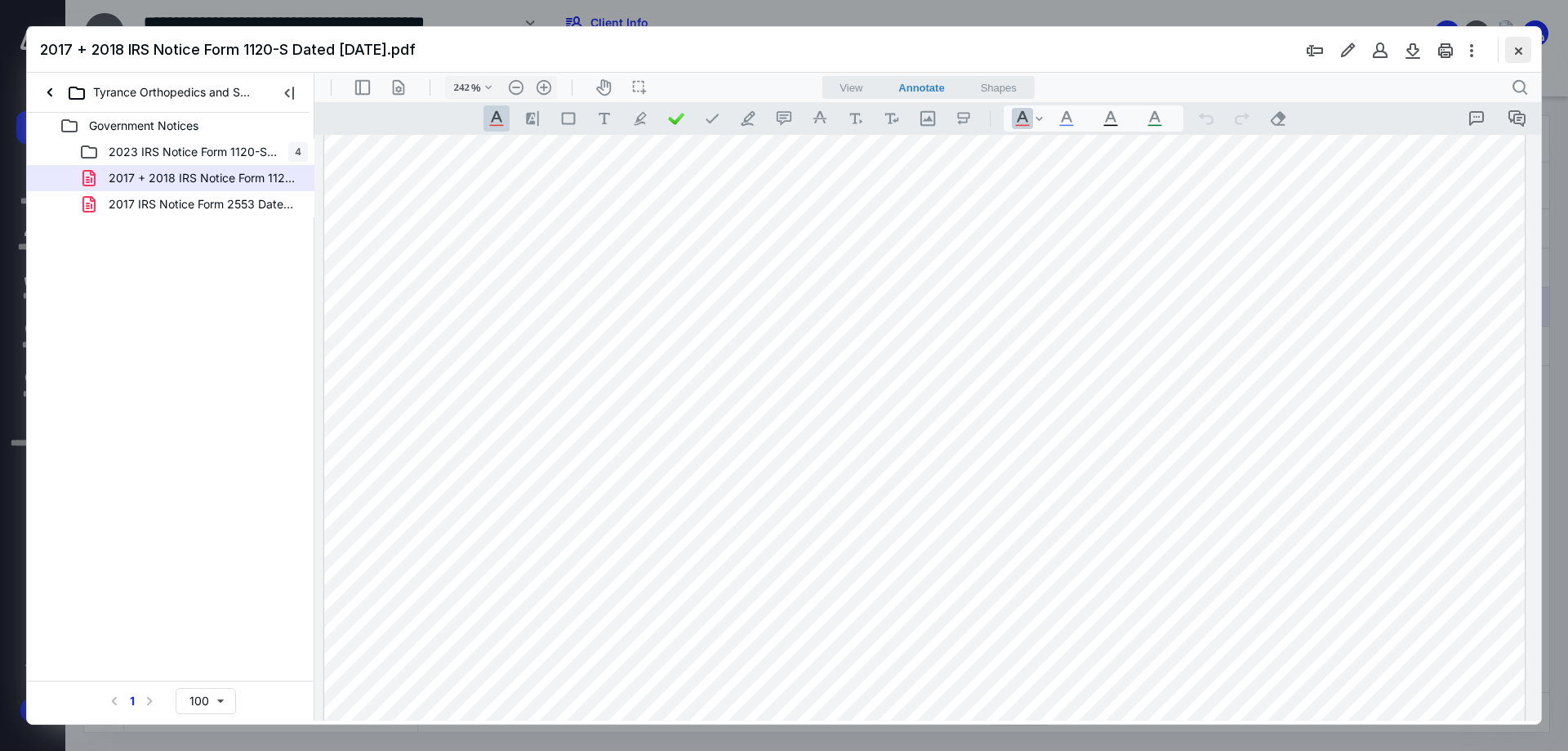 click at bounding box center [1518, 50] 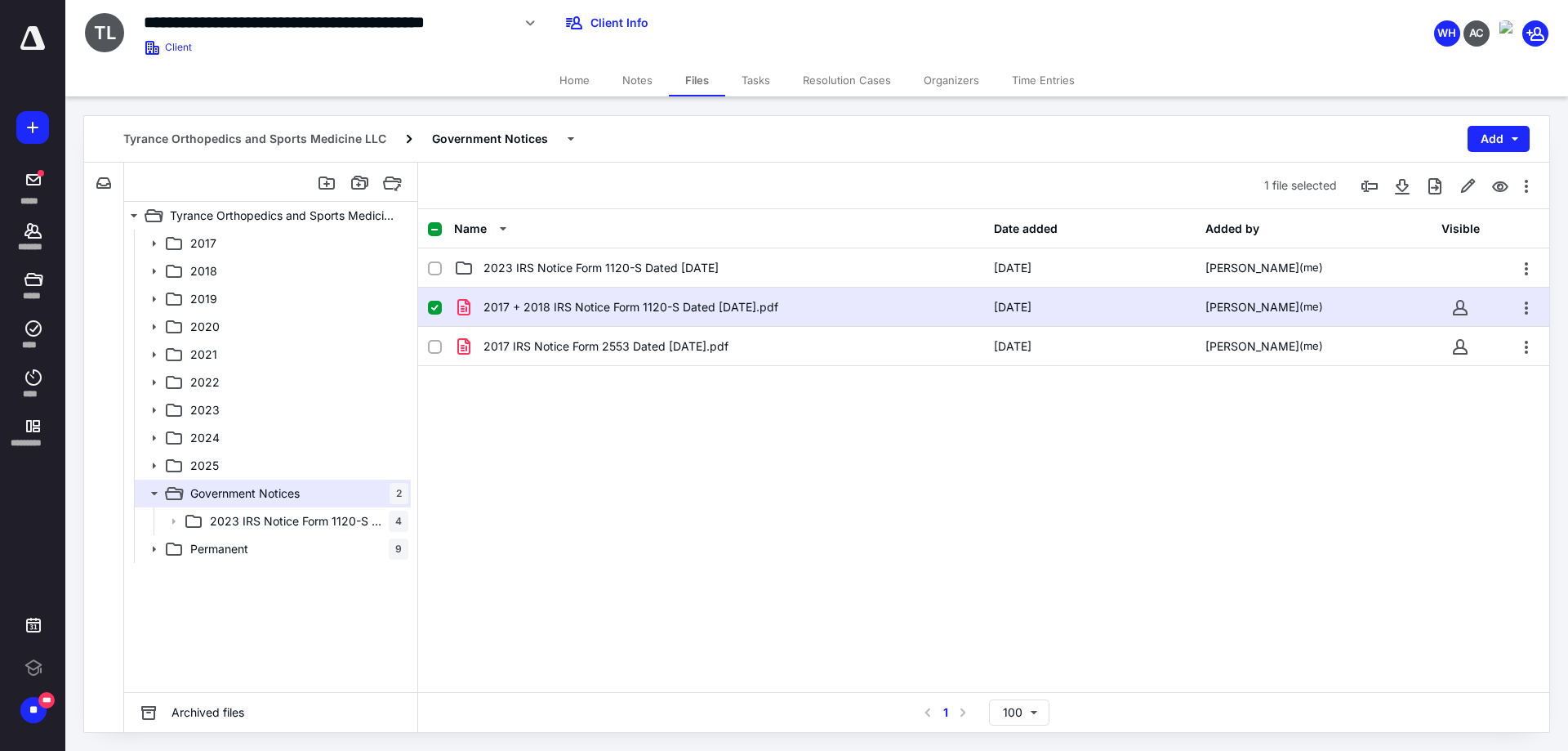 click on "Tasks" at bounding box center (755, 80) 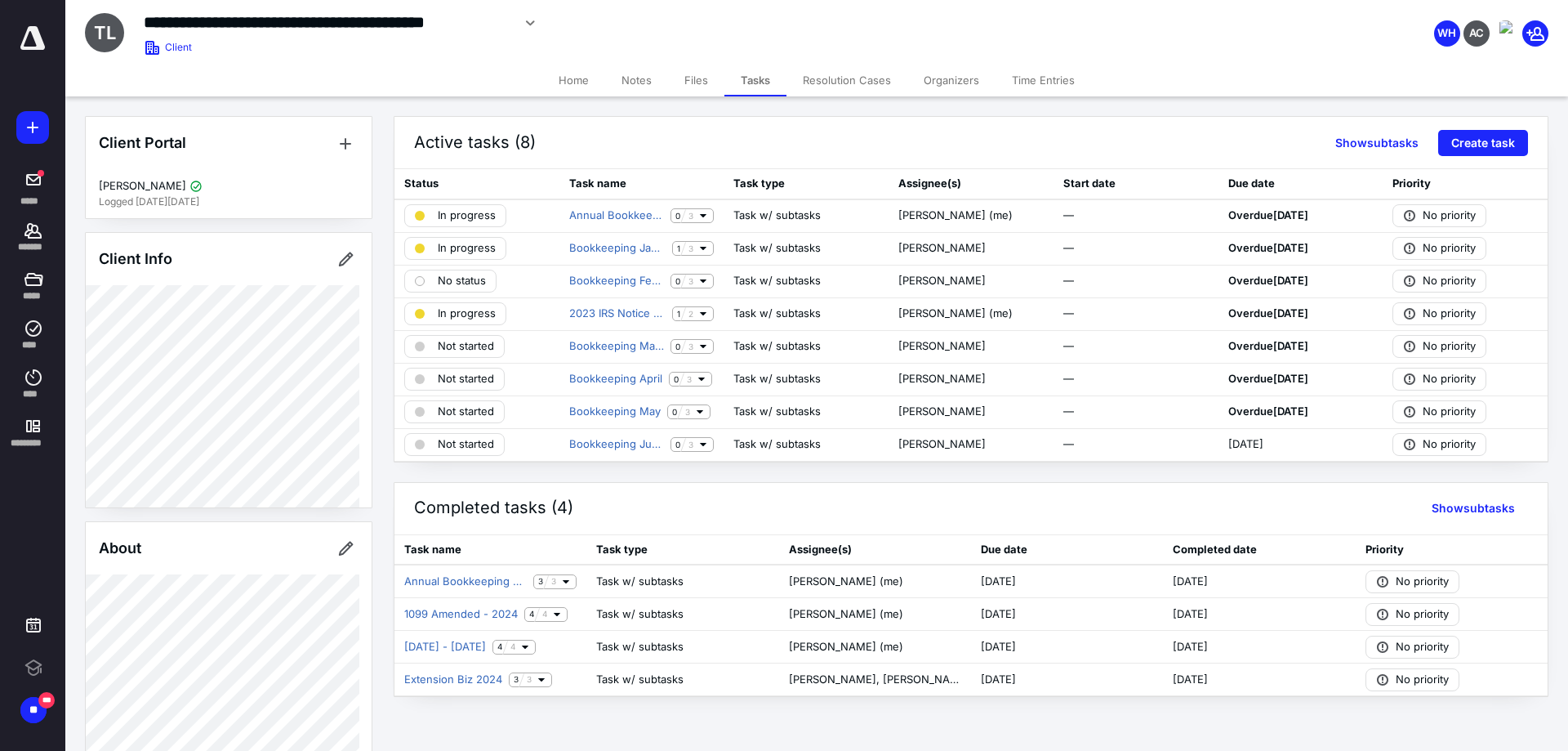 click on "Home" at bounding box center [573, 80] 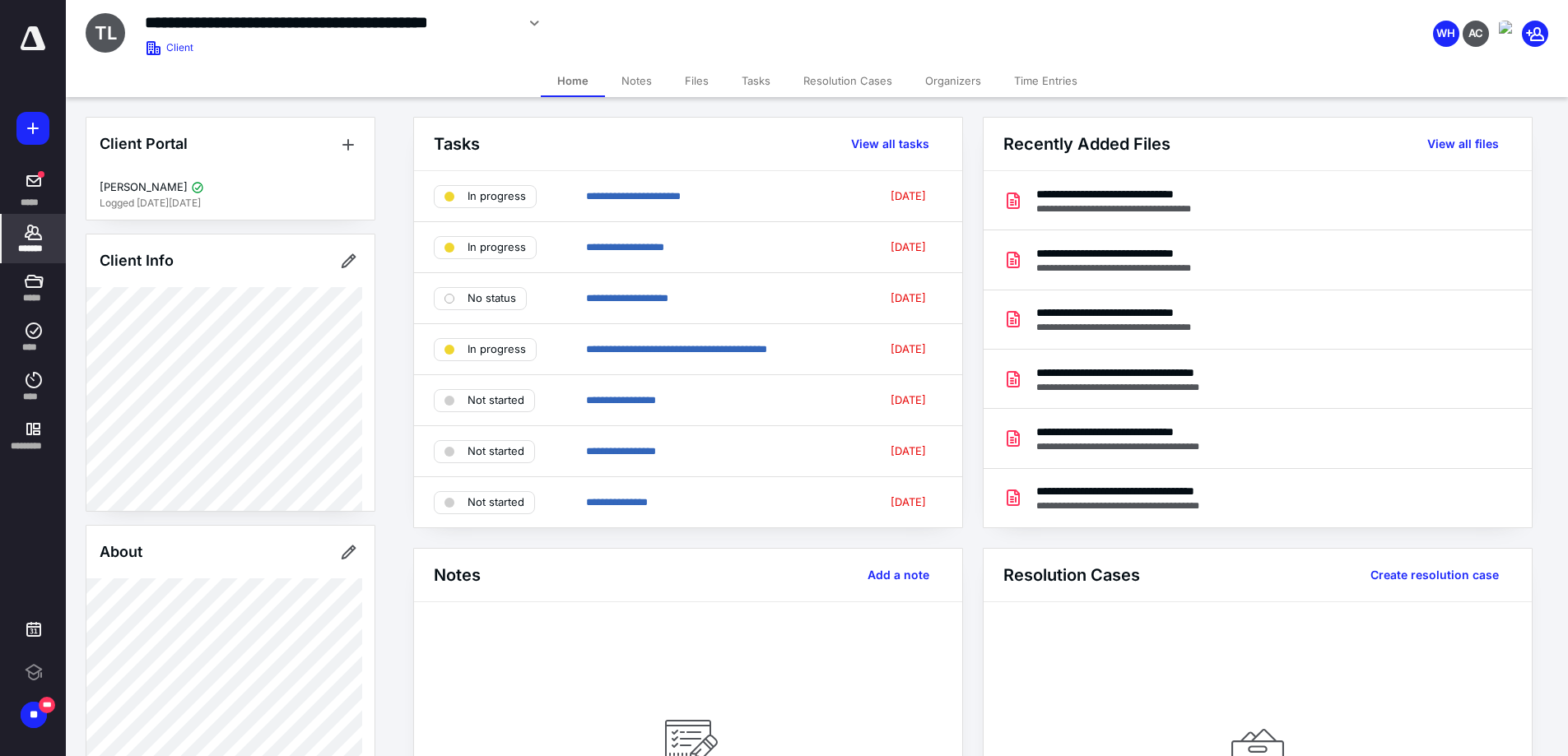 click on "Tasks" at bounding box center [756, 81] 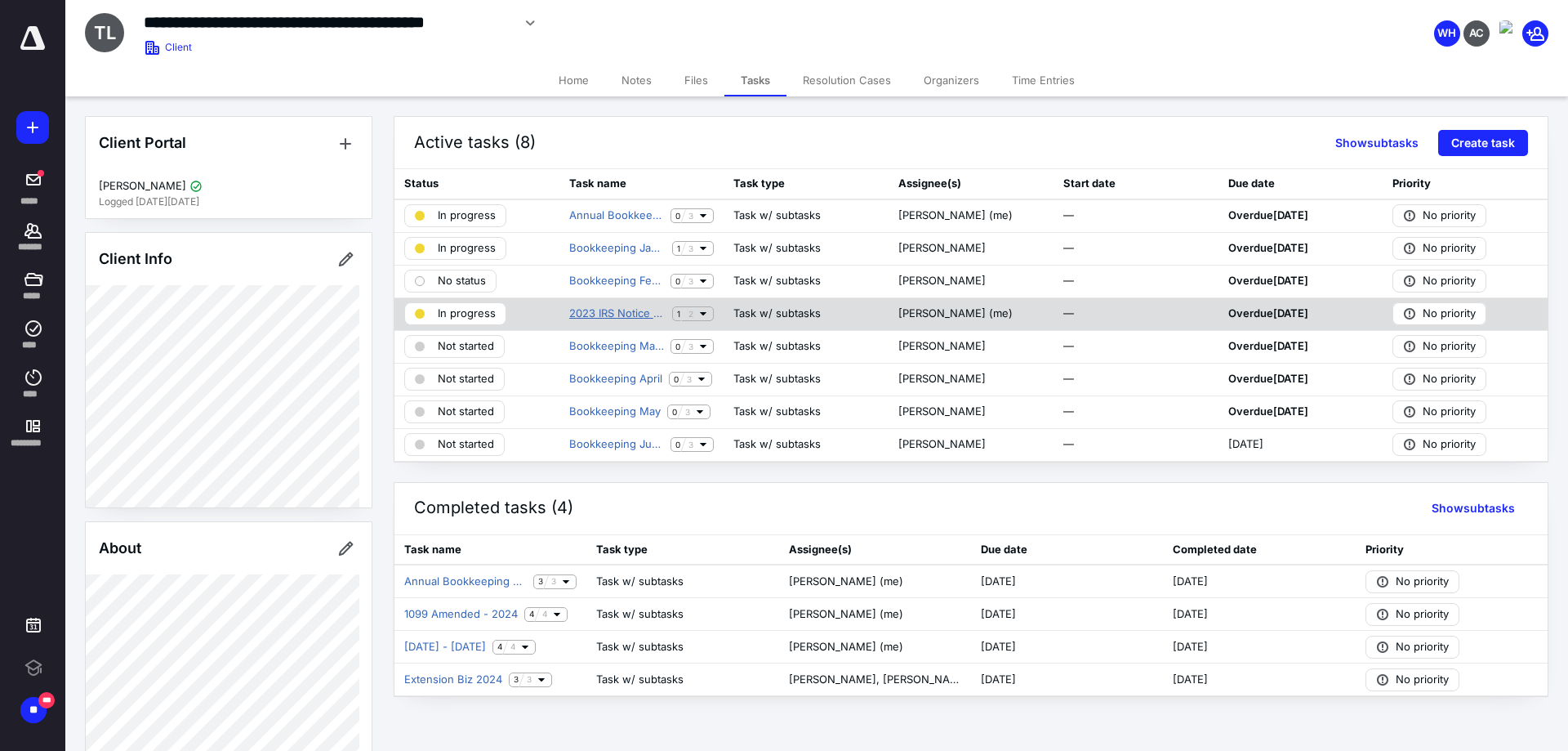 click on "2023 IRS Notice Form 1120-S Dated 2025-03-03" at bounding box center (617, 314) 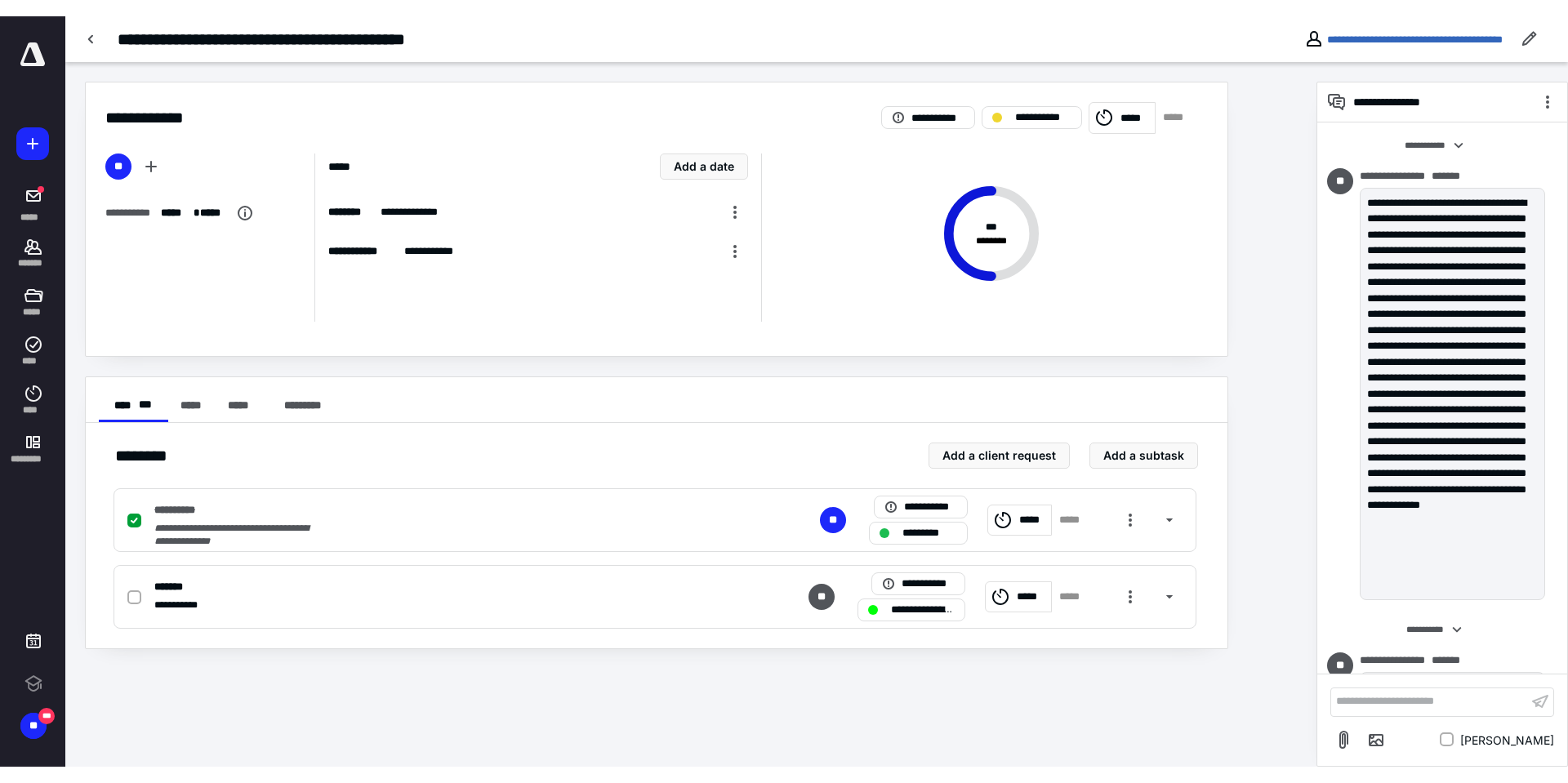 scroll, scrollTop: 752, scrollLeft: 0, axis: vertical 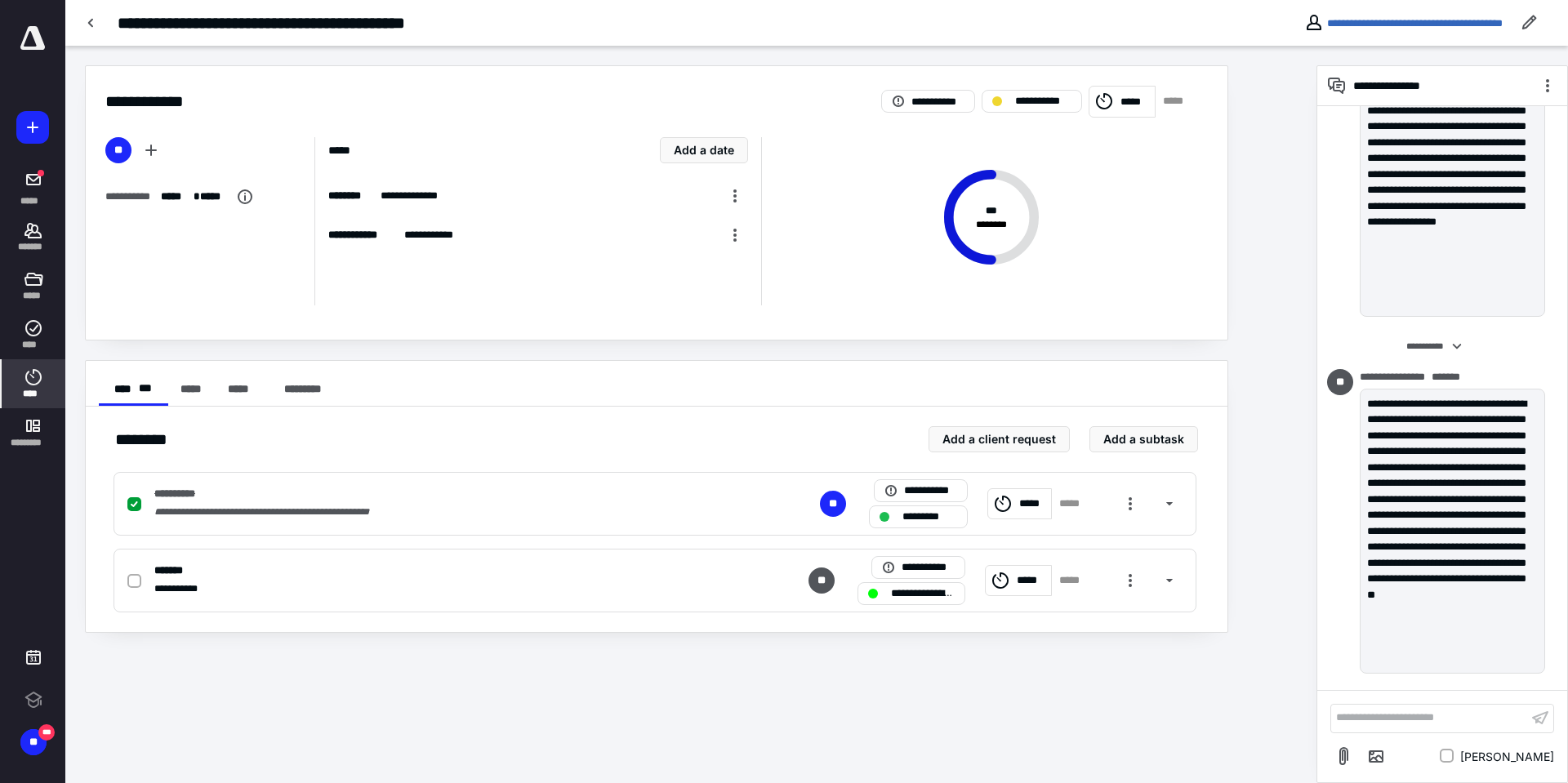 click on "****" at bounding box center (33, 384) 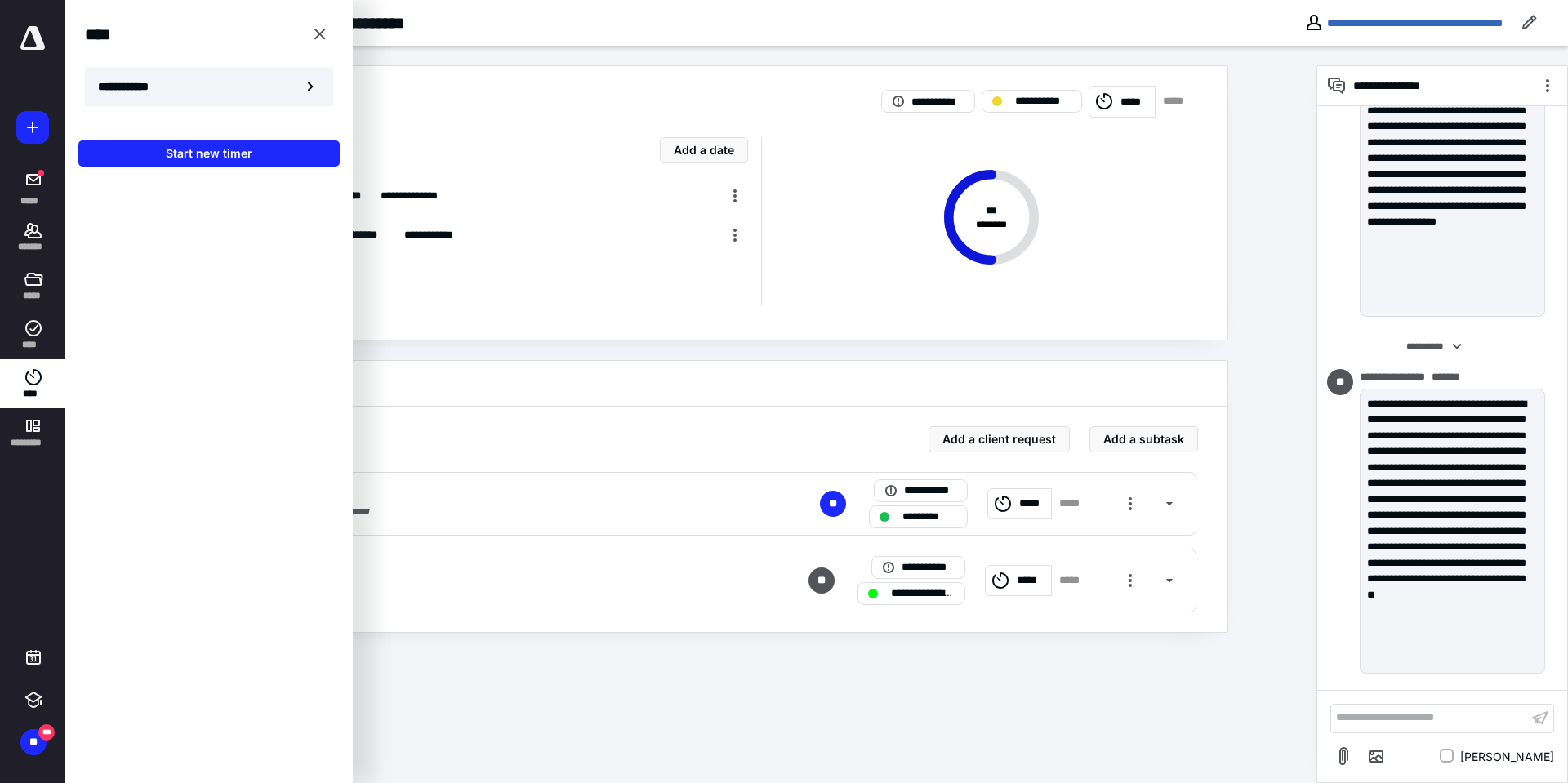 click on "**********" at bounding box center (209, 87) 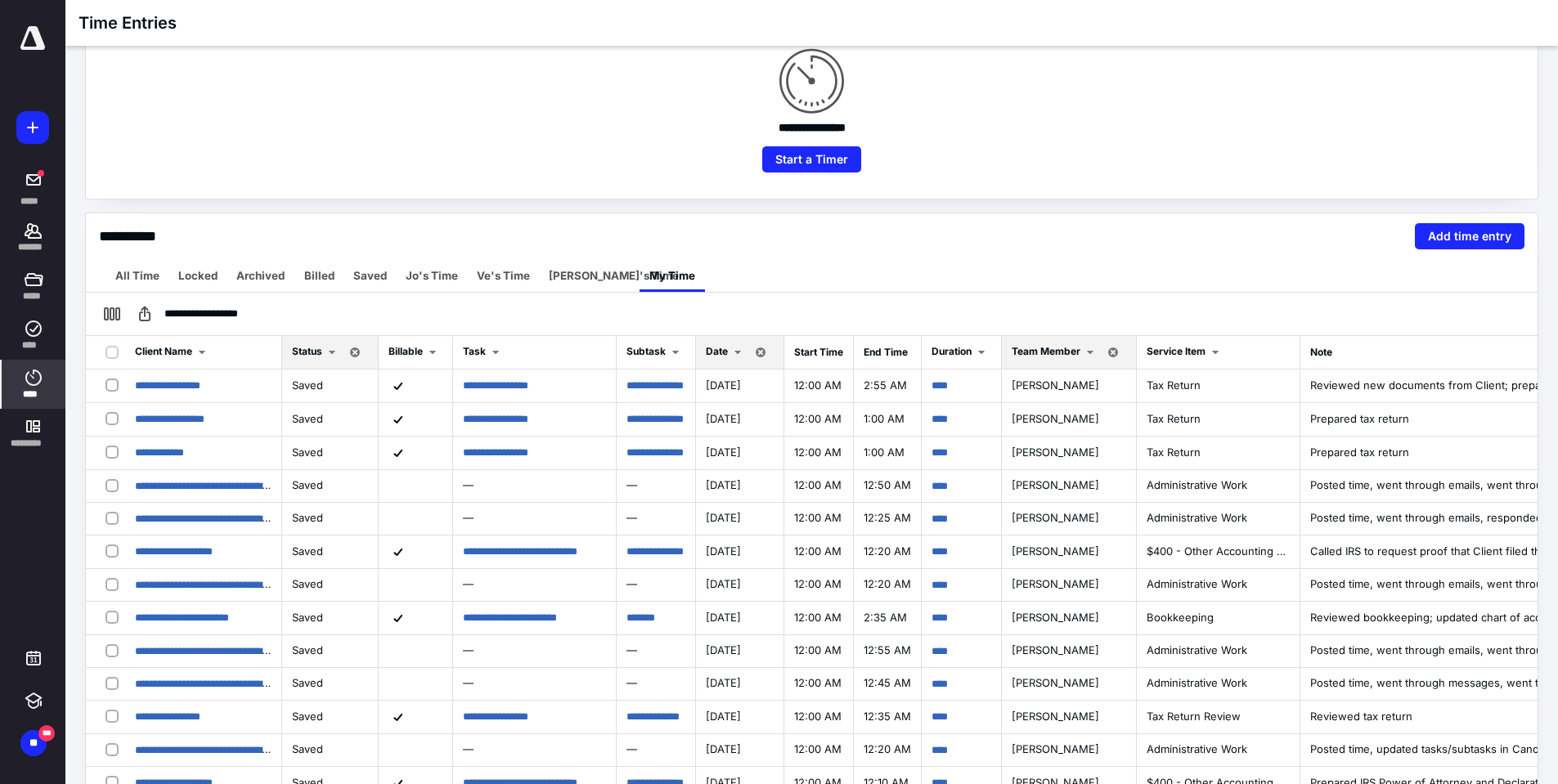 scroll, scrollTop: 327, scrollLeft: 0, axis: vertical 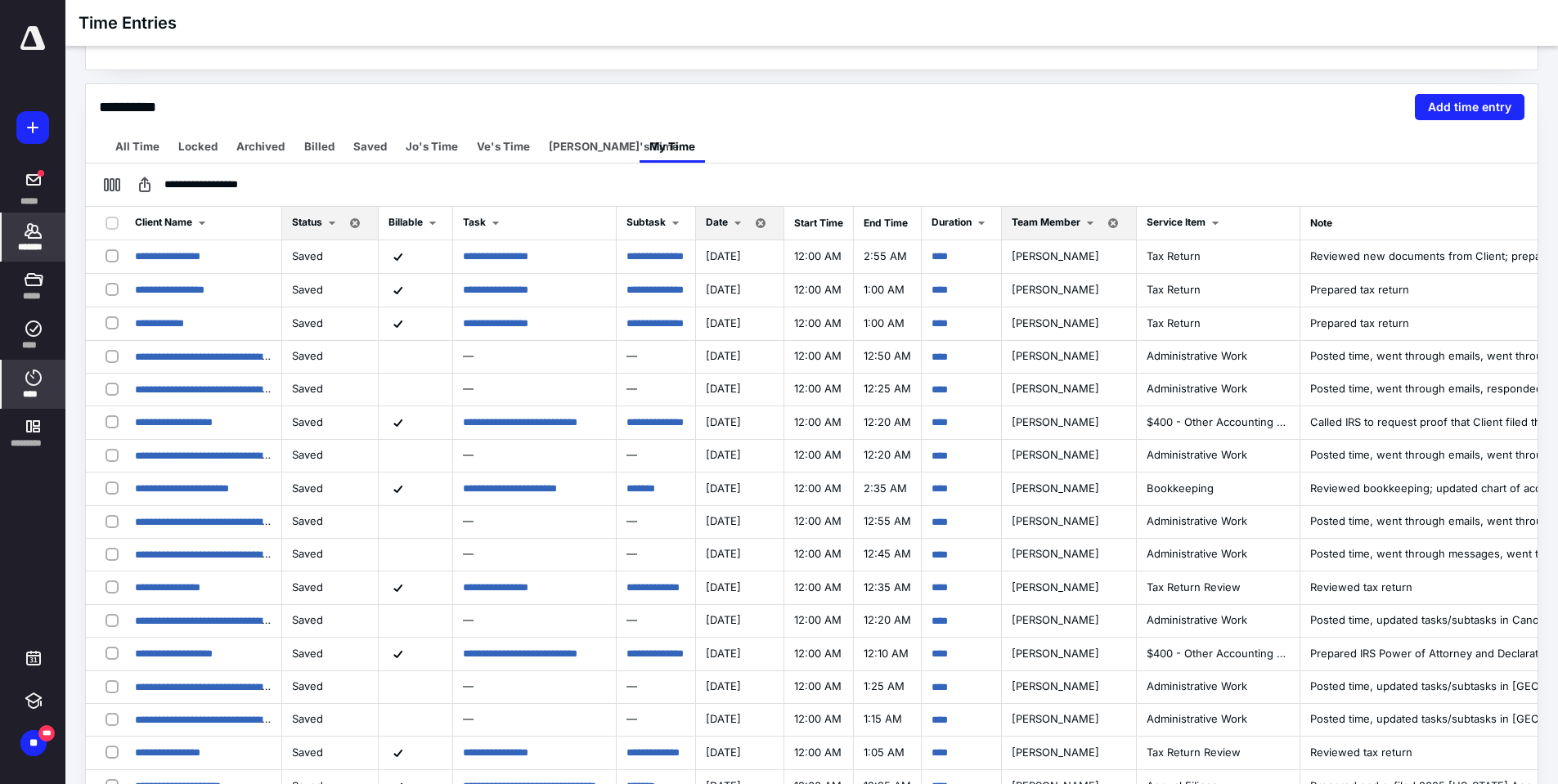 click on "*******" at bounding box center (34, 237) 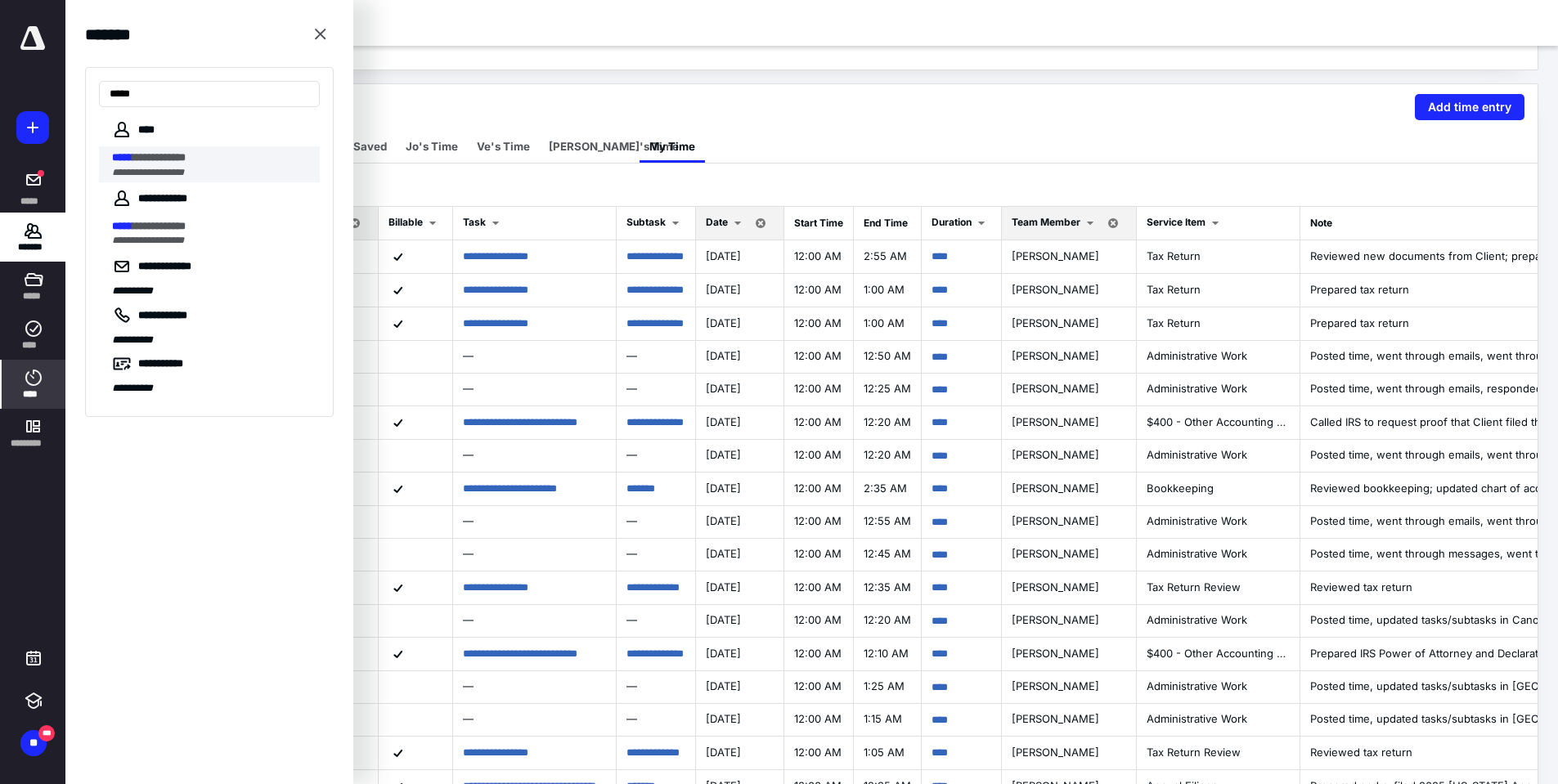 type on "*****" 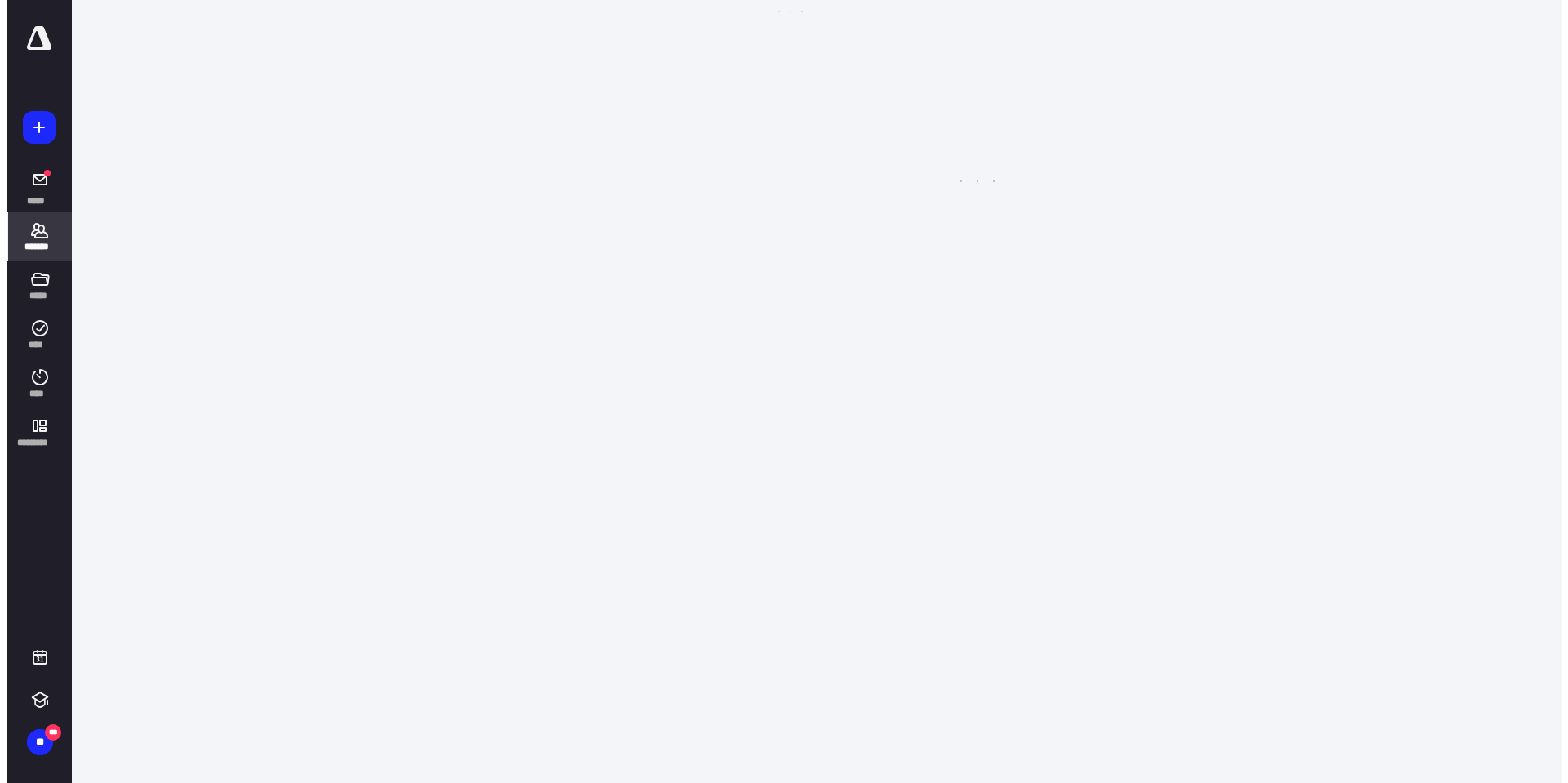 scroll, scrollTop: 0, scrollLeft: 0, axis: both 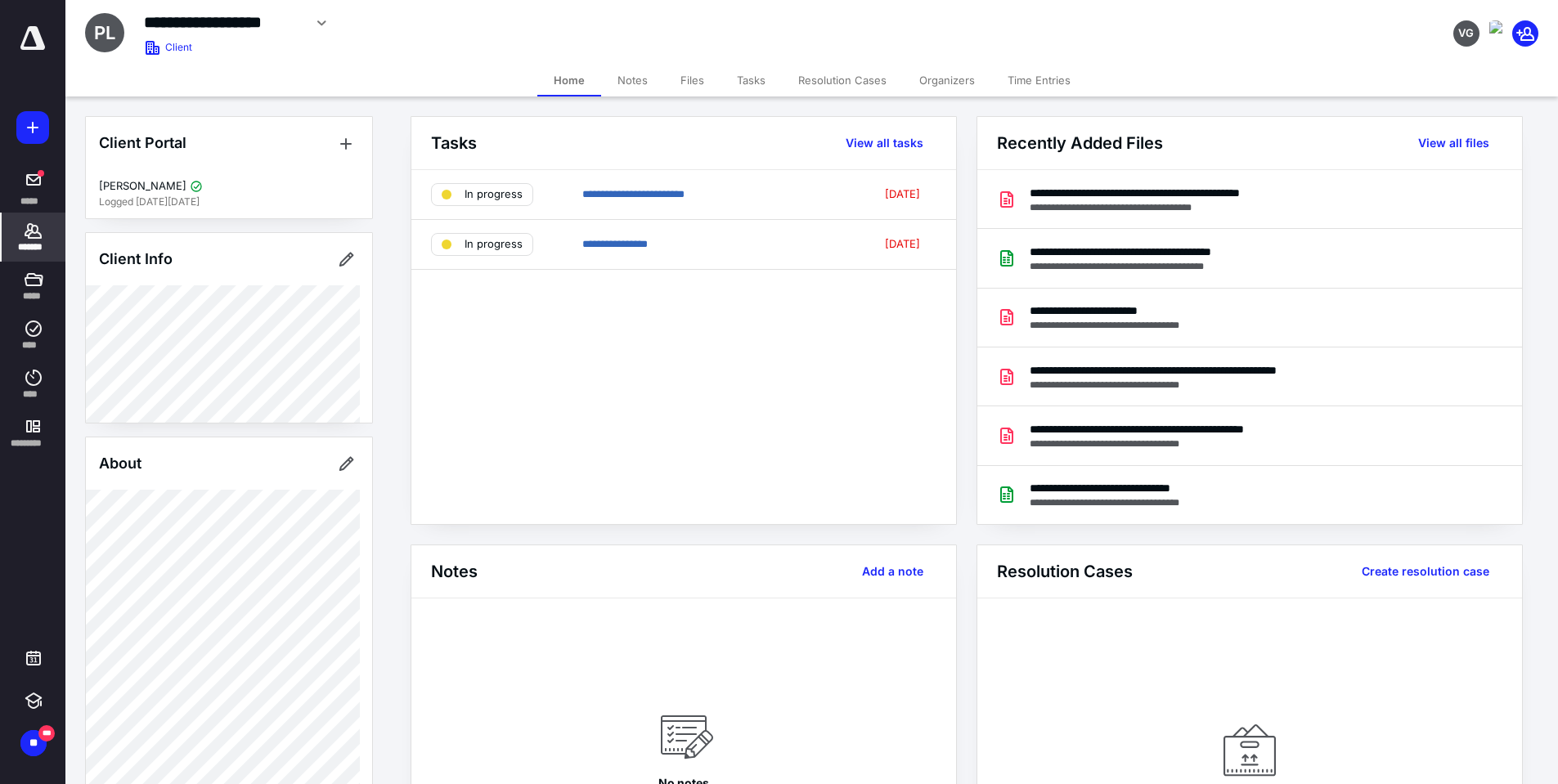 click on "Files" at bounding box center (692, 80) 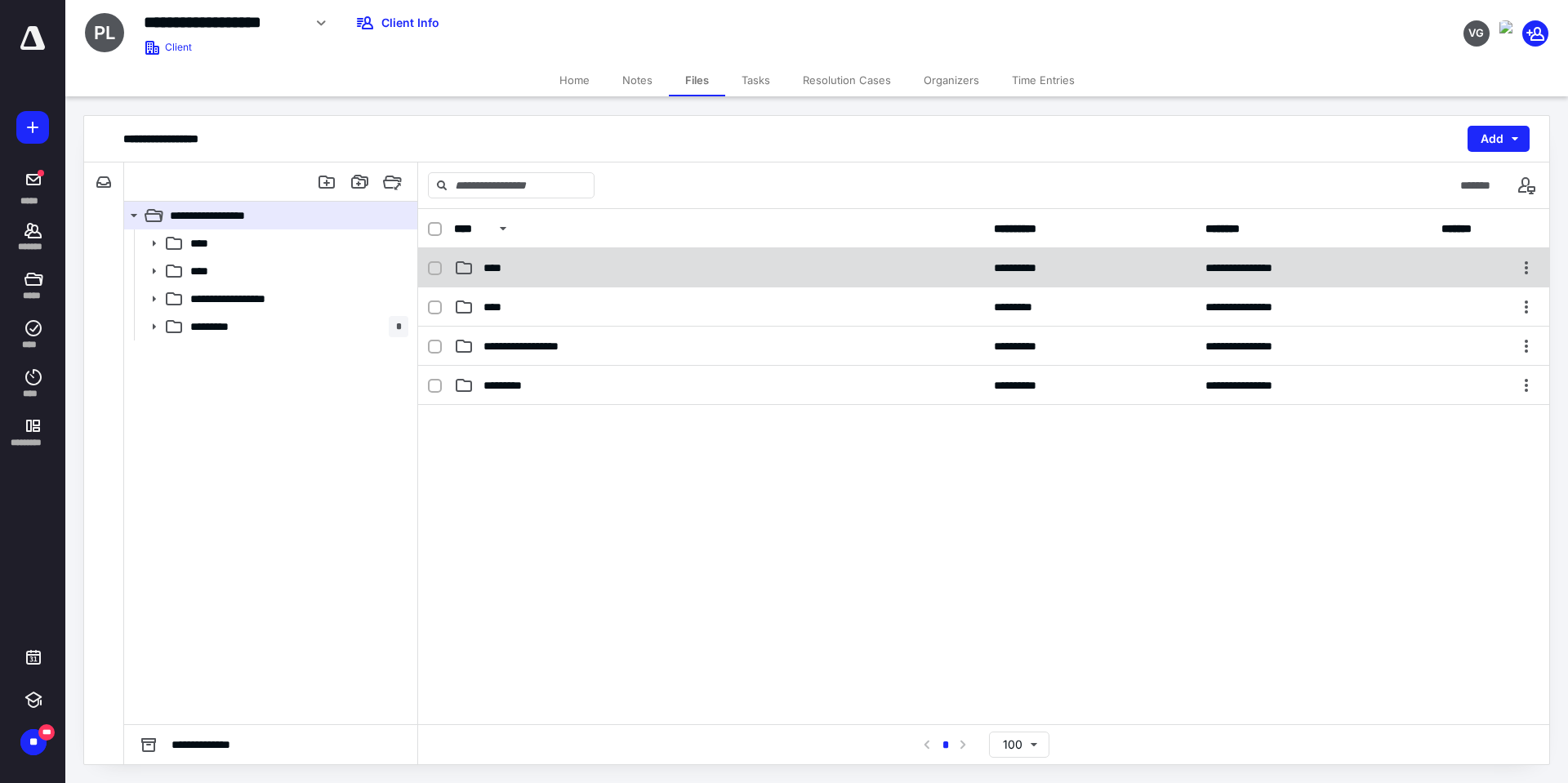 click on "****" at bounding box center (497, 268) 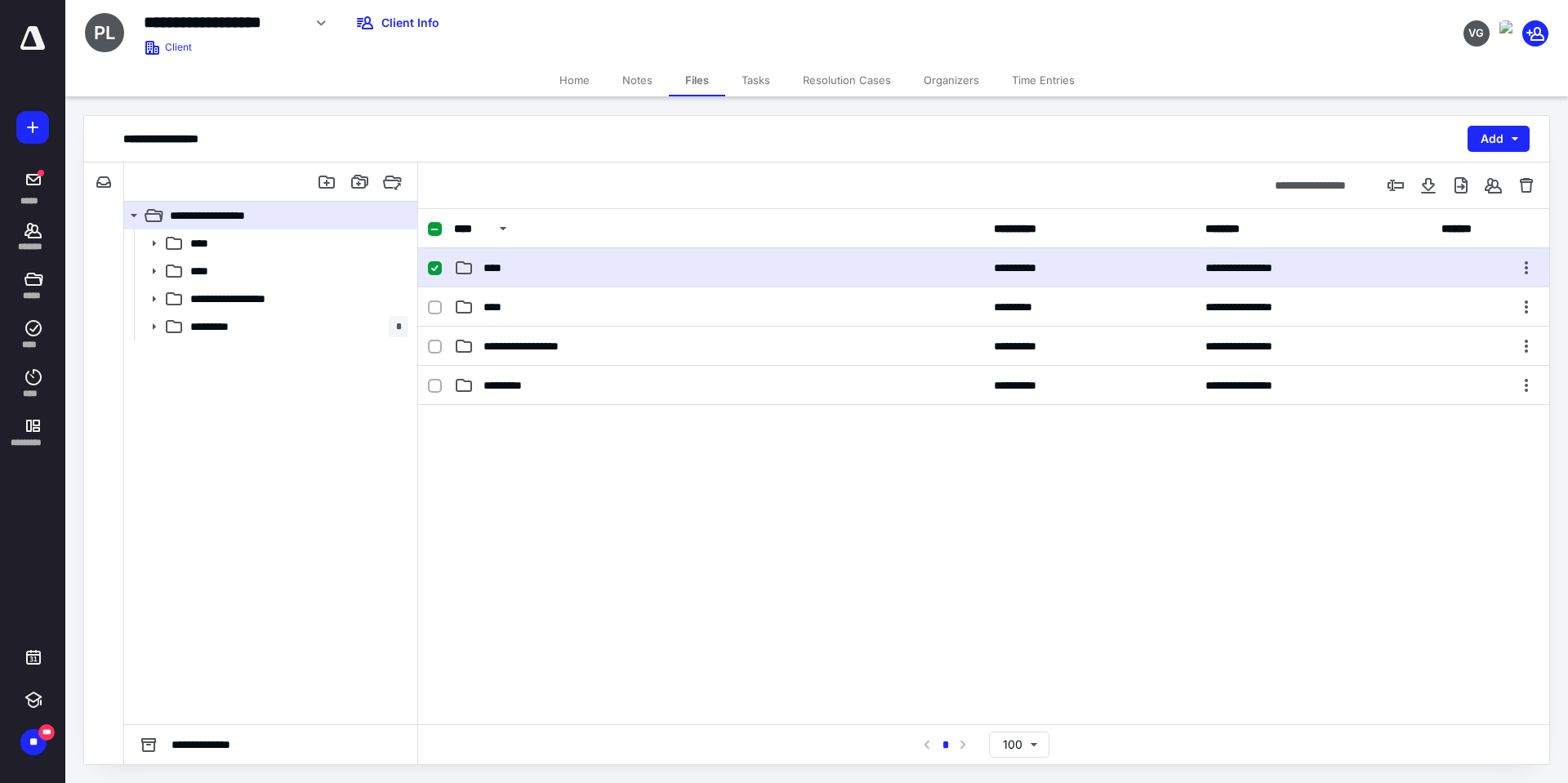 click on "****" at bounding box center [497, 268] 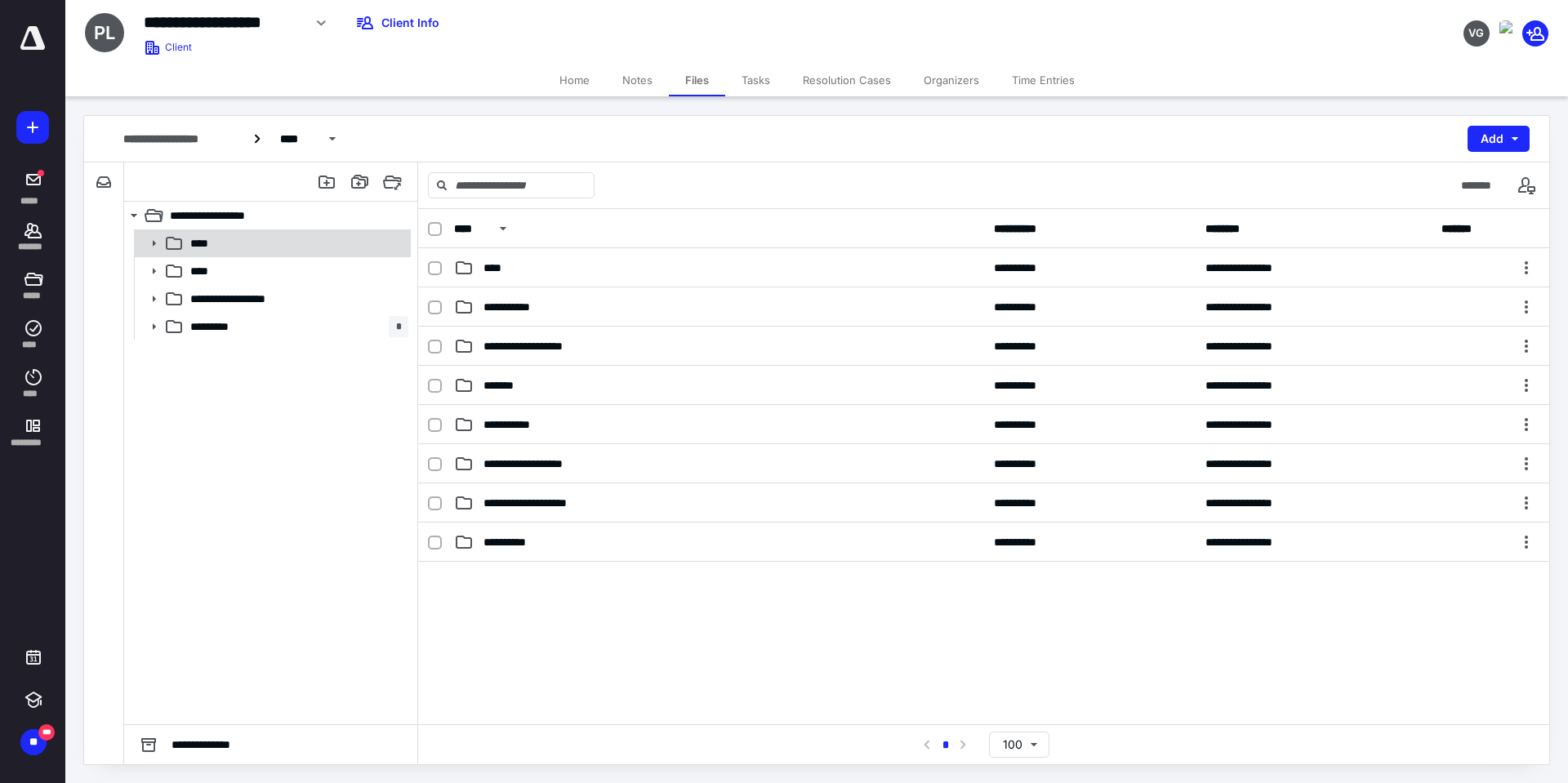 click on "****" at bounding box center (296, 243) 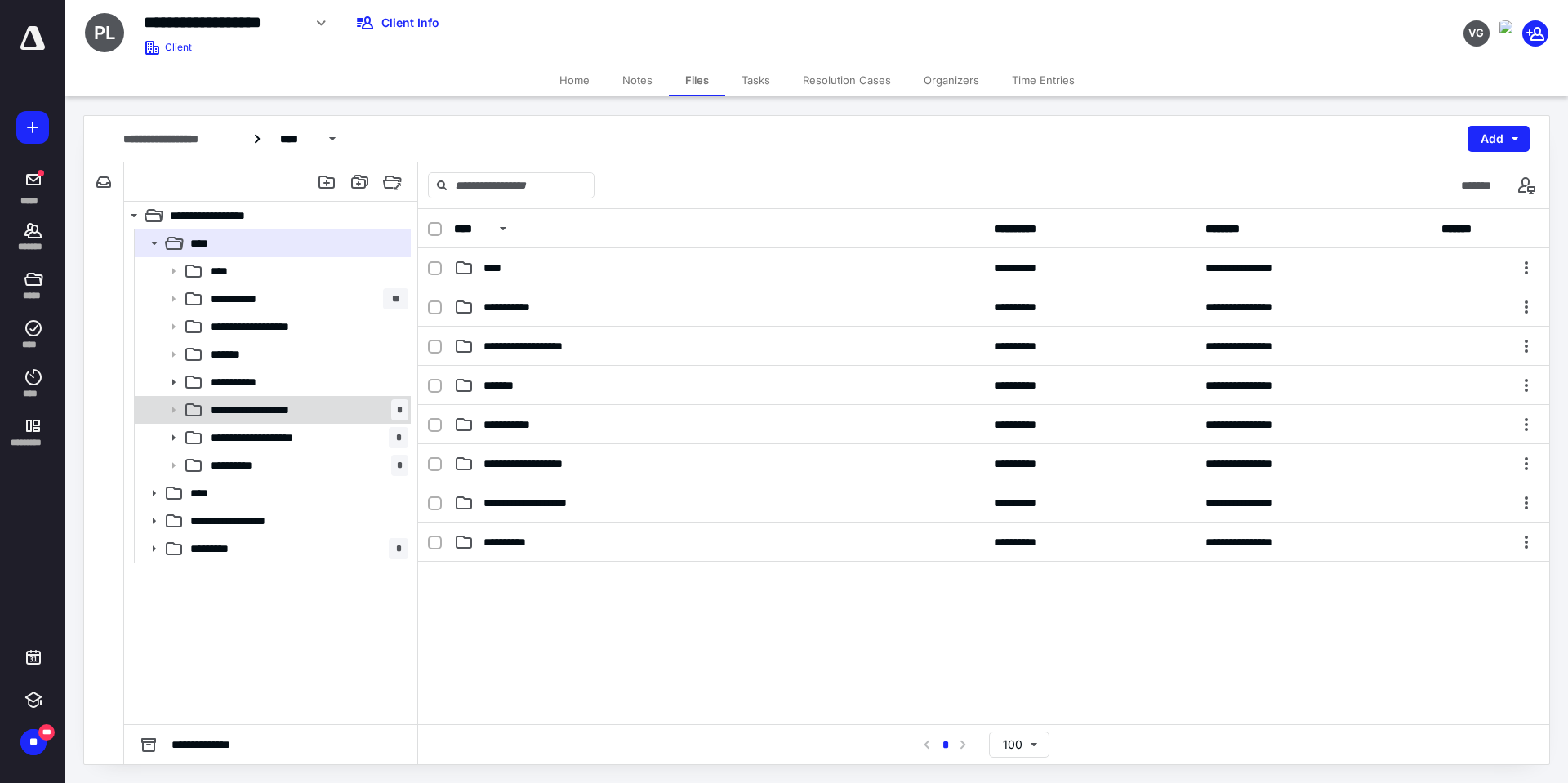 click on "**********" at bounding box center [305, 410] 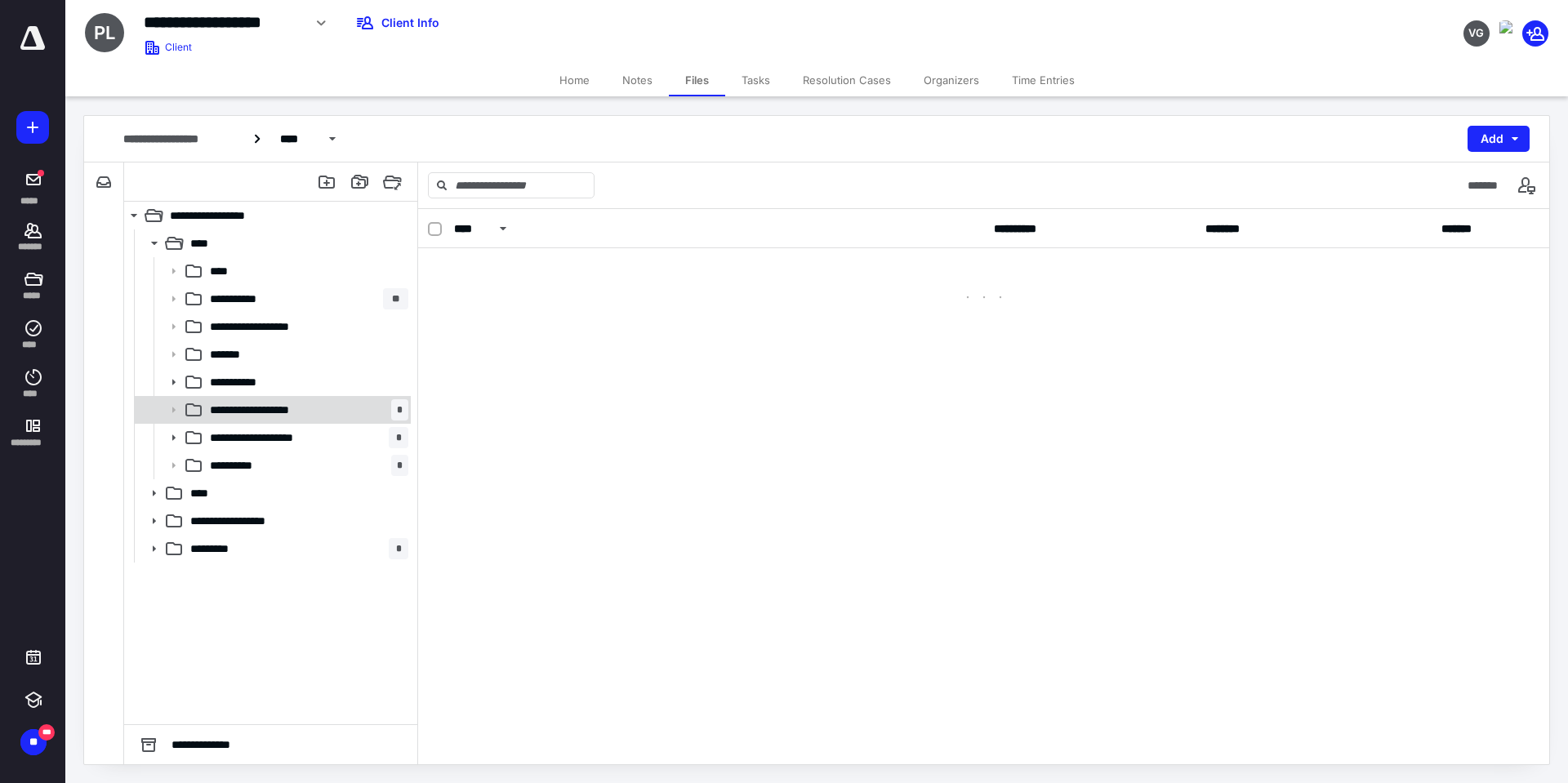 click on "**********" at bounding box center (305, 410) 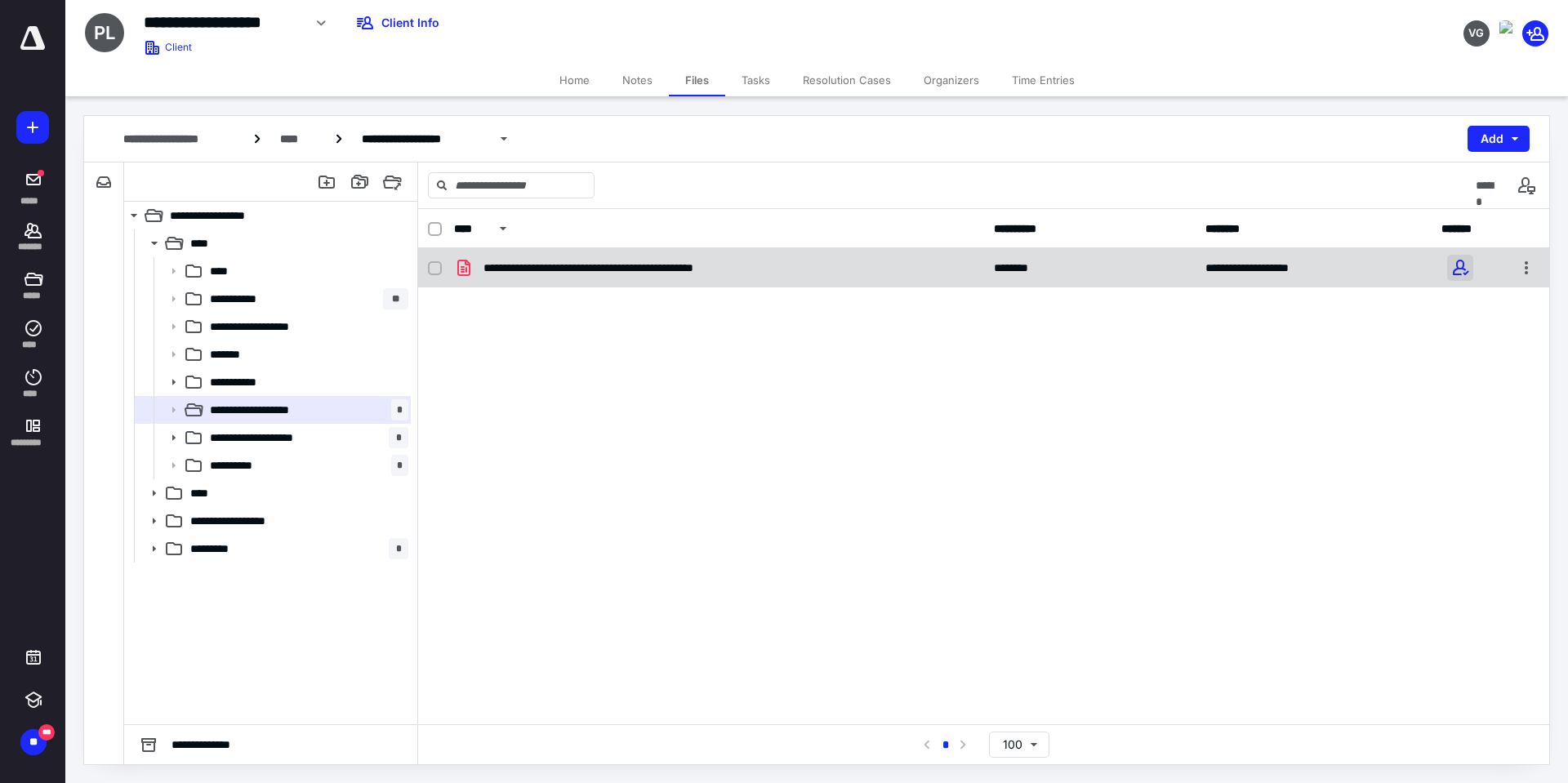 click at bounding box center [1460, 268] 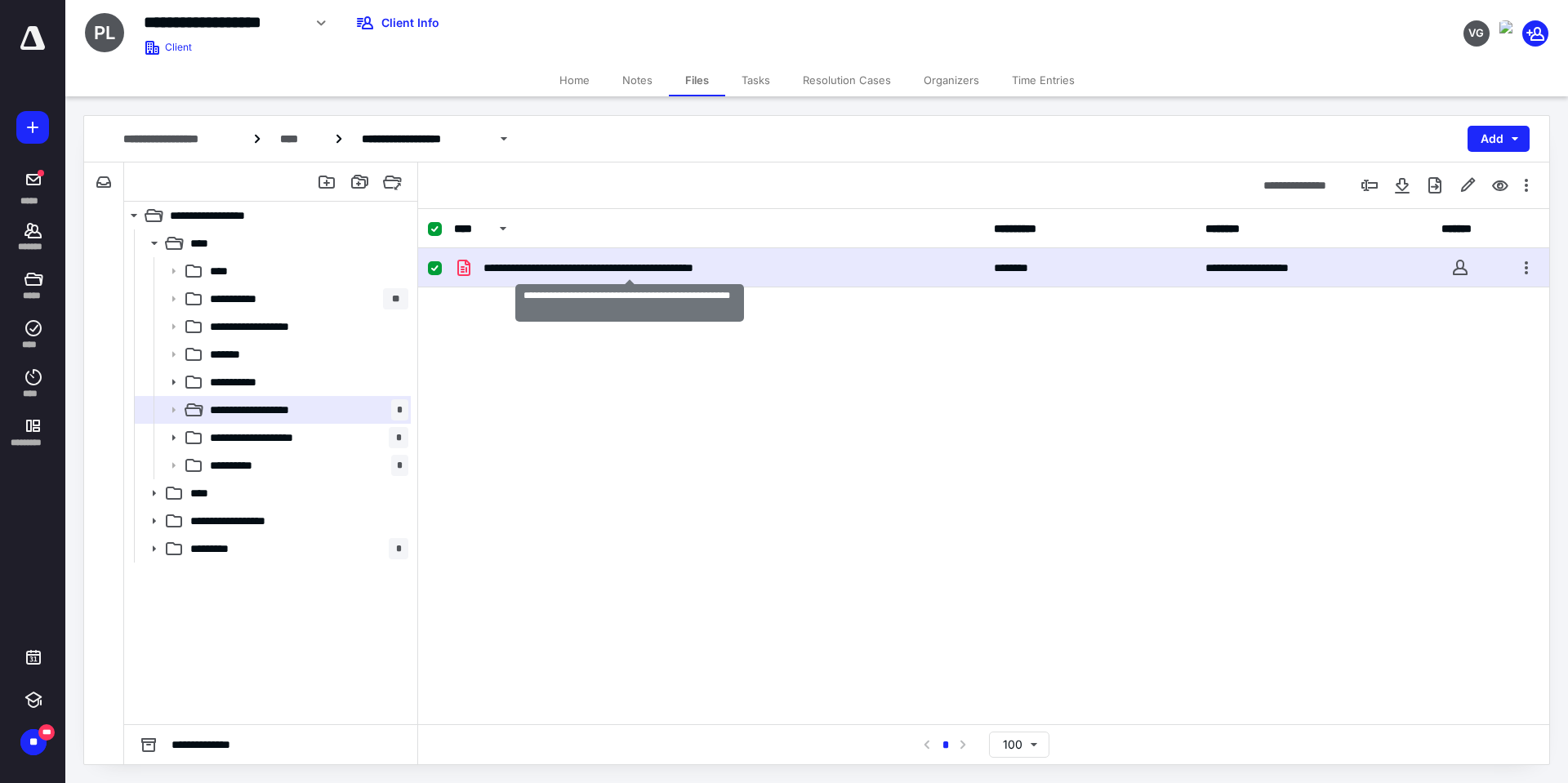 click on "**********" at bounding box center (630, 268) 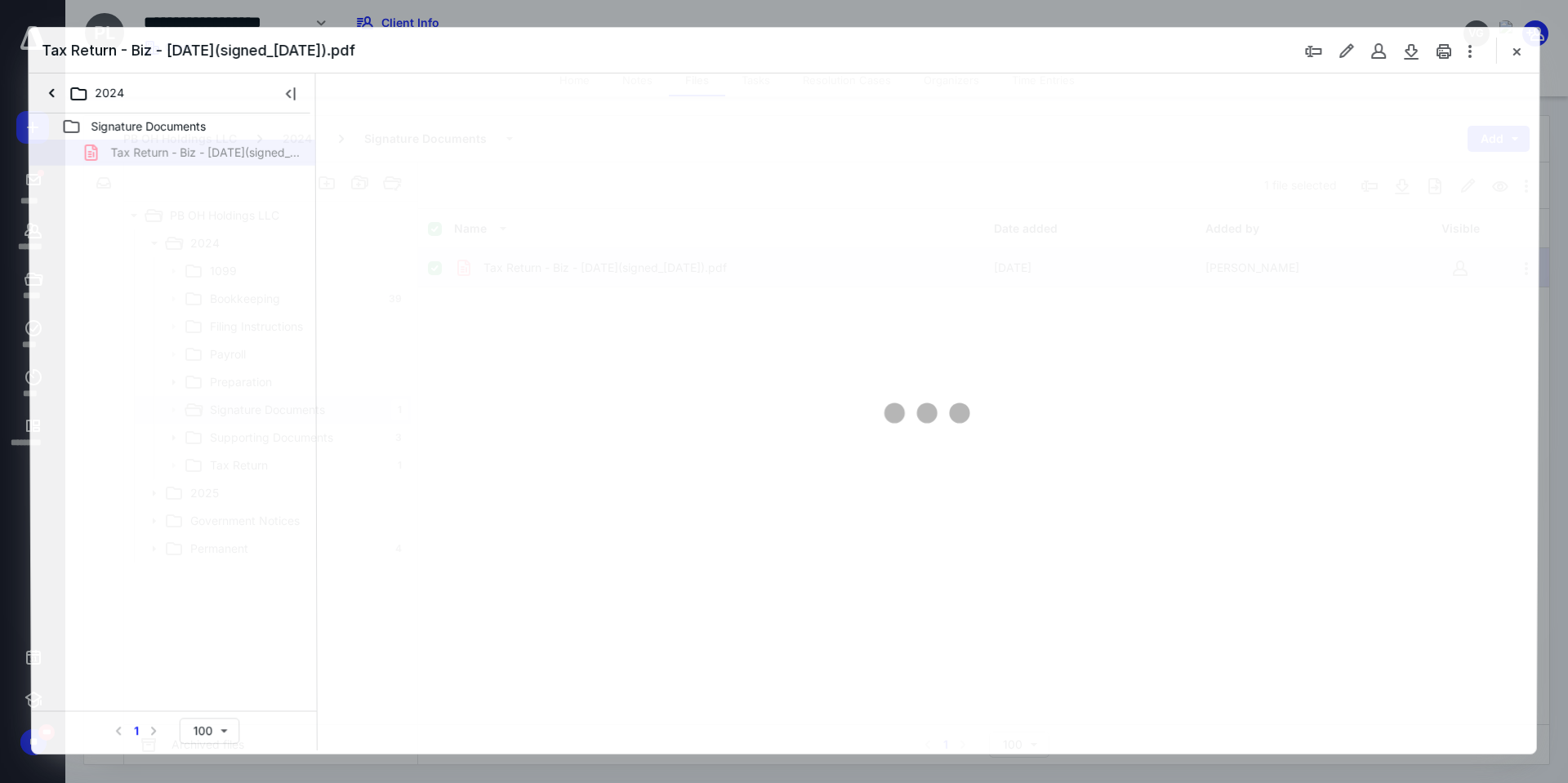 scroll, scrollTop: 0, scrollLeft: 0, axis: both 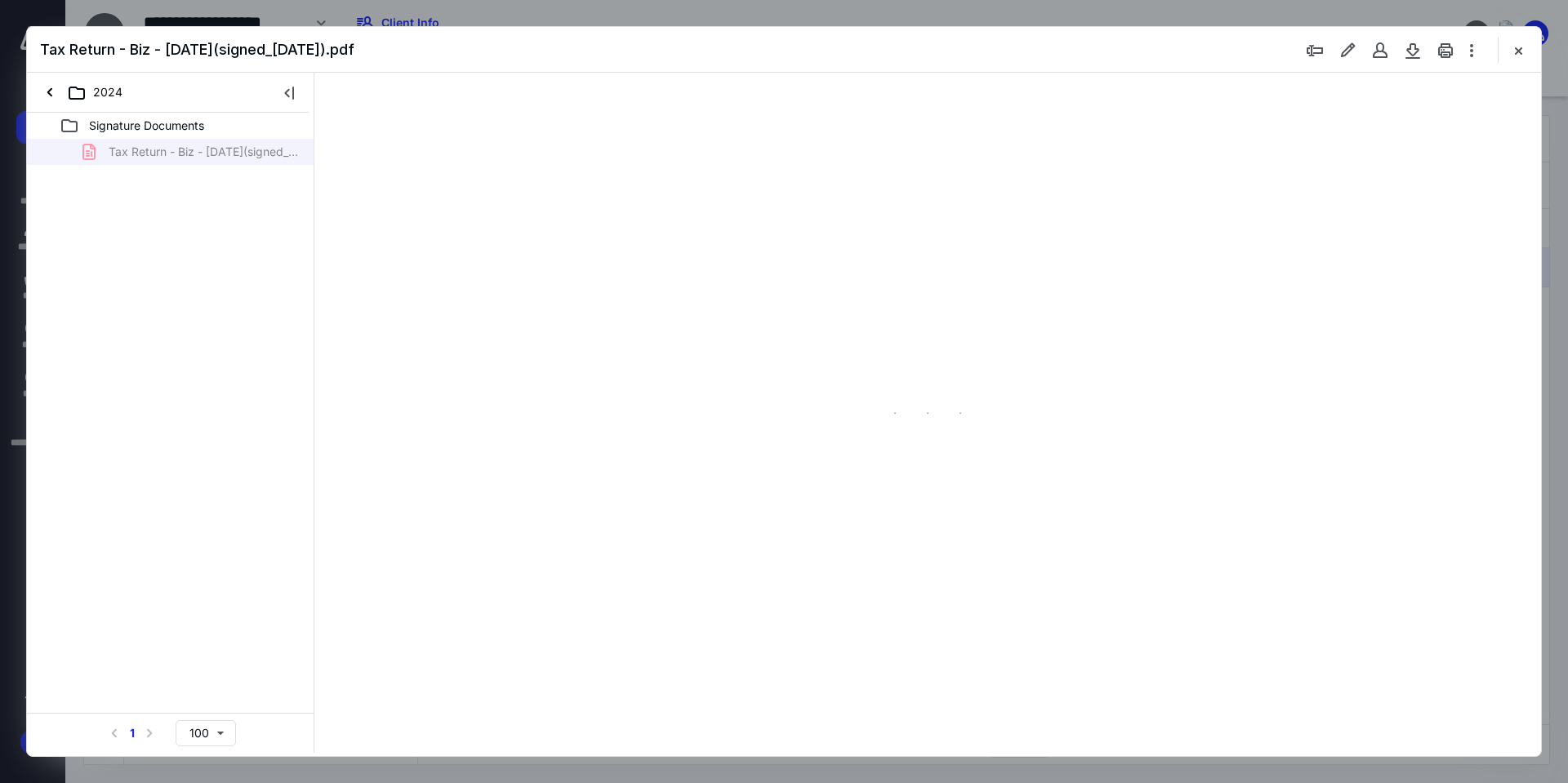 type on "240" 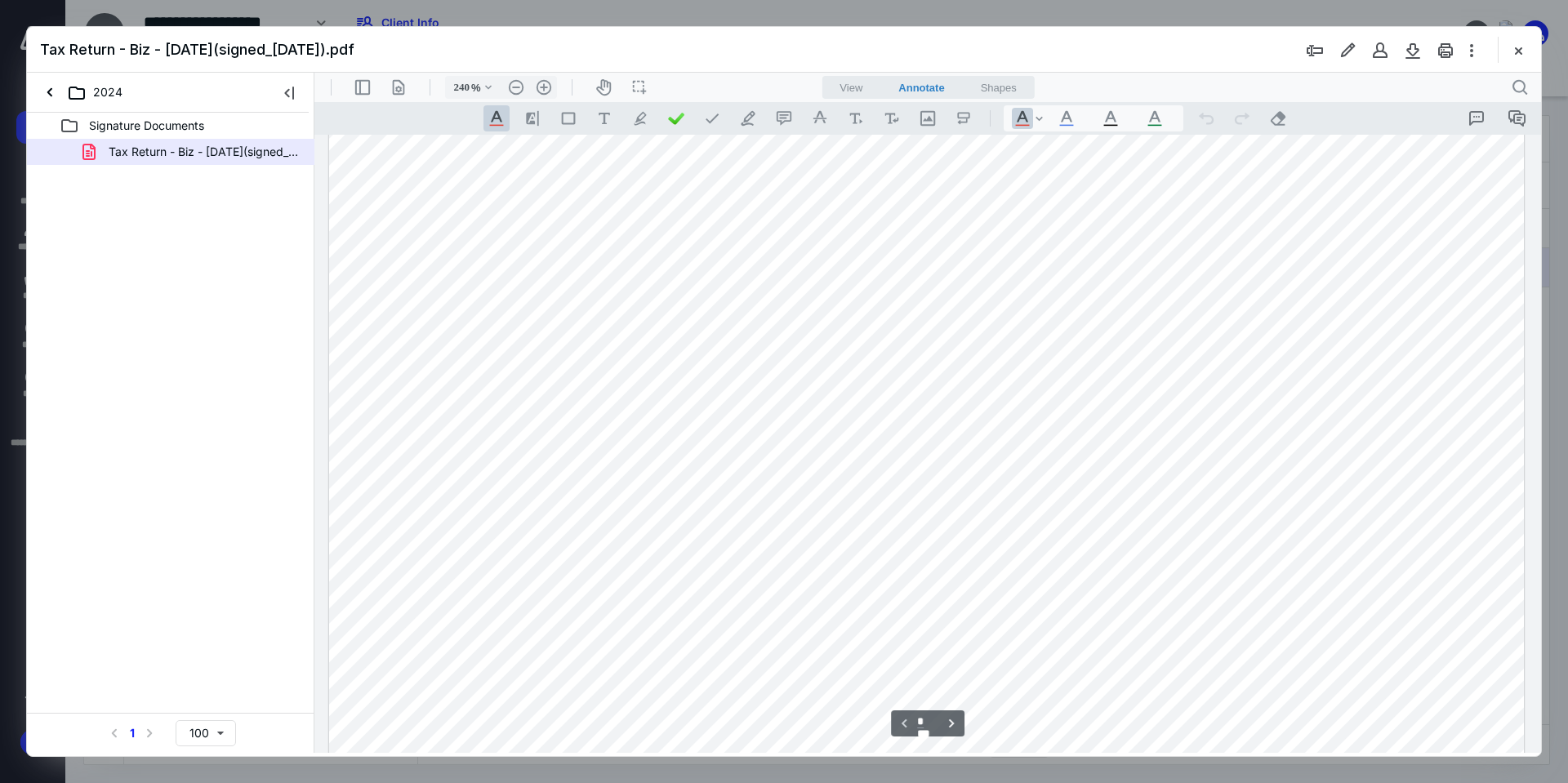 scroll, scrollTop: 408, scrollLeft: 0, axis: vertical 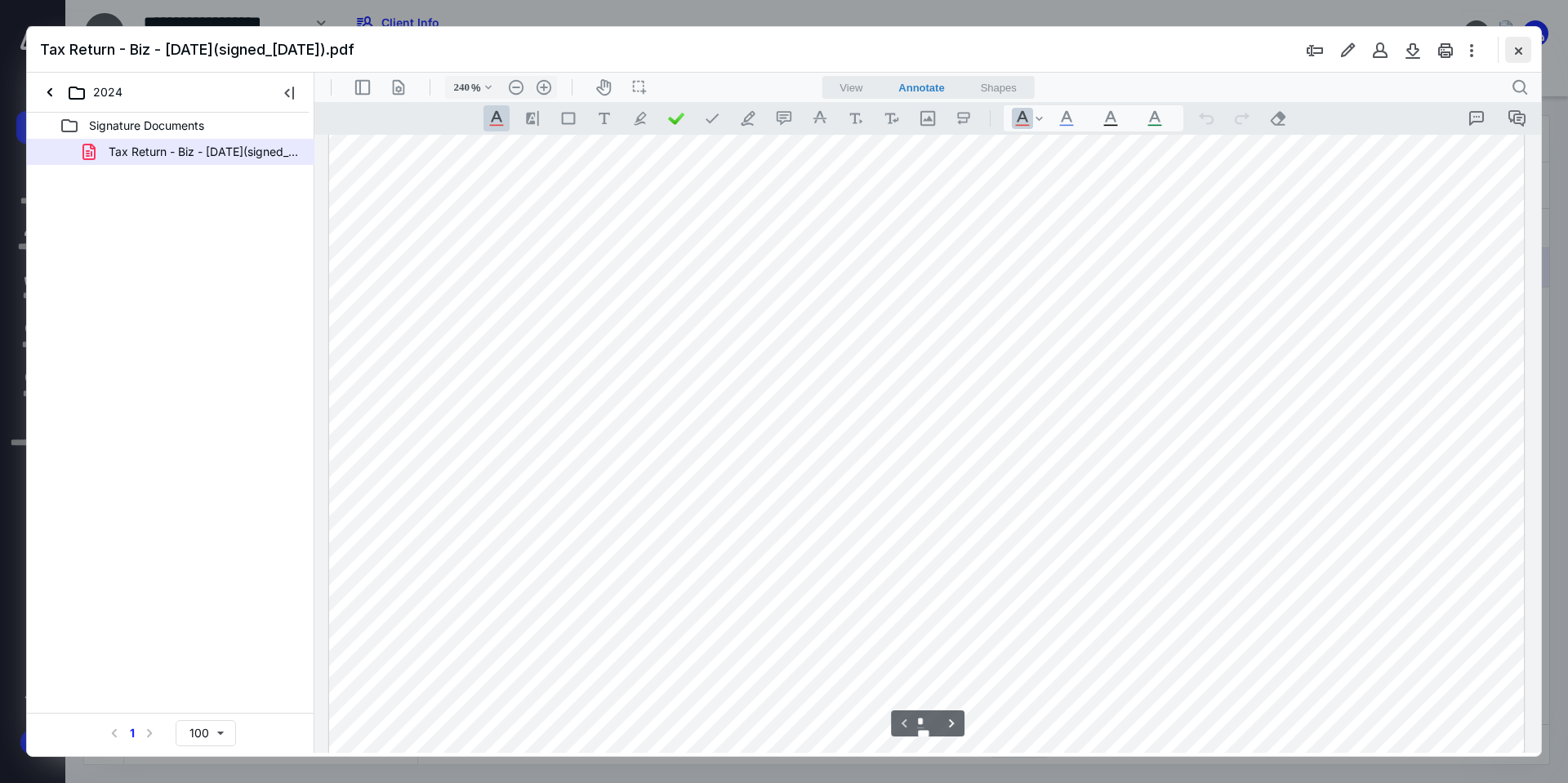 click at bounding box center (1518, 50) 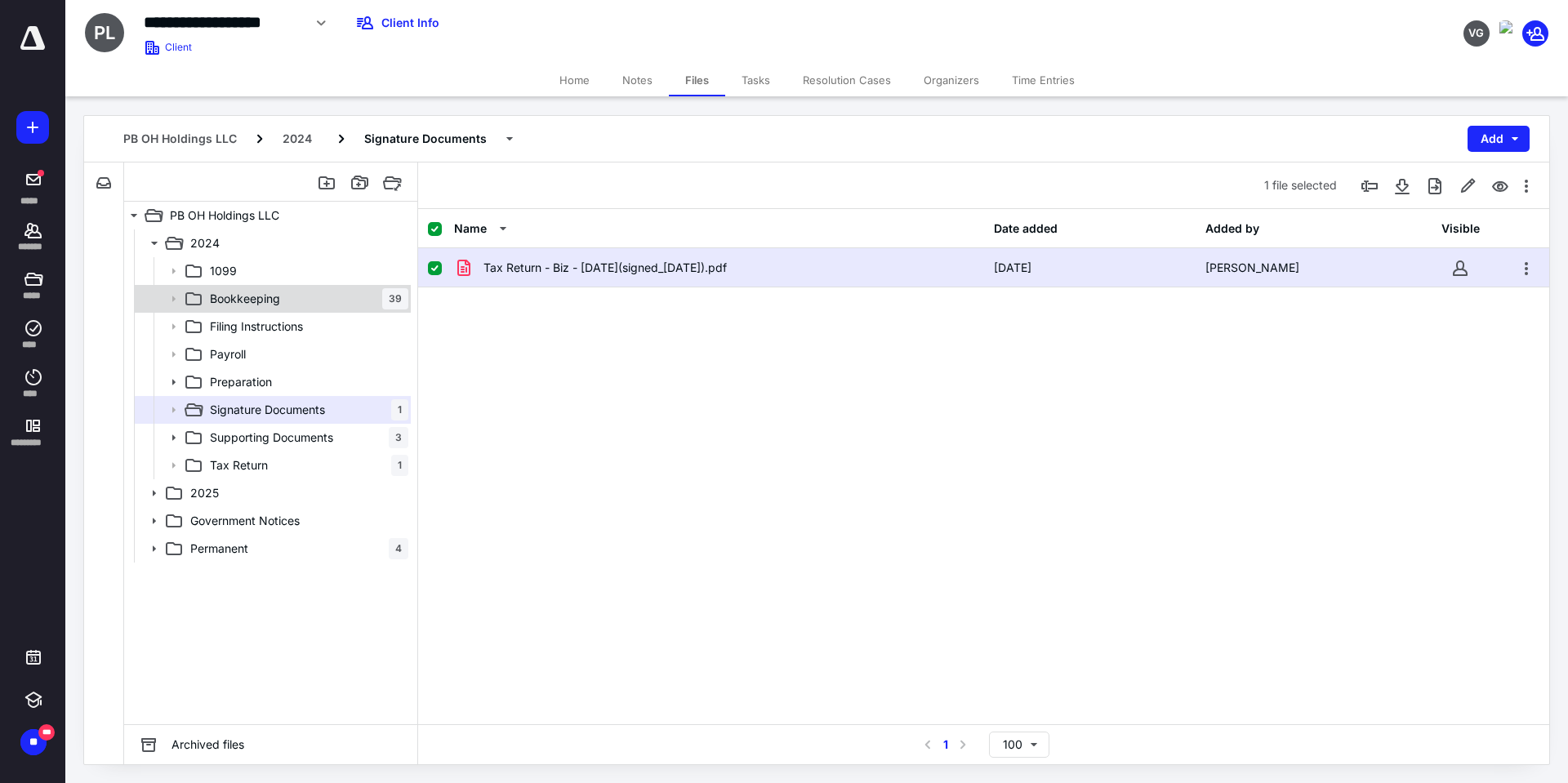 click on "Bookkeeping 39" at bounding box center [305, 299] 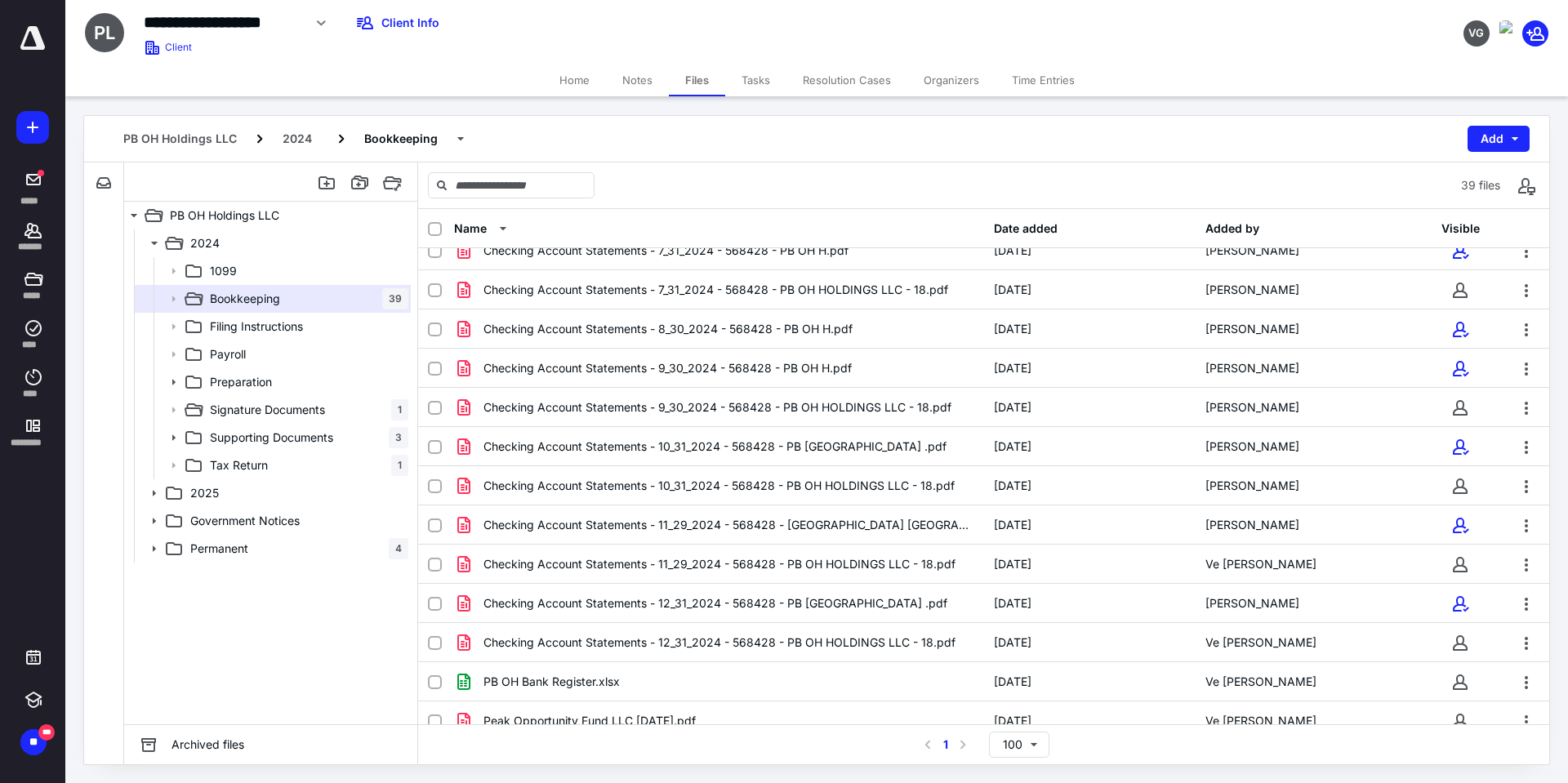 scroll, scrollTop: 1052, scrollLeft: 0, axis: vertical 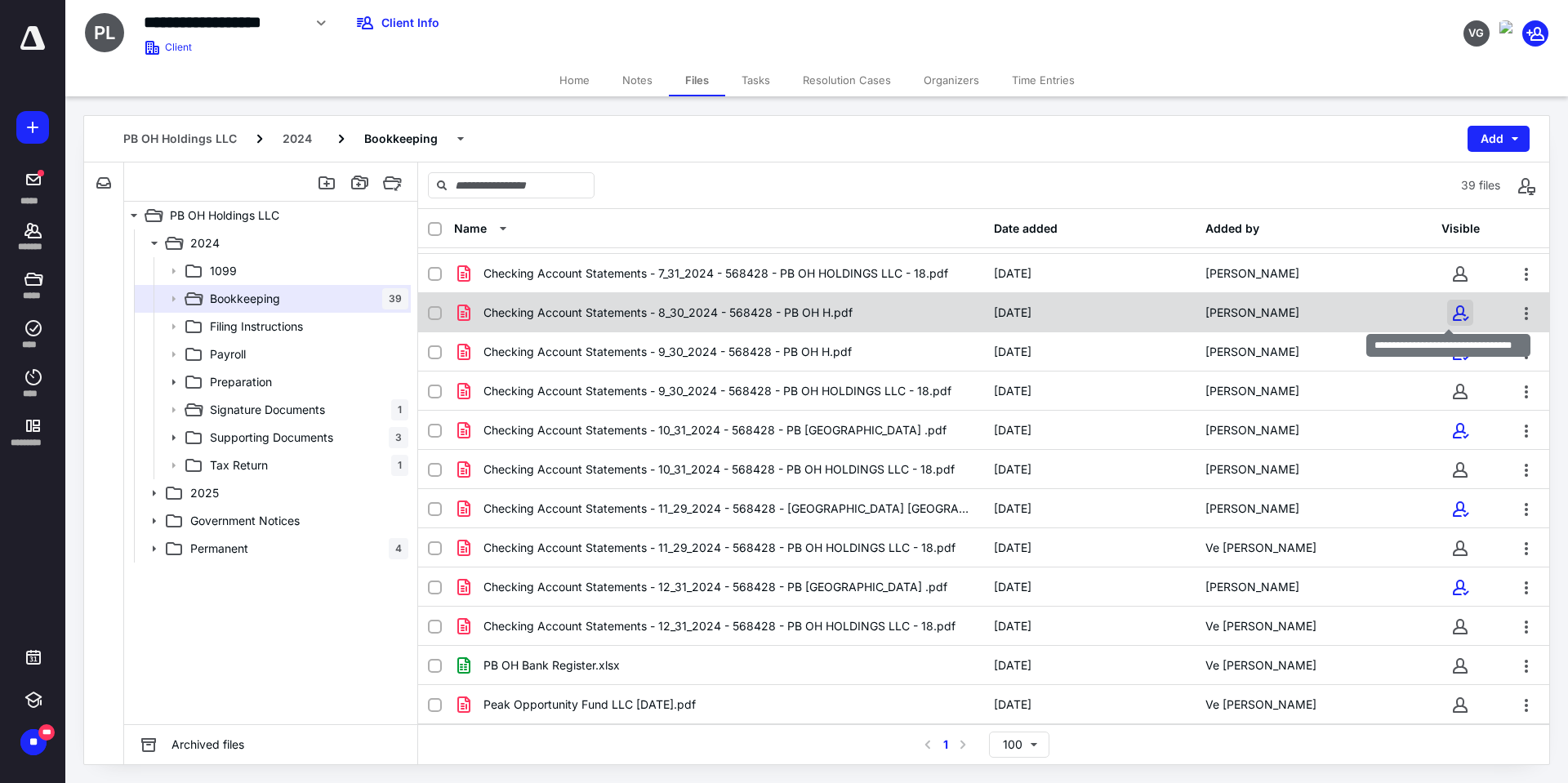 click at bounding box center (1460, 313) 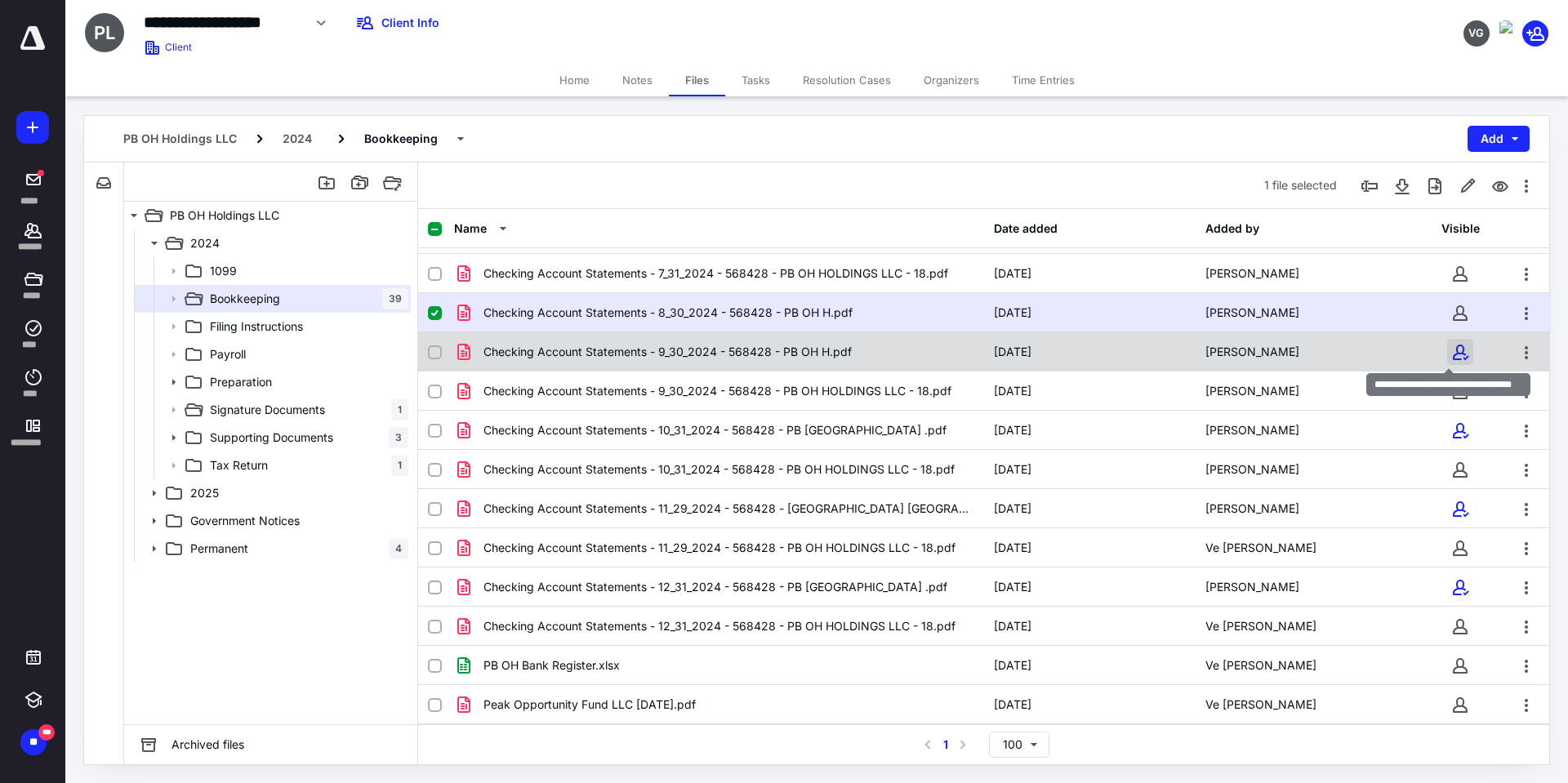 click at bounding box center (1460, 352) 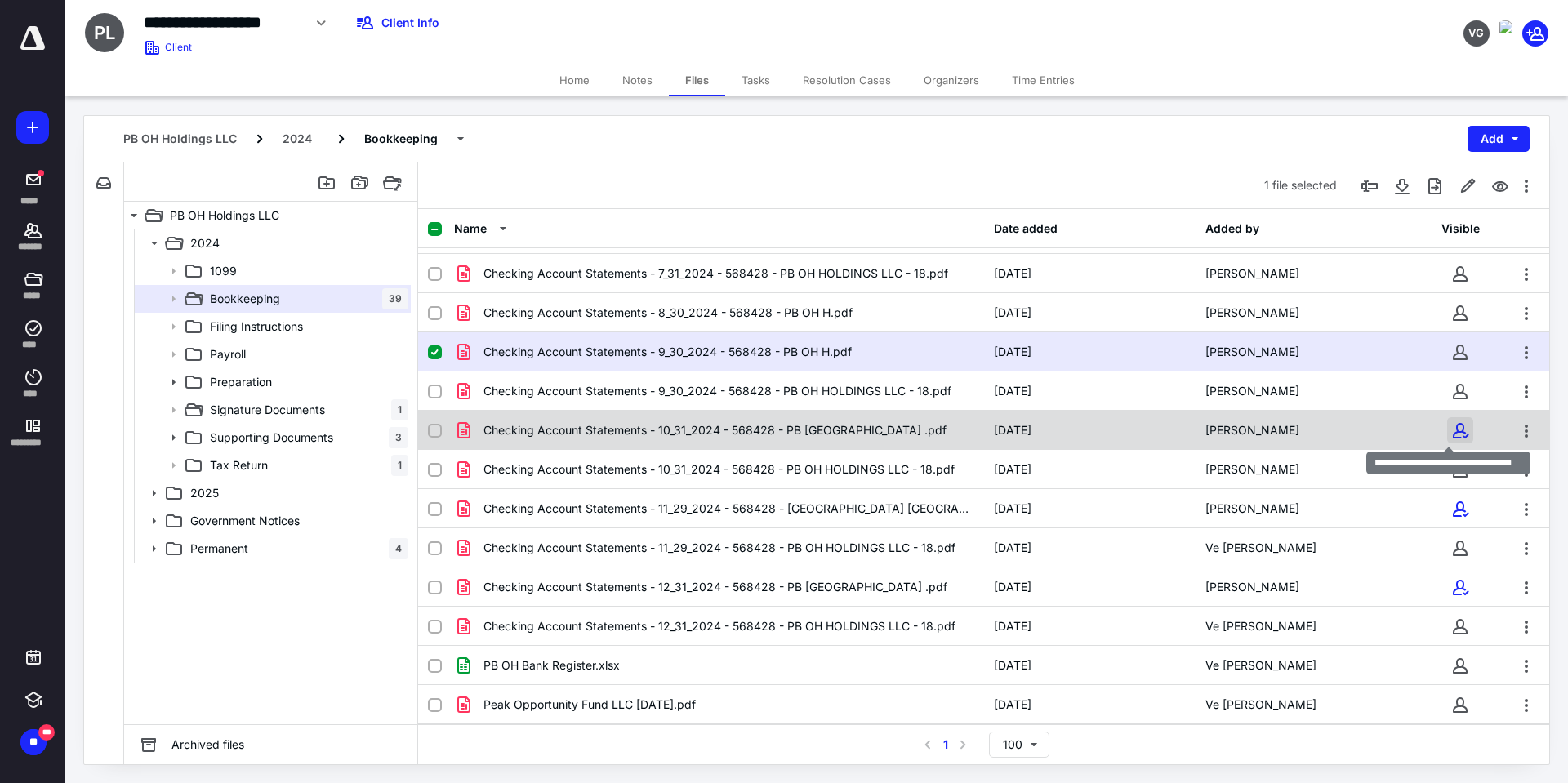click at bounding box center (1460, 430) 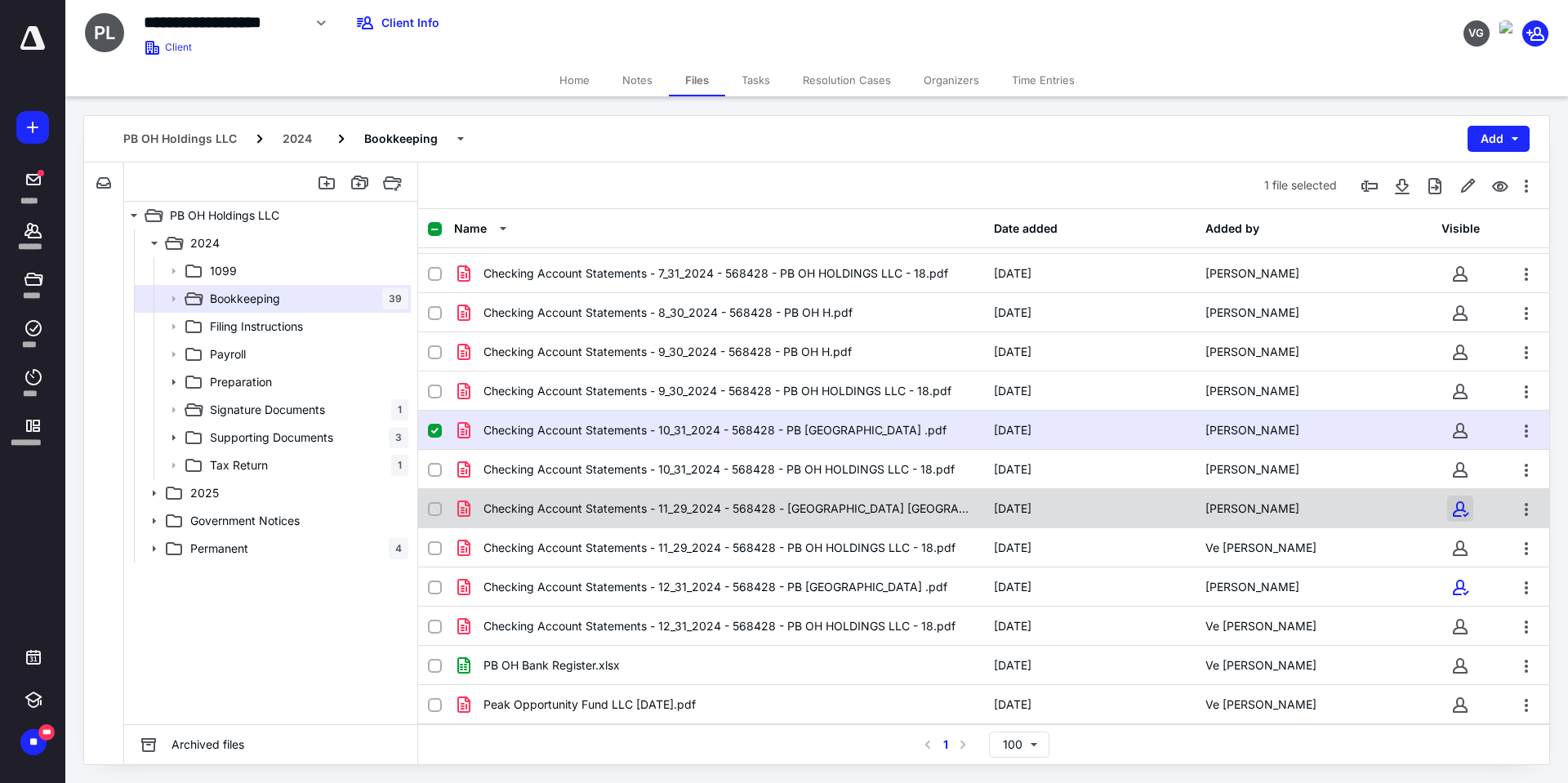 click at bounding box center (1460, 509) 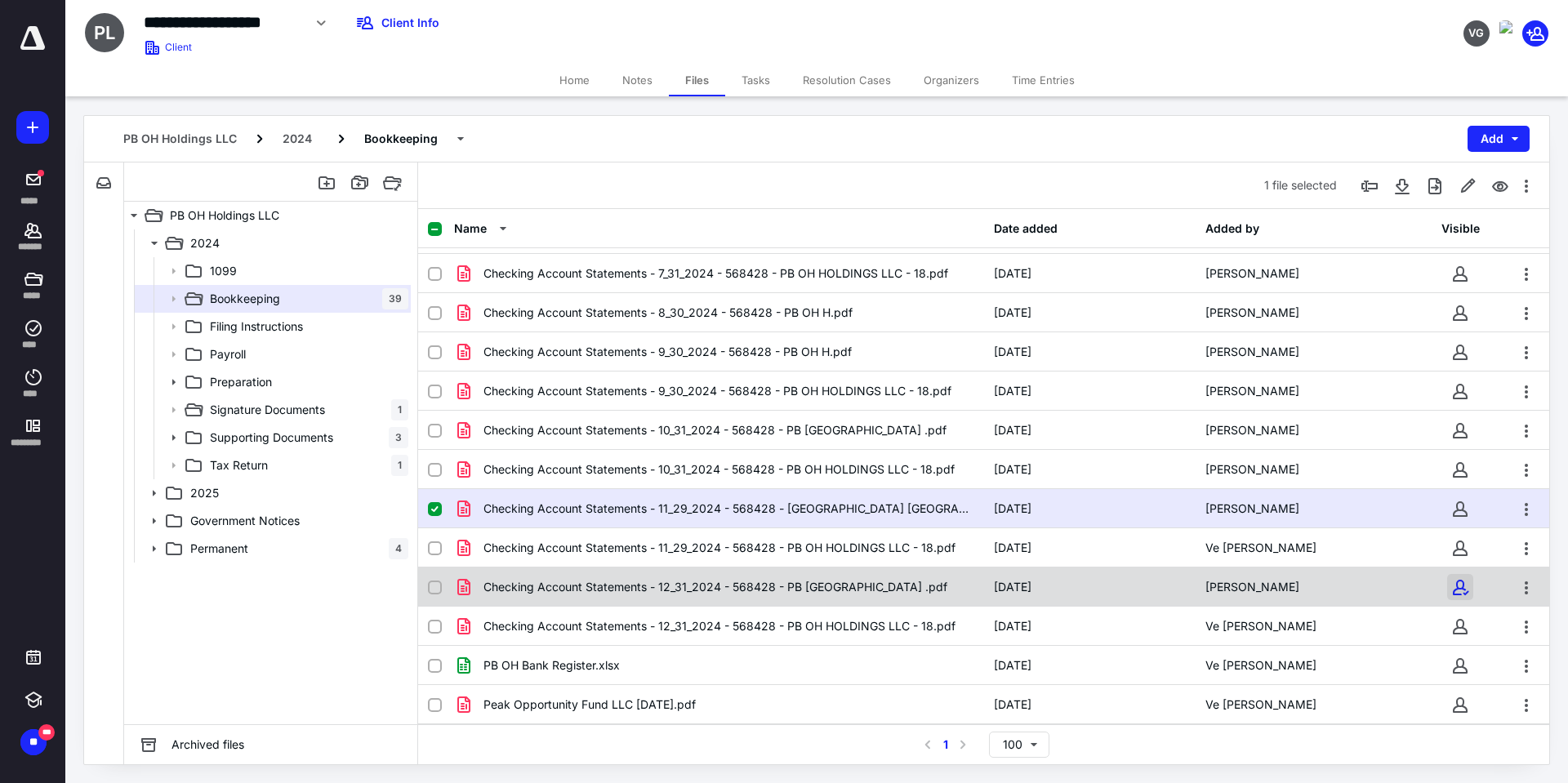 click at bounding box center (1460, 587) 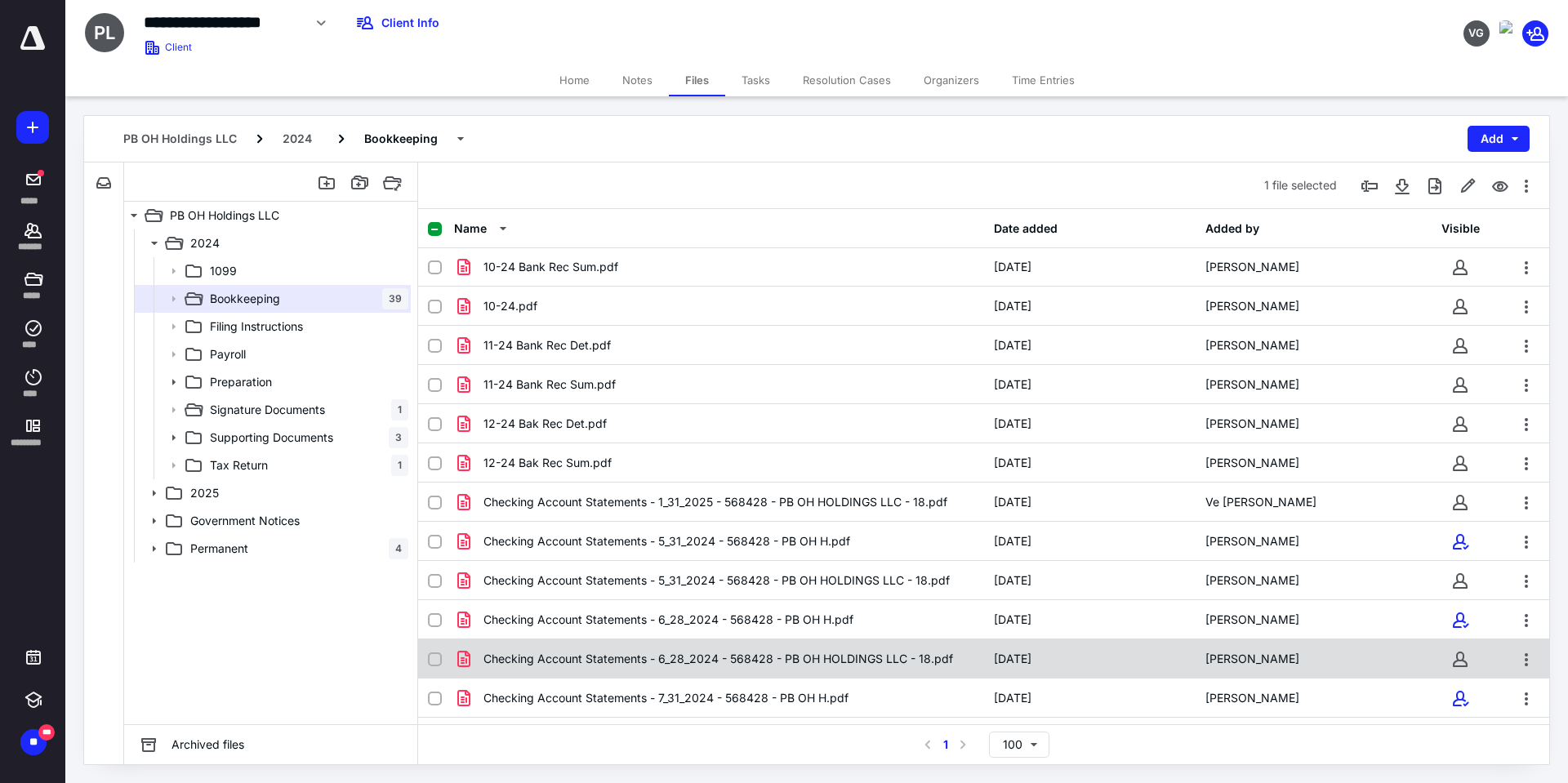 scroll, scrollTop: 807, scrollLeft: 0, axis: vertical 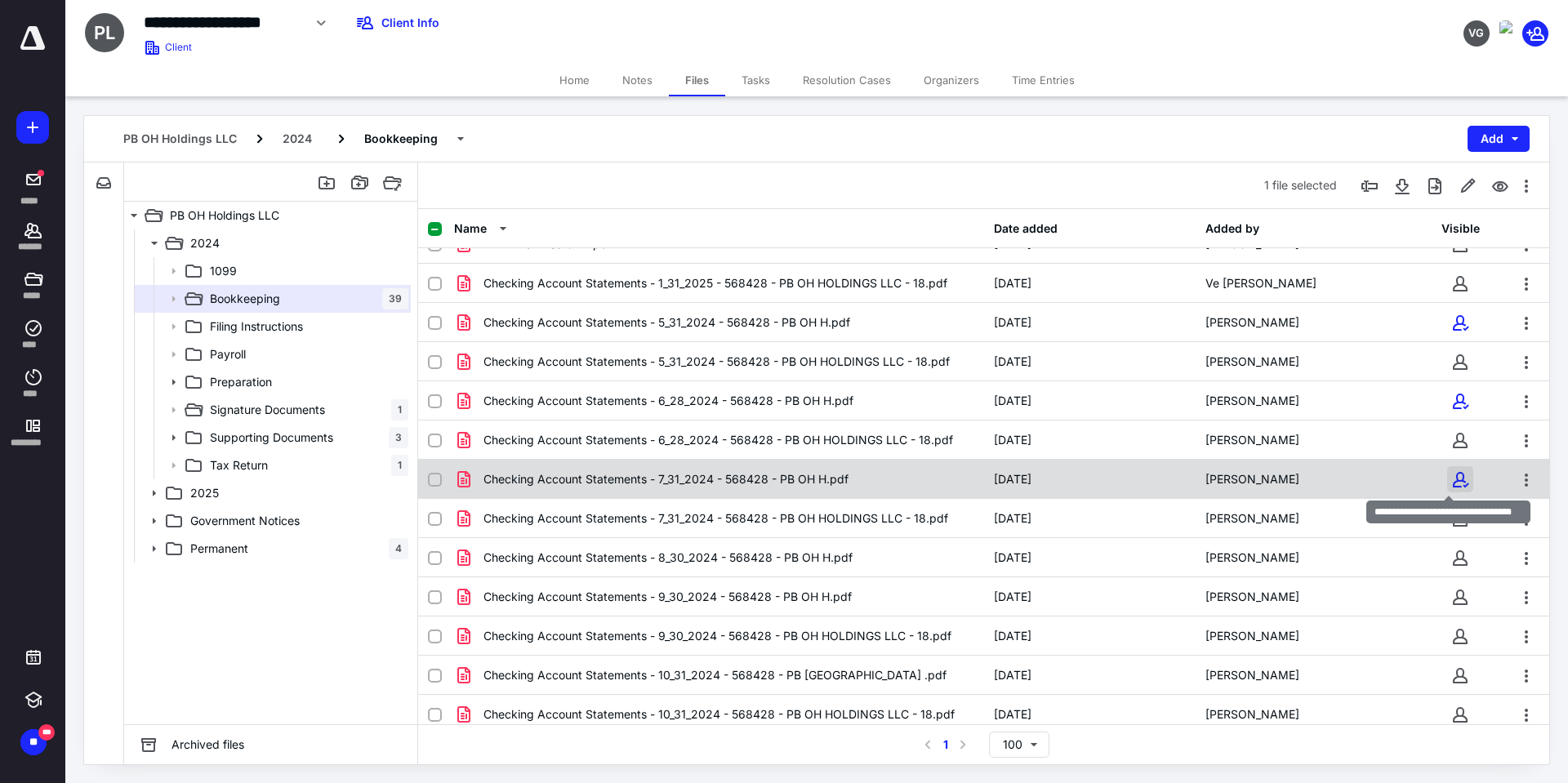 click at bounding box center [1460, 479] 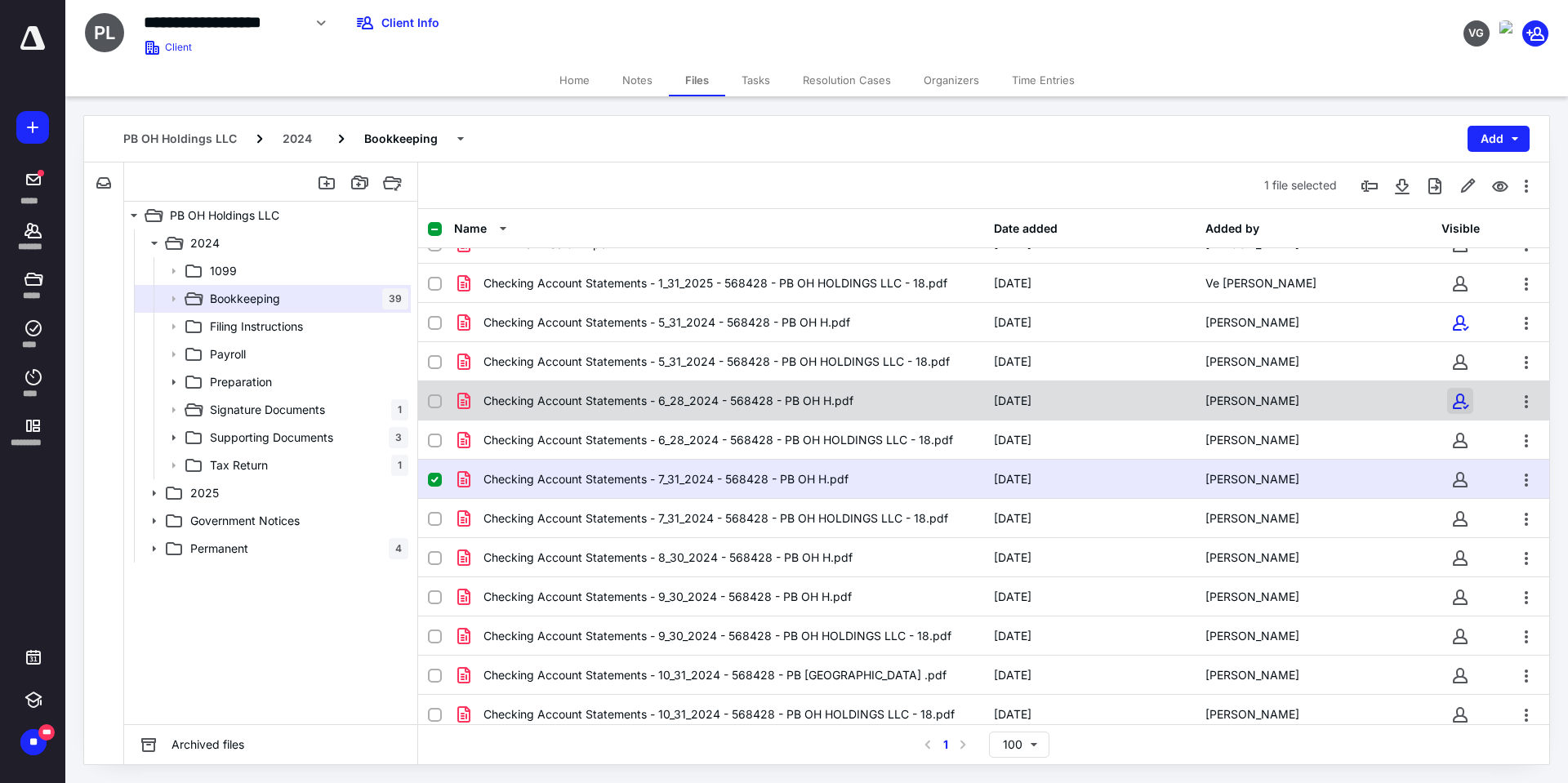 click at bounding box center [1460, 401] 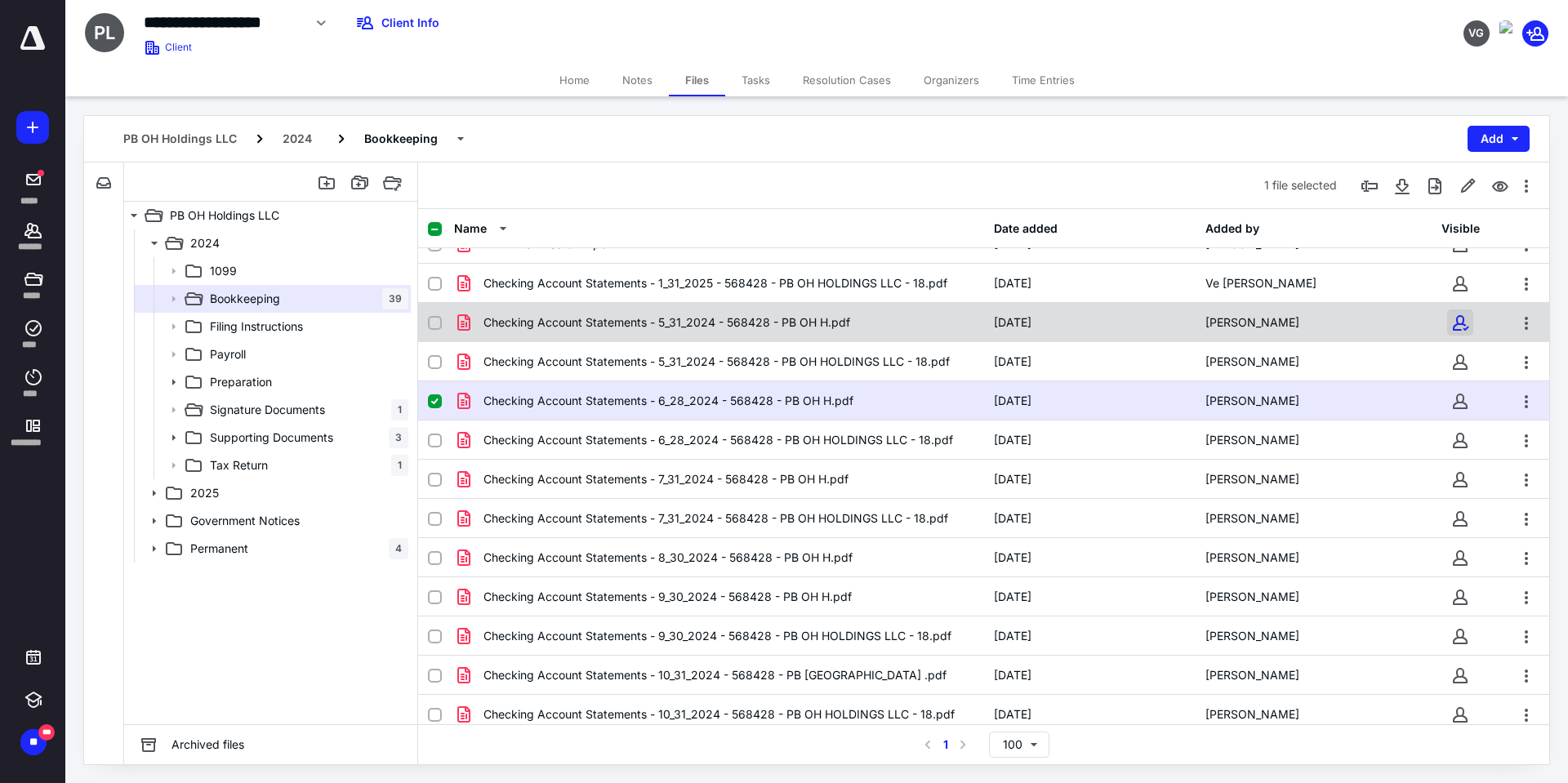 click at bounding box center [1460, 323] 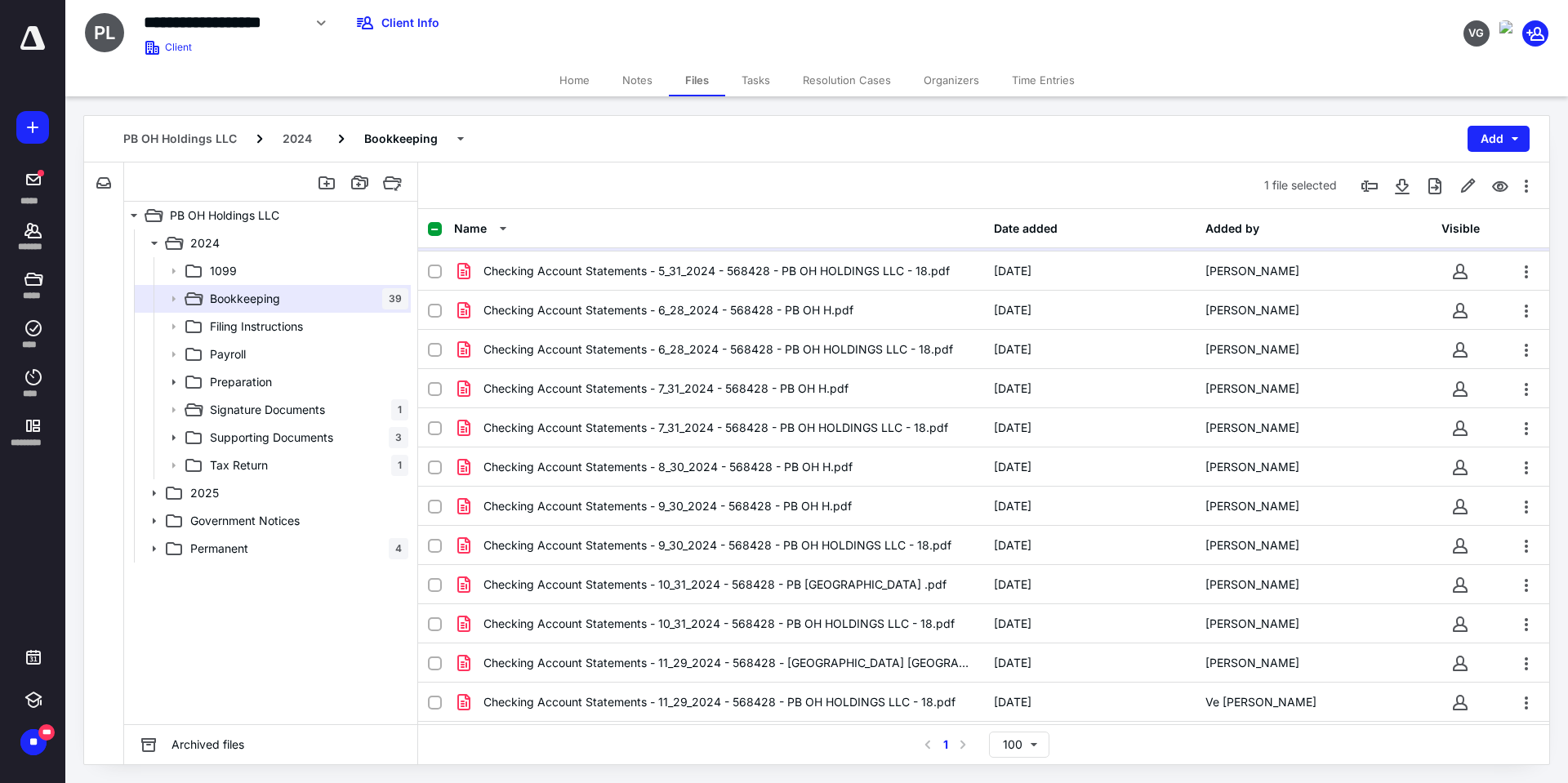 scroll, scrollTop: 1052, scrollLeft: 0, axis: vertical 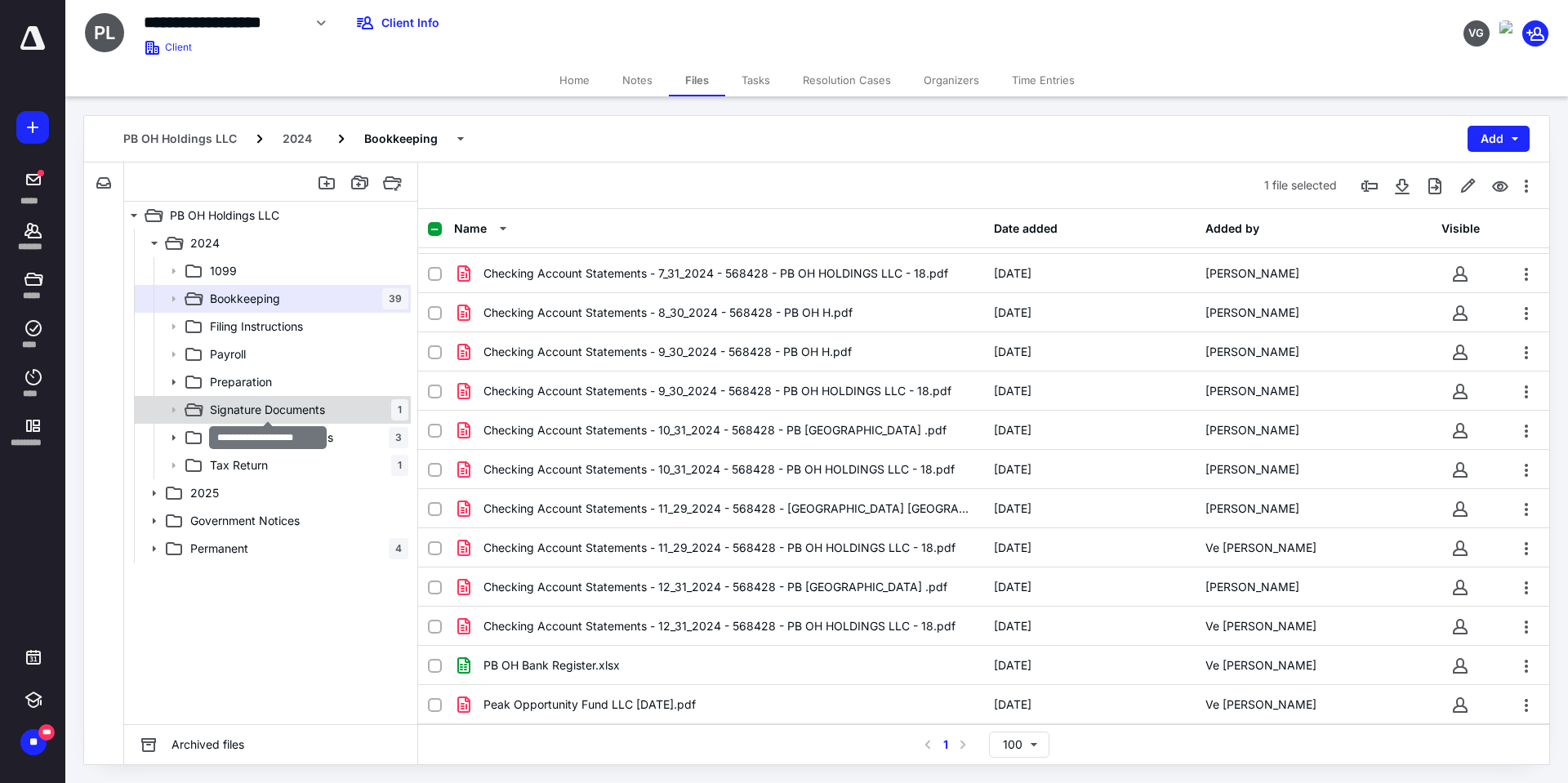 click on "Signature Documents" at bounding box center (267, 410) 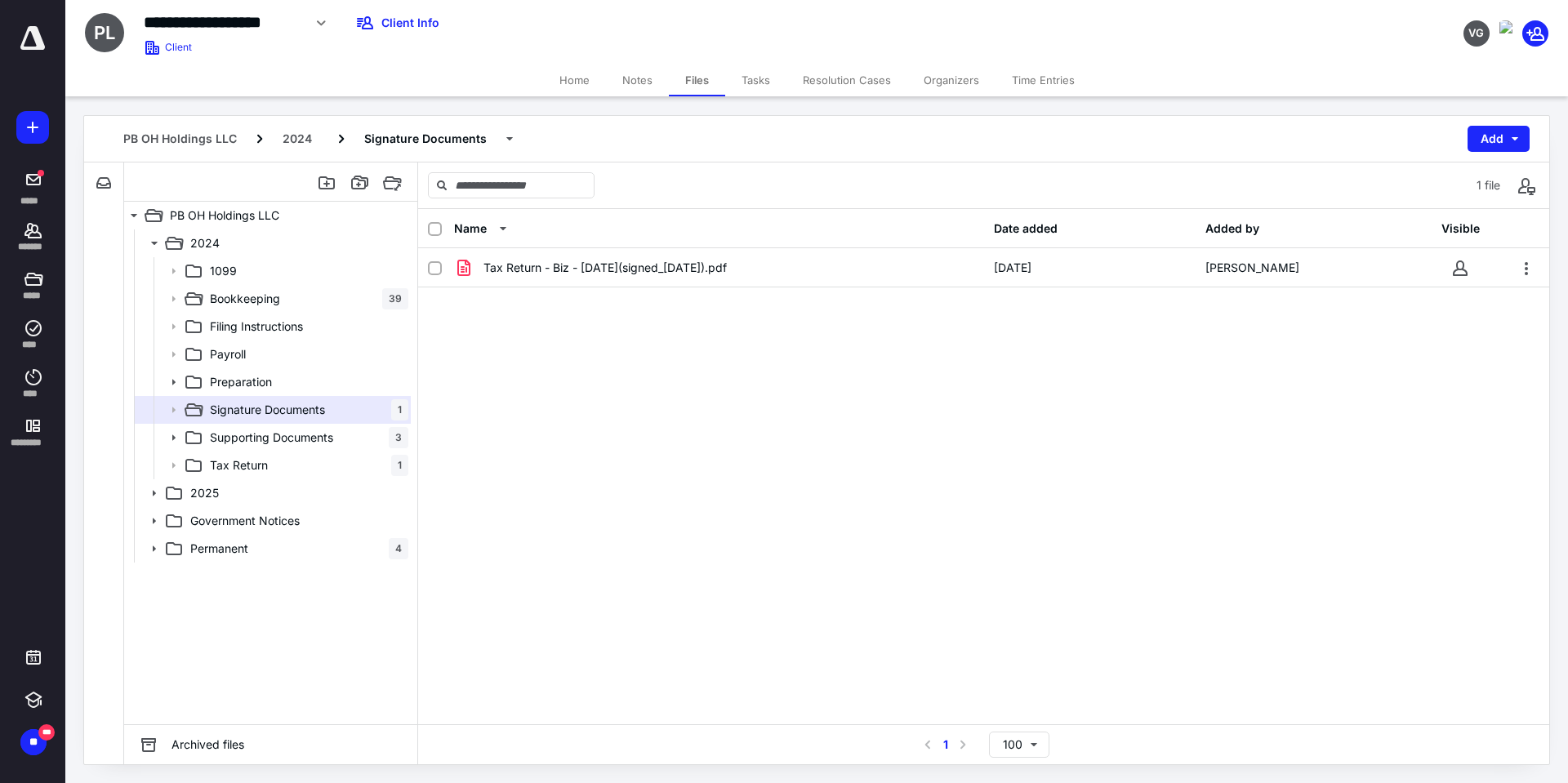 click on "Supporting Documents" at bounding box center (271, 438) 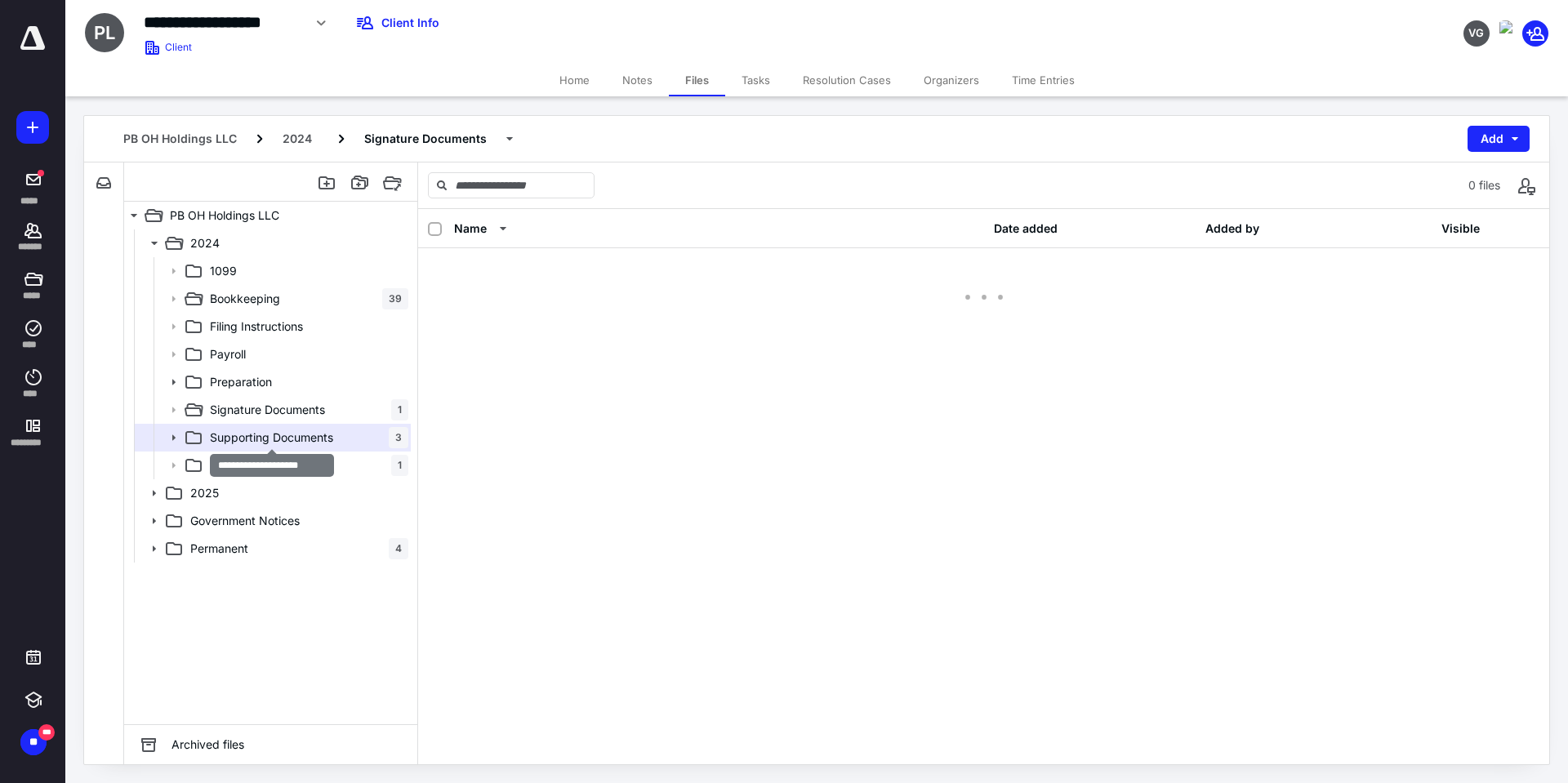 click on "Supporting Documents" at bounding box center (271, 438) 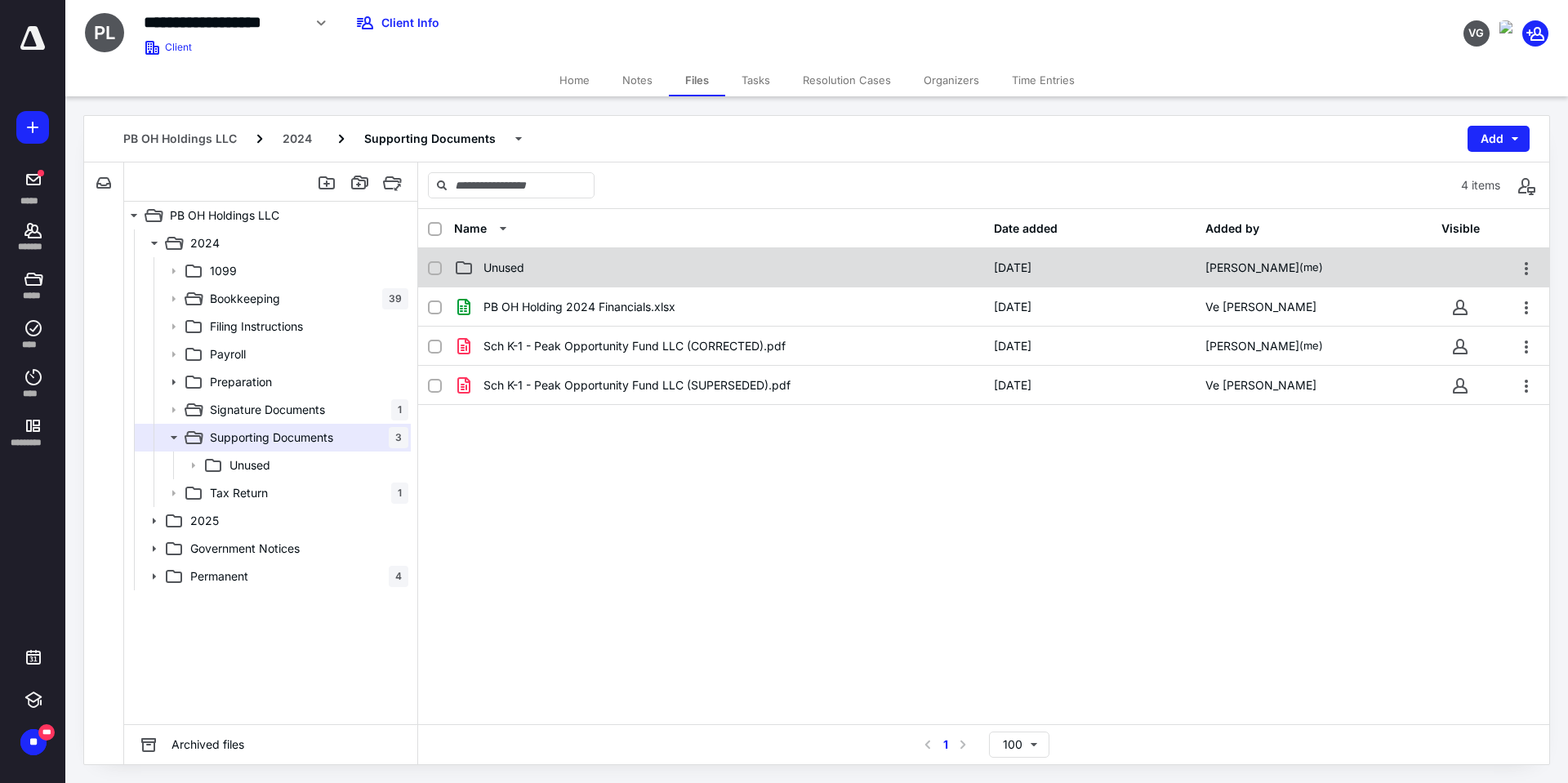 click on "Unused" at bounding box center (719, 268) 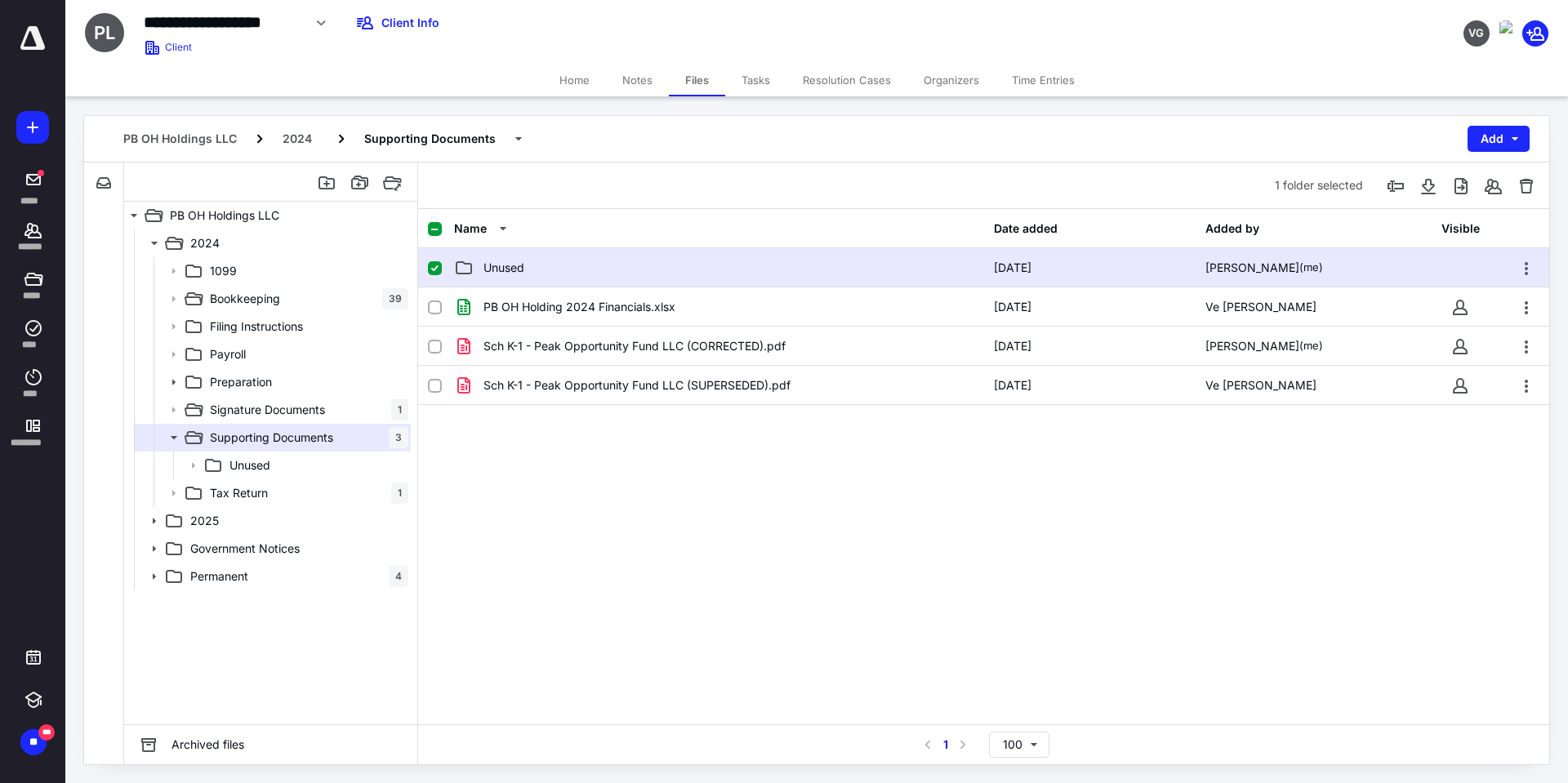 click on "Unused" at bounding box center (719, 268) 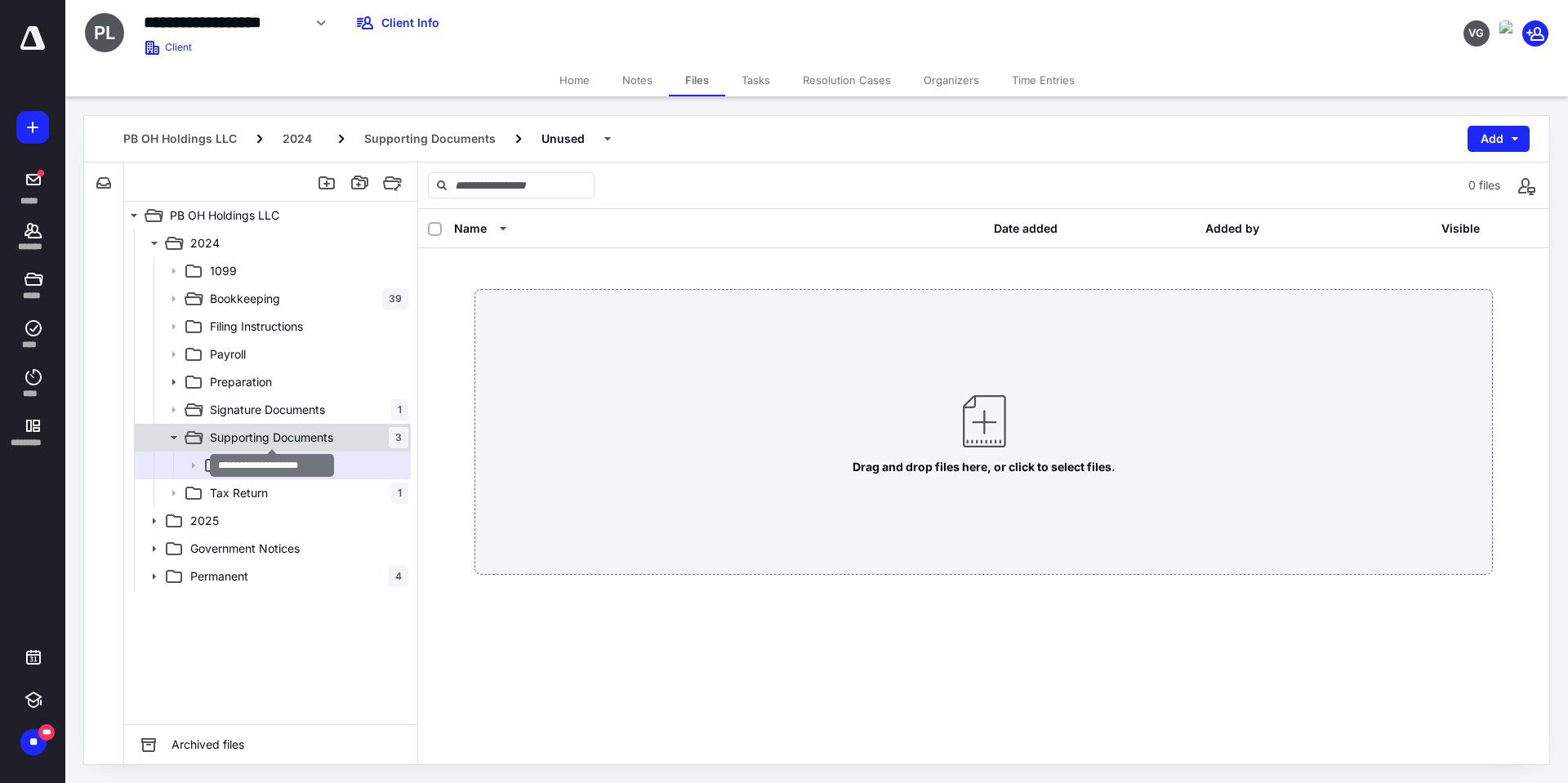 click on "Supporting Documents" at bounding box center (271, 438) 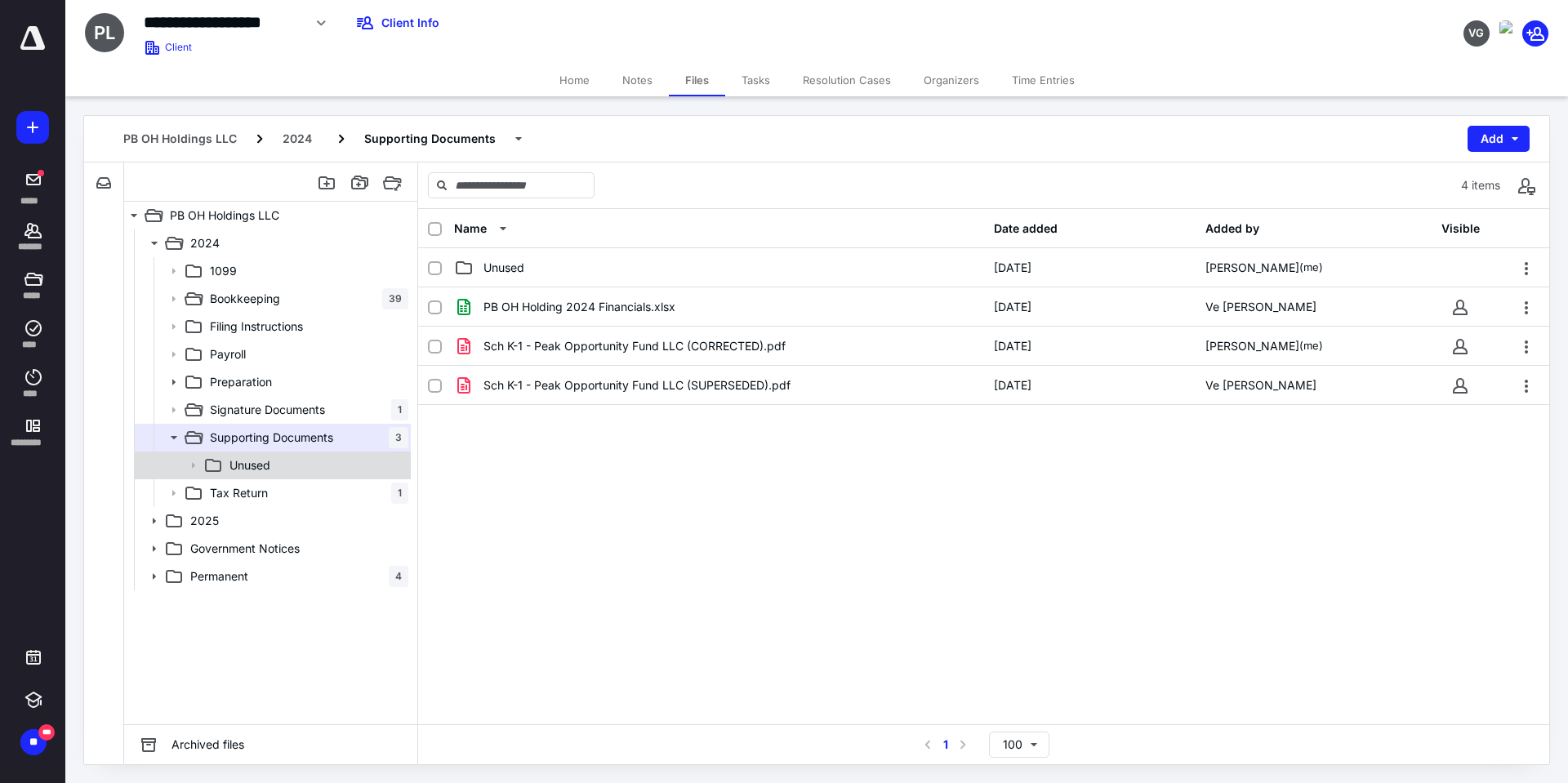 click on "Tax Return 1" at bounding box center [305, 493] 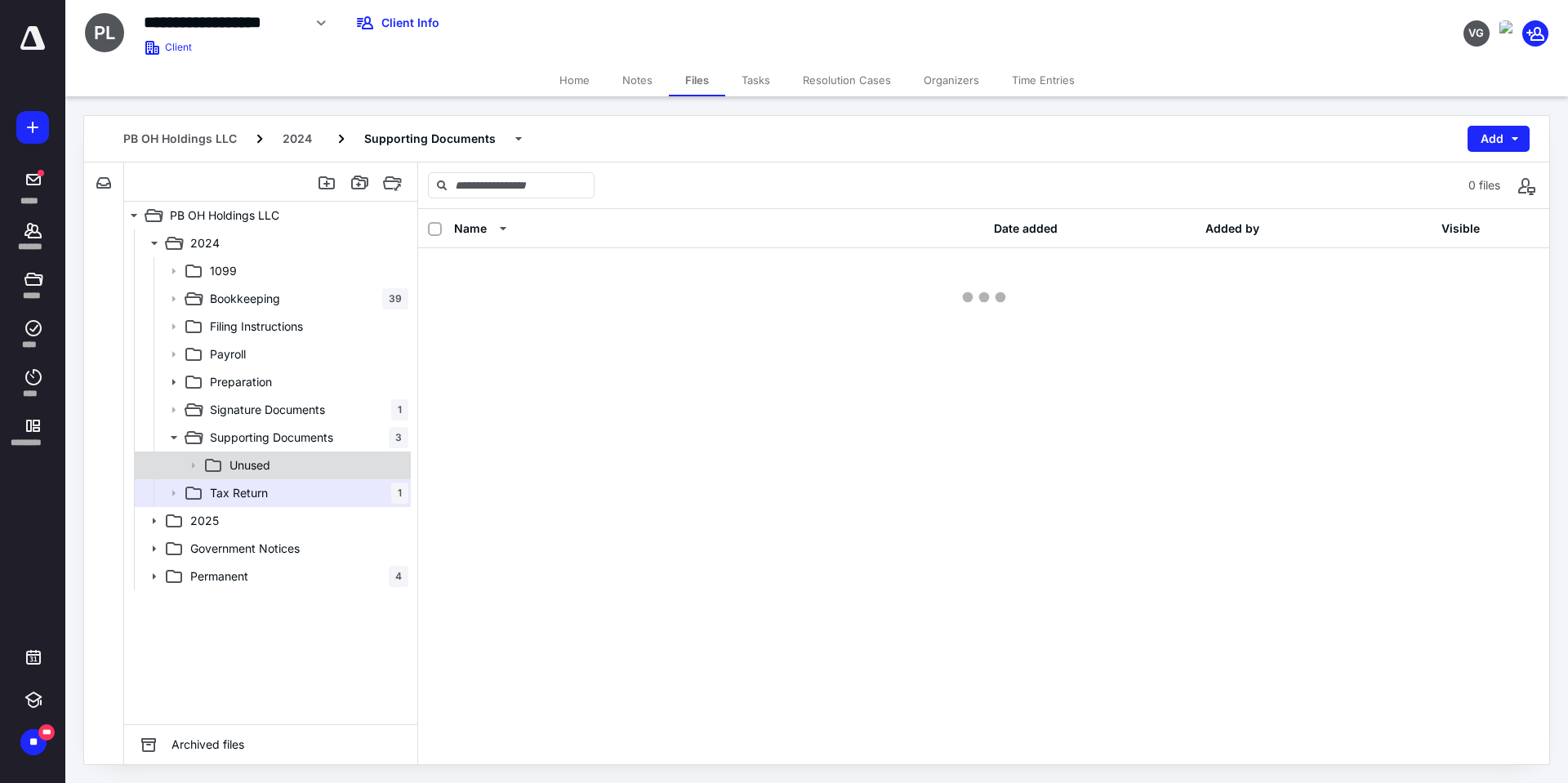 click on "Tax Return 1" at bounding box center (305, 493) 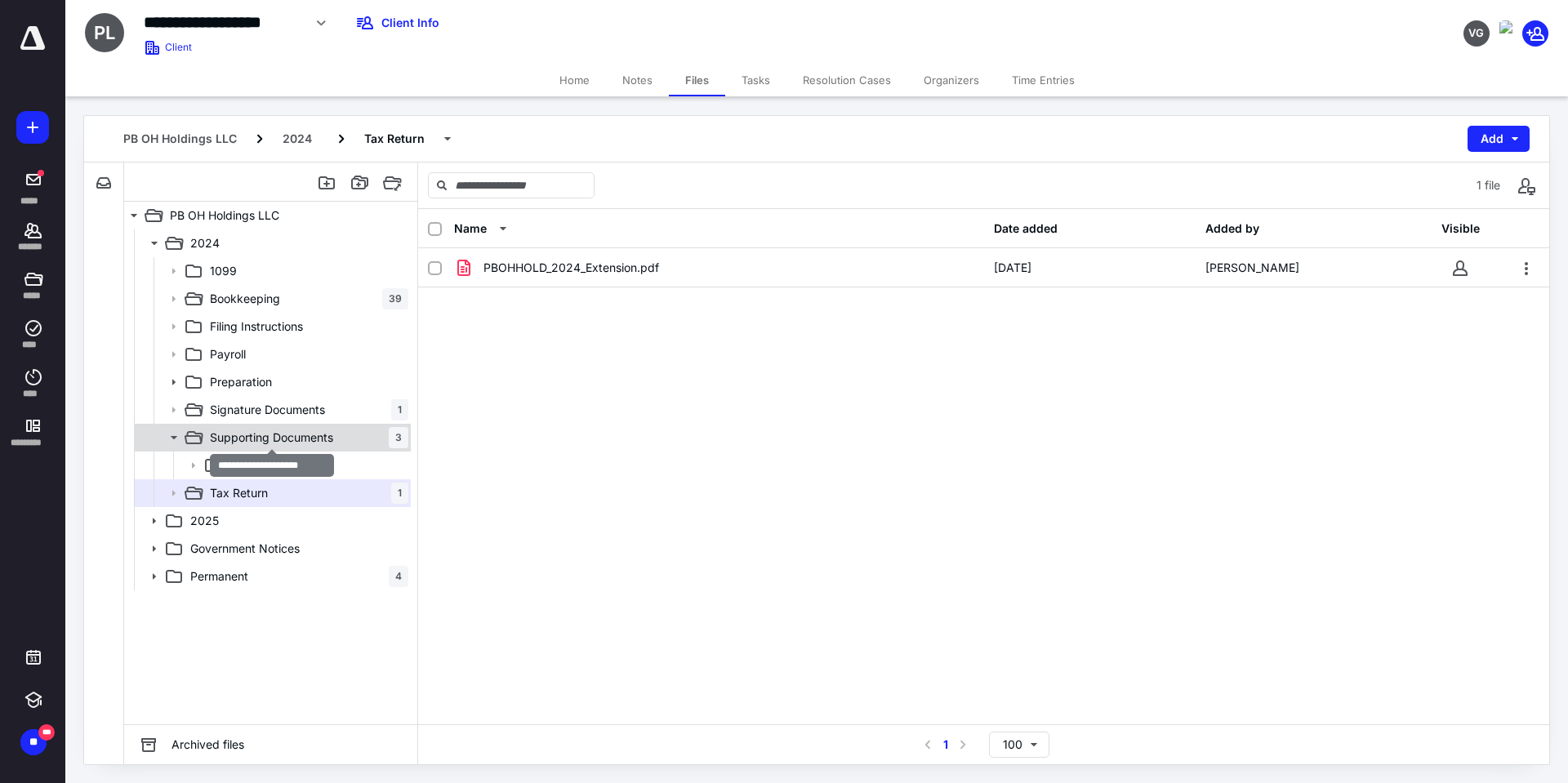 click on "Supporting Documents" at bounding box center [271, 438] 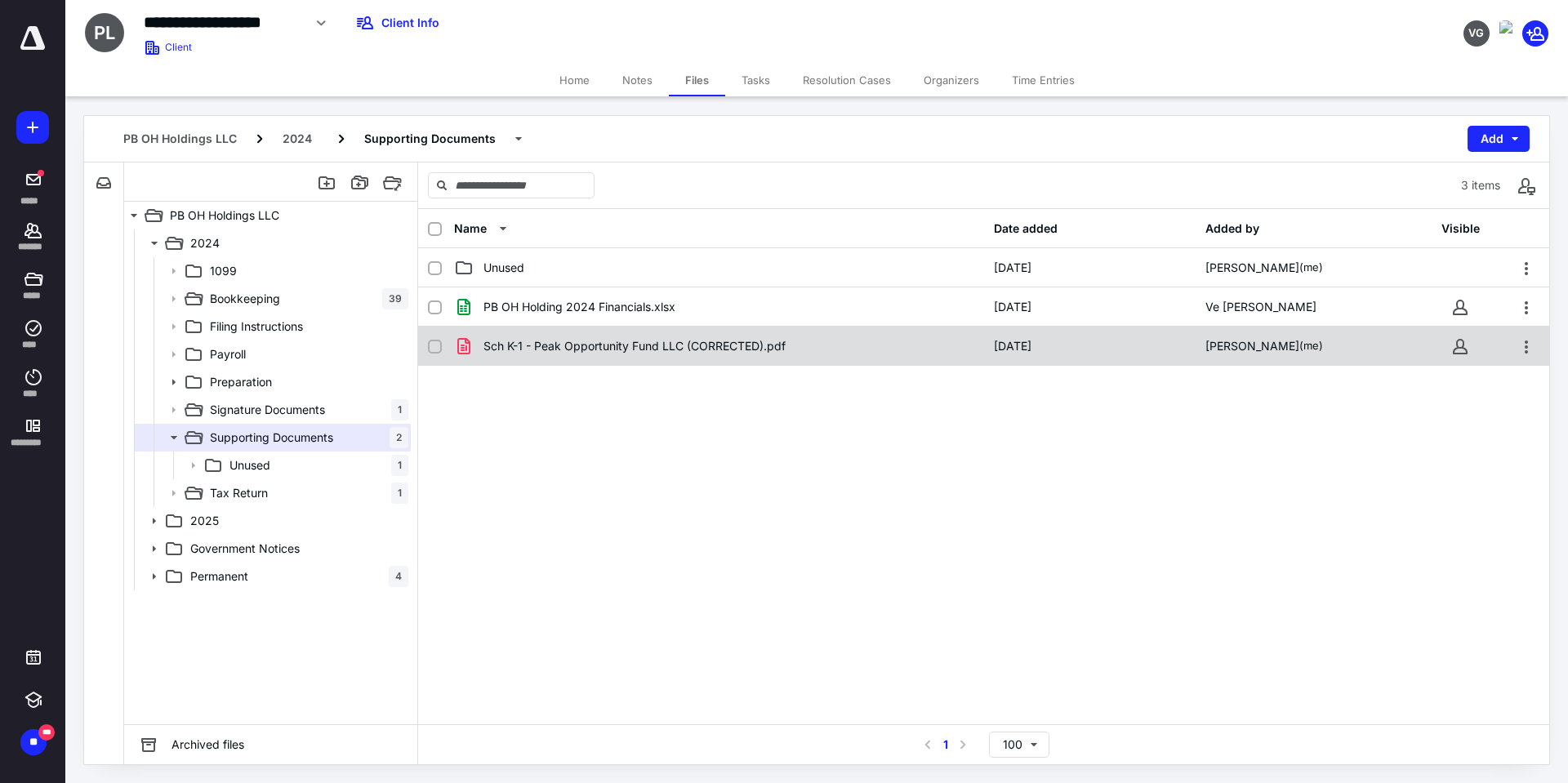 click on "Sch K-1 - Peak Opportunity Fund LLC (CORRECTED).pdf 7/9/2025 William Hamilton  (me)" at bounding box center (983, 346) 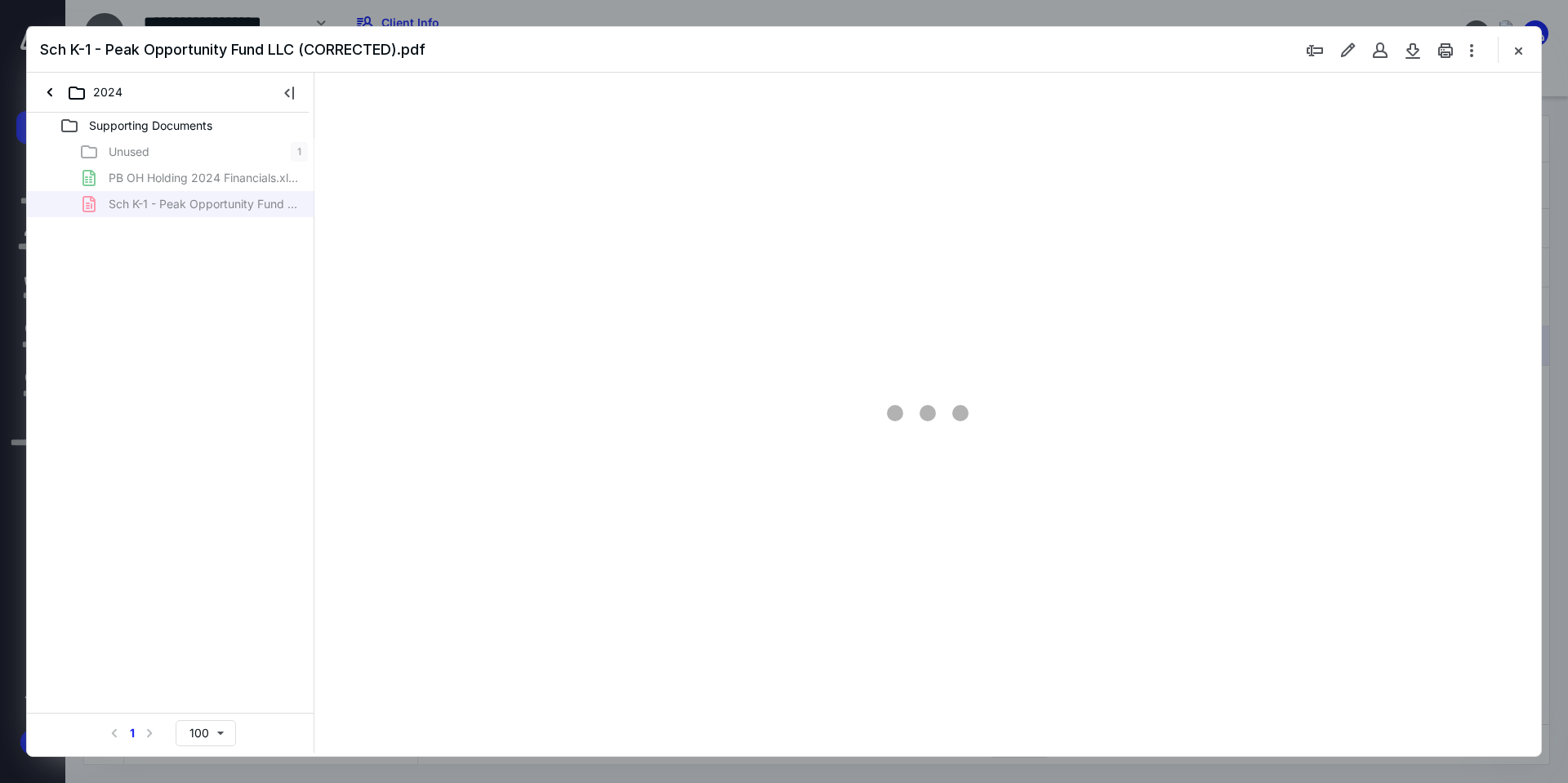 scroll, scrollTop: 0, scrollLeft: 0, axis: both 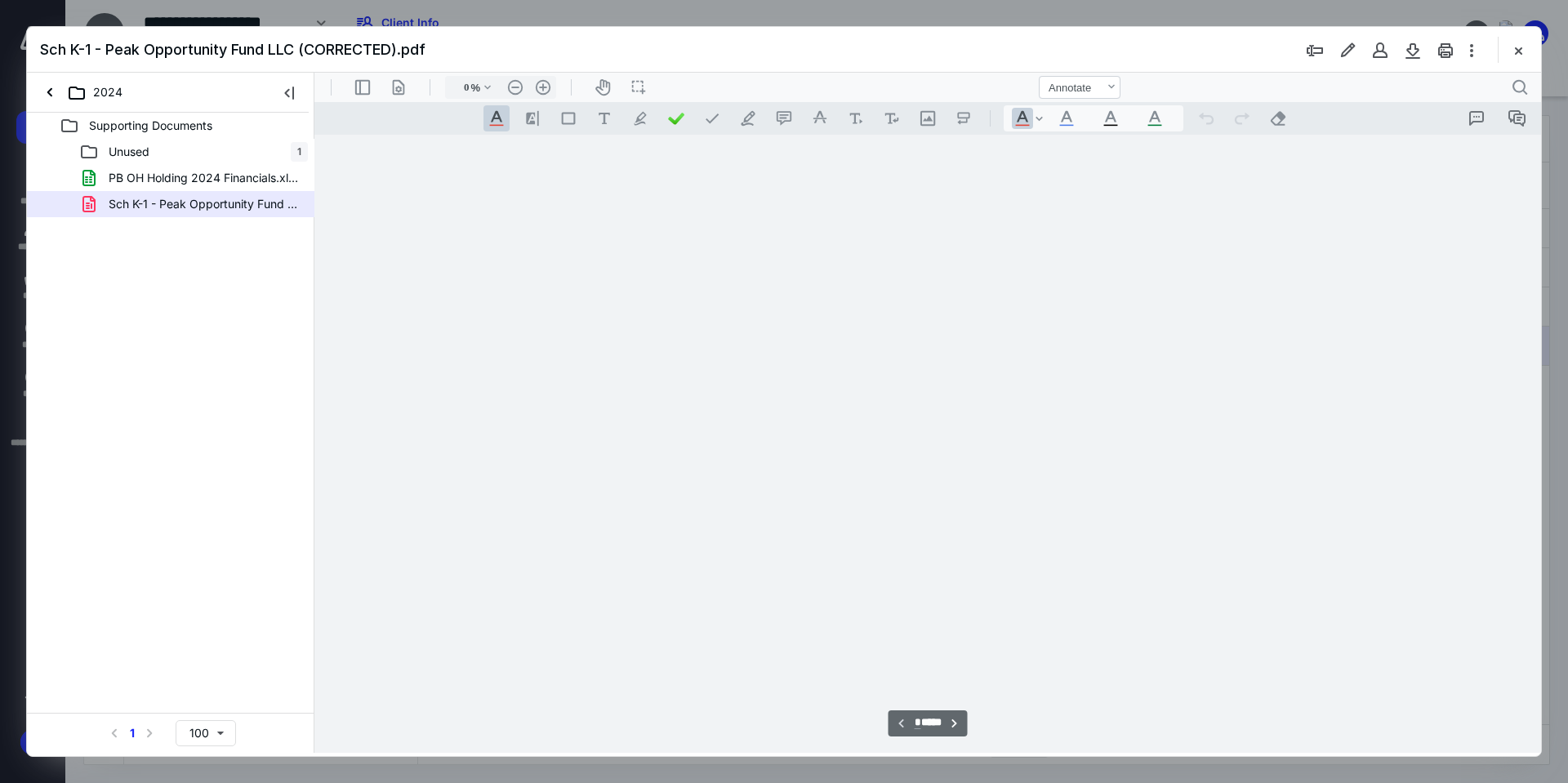 type on "241" 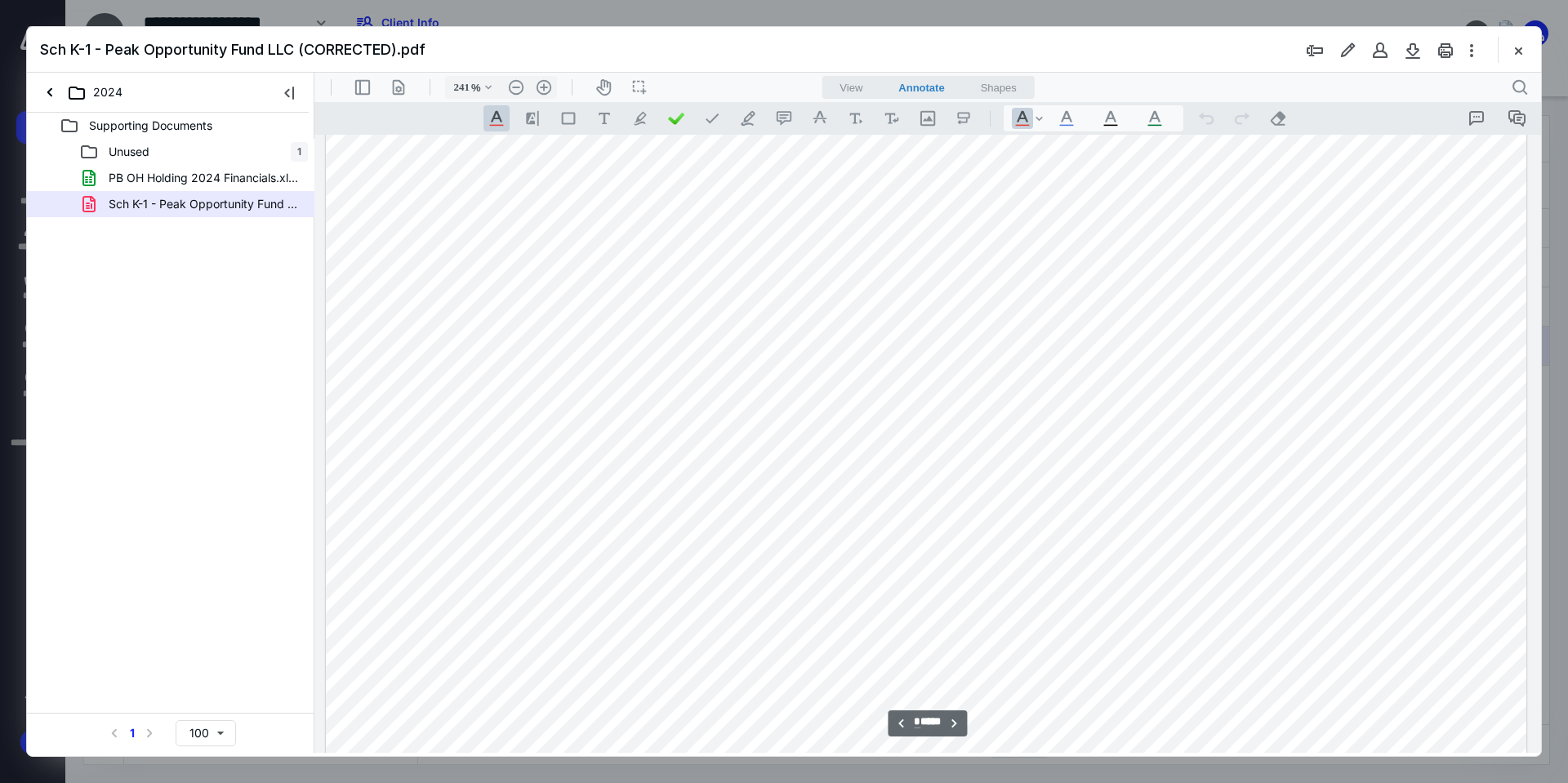 scroll, scrollTop: 3511, scrollLeft: 0, axis: vertical 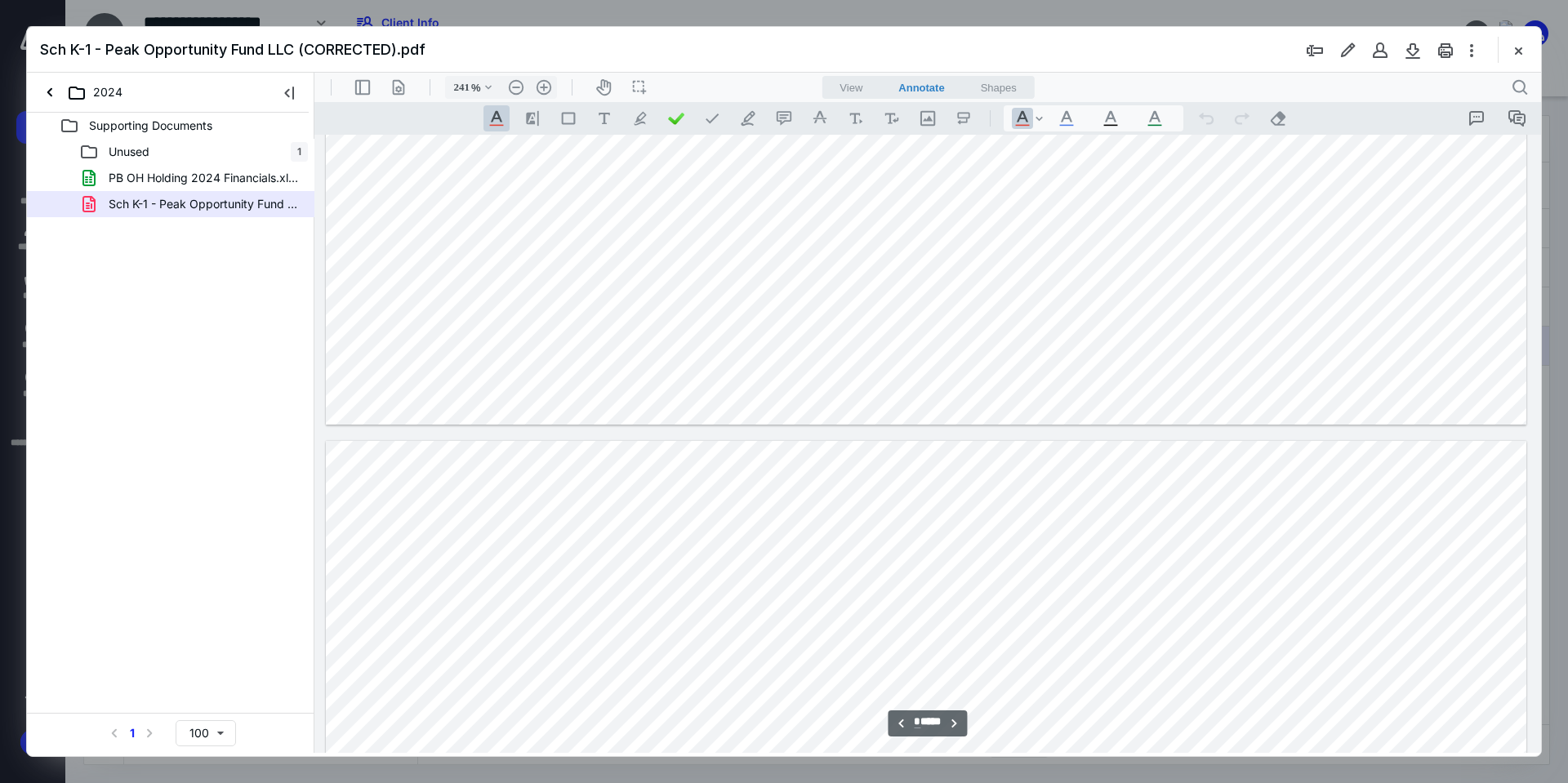 type on "*" 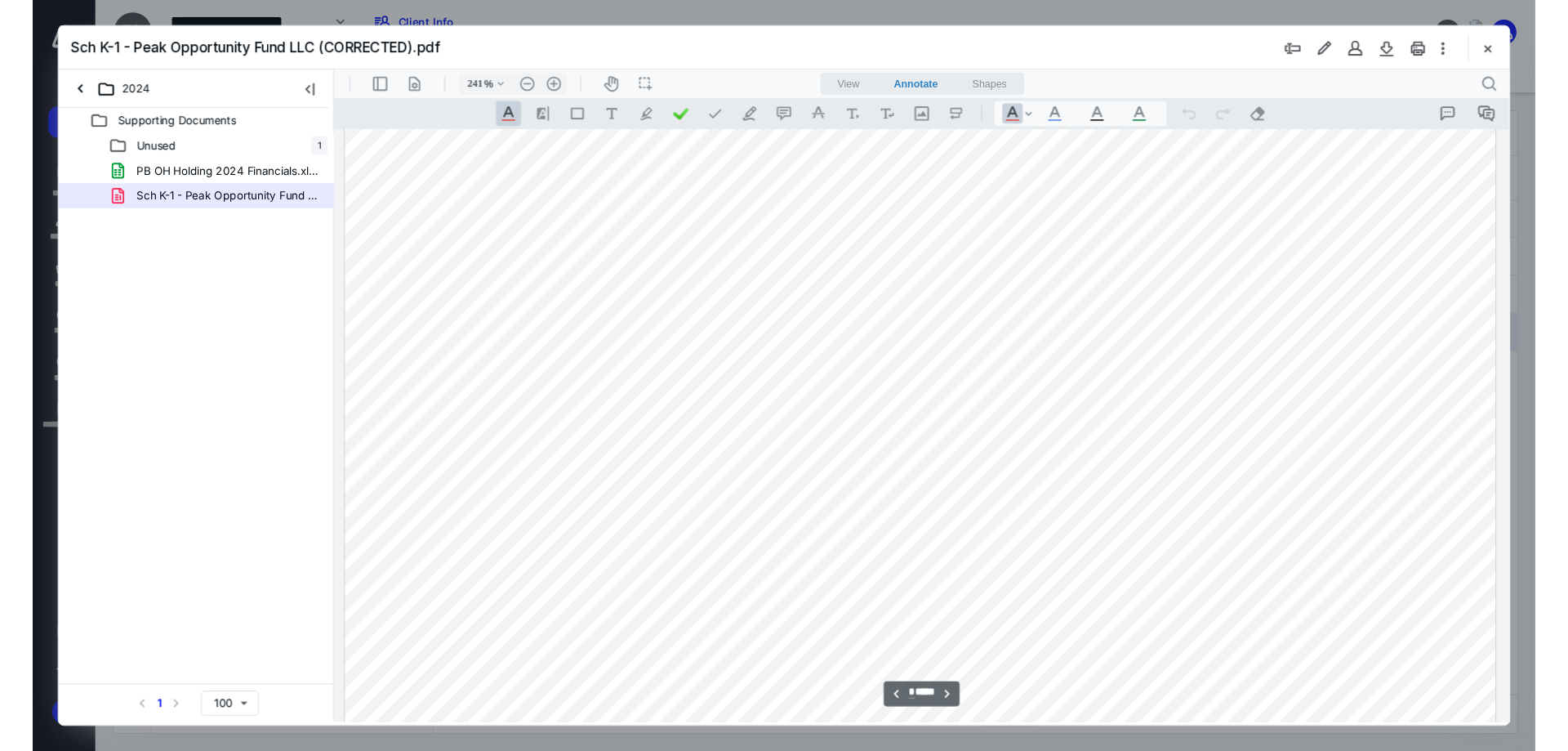 scroll, scrollTop: 7028, scrollLeft: 0, axis: vertical 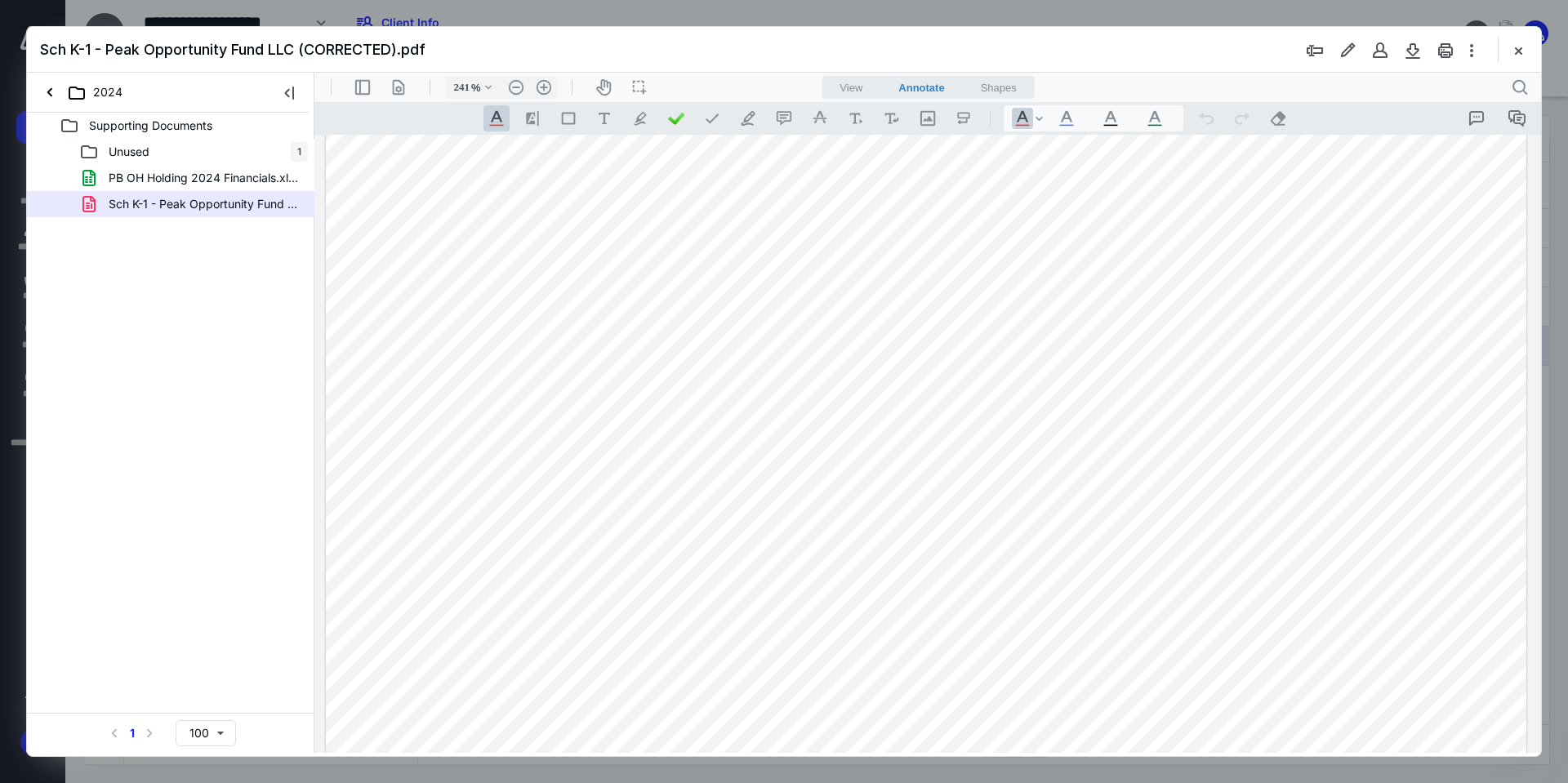 type on "240" 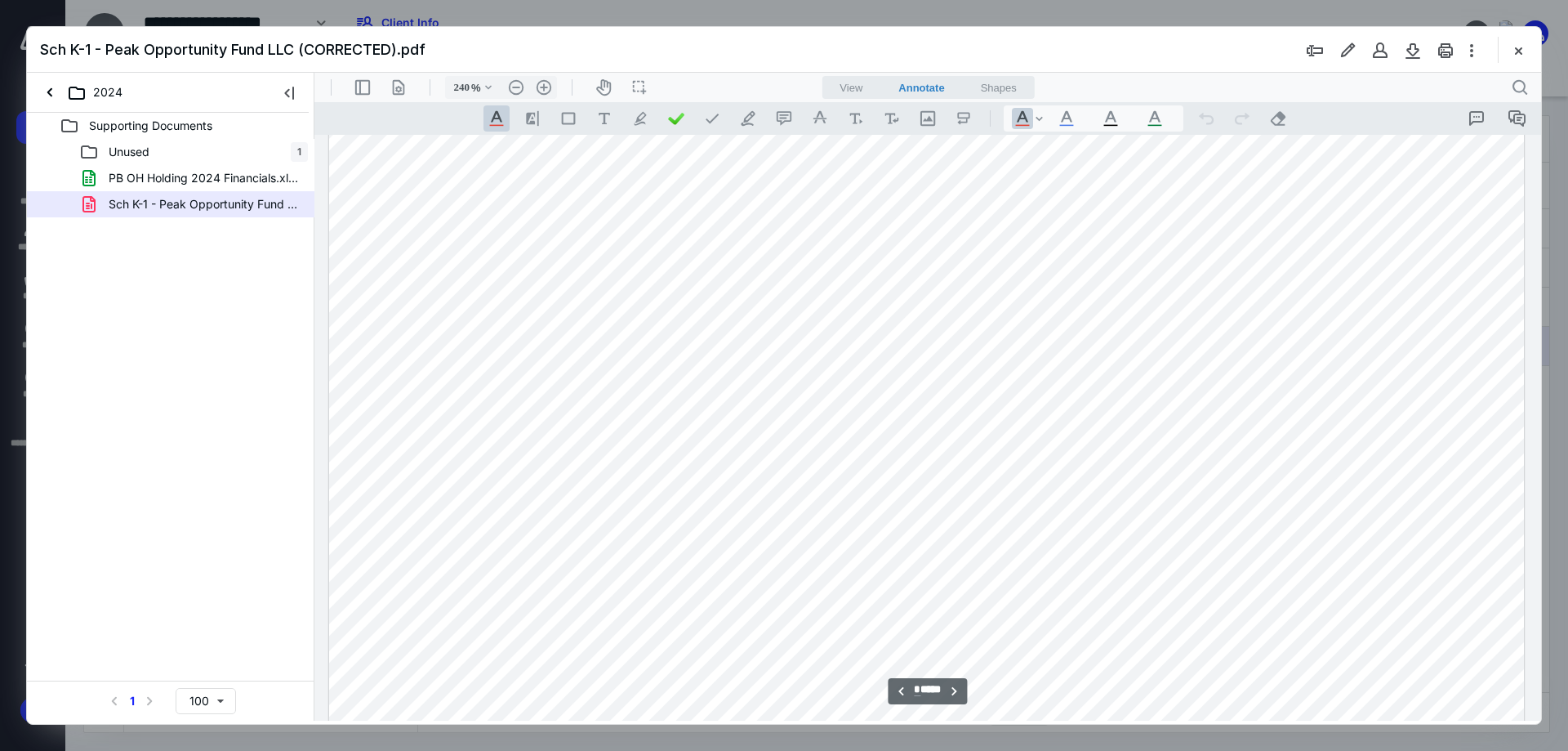 scroll, scrollTop: 6998, scrollLeft: 0, axis: vertical 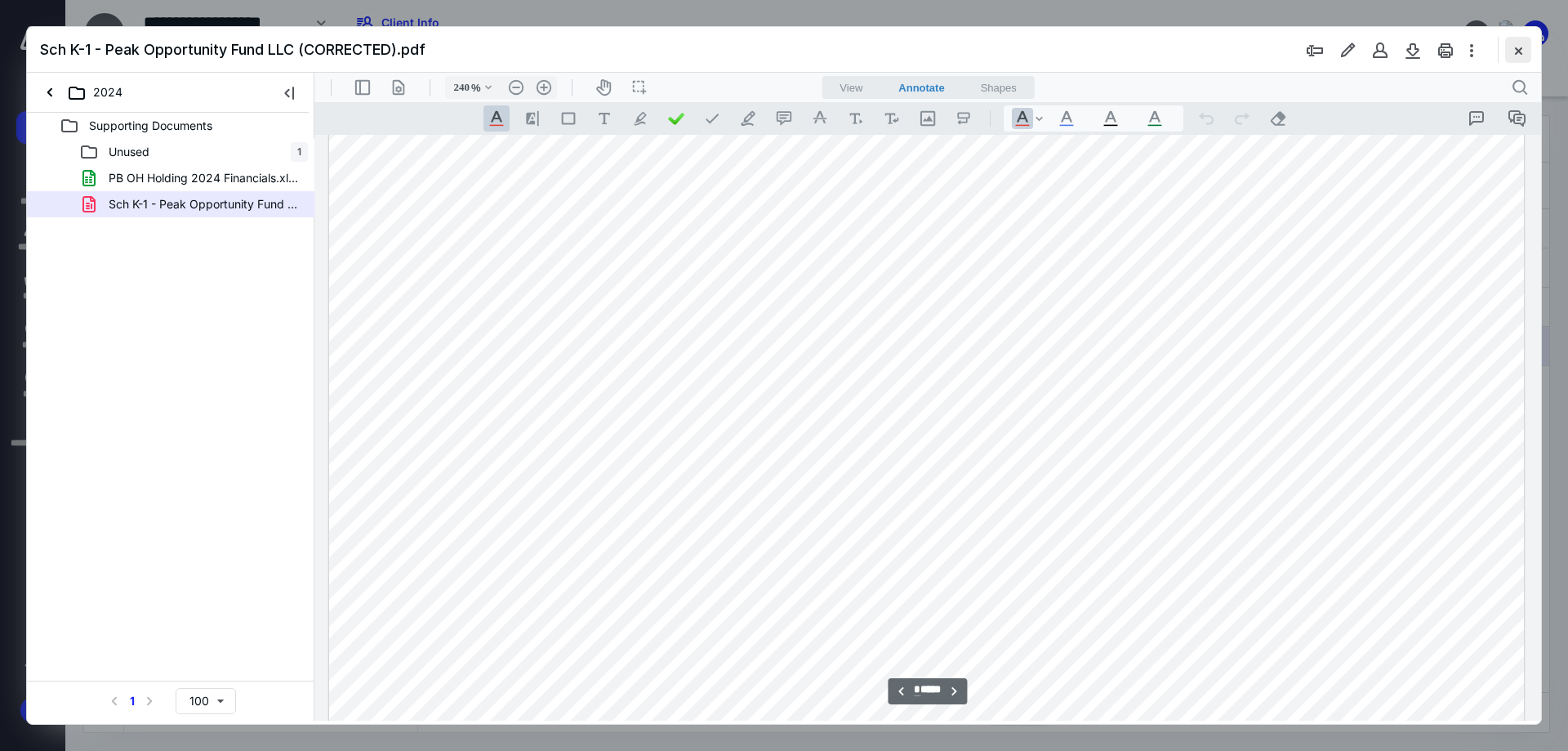 drag, startPoint x: 1510, startPoint y: 38, endPoint x: 1516, endPoint y: 44, distance: 8.485281 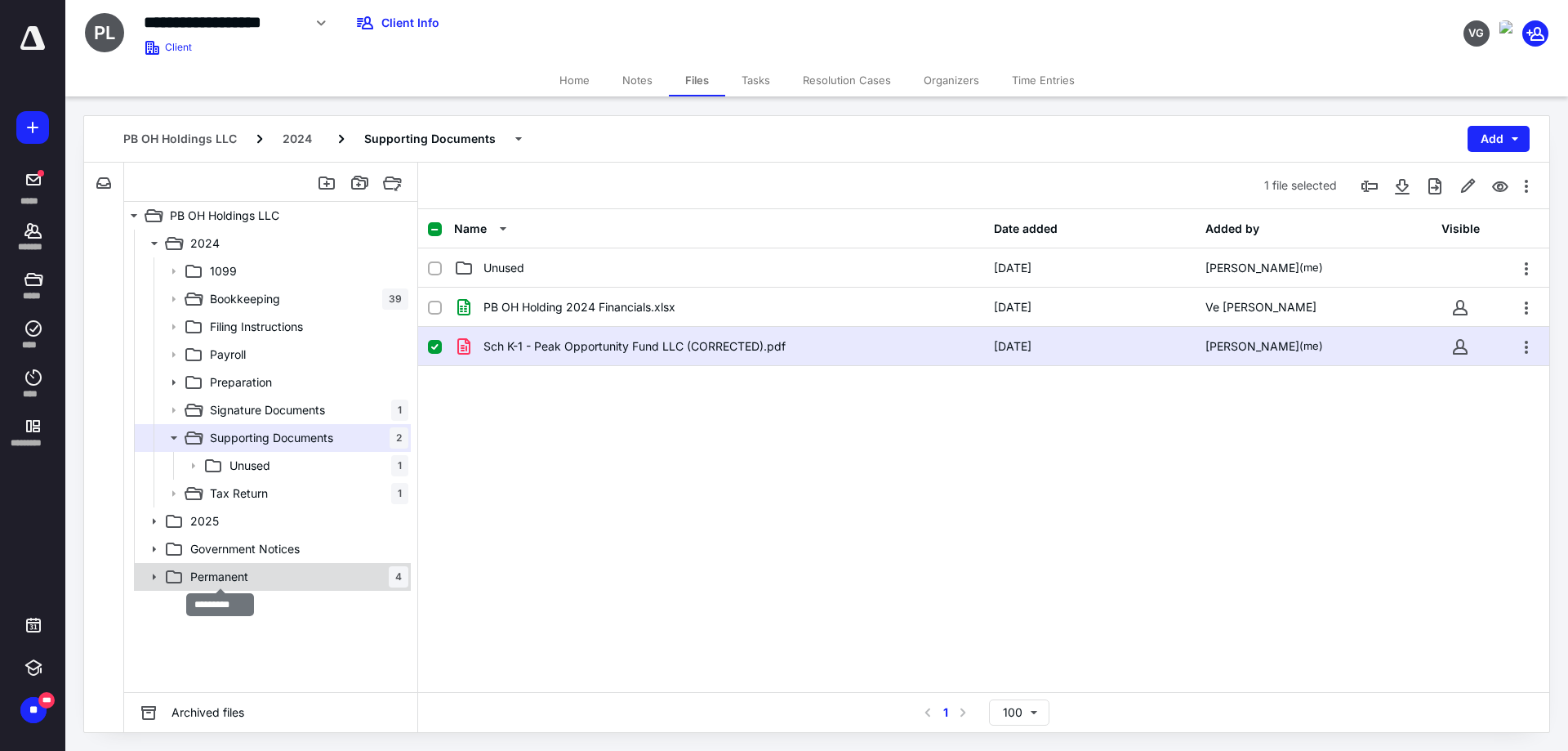 click on "Permanent" at bounding box center (219, 577) 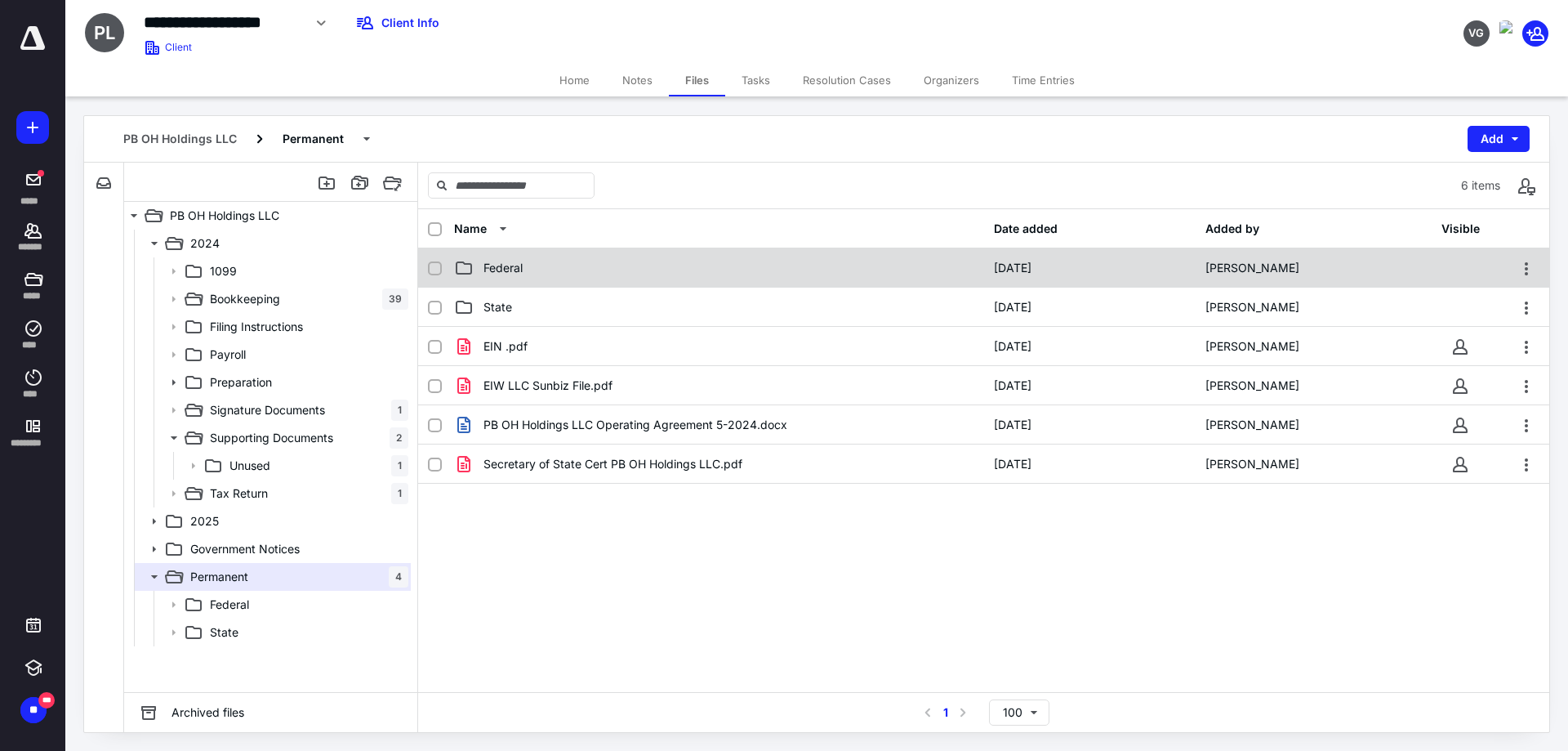 click on "Federal 11/15/2024 Mariela Mitchell" at bounding box center [983, 268] 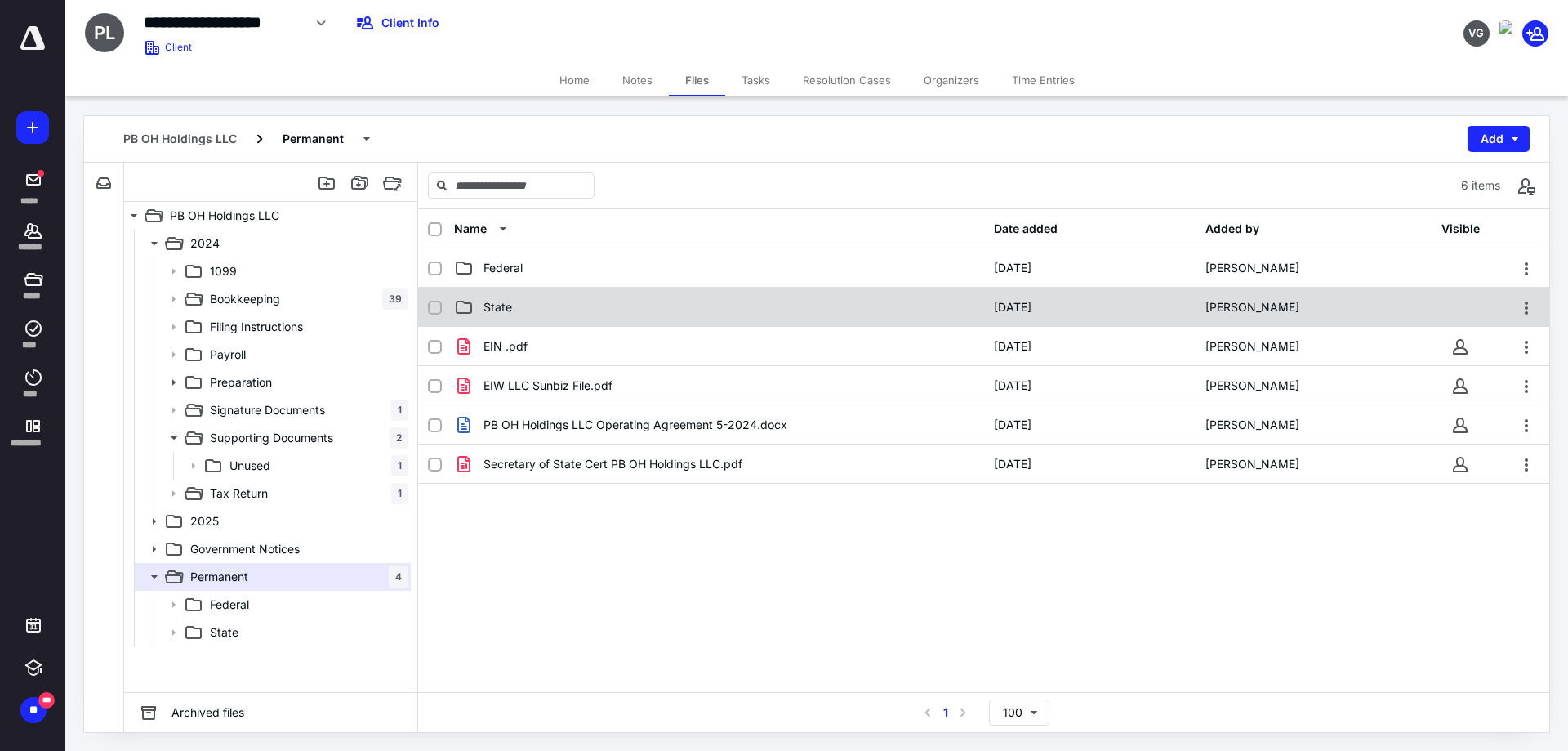 click on "State" at bounding box center [719, 307] 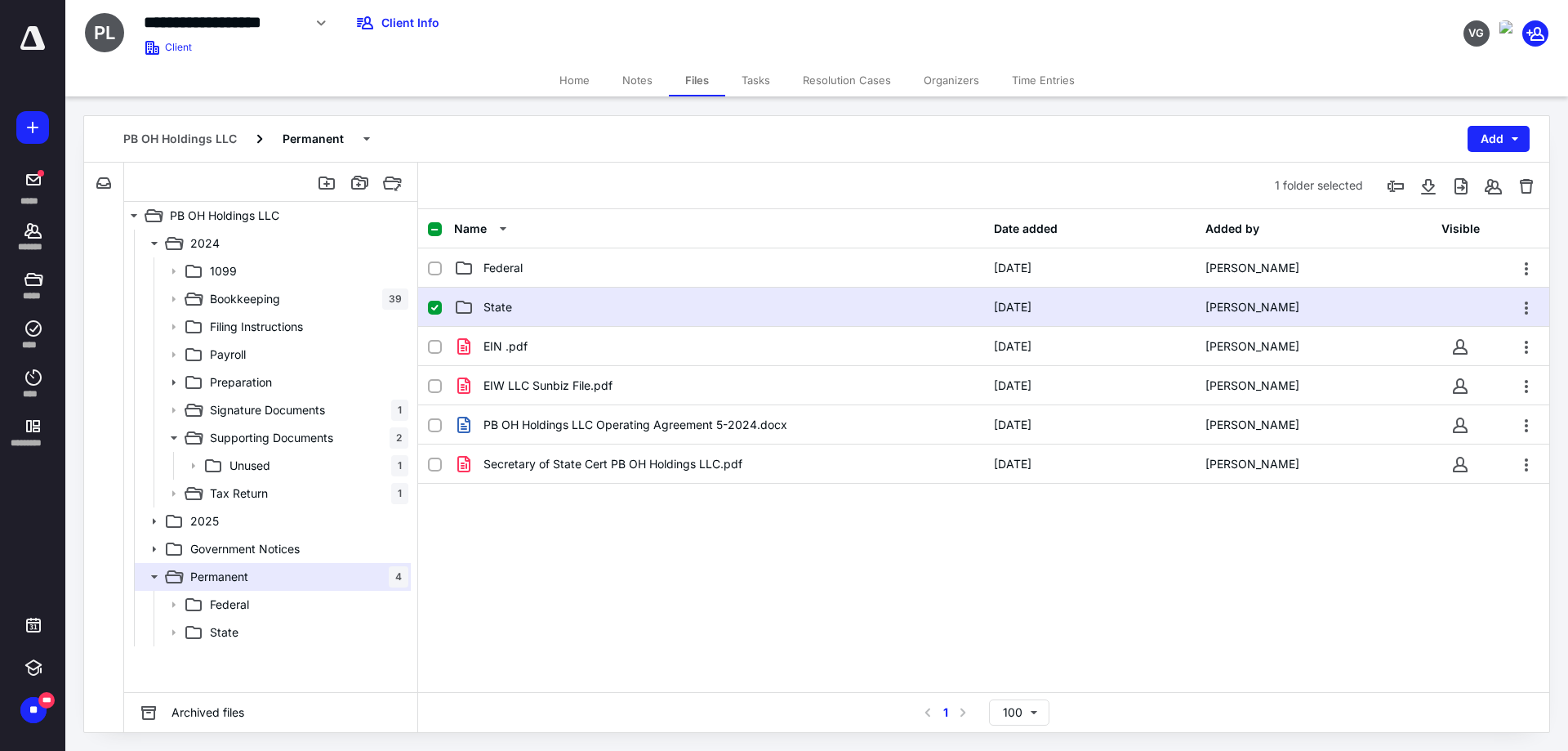 click on "State" at bounding box center (719, 307) 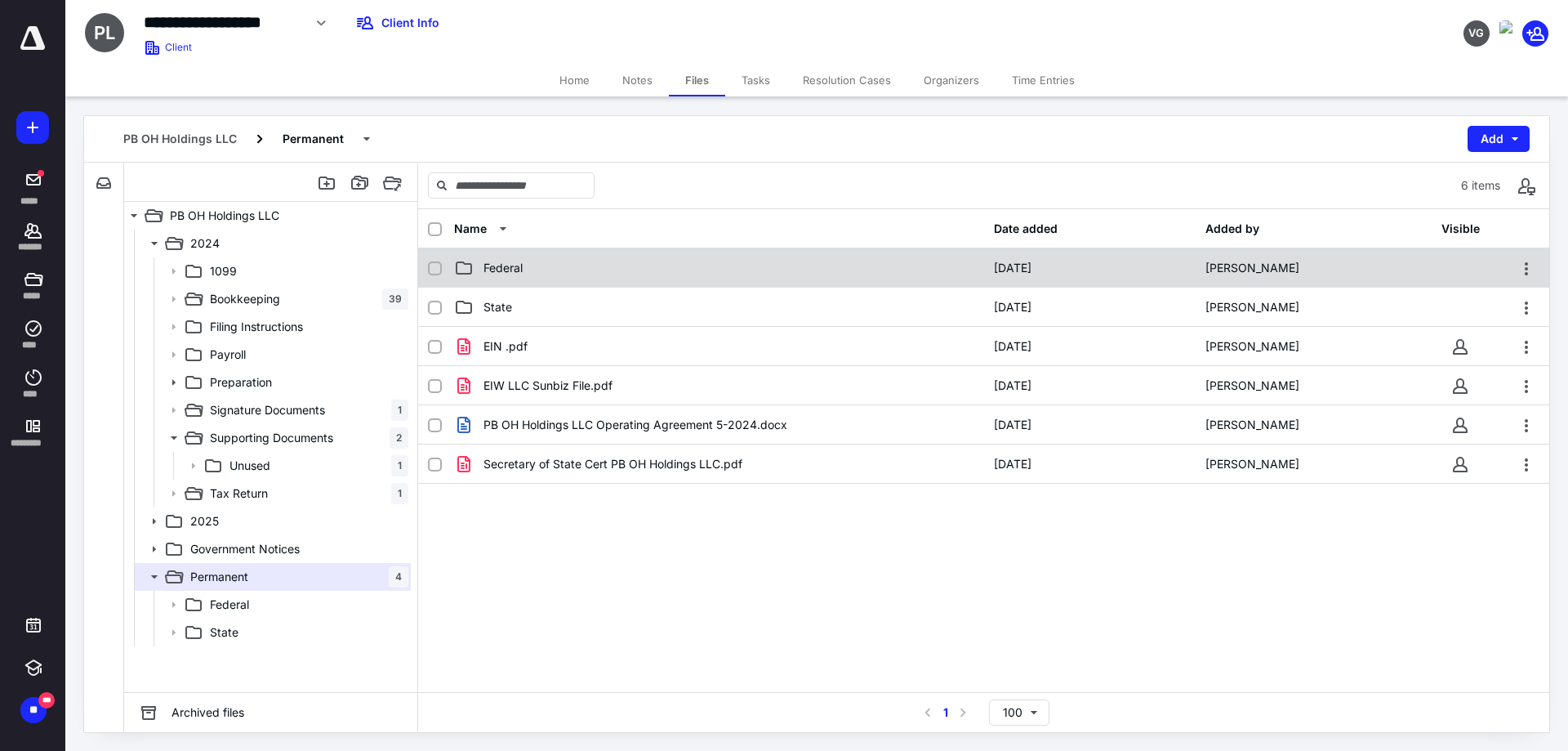 click on "Federal" at bounding box center (719, 268) 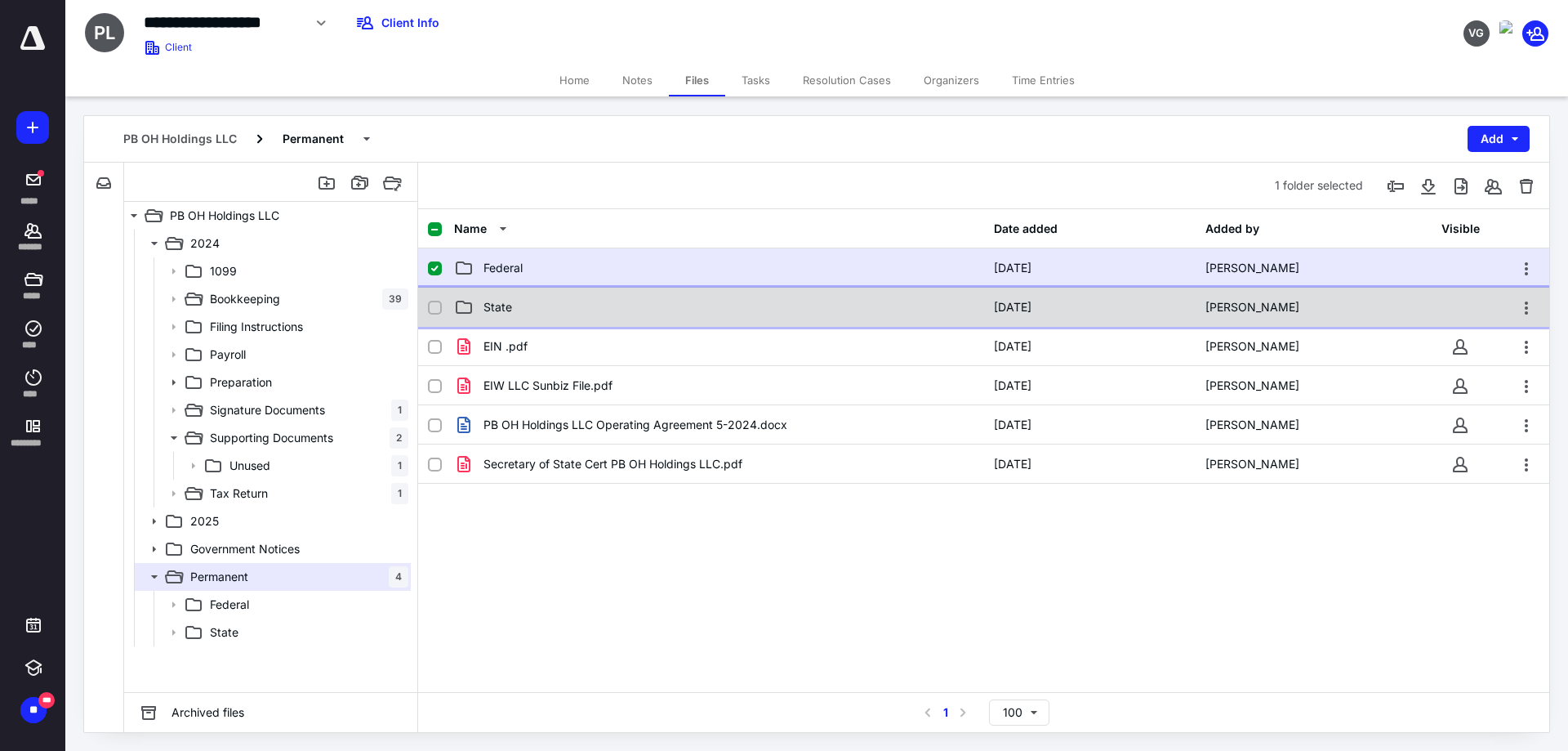 click on "State" at bounding box center (719, 307) 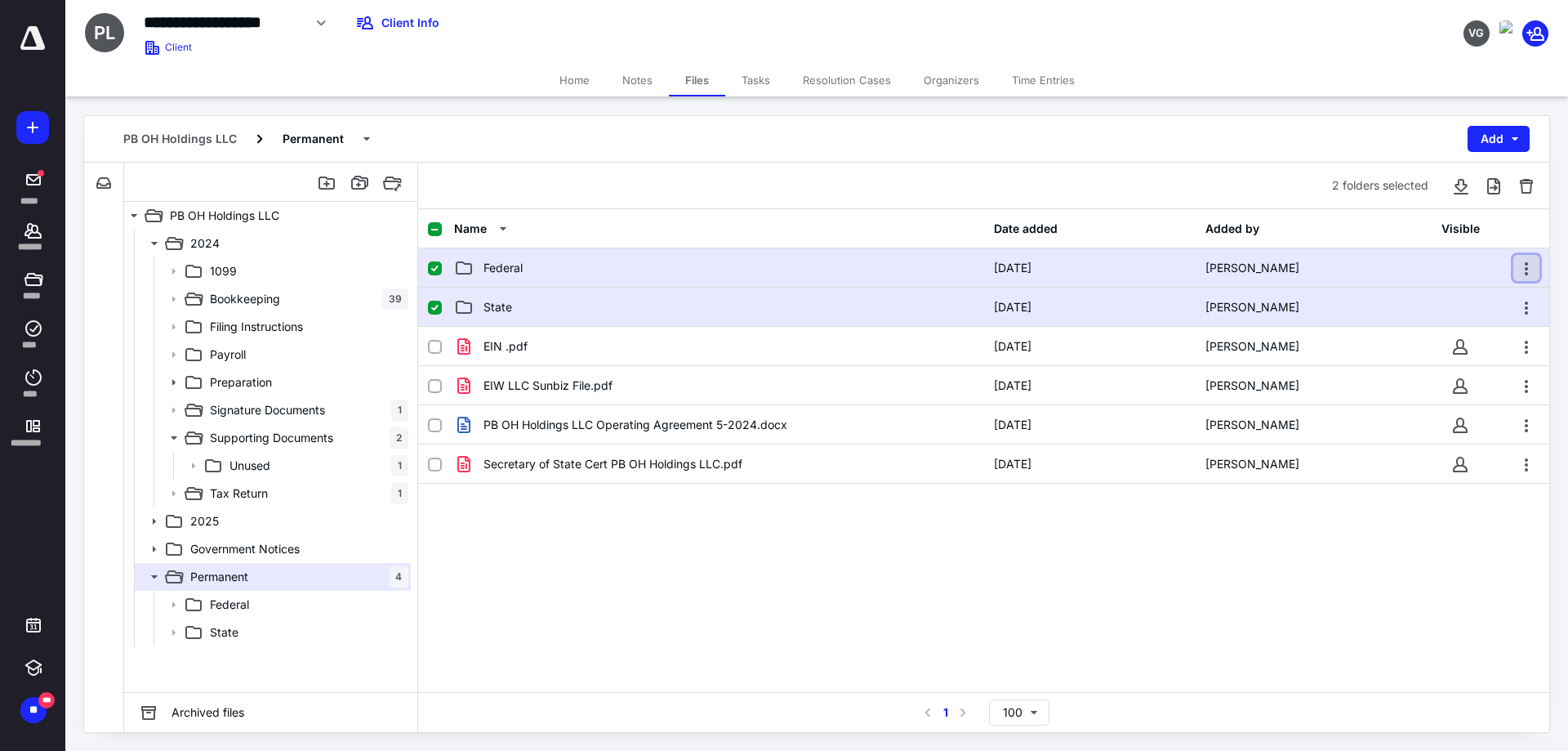 click at bounding box center [1526, 268] 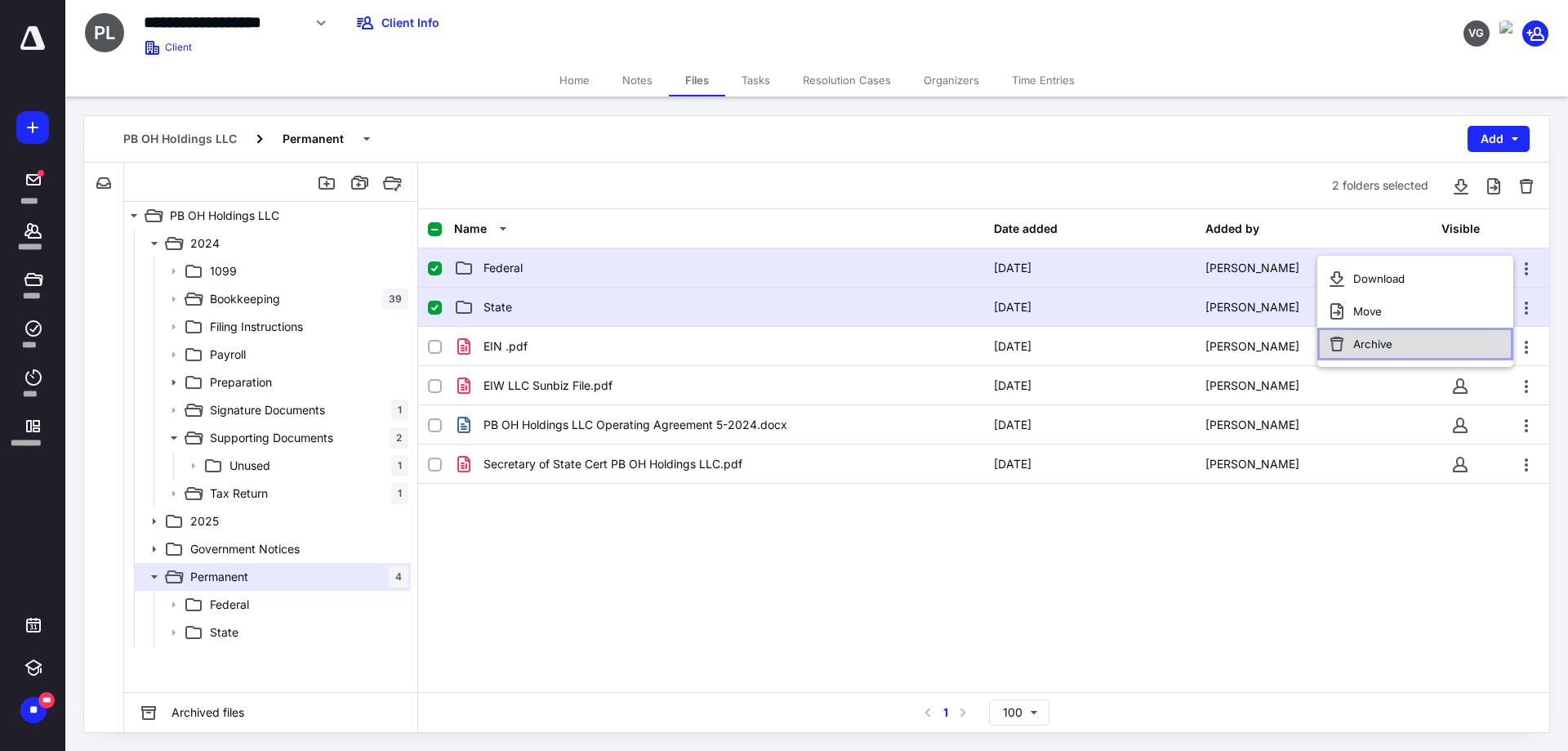 click on "Archive" at bounding box center [1415, 344] 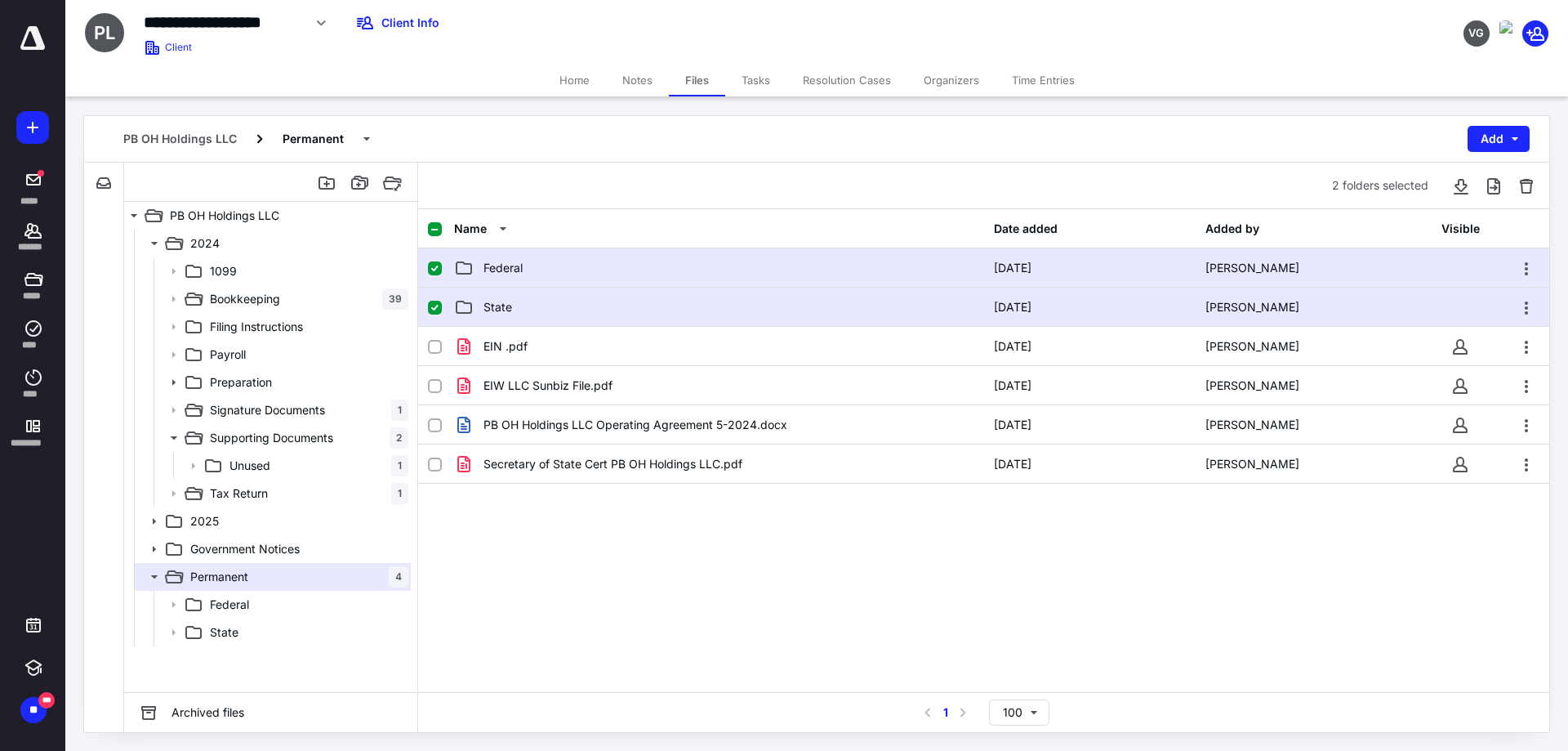 checkbox on "false" 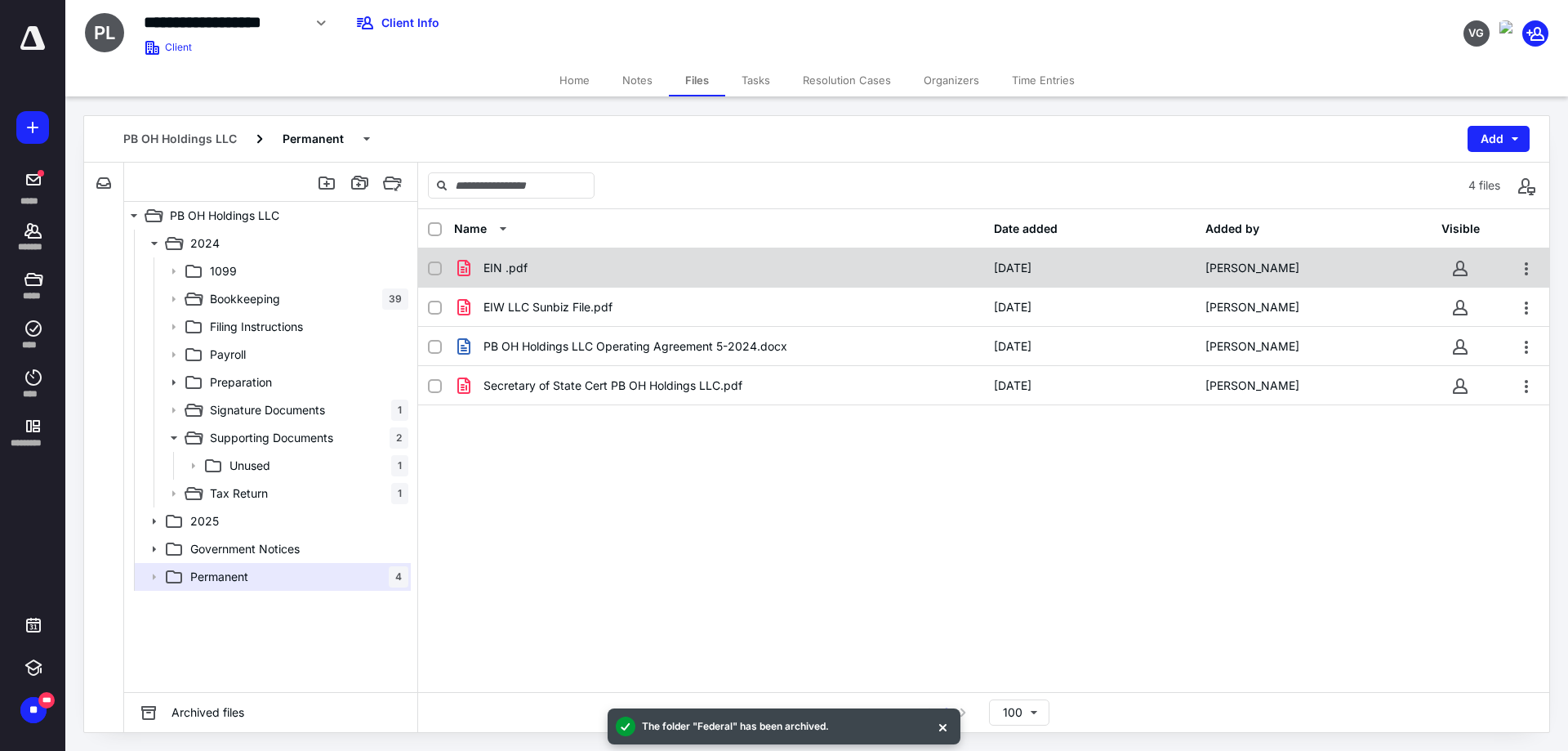 click on "EIN .pdf" at bounding box center (719, 268) 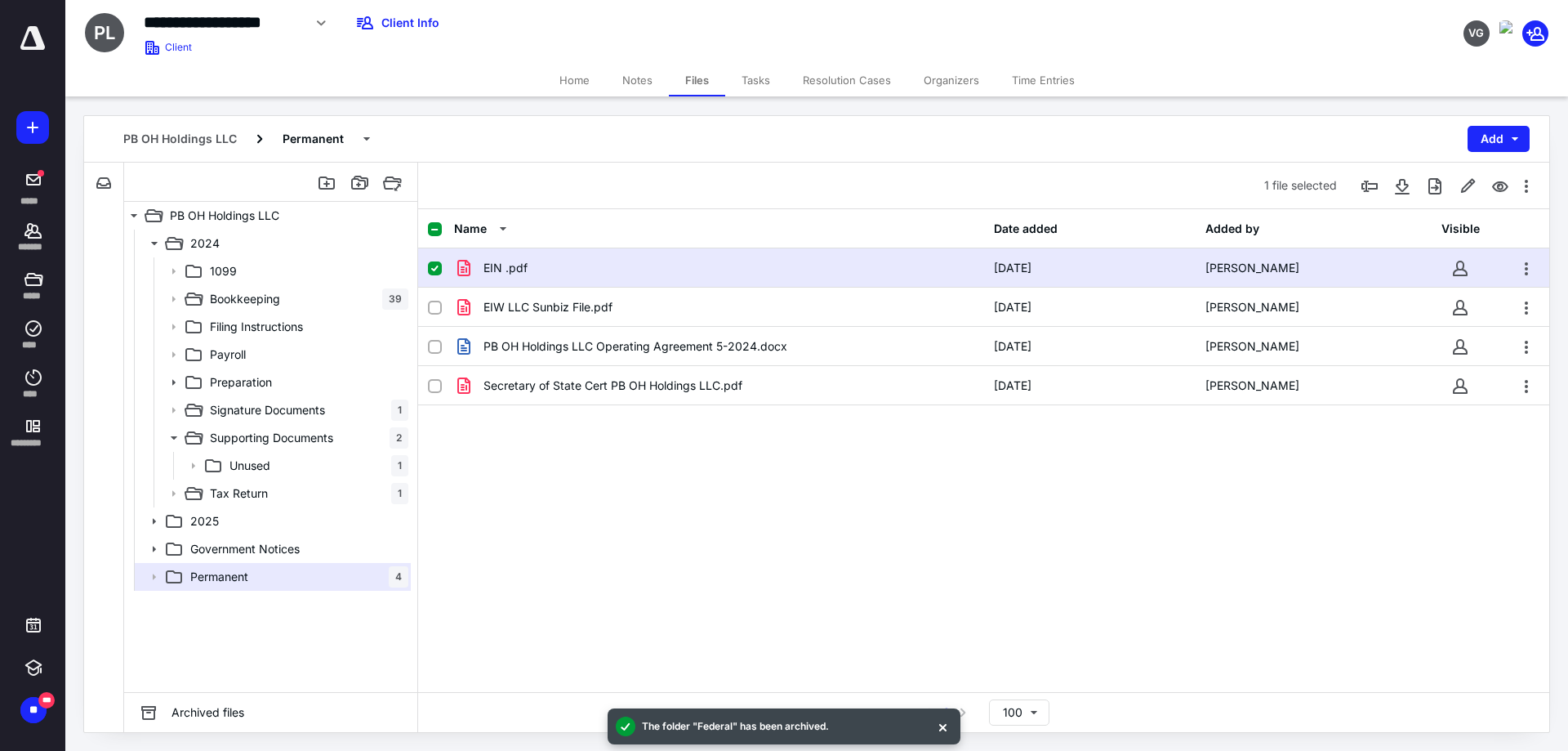 click on "EIN .pdf" at bounding box center [719, 268] 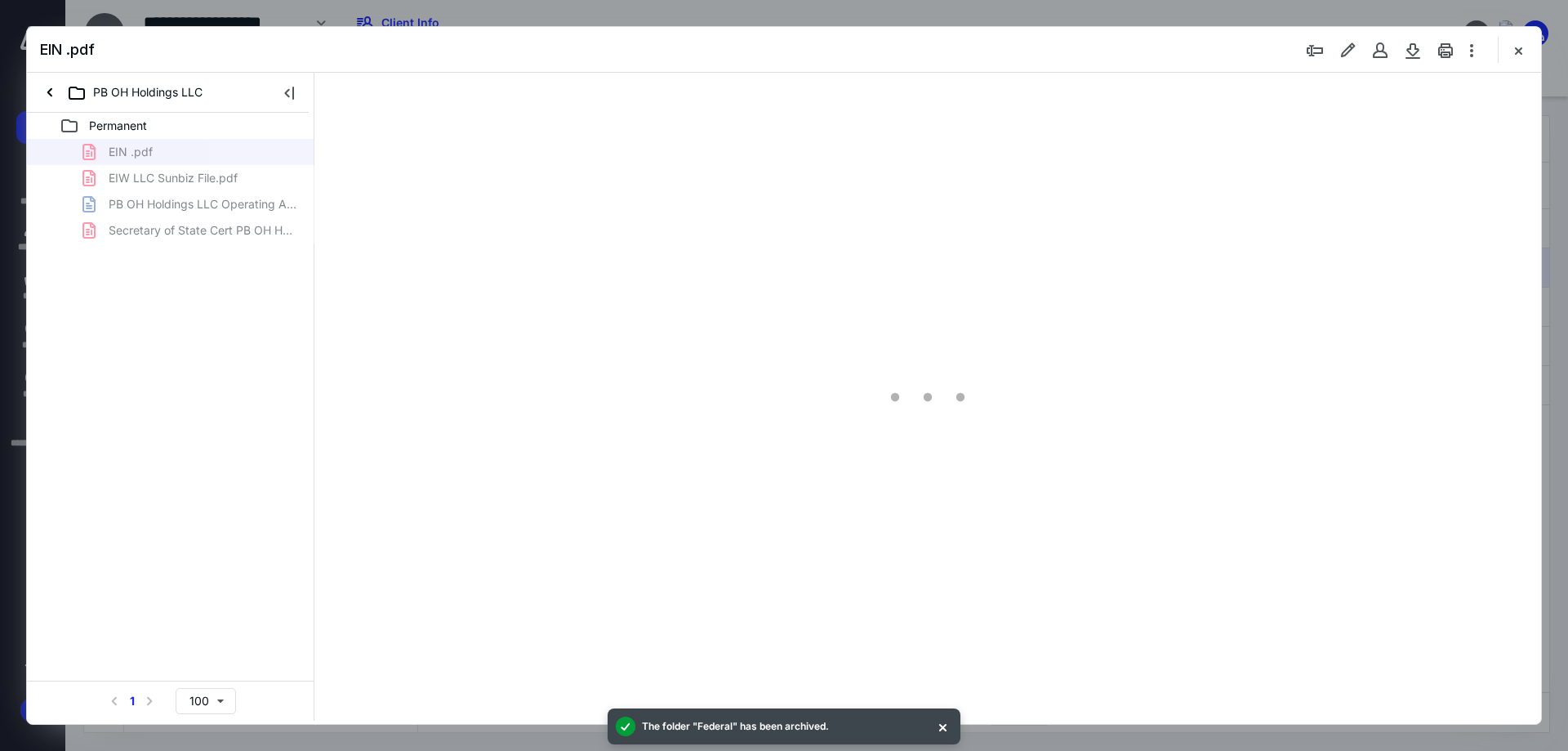scroll, scrollTop: 0, scrollLeft: 0, axis: both 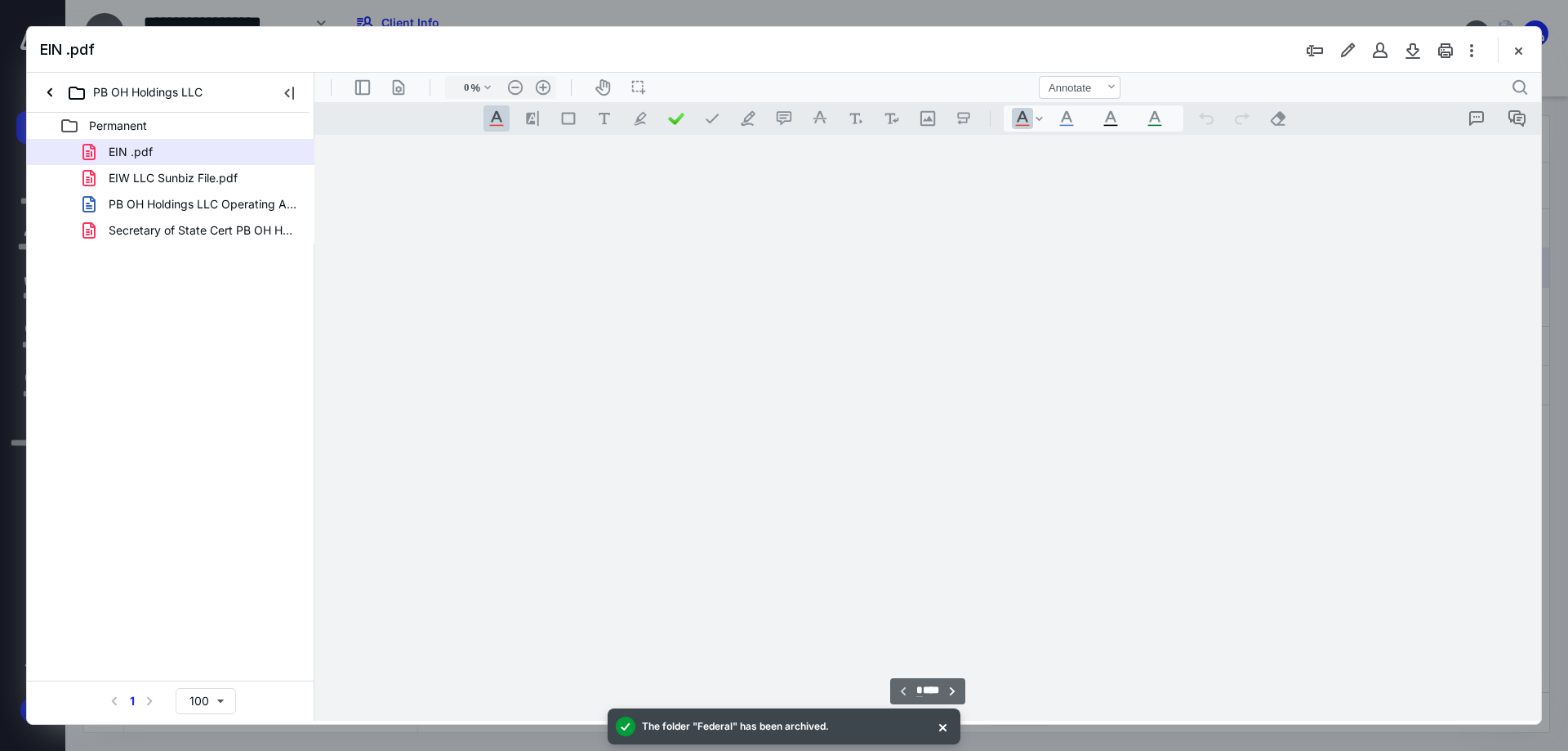 type on "240" 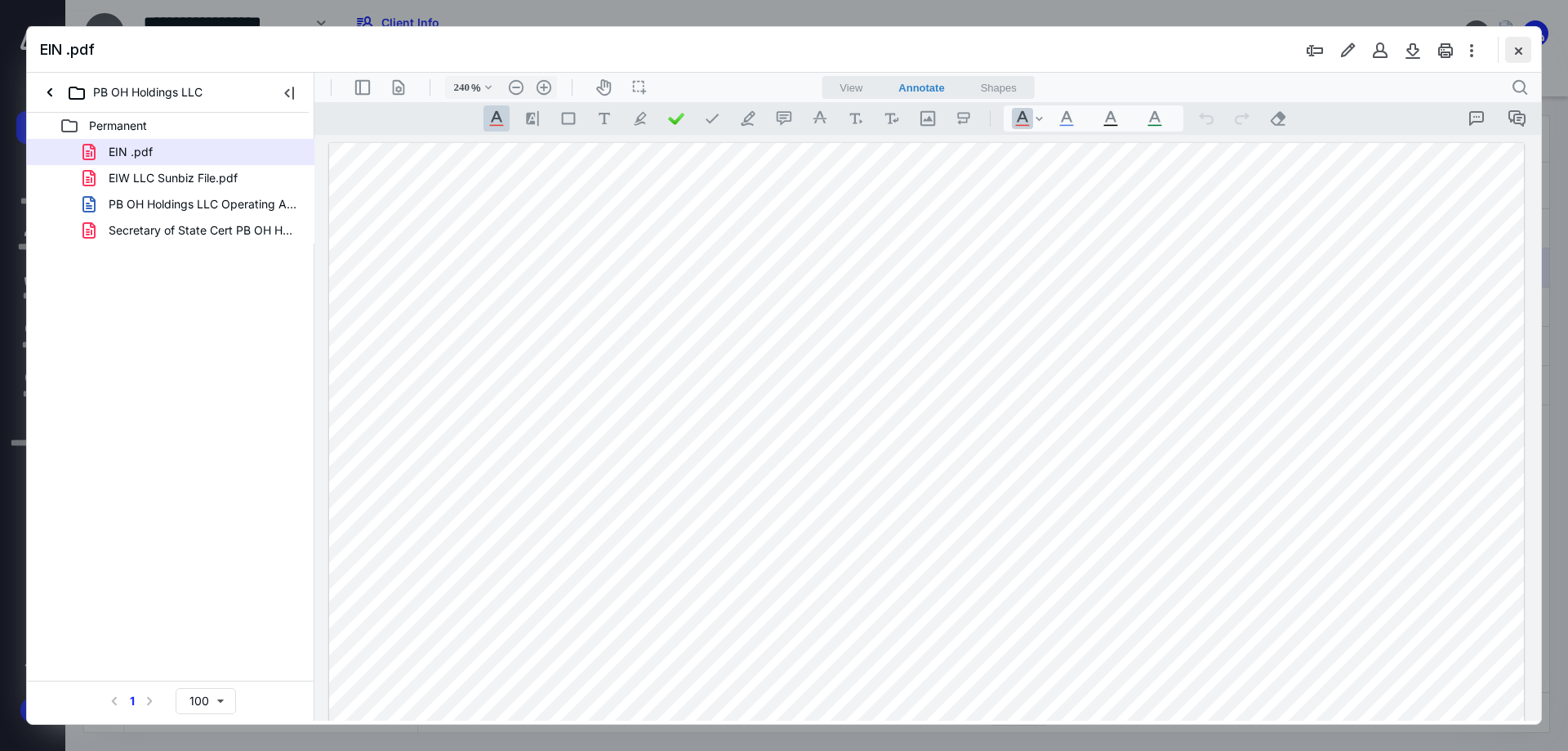 click at bounding box center (1518, 50) 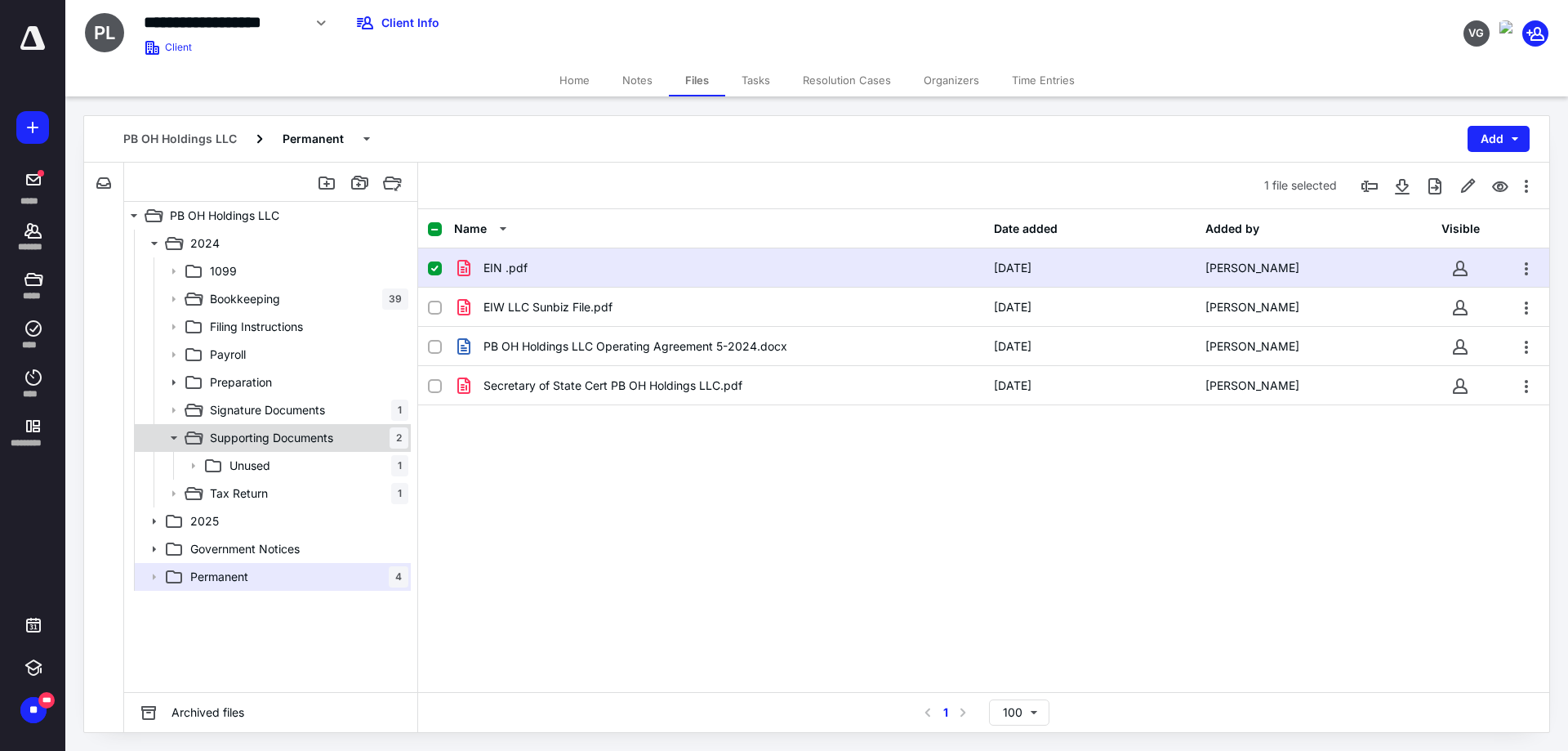 click on "Supporting Documents" at bounding box center [271, 438] 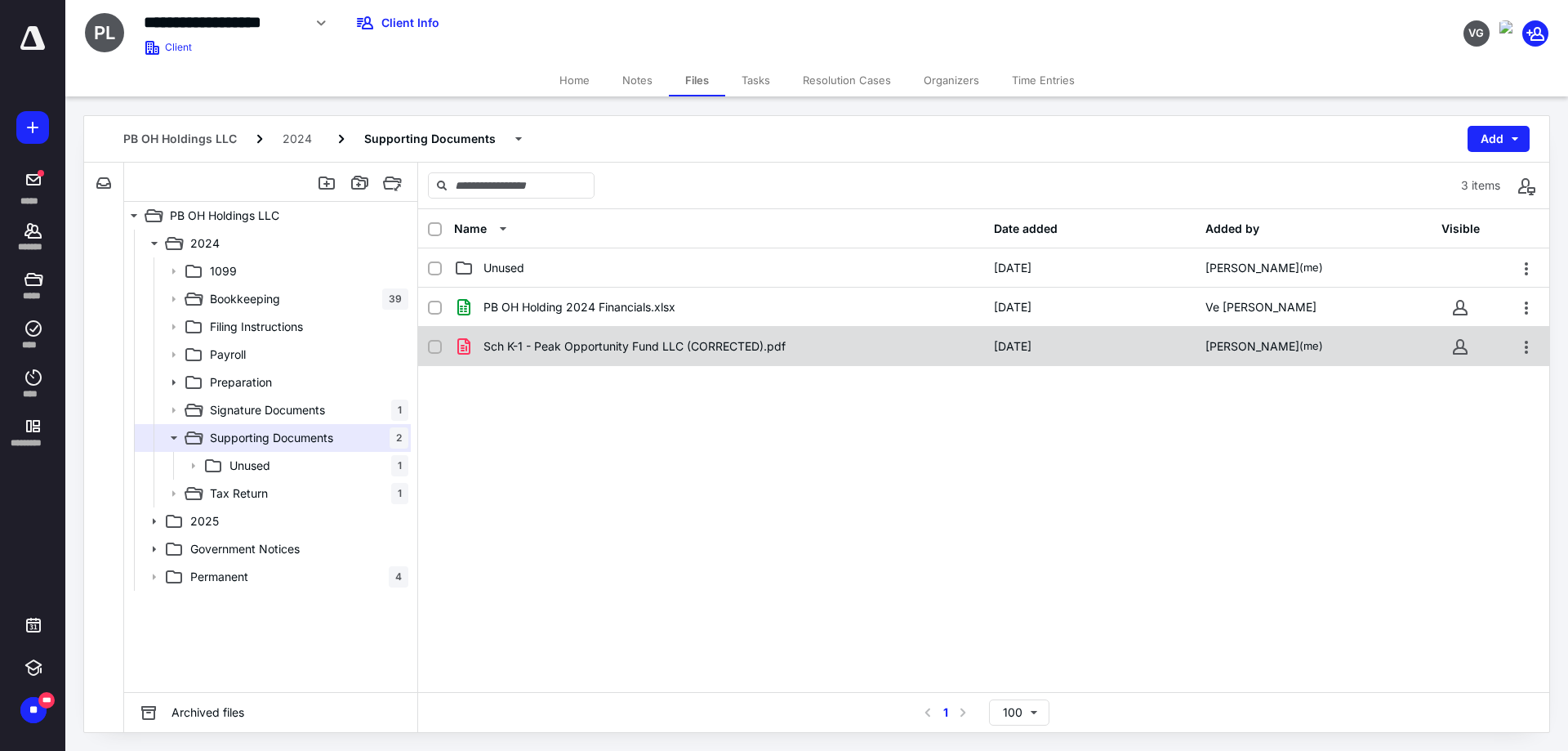 click on "Sch K-1 - Peak Opportunity Fund LLC (CORRECTED).pdf" at bounding box center [635, 346] 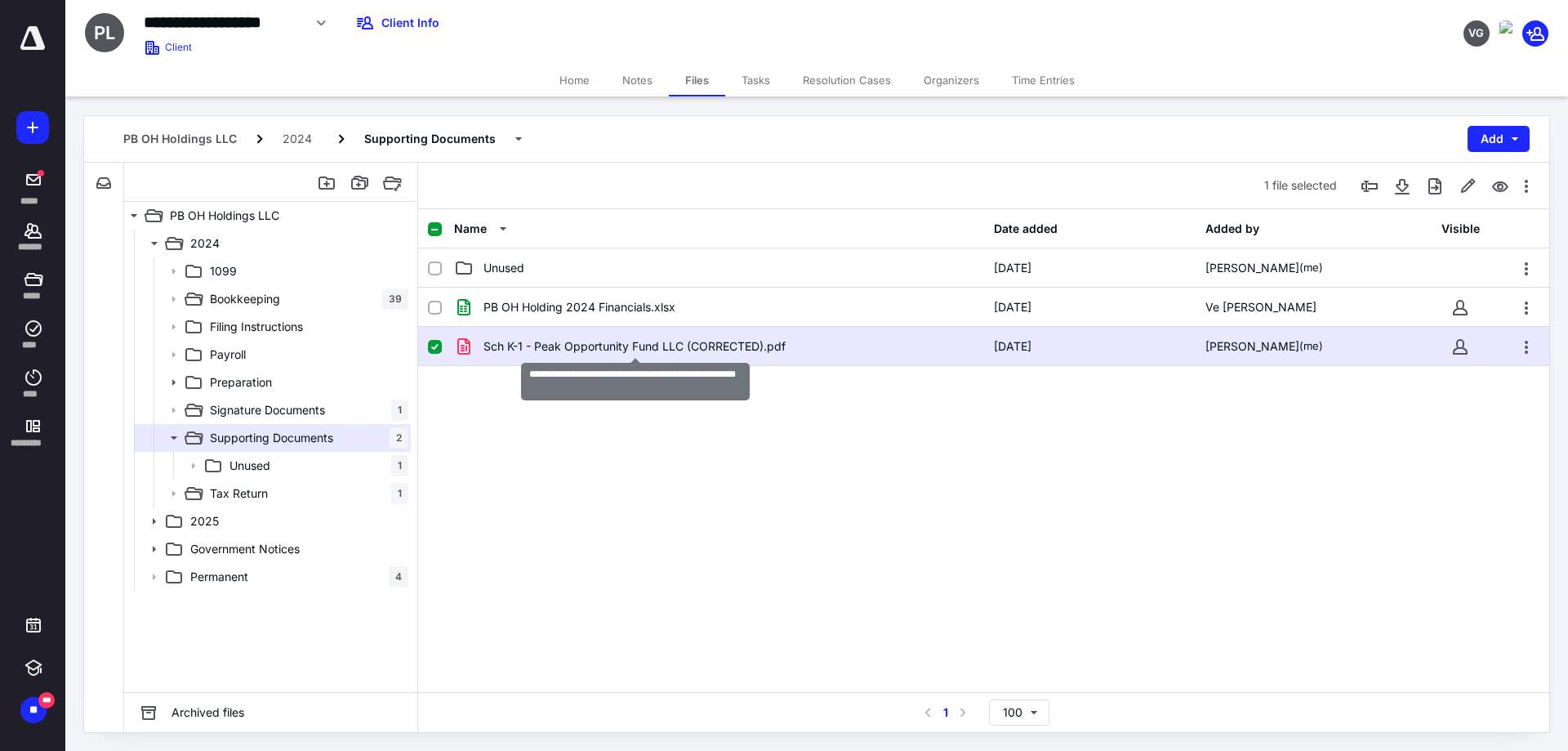 click on "Sch K-1 - Peak Opportunity Fund LLC (CORRECTED).pdf" at bounding box center [635, 346] 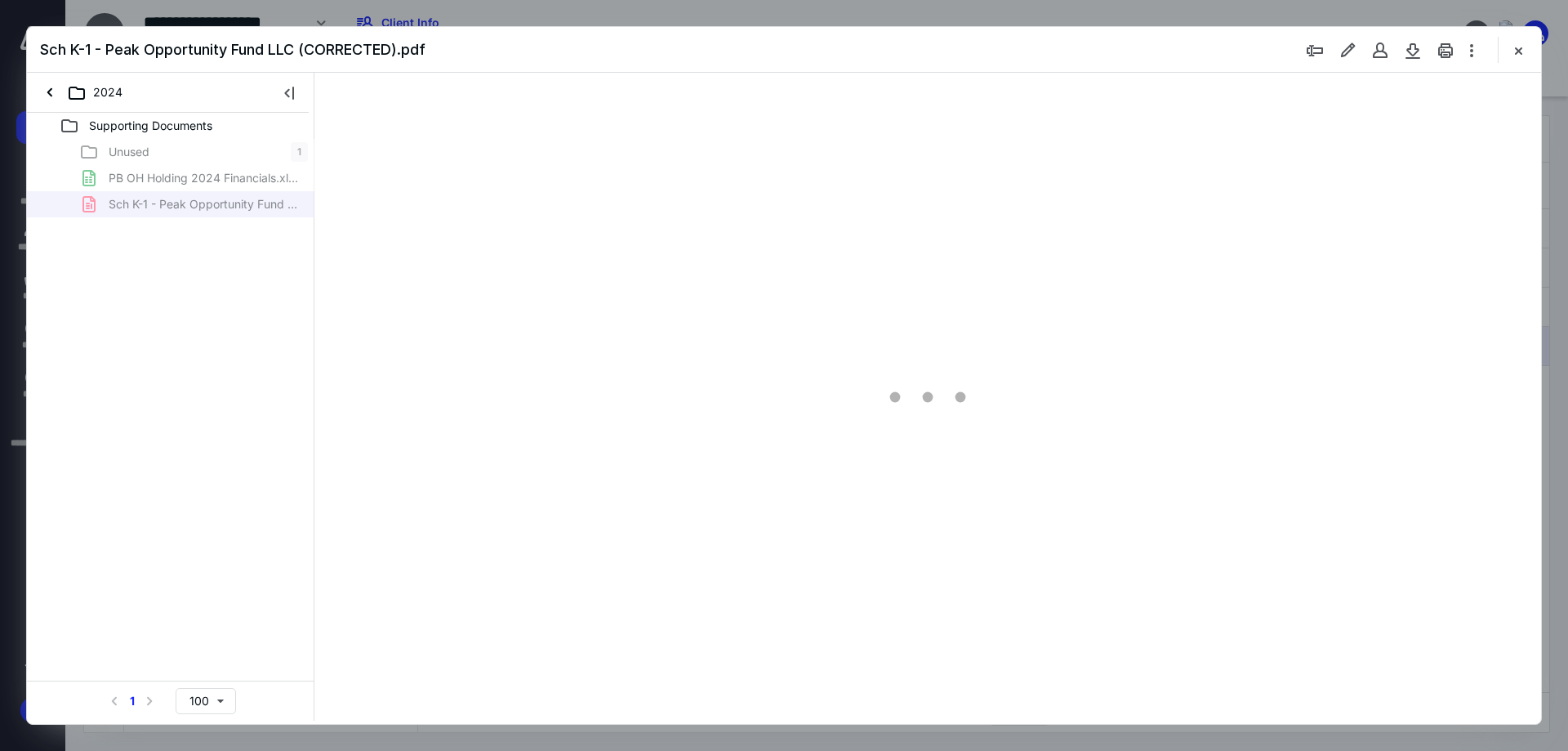 scroll, scrollTop: 0, scrollLeft: 0, axis: both 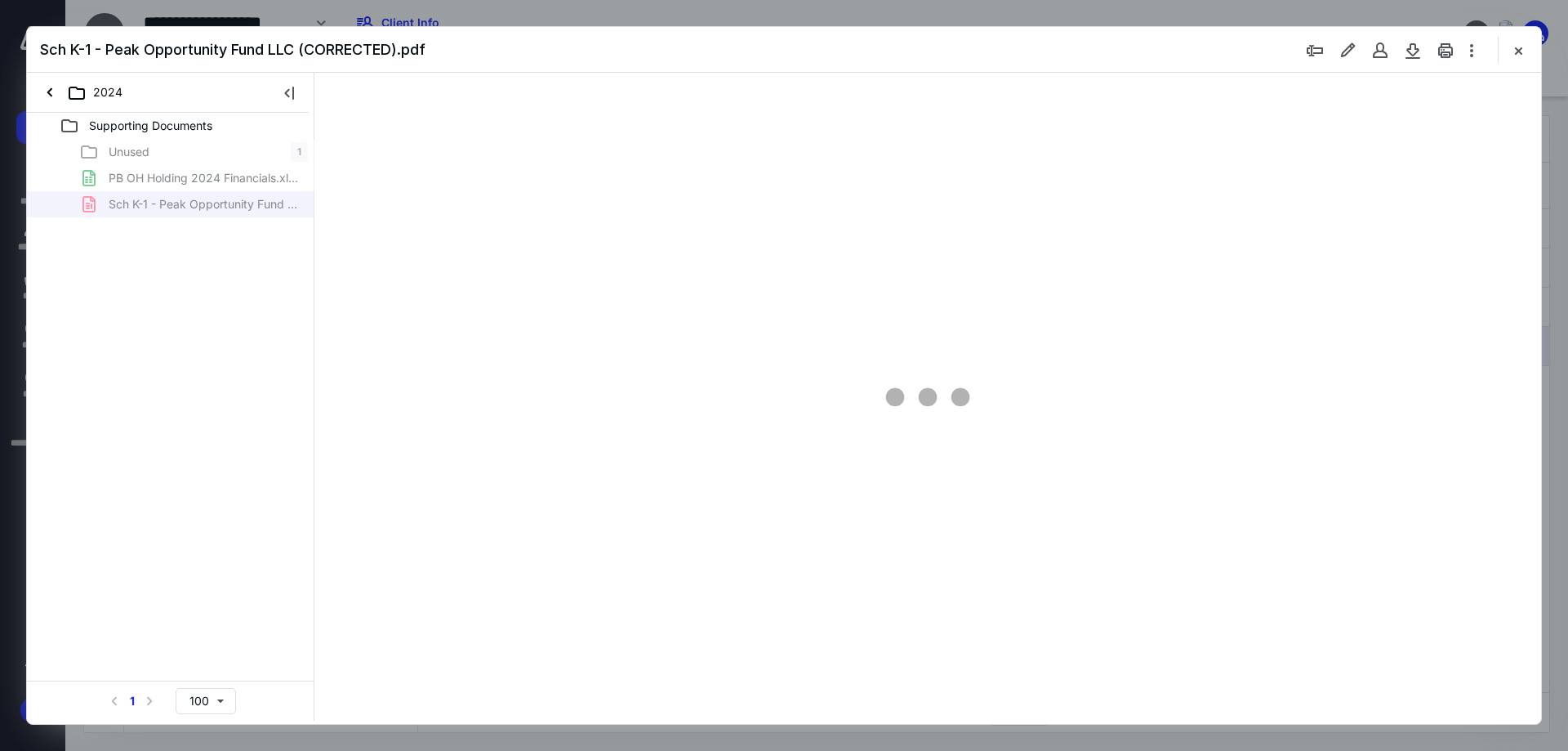 type on "241" 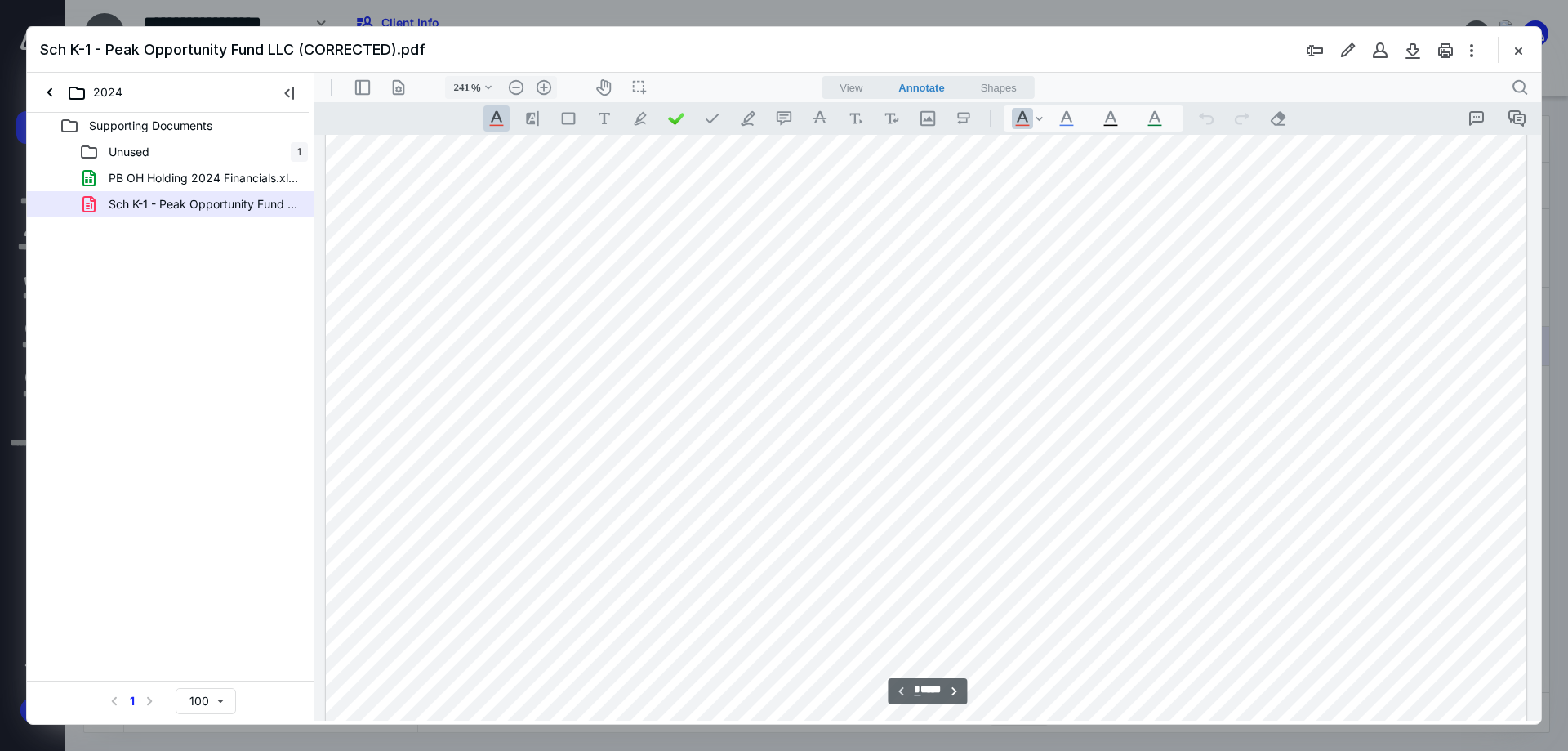 scroll, scrollTop: 315, scrollLeft: 0, axis: vertical 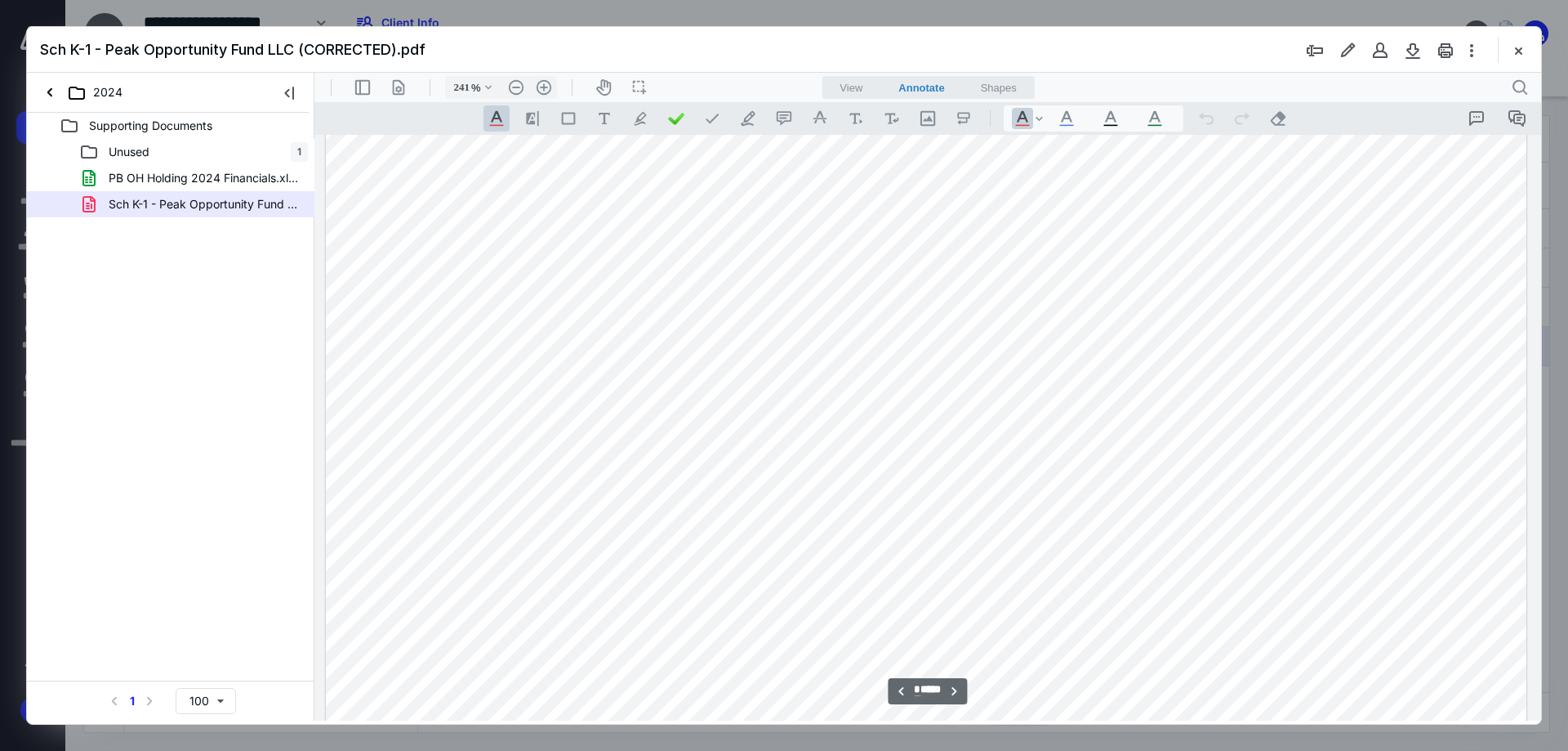 type on "*" 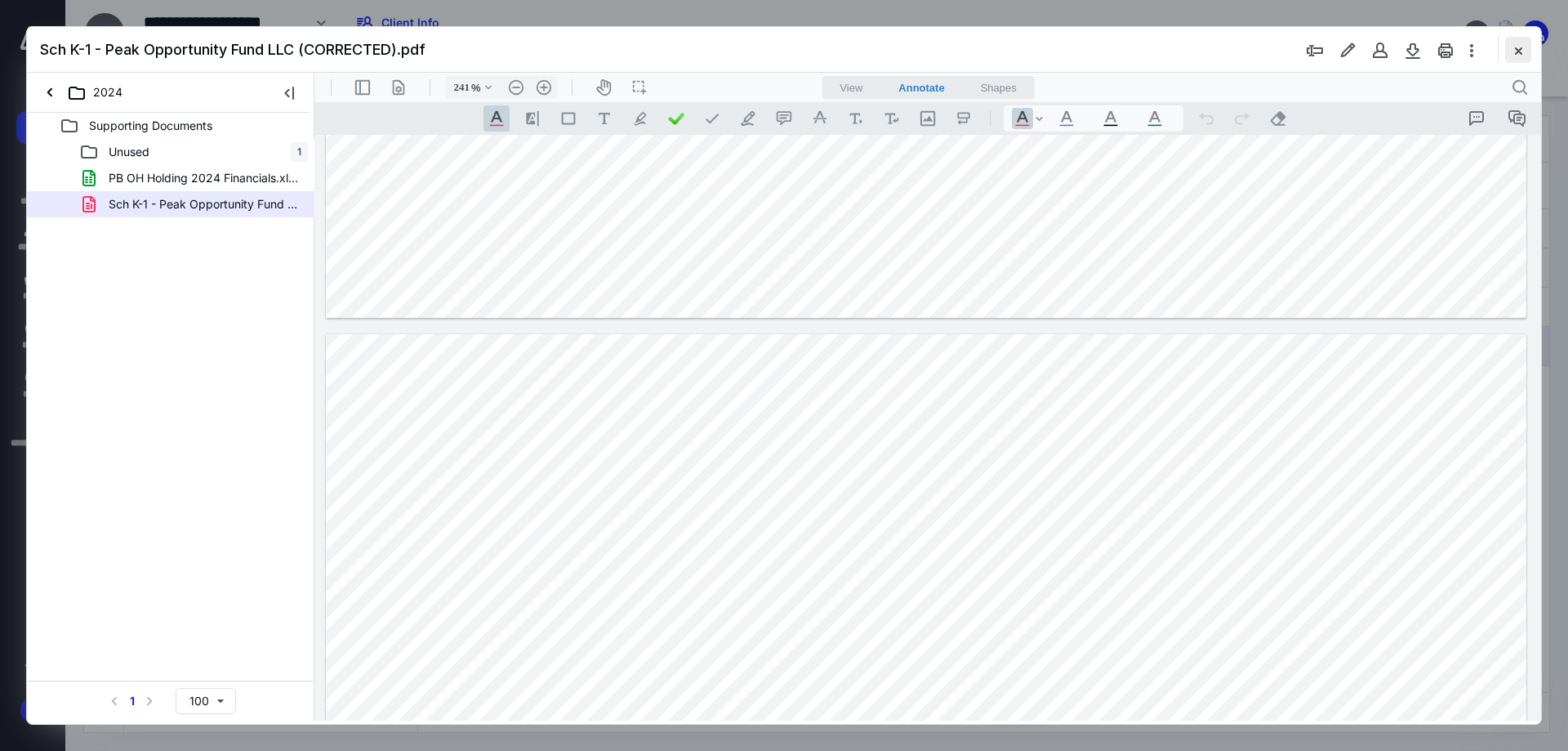 click at bounding box center (1518, 50) 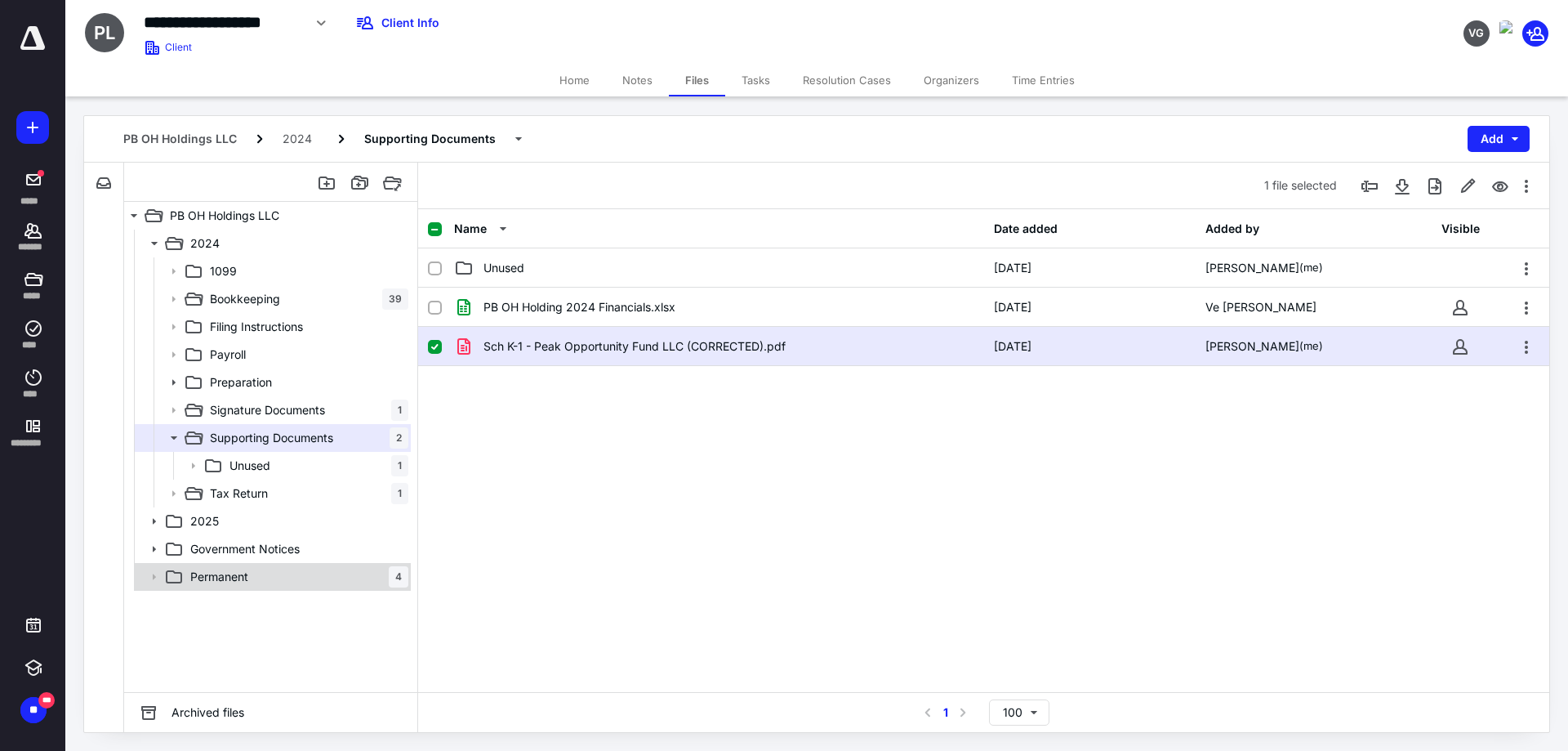 click on "Permanent 4" at bounding box center (296, 577) 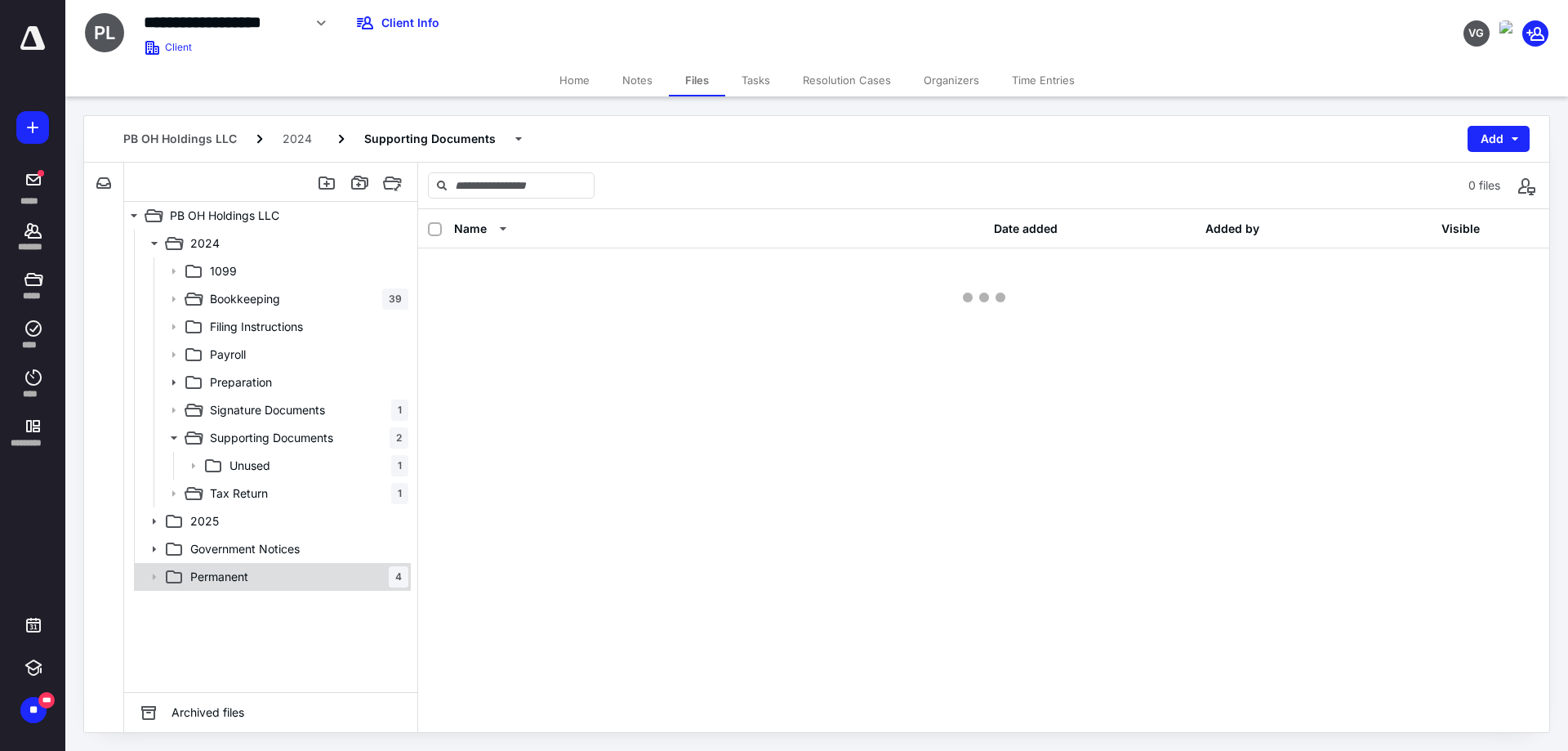 click on "Permanent 4" at bounding box center [296, 577] 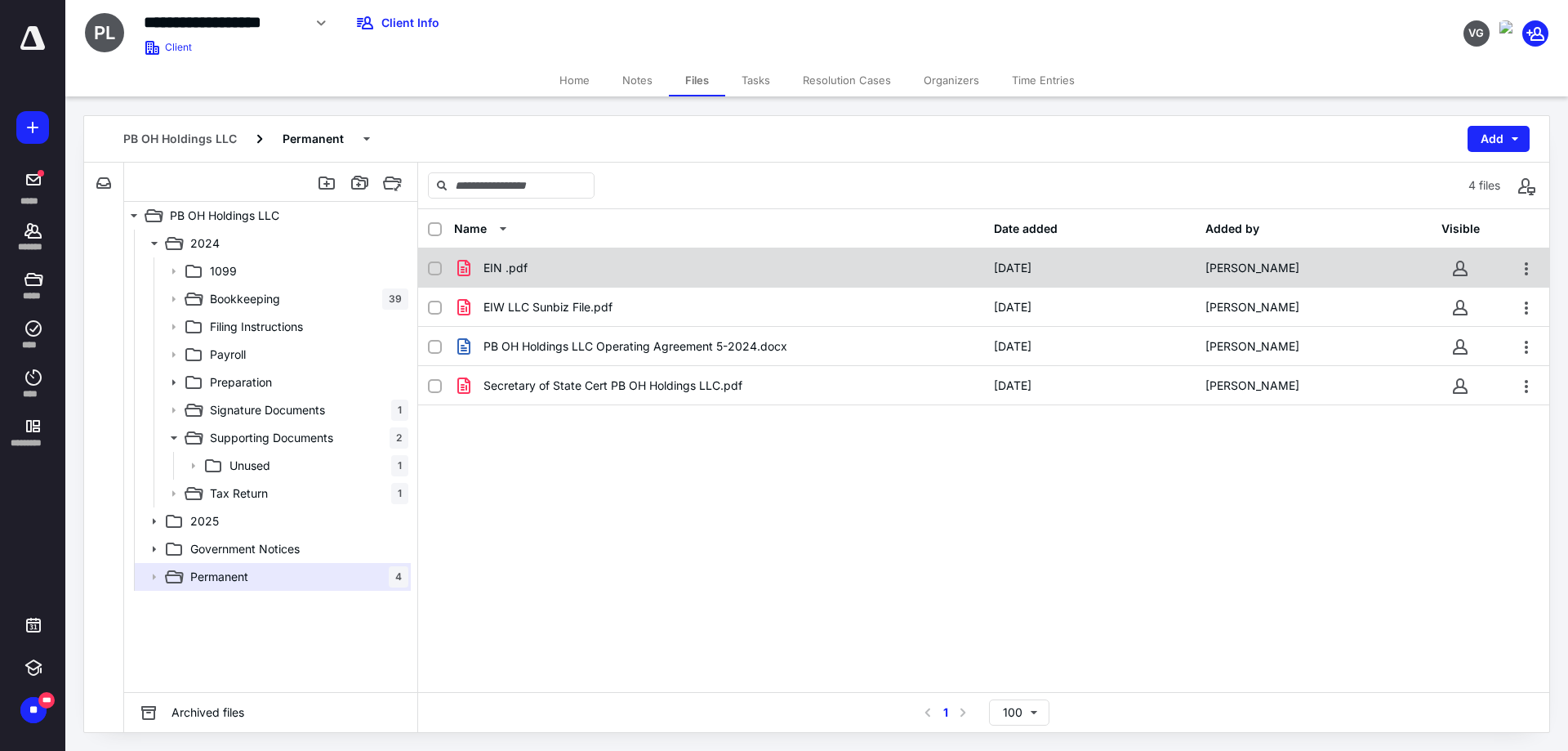 click on "EIN .pdf" at bounding box center [719, 268] 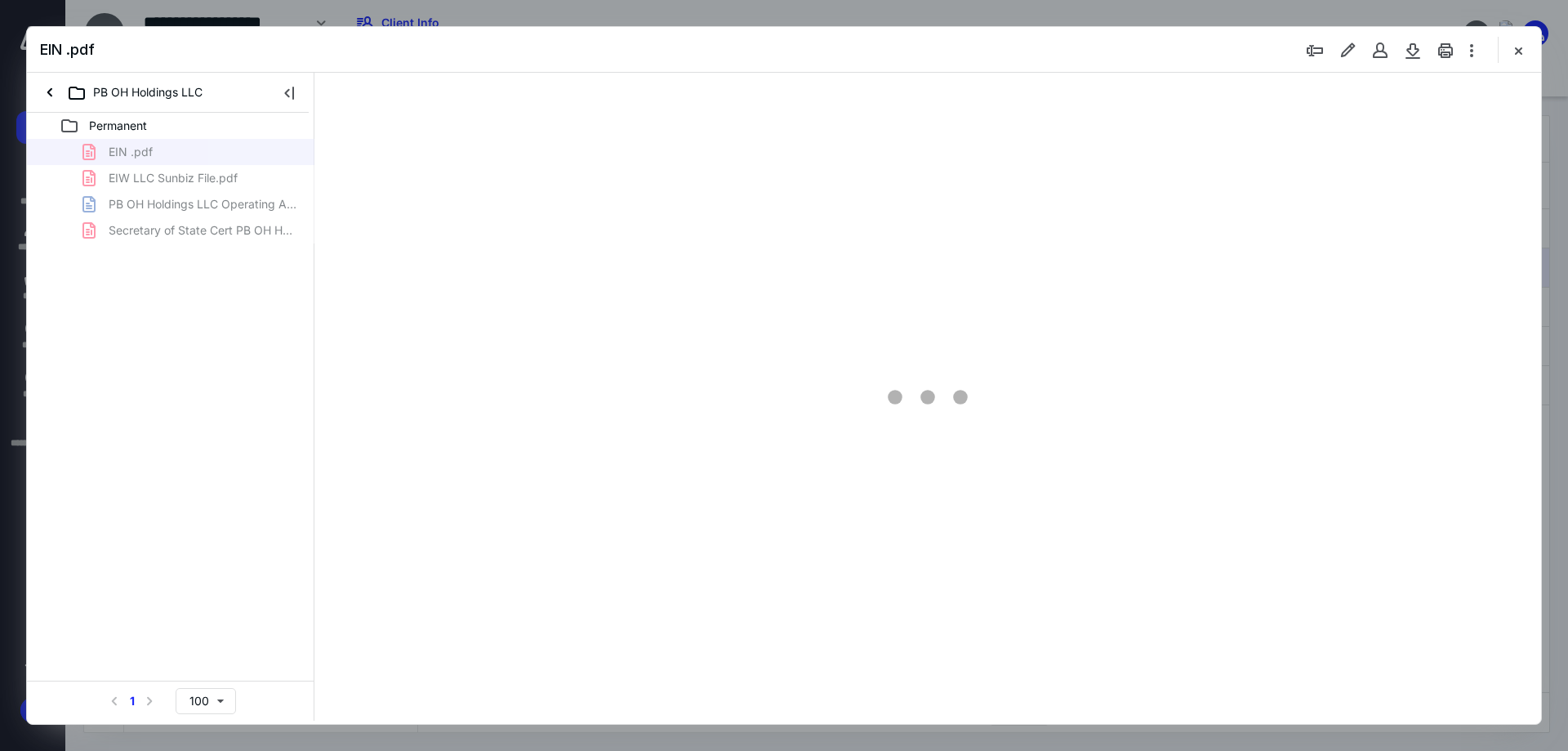 scroll, scrollTop: 0, scrollLeft: 0, axis: both 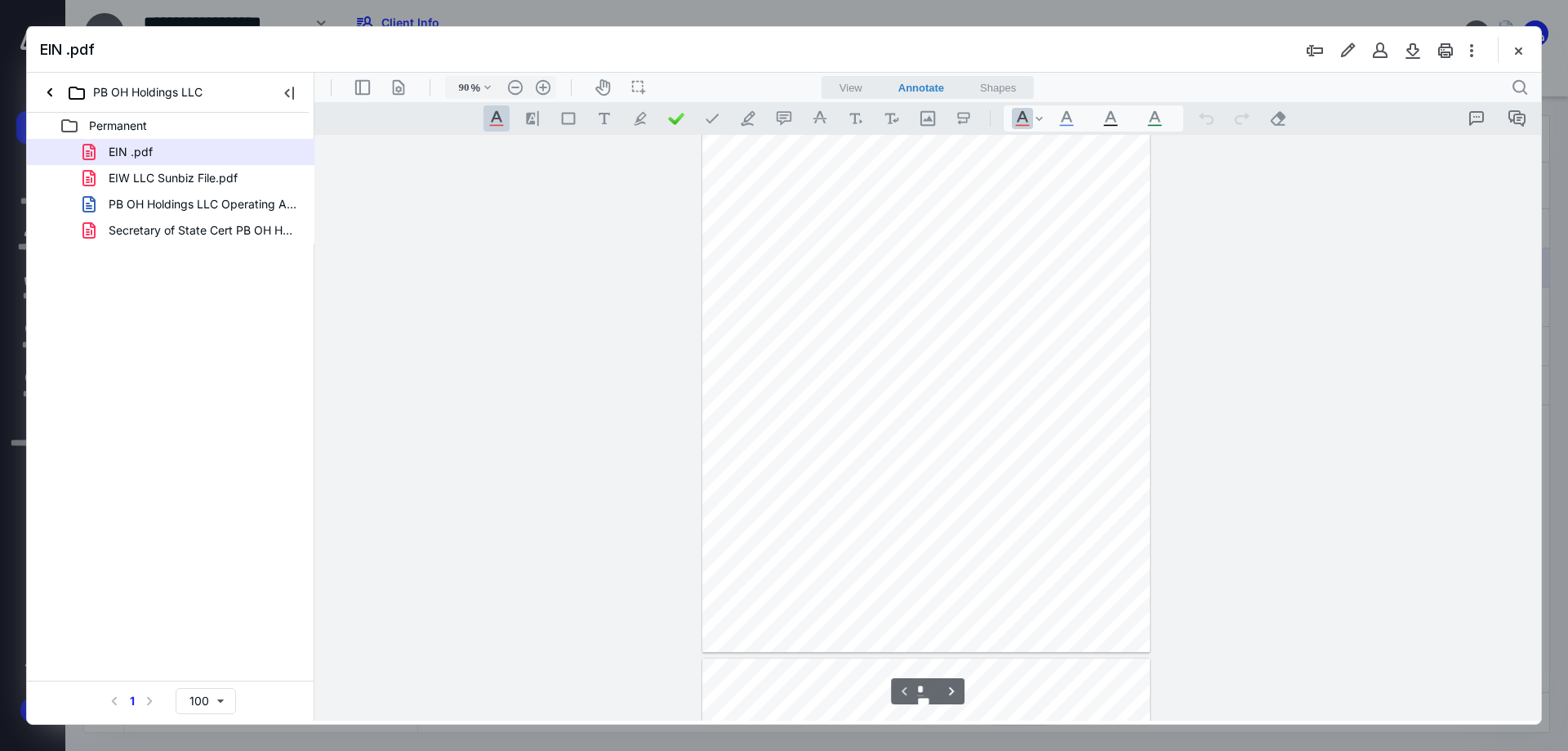 type on "240" 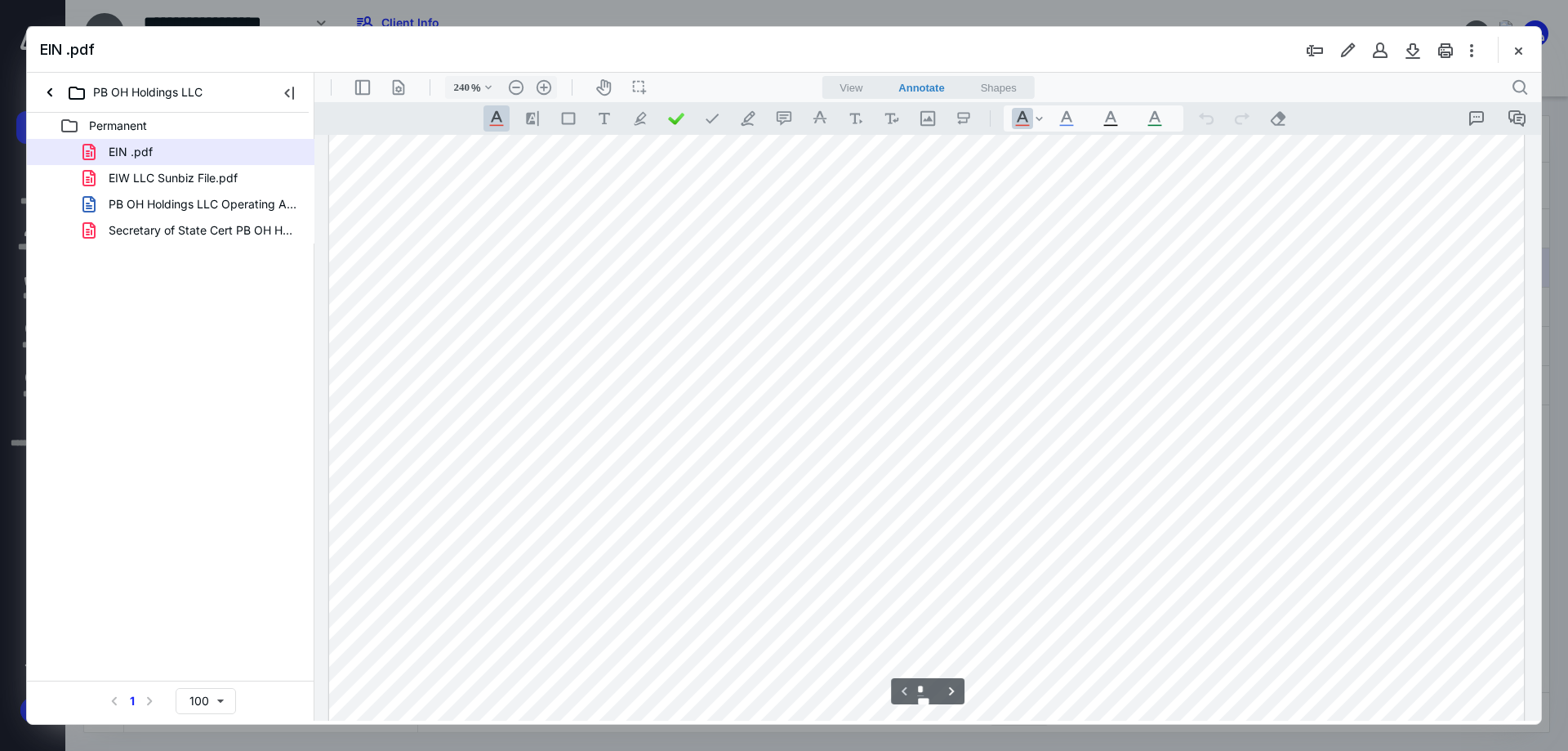 scroll, scrollTop: 828, scrollLeft: 0, axis: vertical 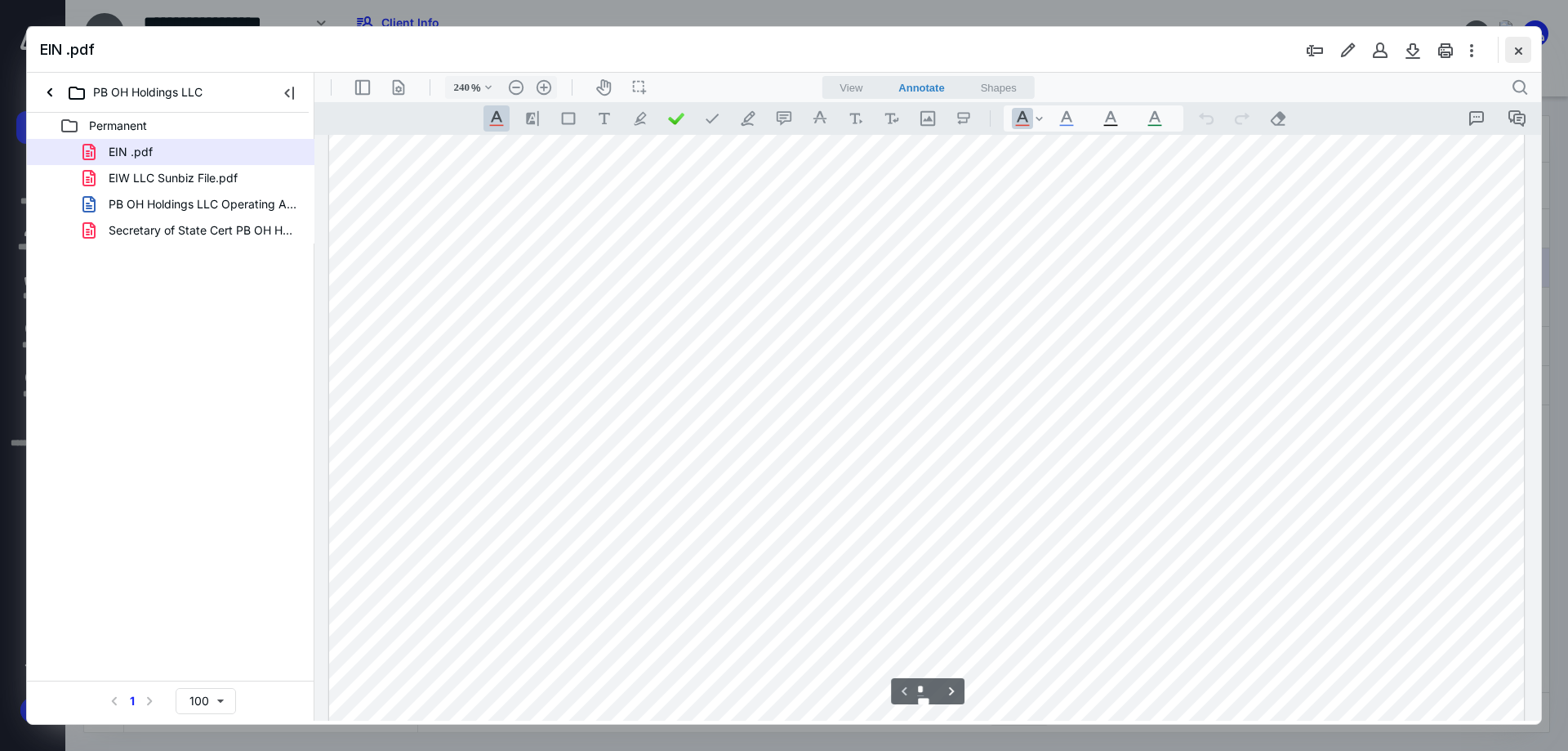 click at bounding box center [1518, 50] 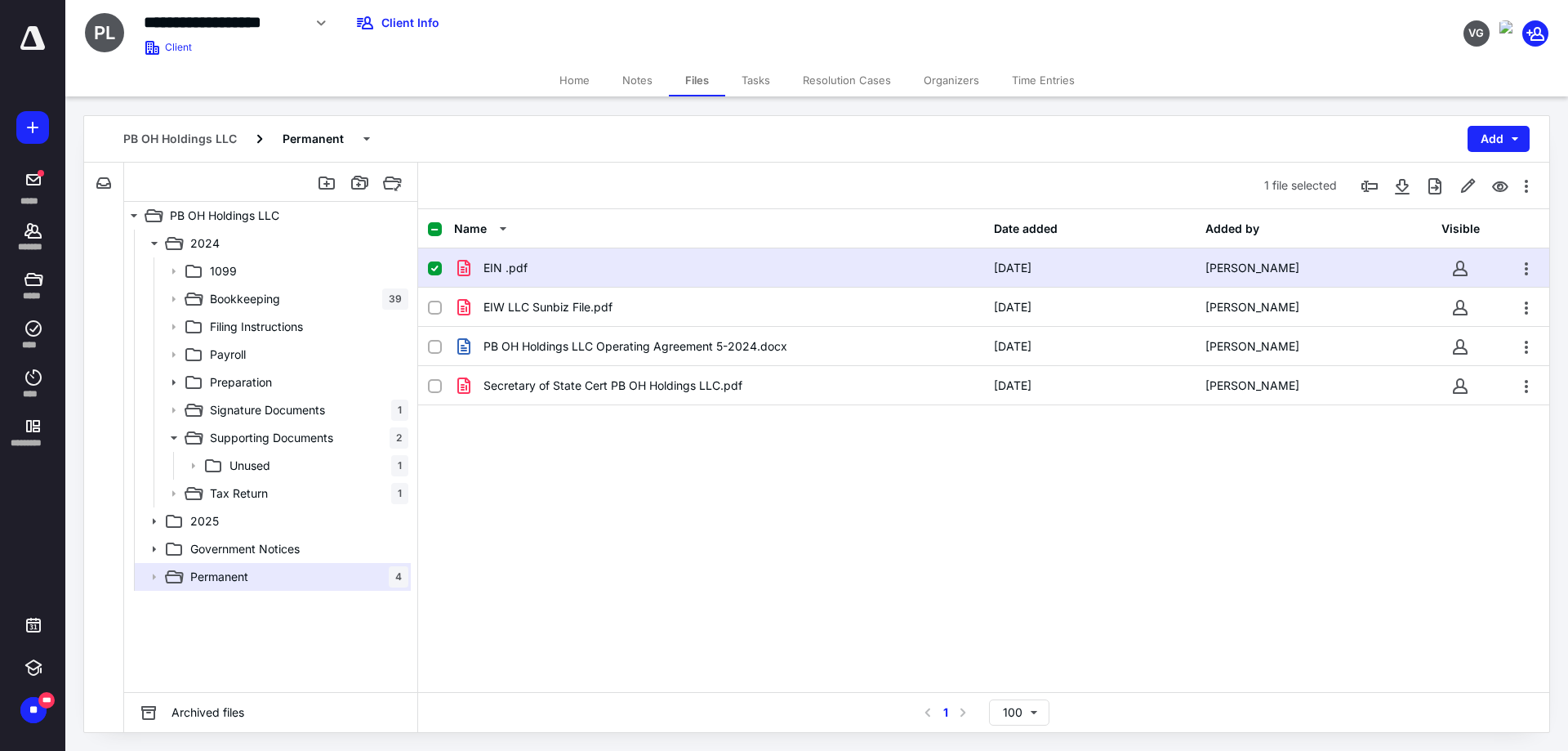 click on "Supporting Documents" at bounding box center [271, 438] 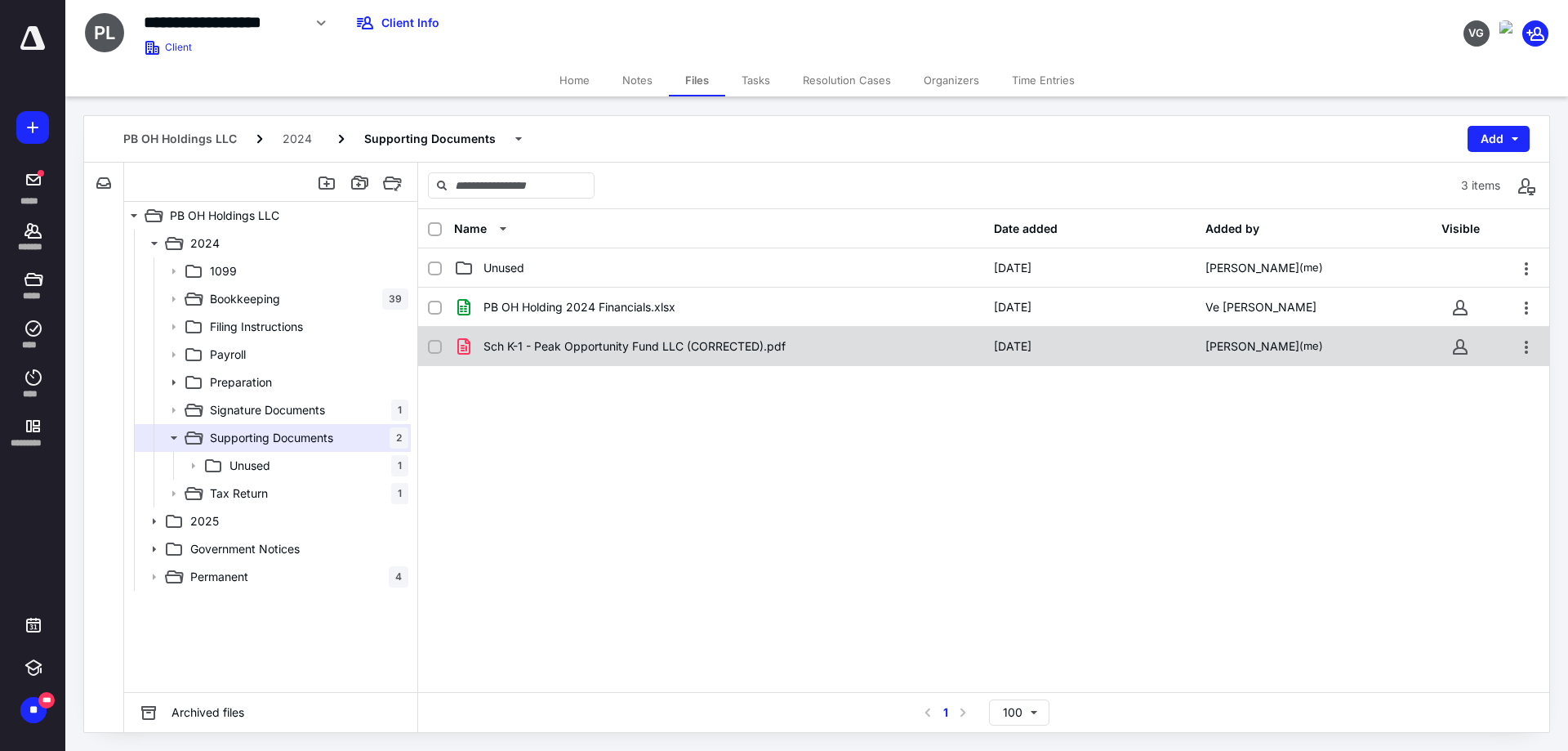 click on "Sch K-1 - Peak Opportunity Fund LLC (CORRECTED).pdf 7/9/2025 William Hamilton  (me)" at bounding box center [983, 346] 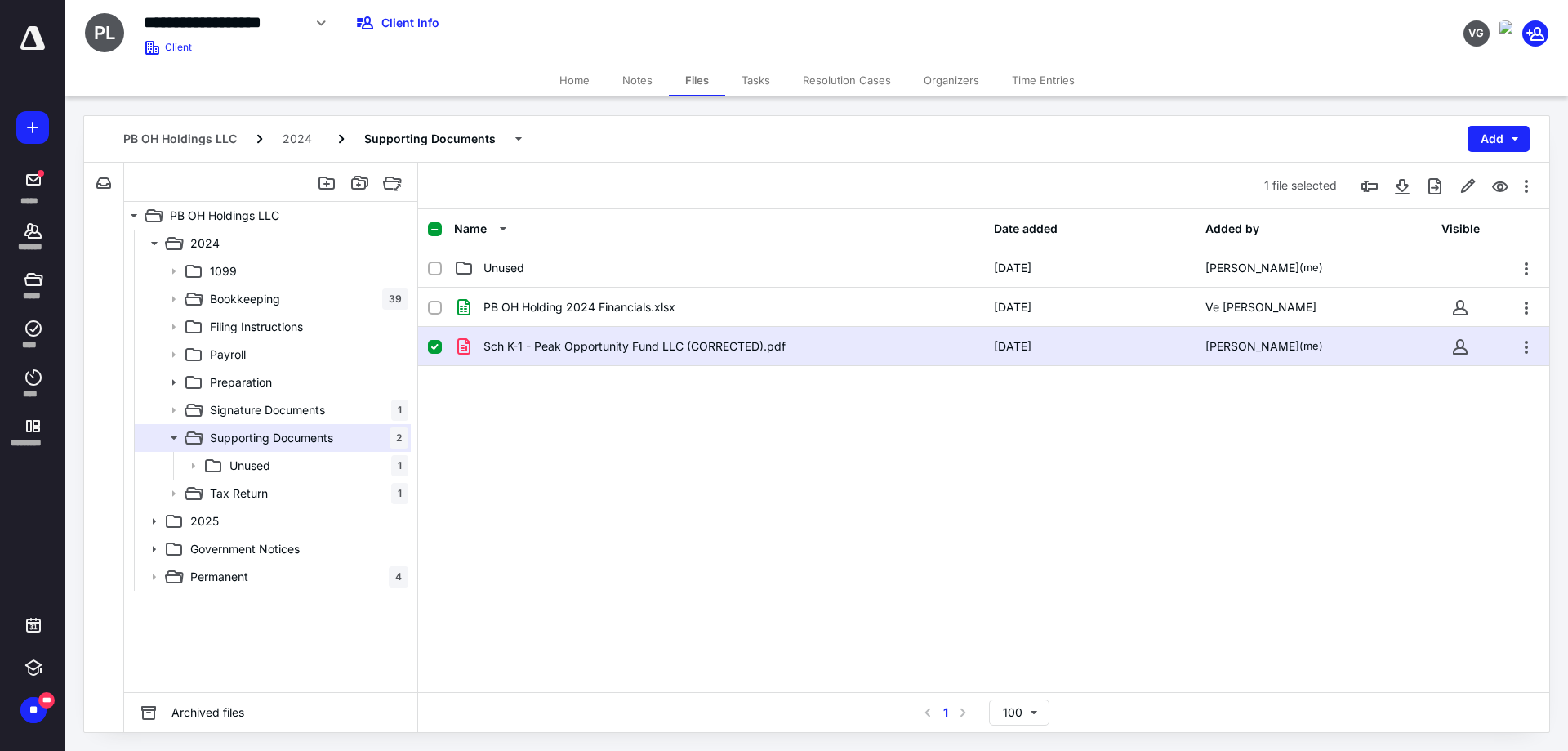 click on "Sch K-1 - Peak Opportunity Fund LLC (CORRECTED).pdf 7/9/2025 William Hamilton  (me)" at bounding box center [983, 346] 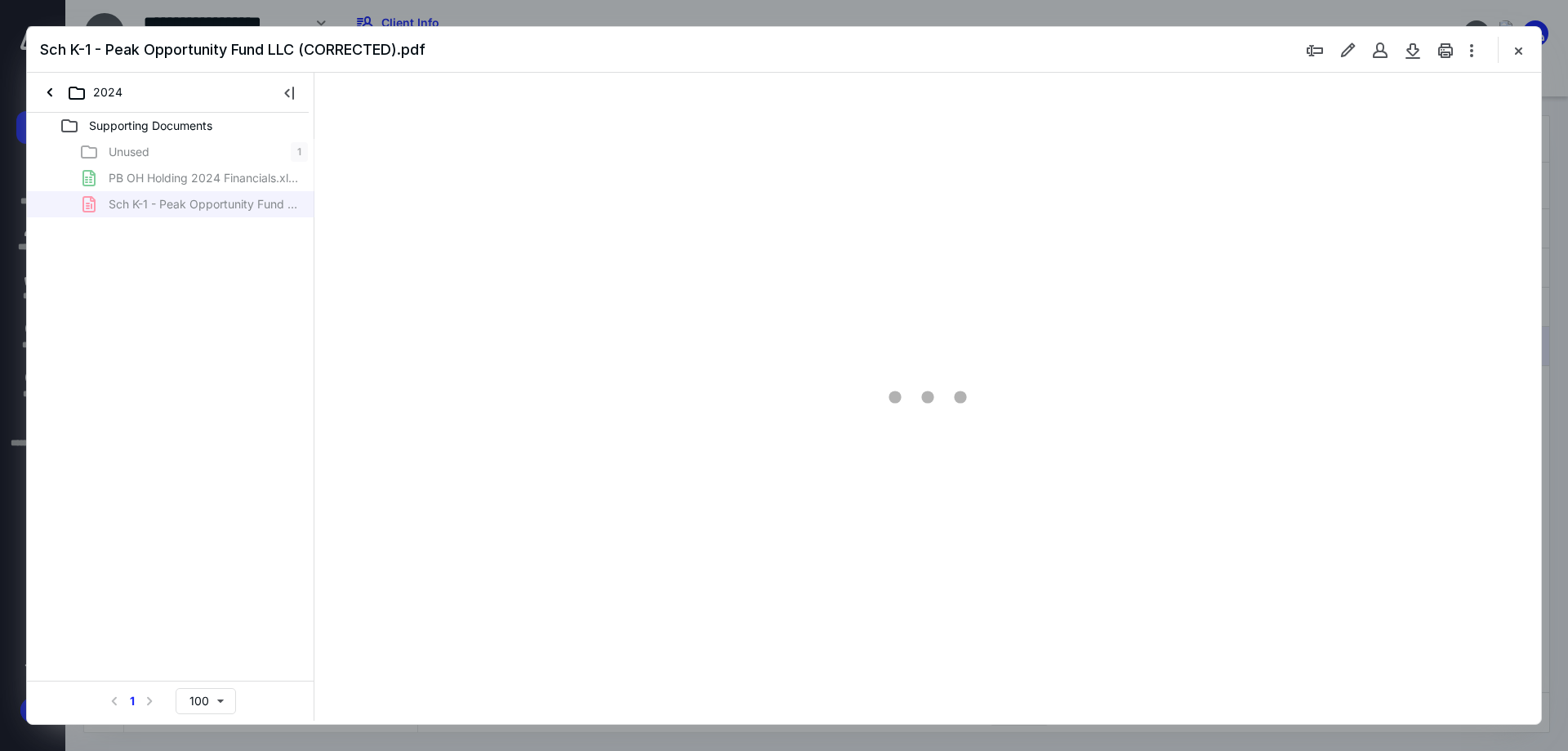 scroll, scrollTop: 0, scrollLeft: 0, axis: both 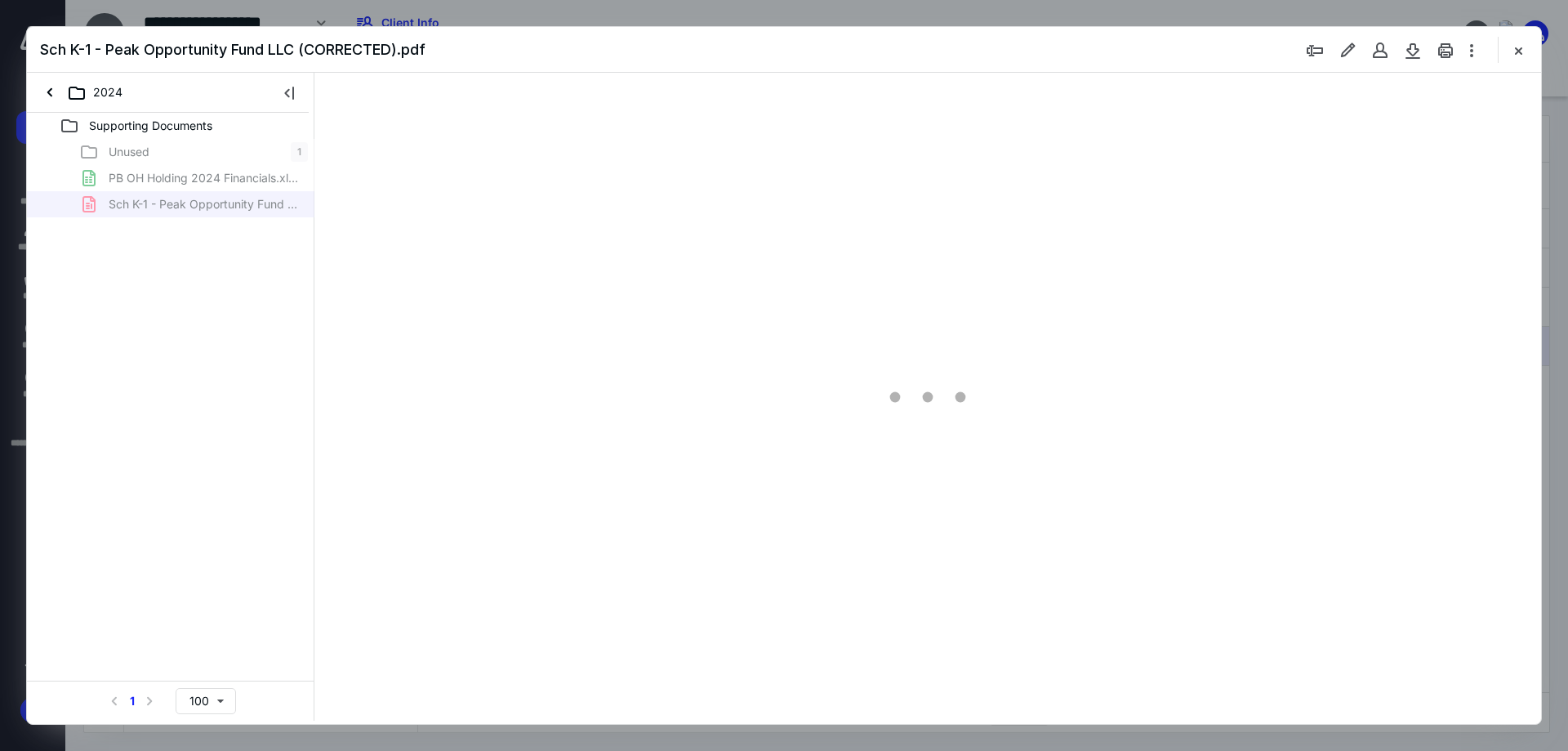 type on "241" 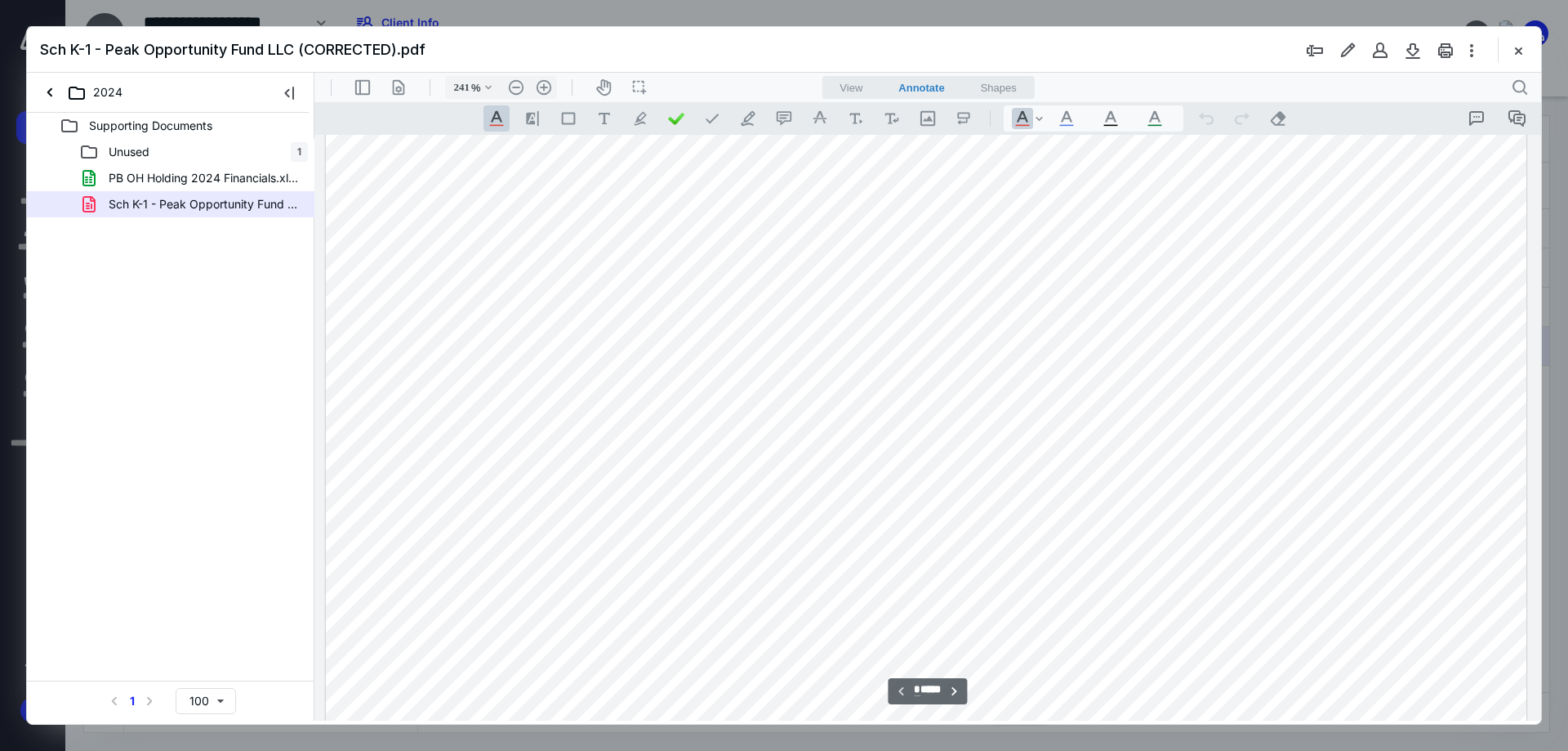 scroll, scrollTop: 887, scrollLeft: 0, axis: vertical 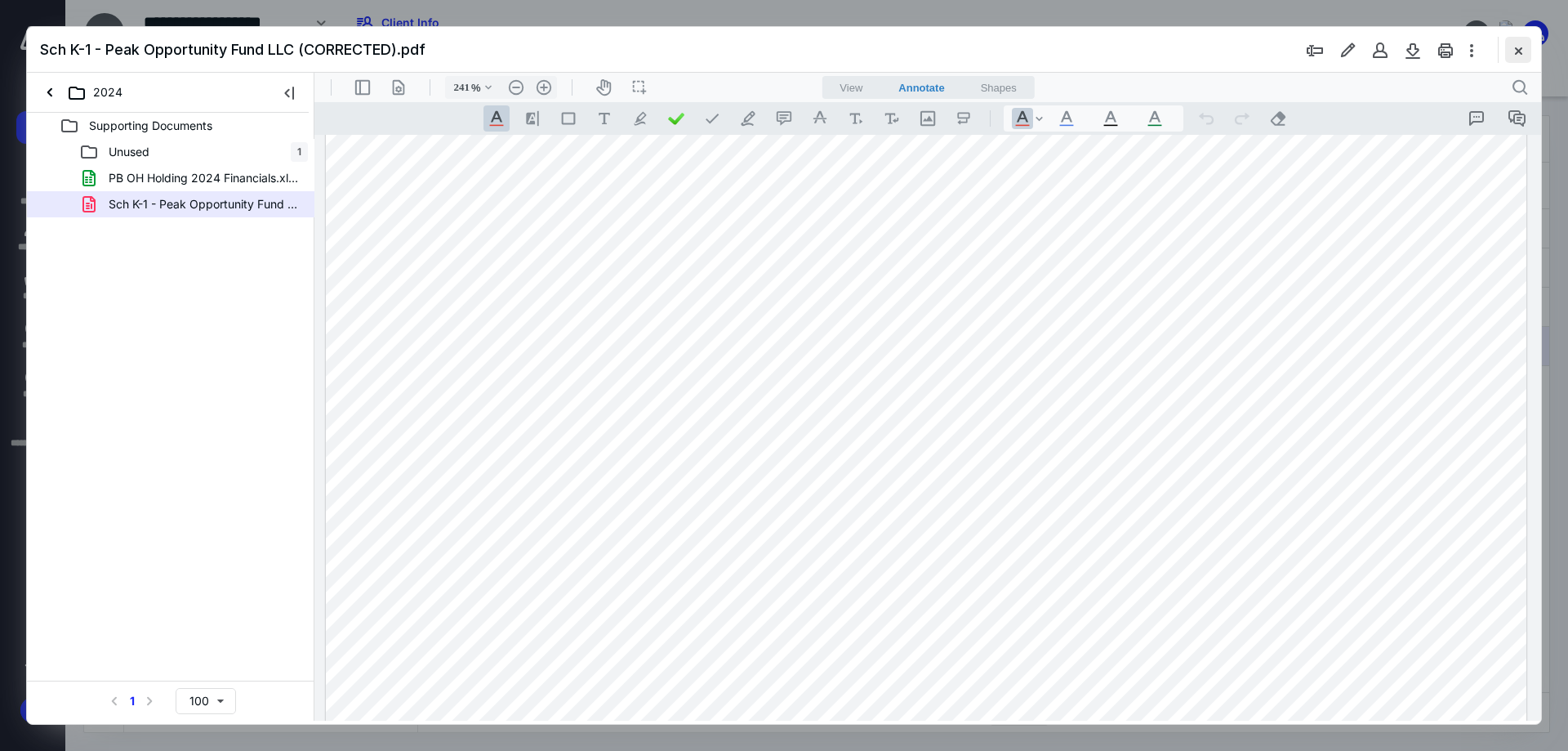 click at bounding box center [1518, 50] 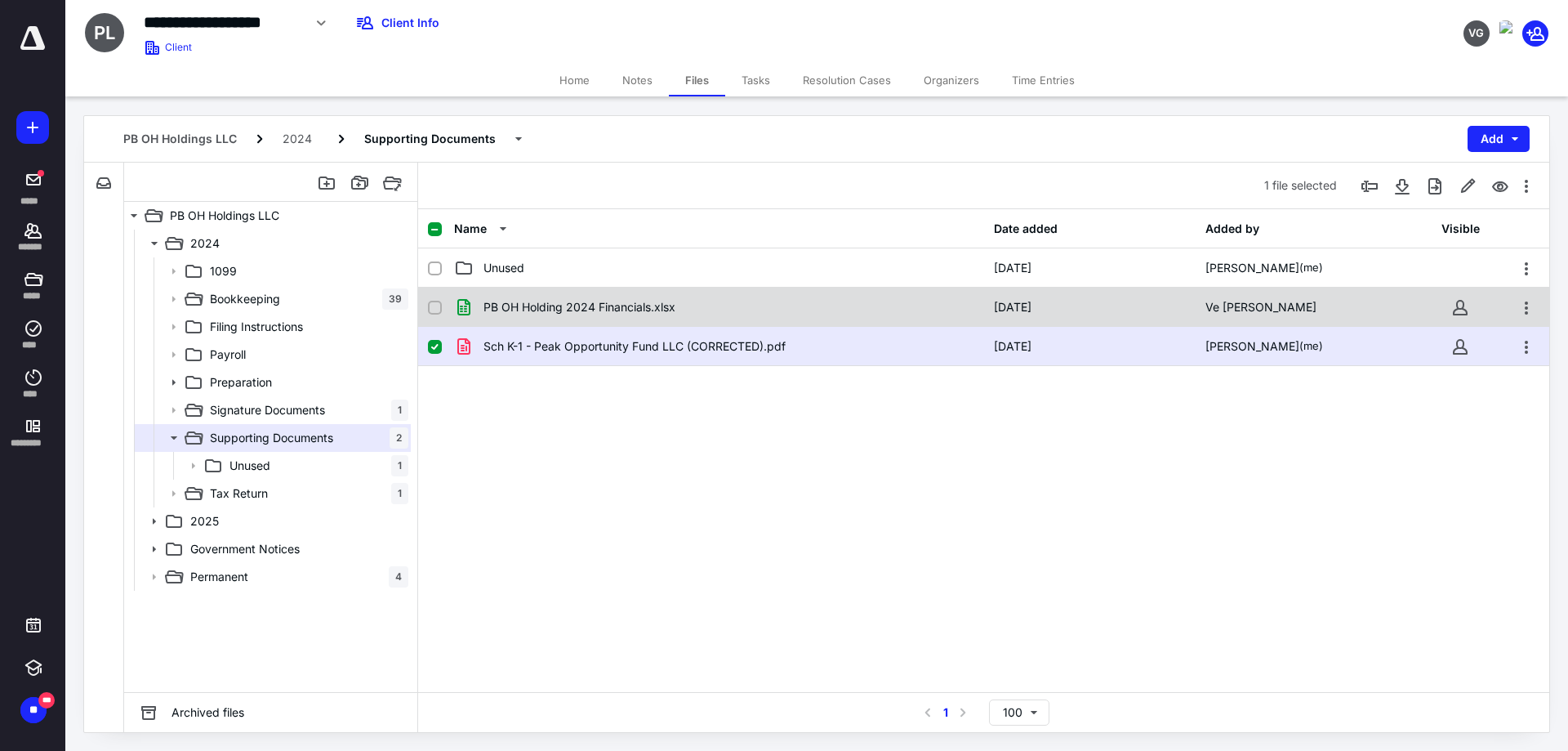 click on "PB OH Holding 2024 Financials.xlsx 6/13/2025 Ve Gumbs-Crunk" at bounding box center (983, 307) 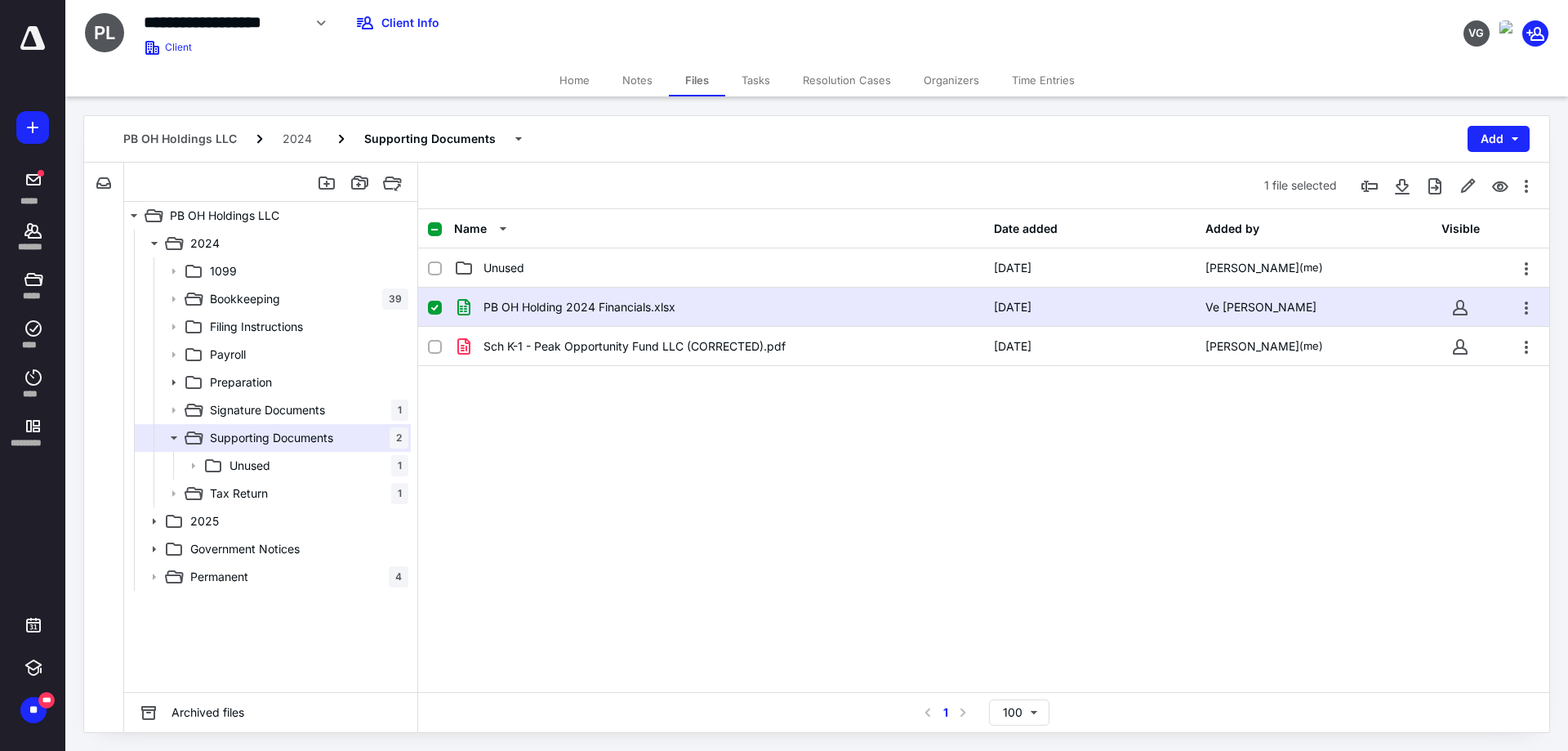 click on "PB OH Holding 2024 Financials.xlsx 6/13/2025 Ve Gumbs-Crunk" at bounding box center (983, 307) 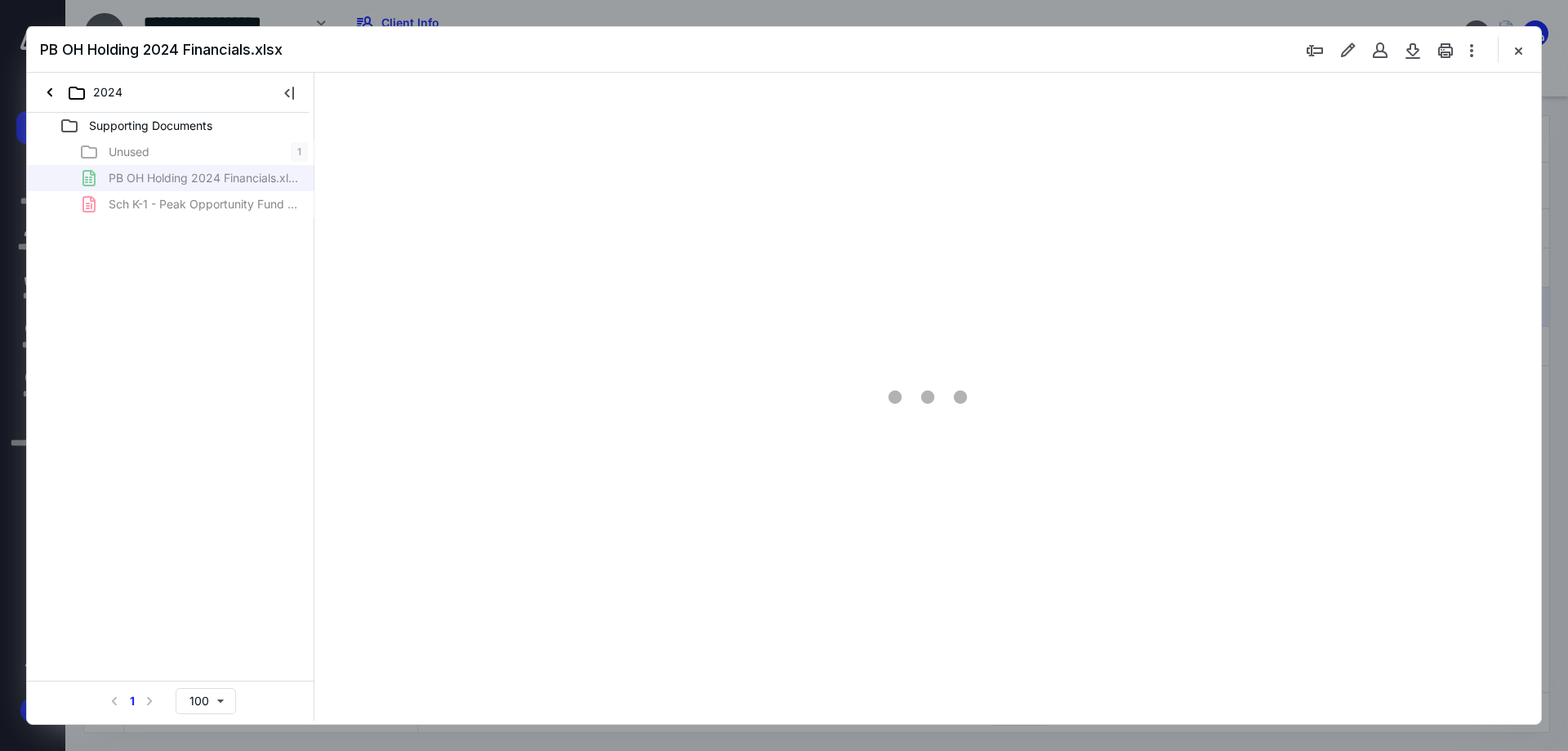 scroll, scrollTop: 0, scrollLeft: 0, axis: both 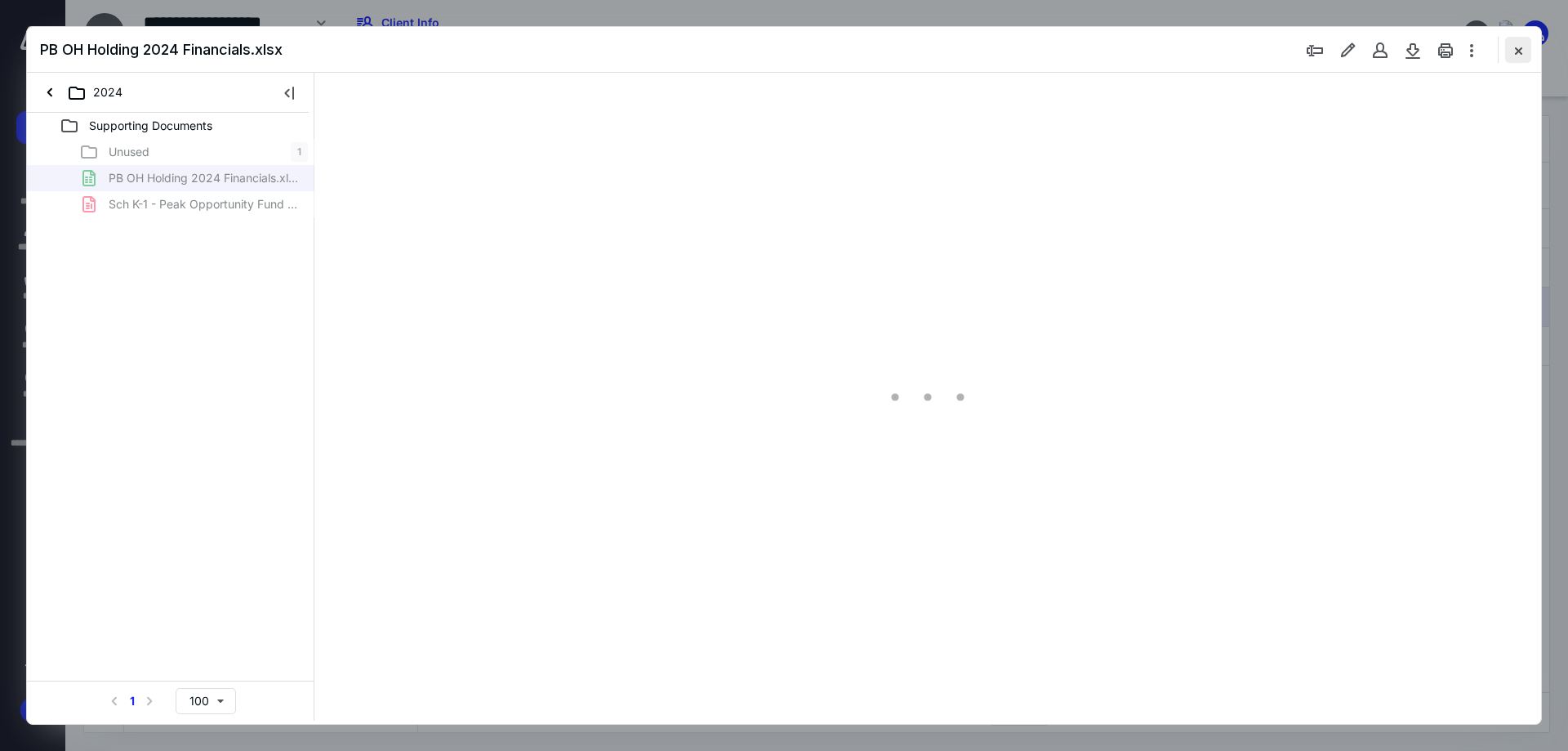 click at bounding box center [1518, 50] 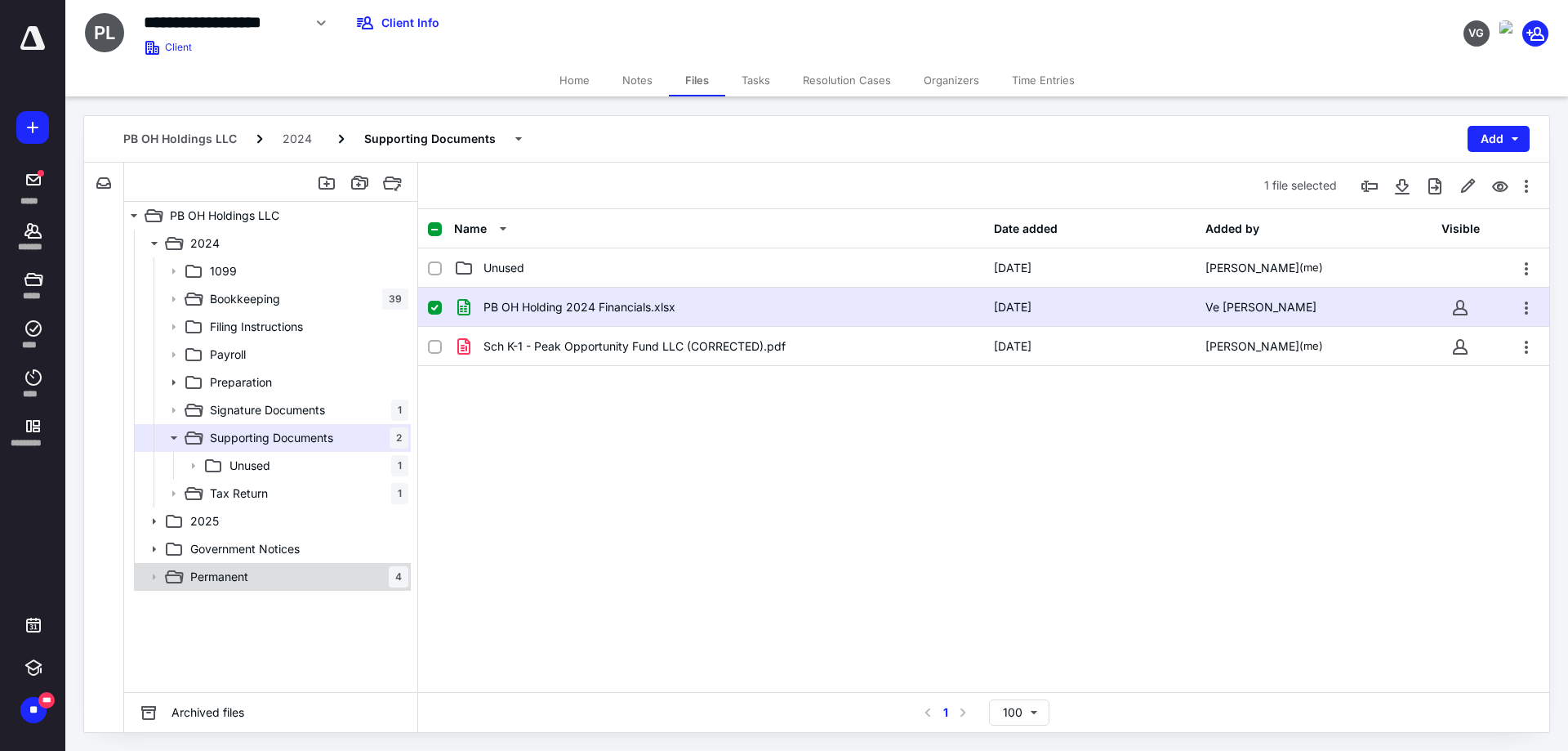 click on "Permanent 4" at bounding box center (271, 577) 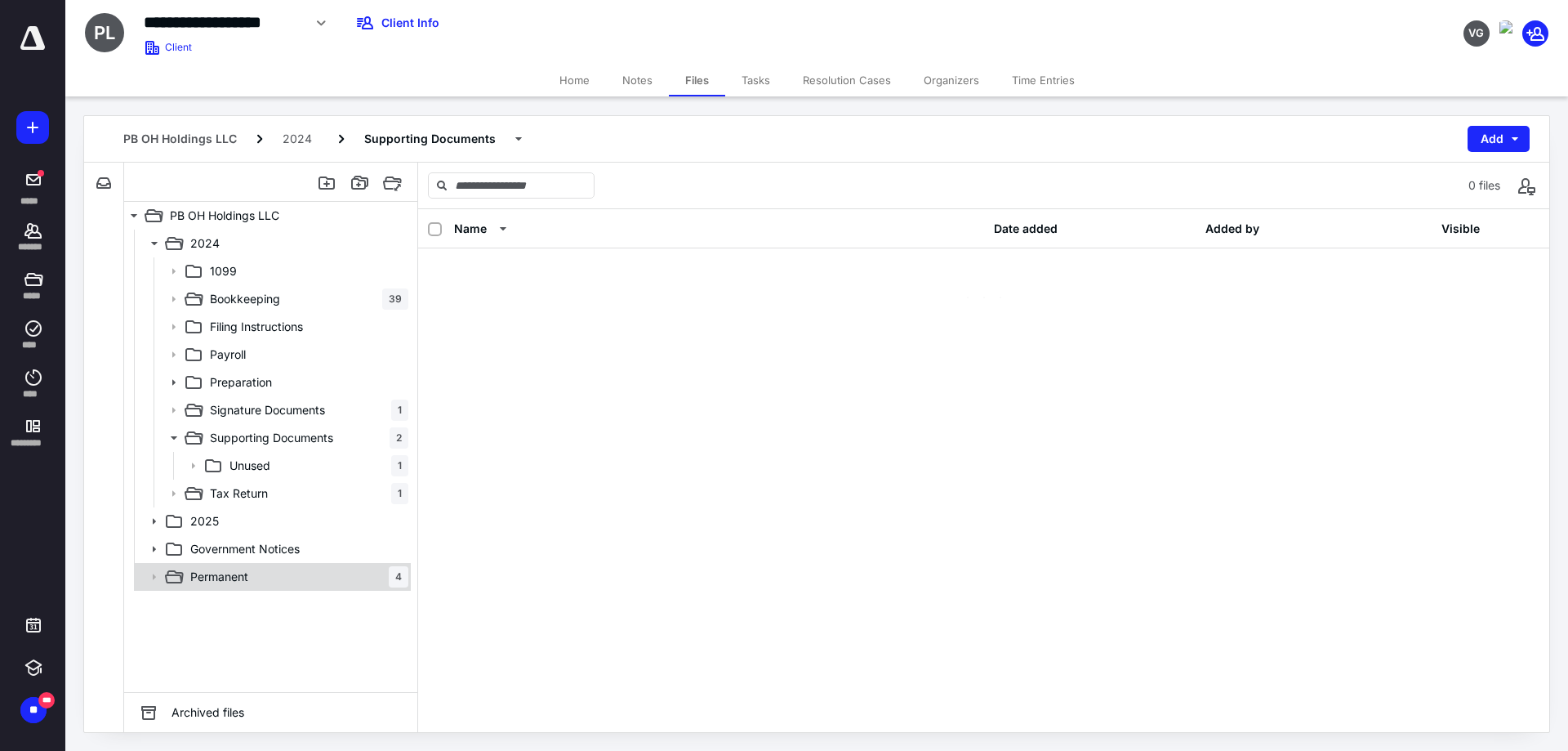 click on "Permanent 4" at bounding box center (271, 577) 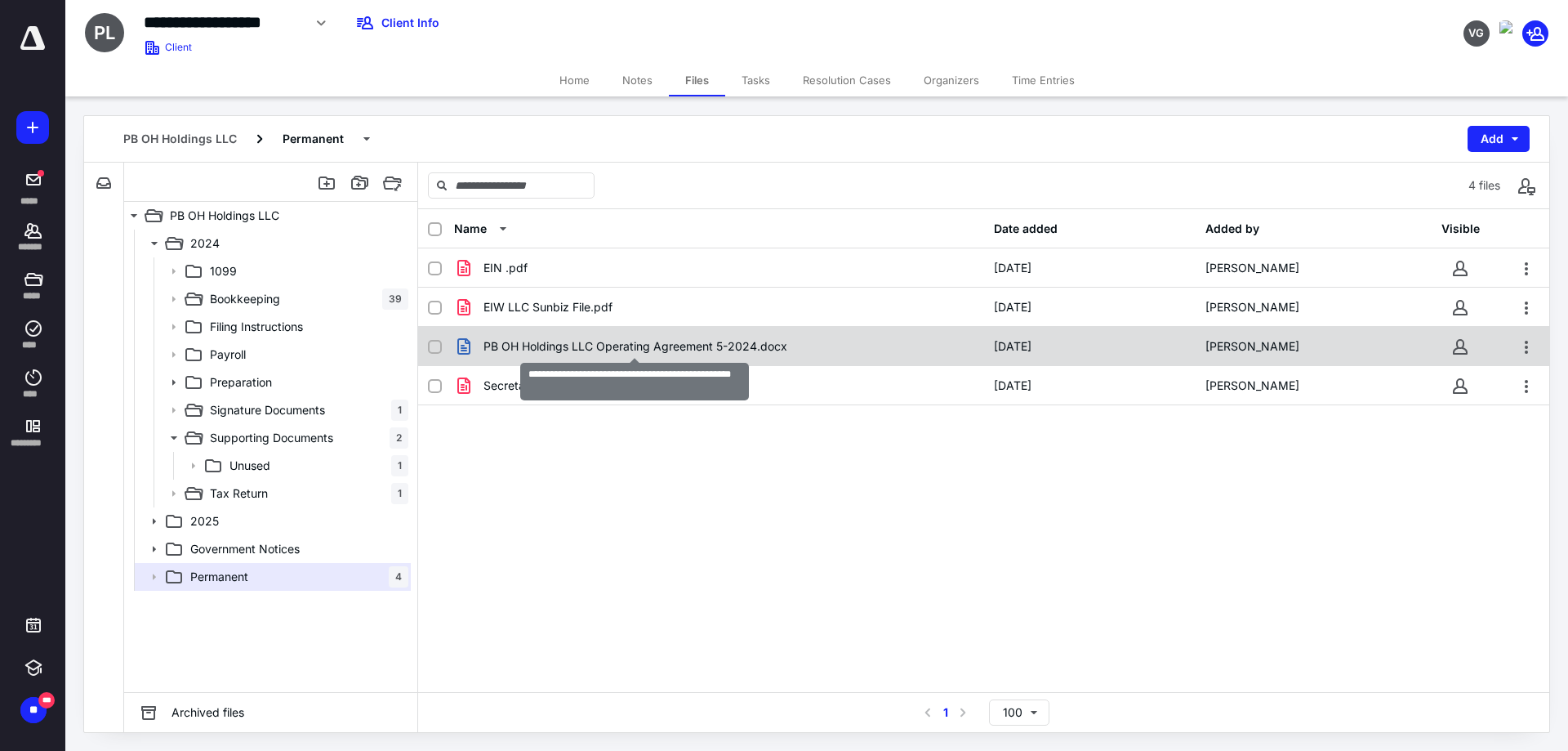 click on "PB OH Holdings LLC Operating Agreement 5-2024.docx" at bounding box center [635, 346] 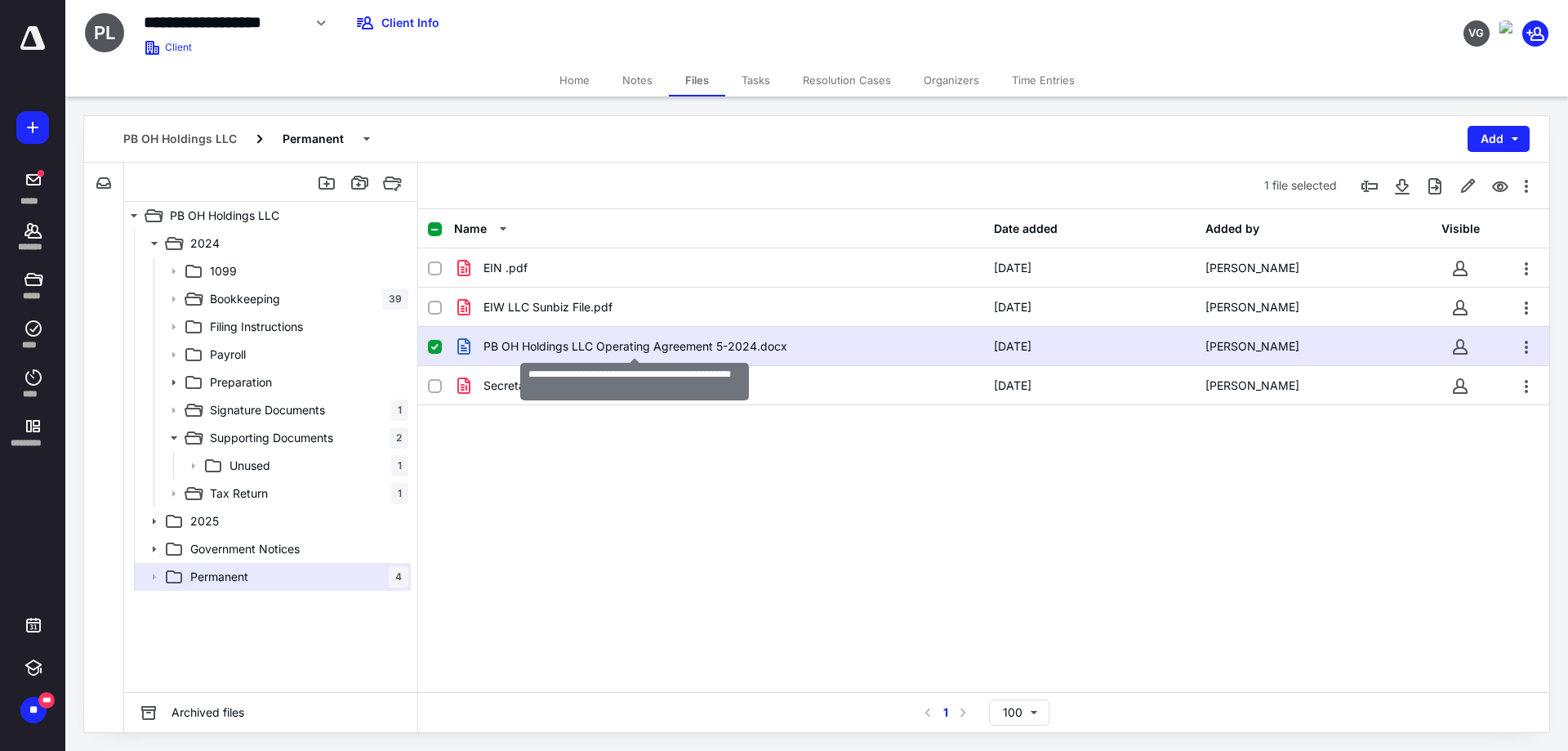 click on "PB OH Holdings LLC Operating Agreement 5-2024.docx" at bounding box center (635, 346) 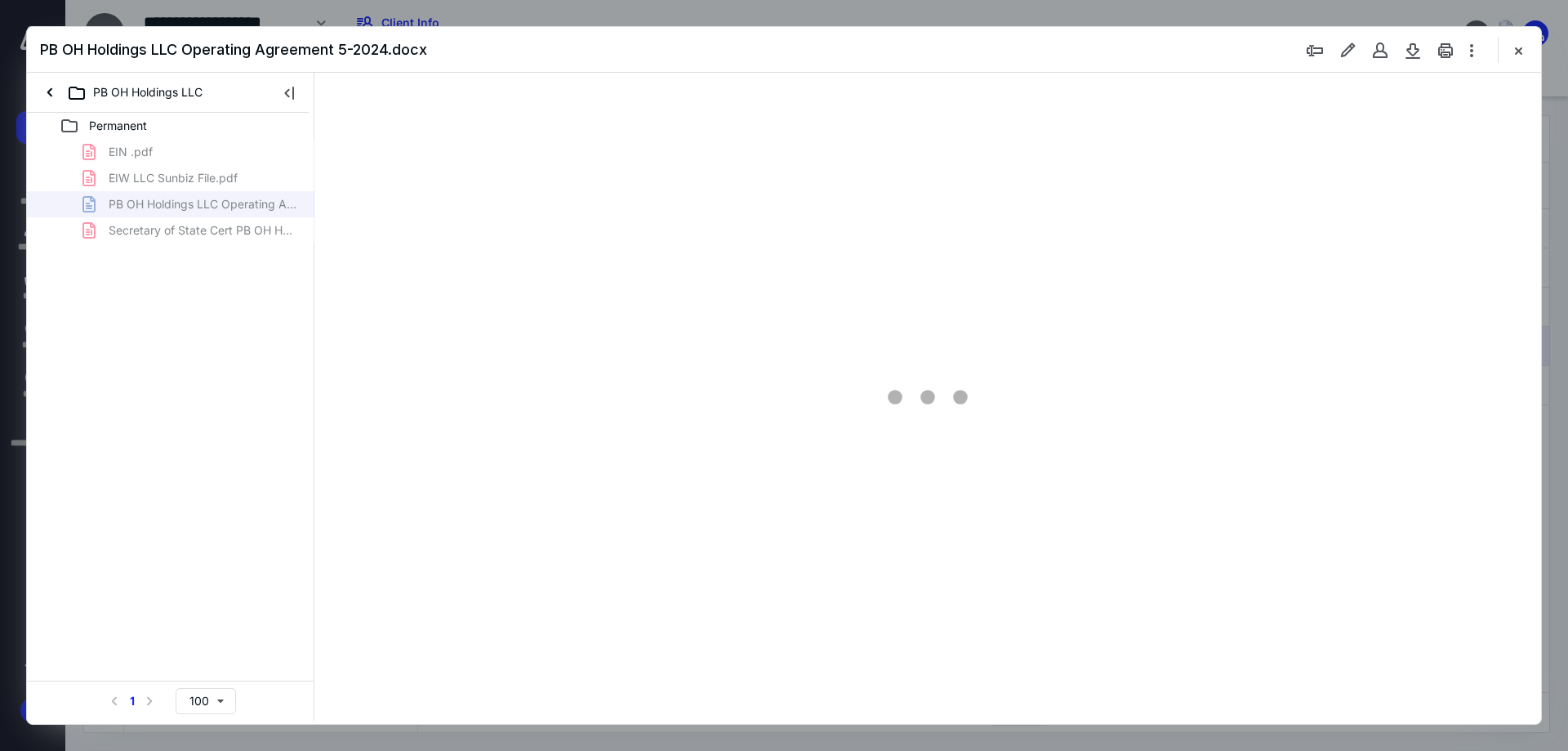 scroll, scrollTop: 0, scrollLeft: 0, axis: both 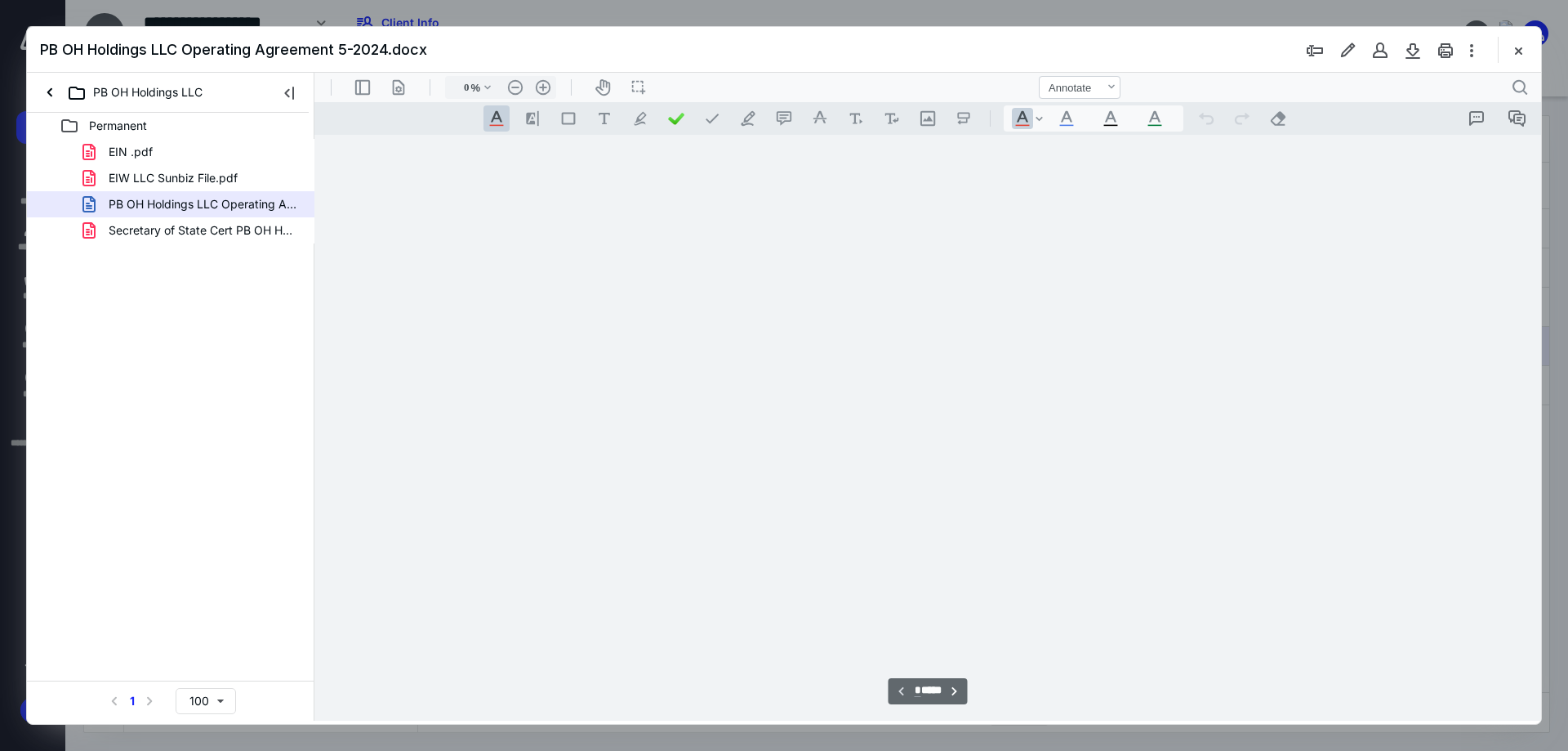 type on "241" 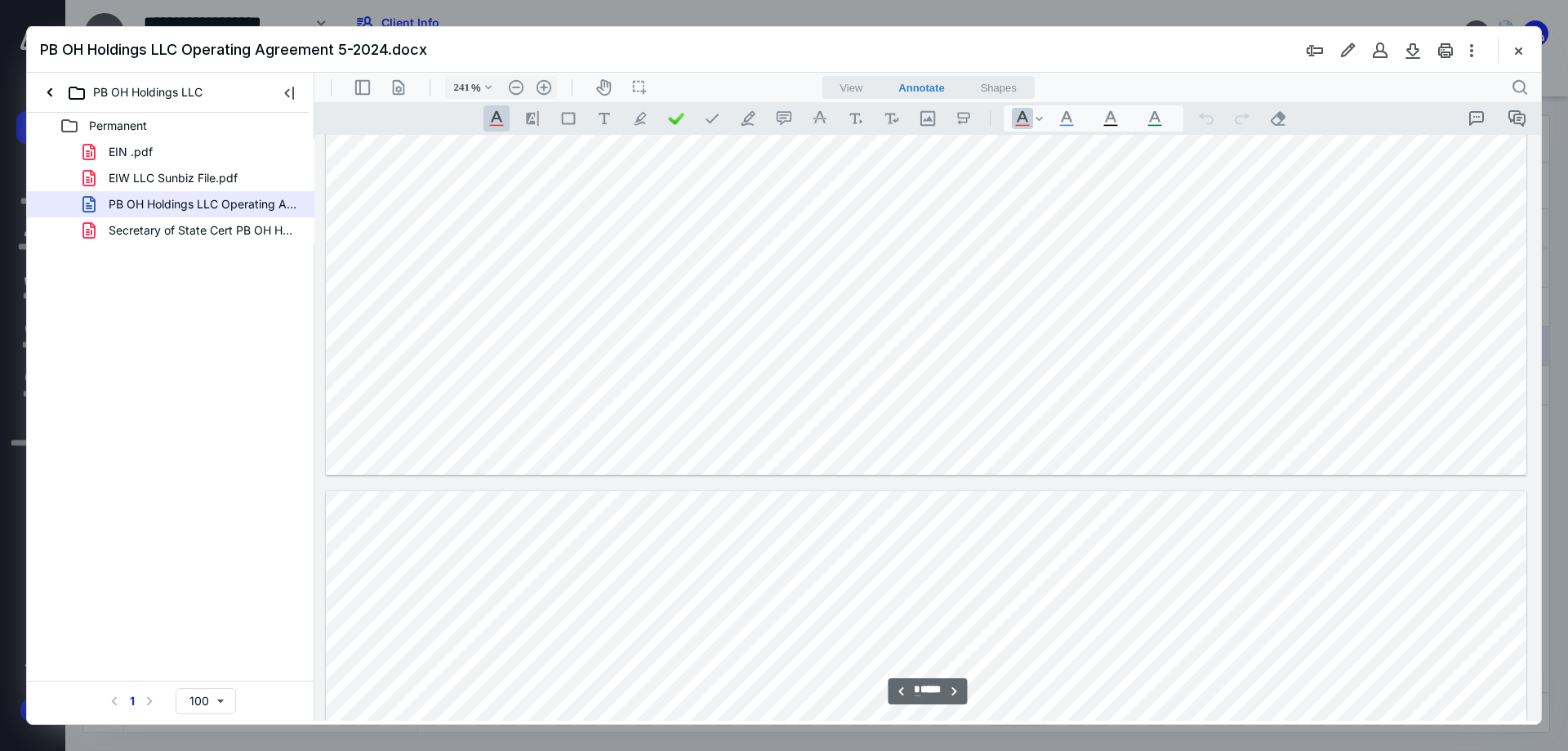 scroll, scrollTop: 5954, scrollLeft: 0, axis: vertical 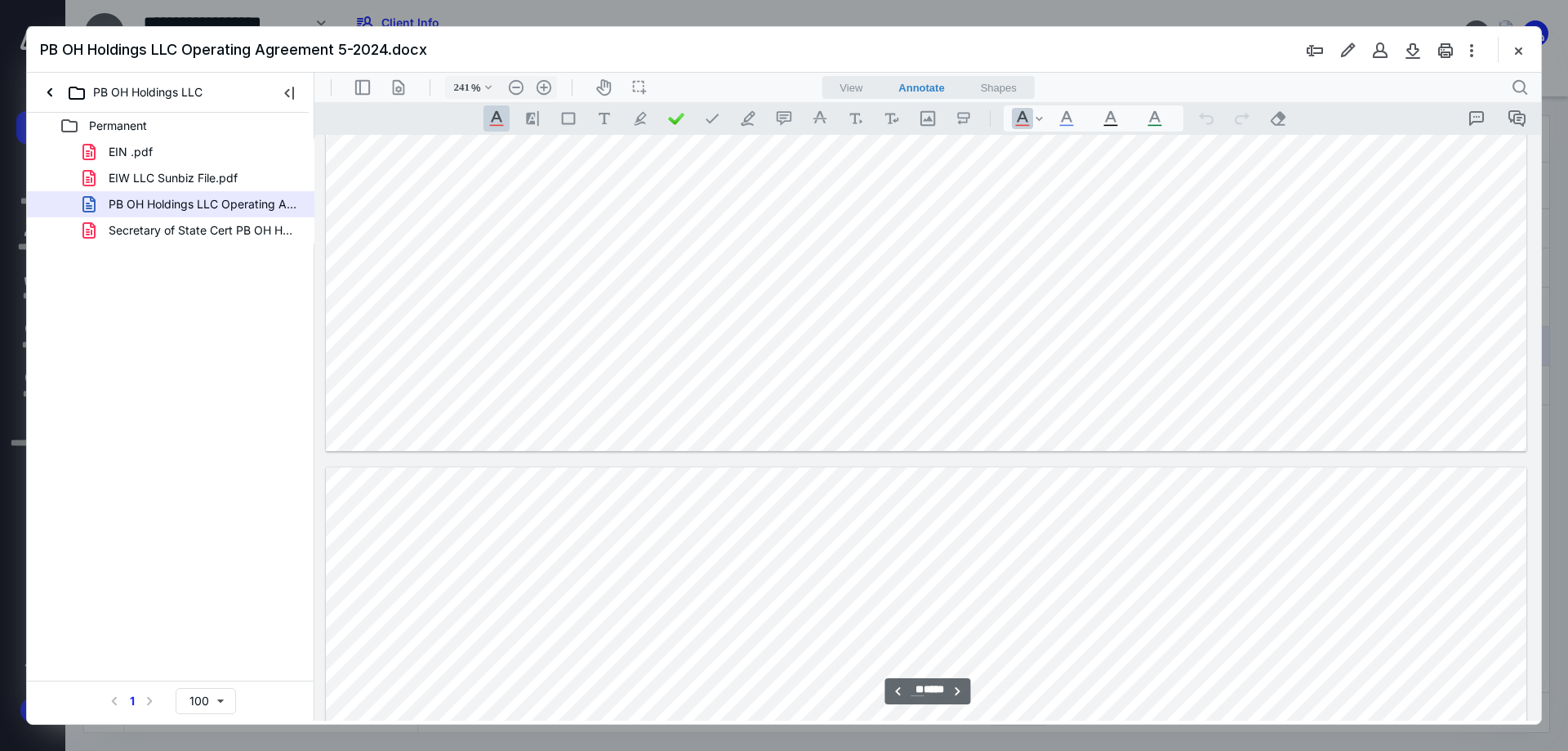 type on "**" 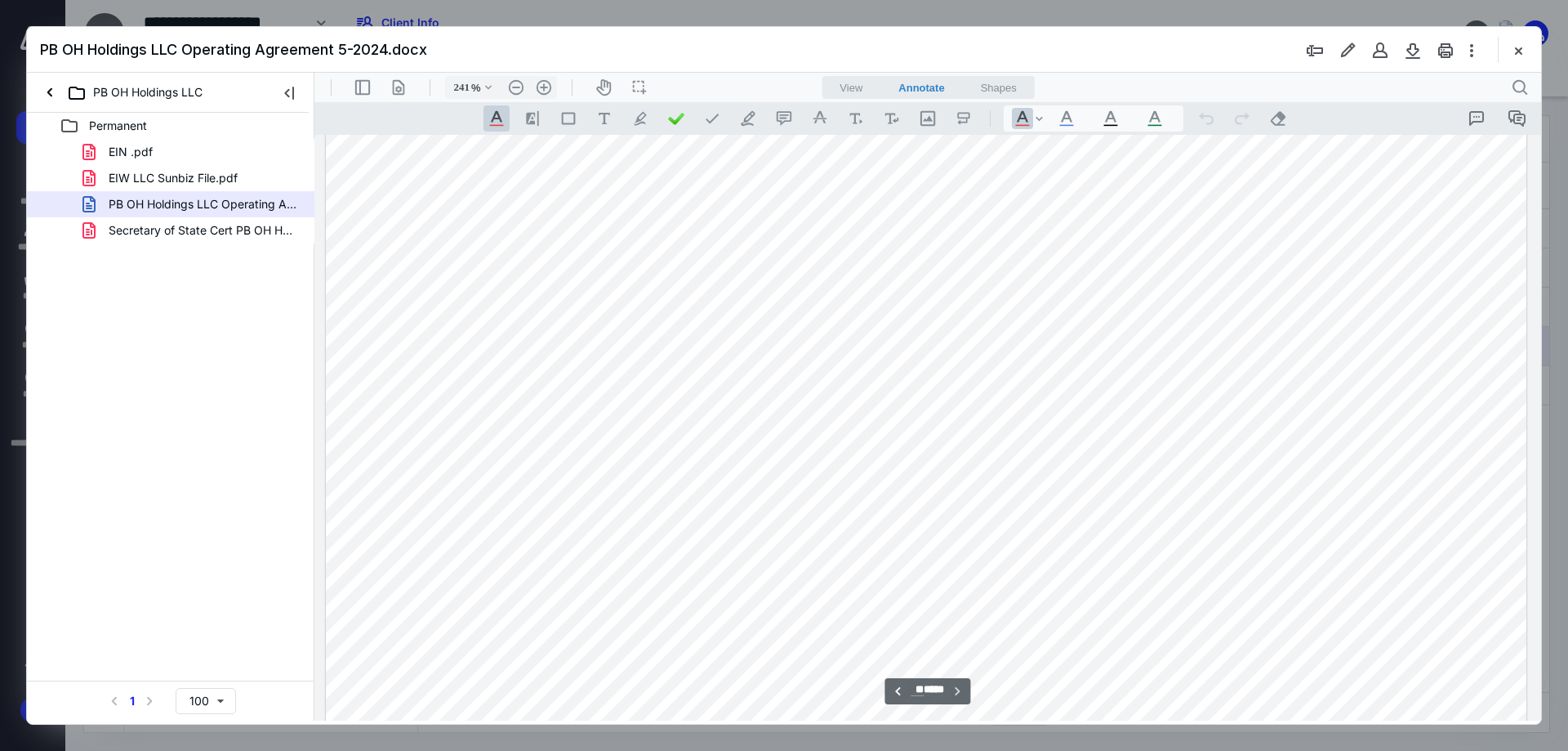 scroll, scrollTop: 31907, scrollLeft: 0, axis: vertical 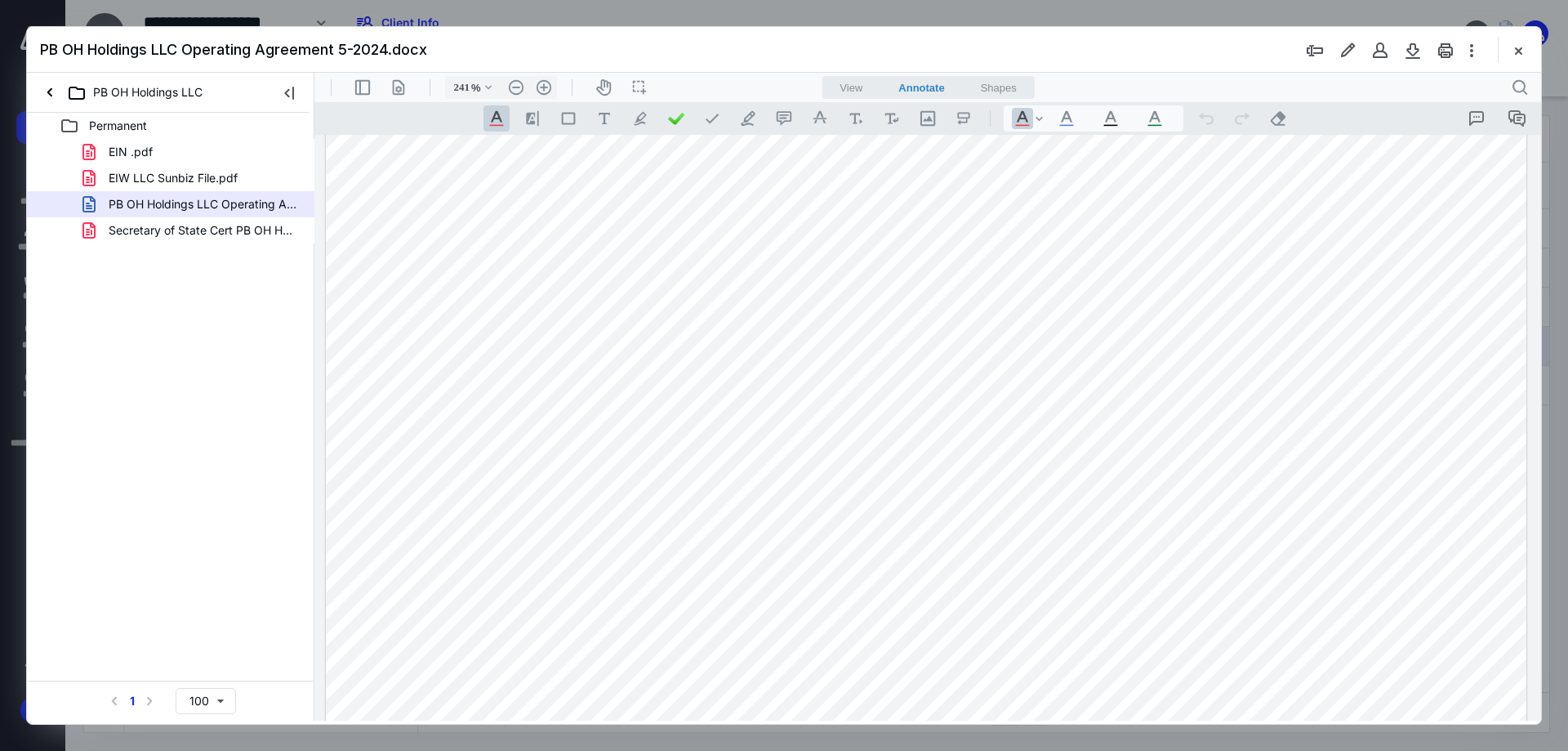 click at bounding box center (1518, 50) 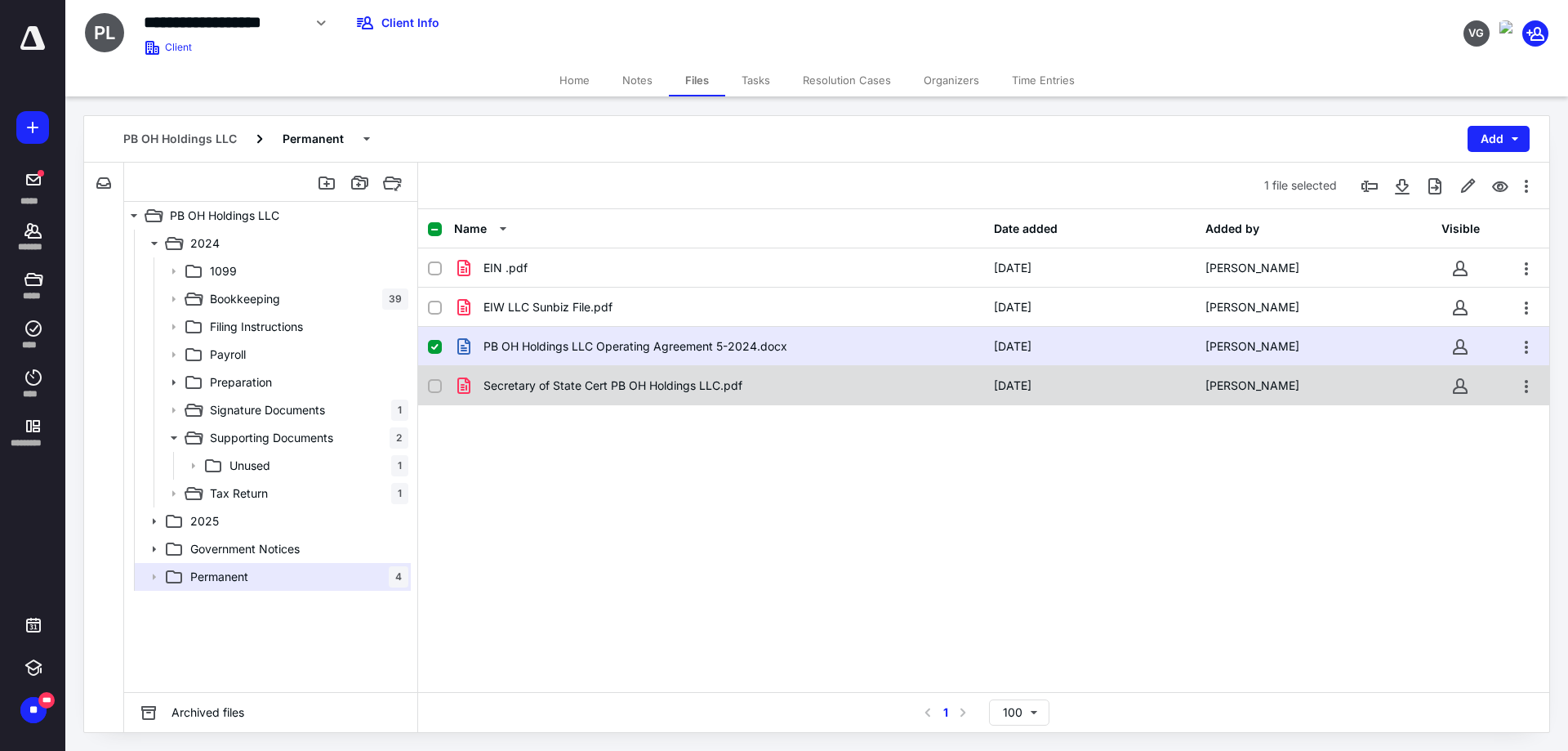 click on "Secretary of State Cert PB OH Holdings LLC.pdf" at bounding box center [612, 386] 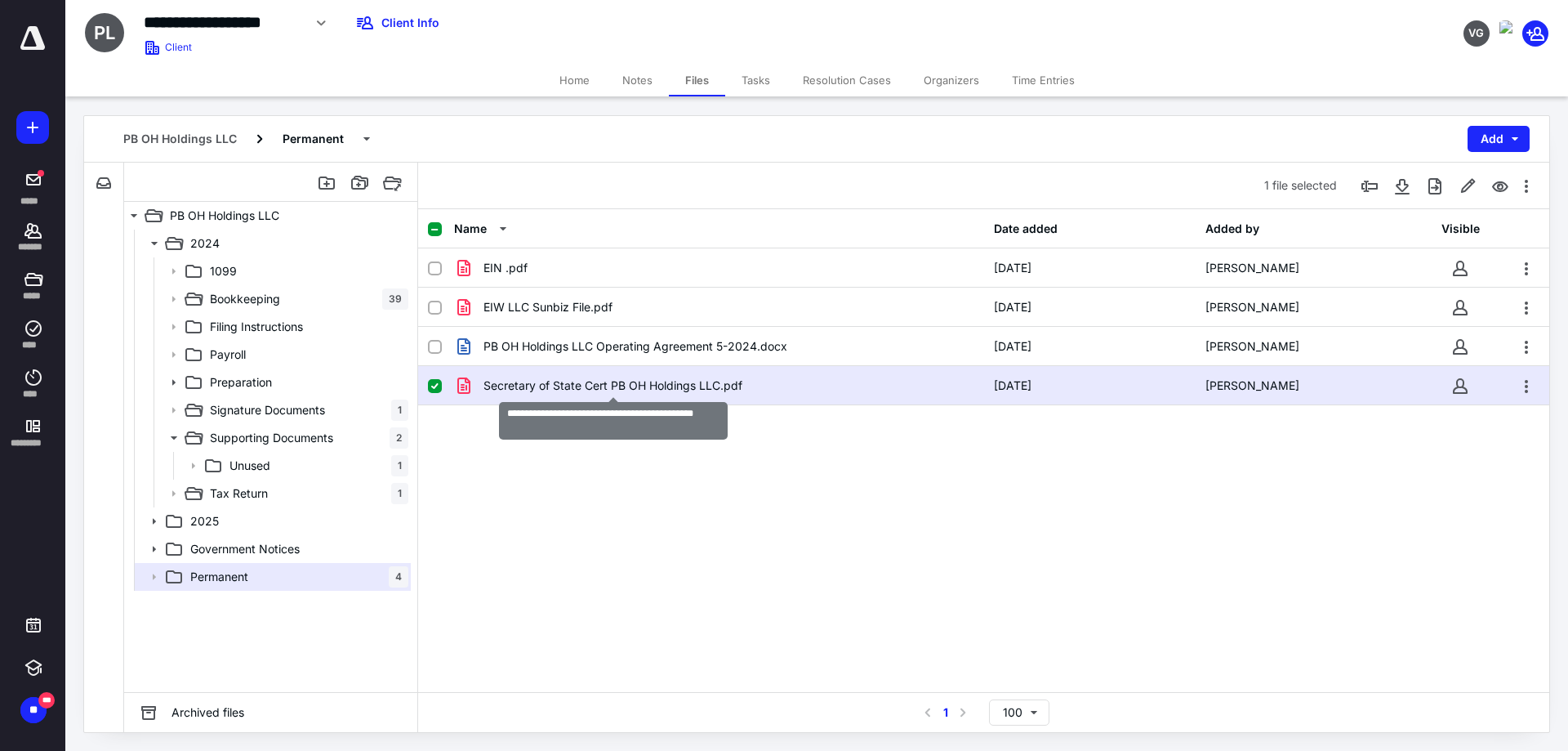 click on "Secretary of State Cert PB OH Holdings LLC.pdf" at bounding box center (612, 386) 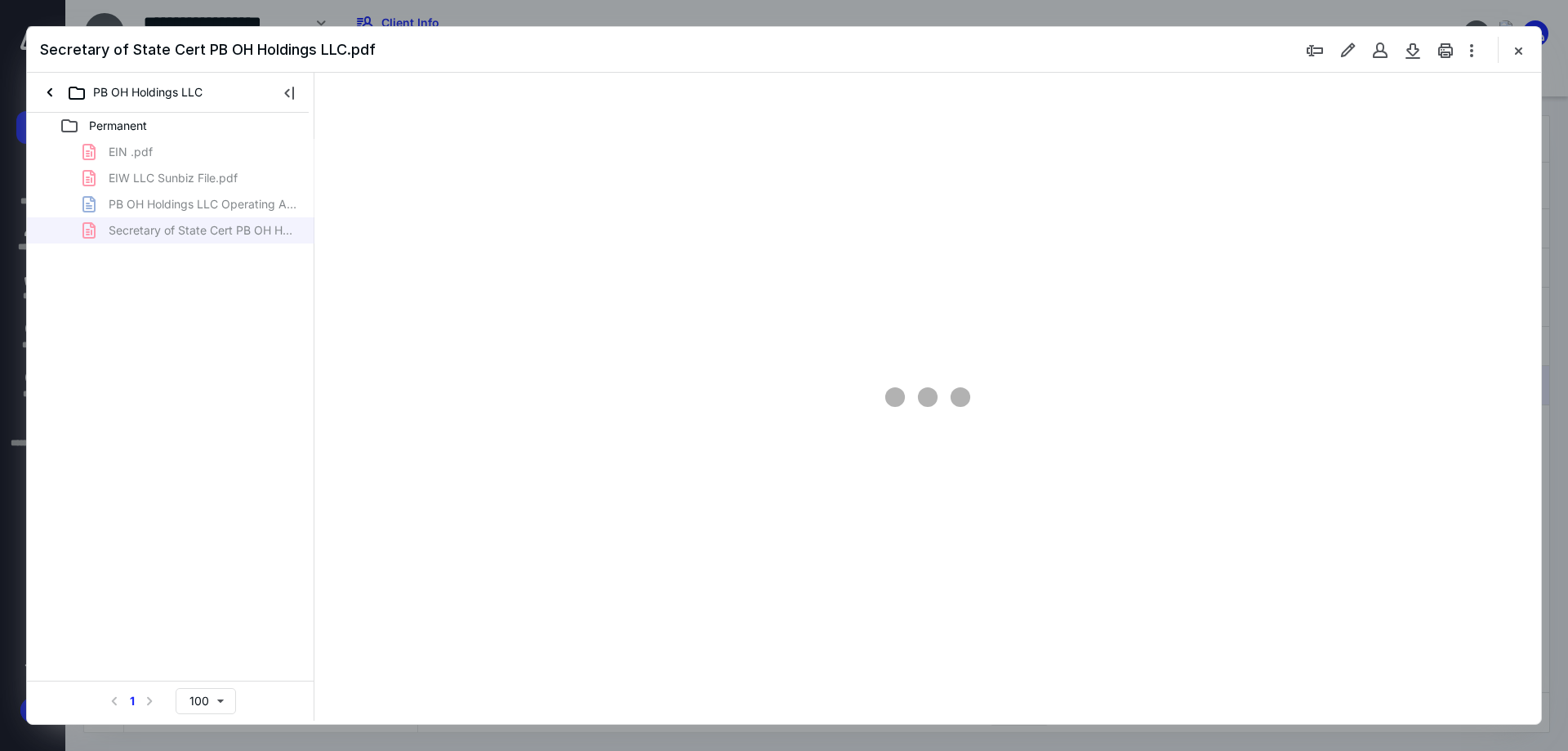 scroll, scrollTop: 0, scrollLeft: 0, axis: both 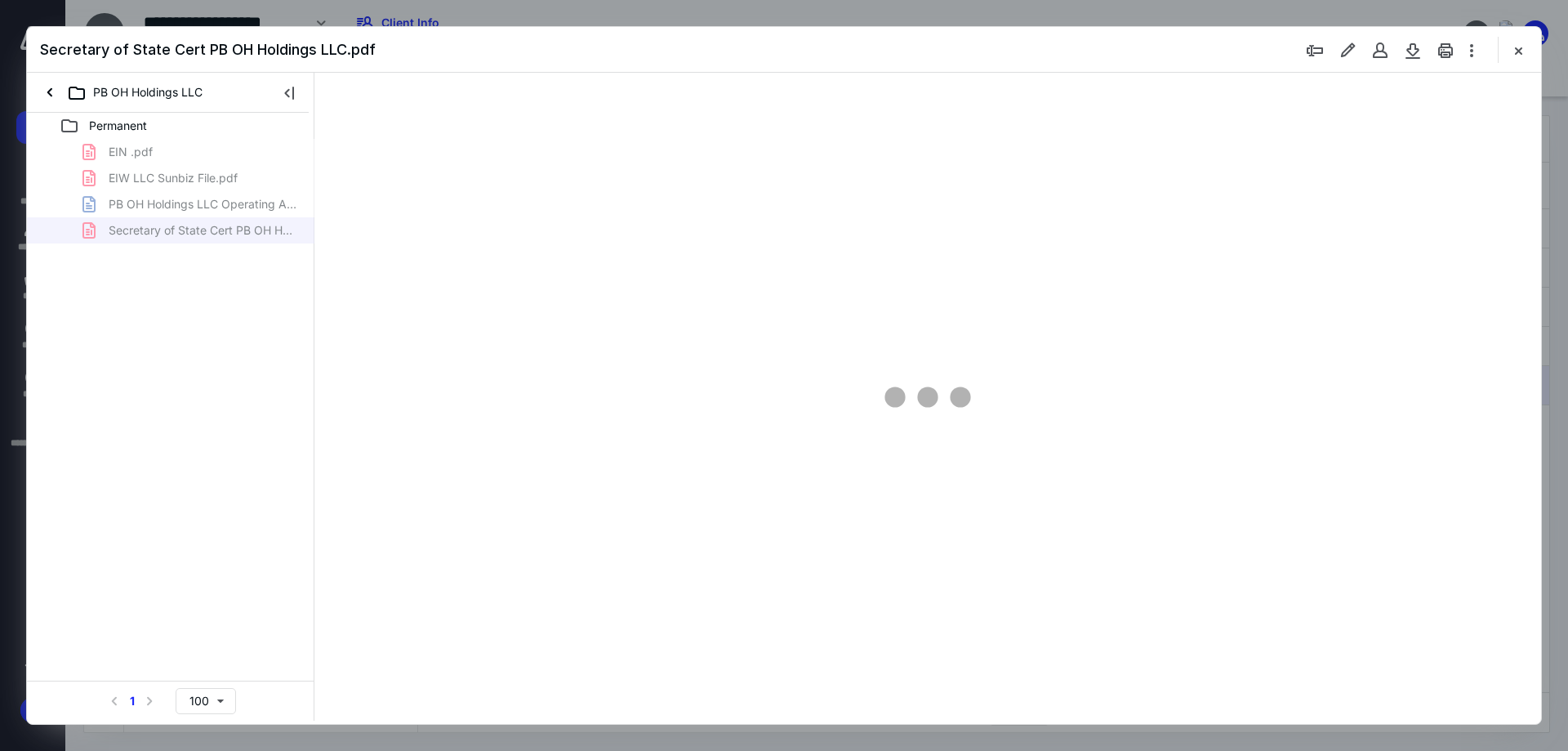 type on "241" 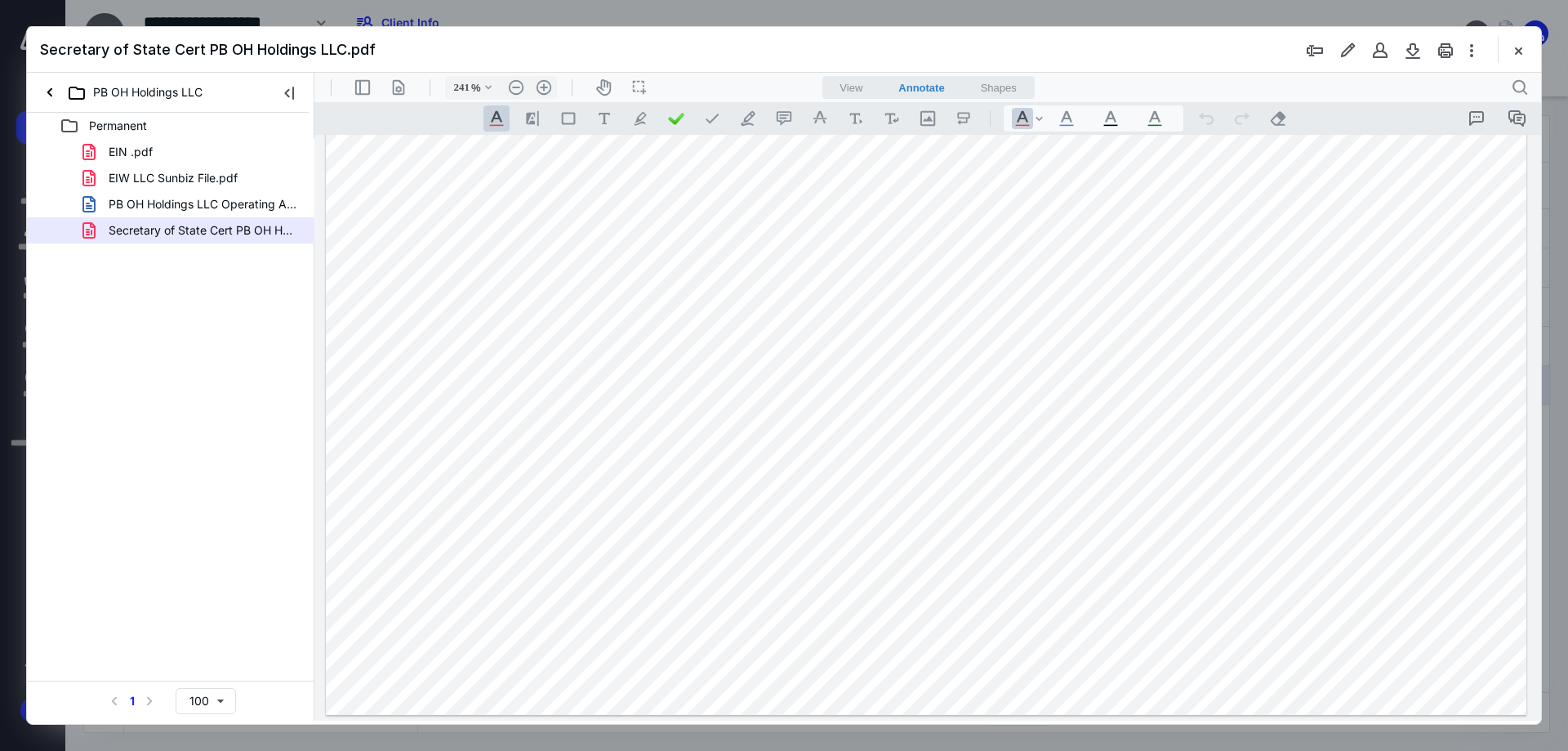 scroll, scrollTop: 985, scrollLeft: 0, axis: vertical 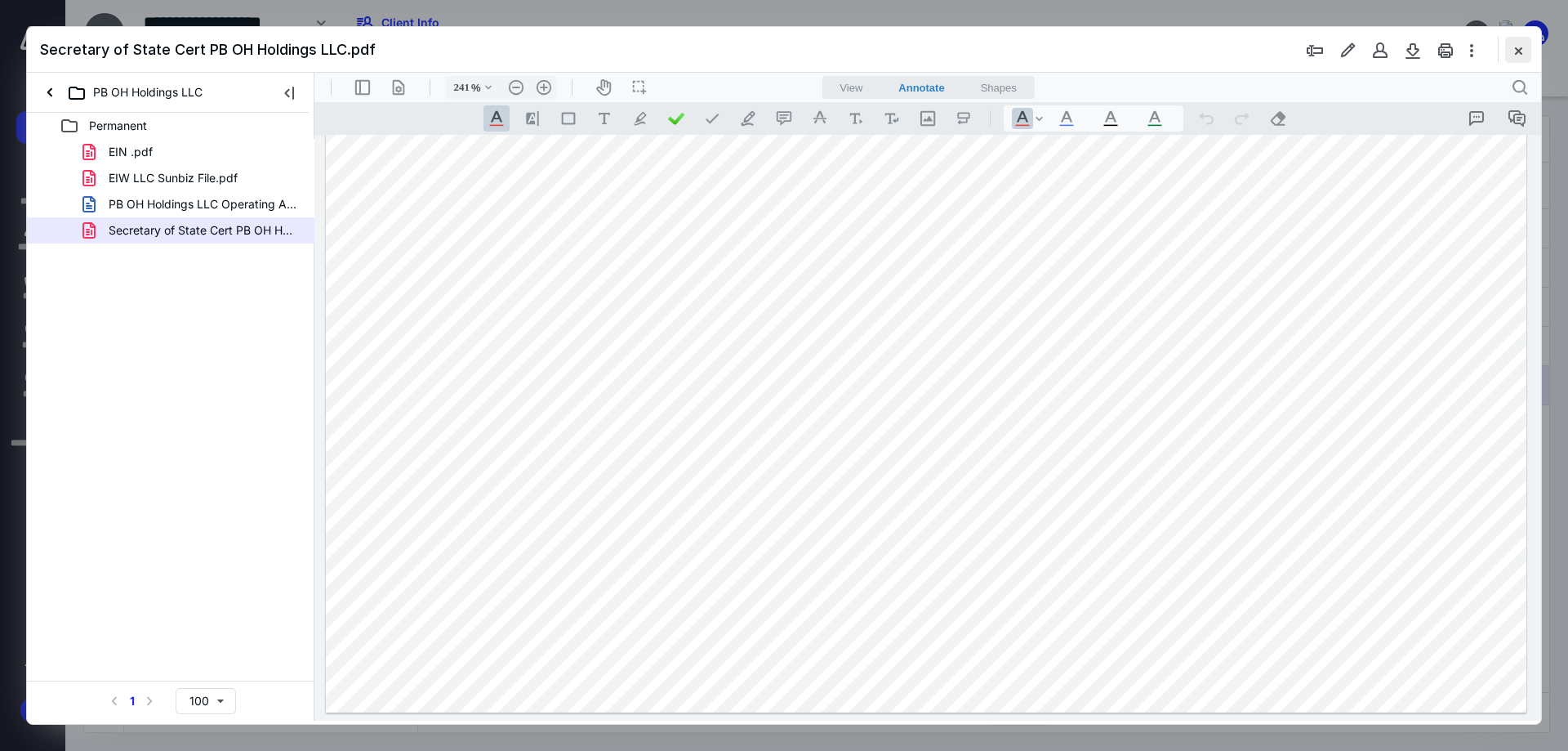 click at bounding box center [1518, 50] 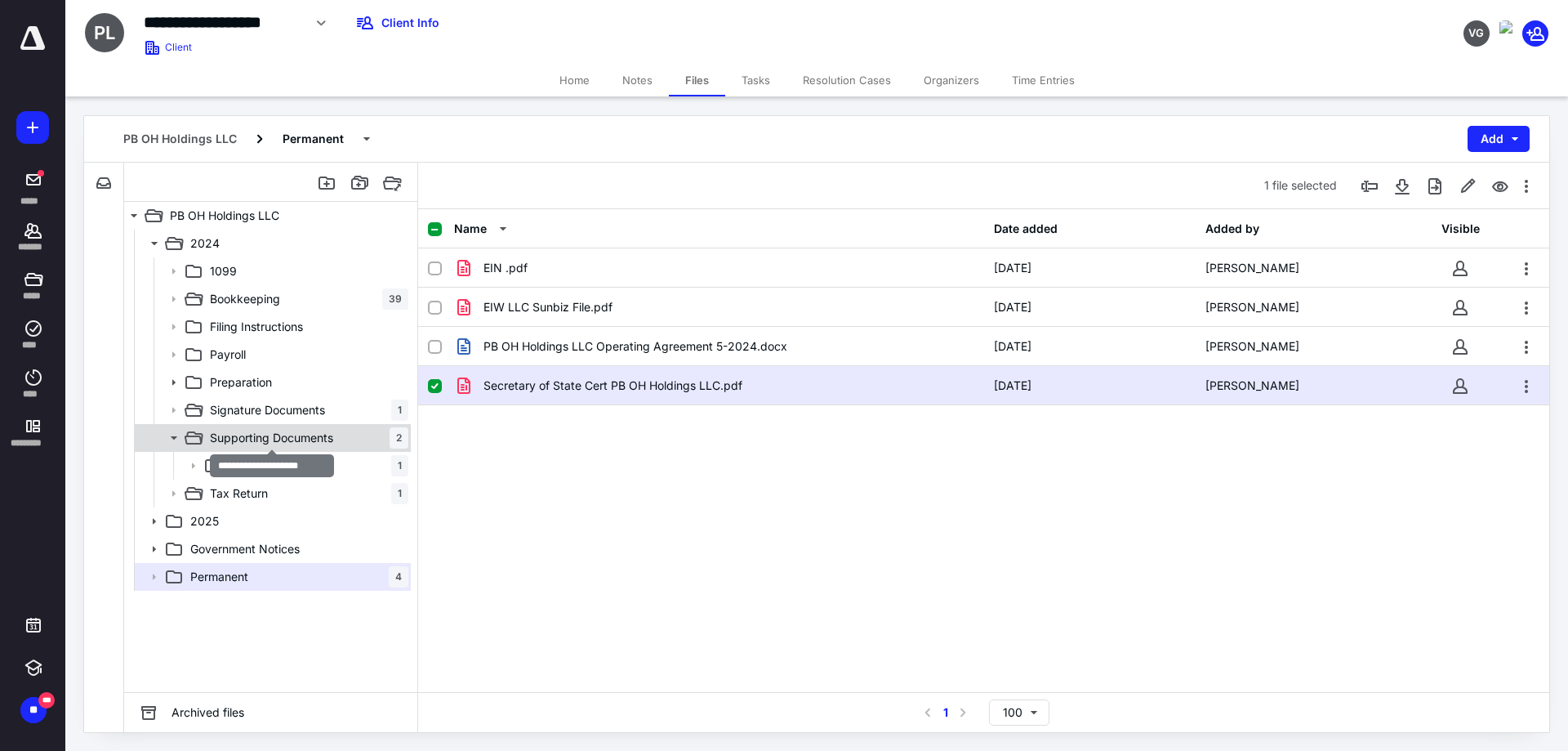 click on "Supporting Documents" at bounding box center [271, 438] 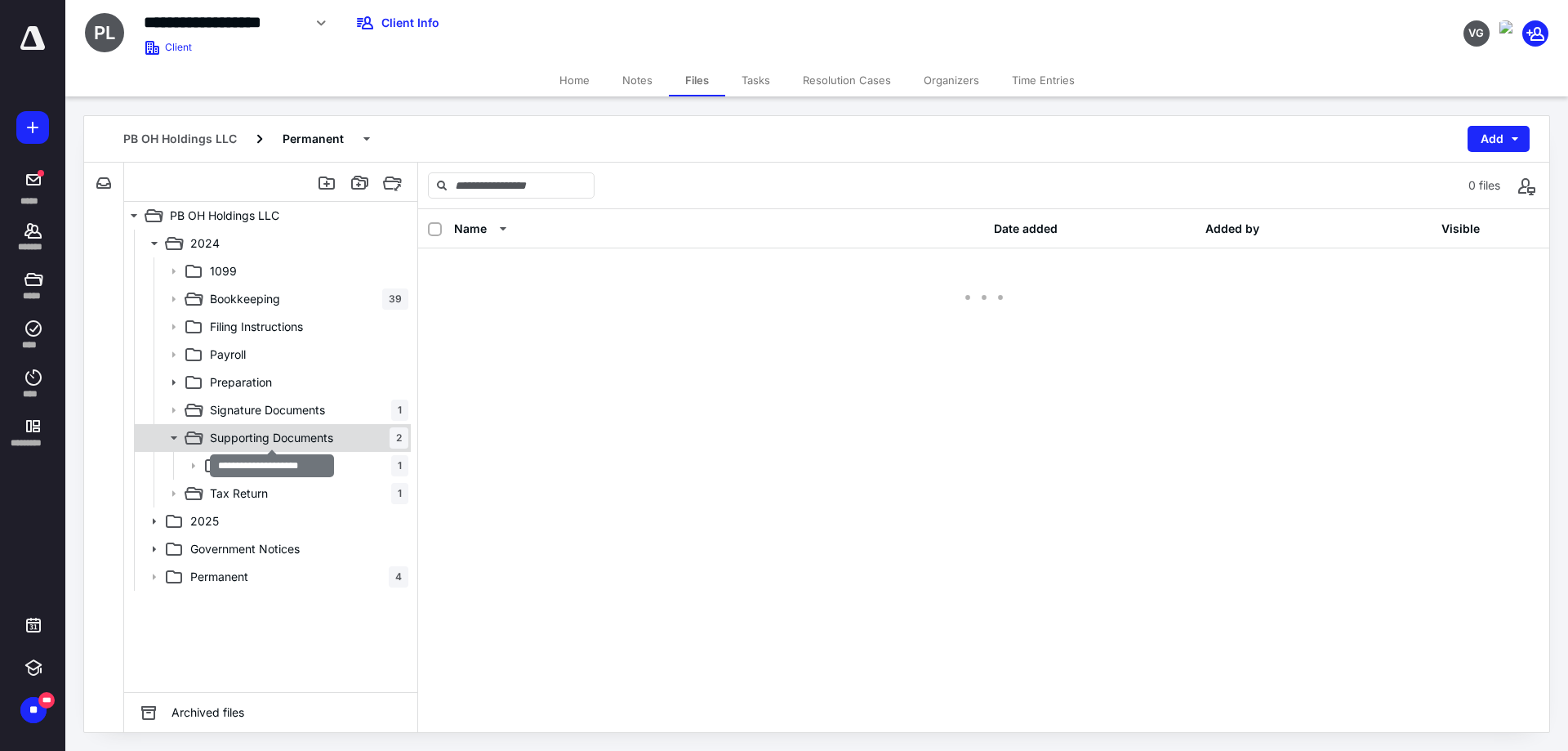 click on "Supporting Documents" at bounding box center (271, 438) 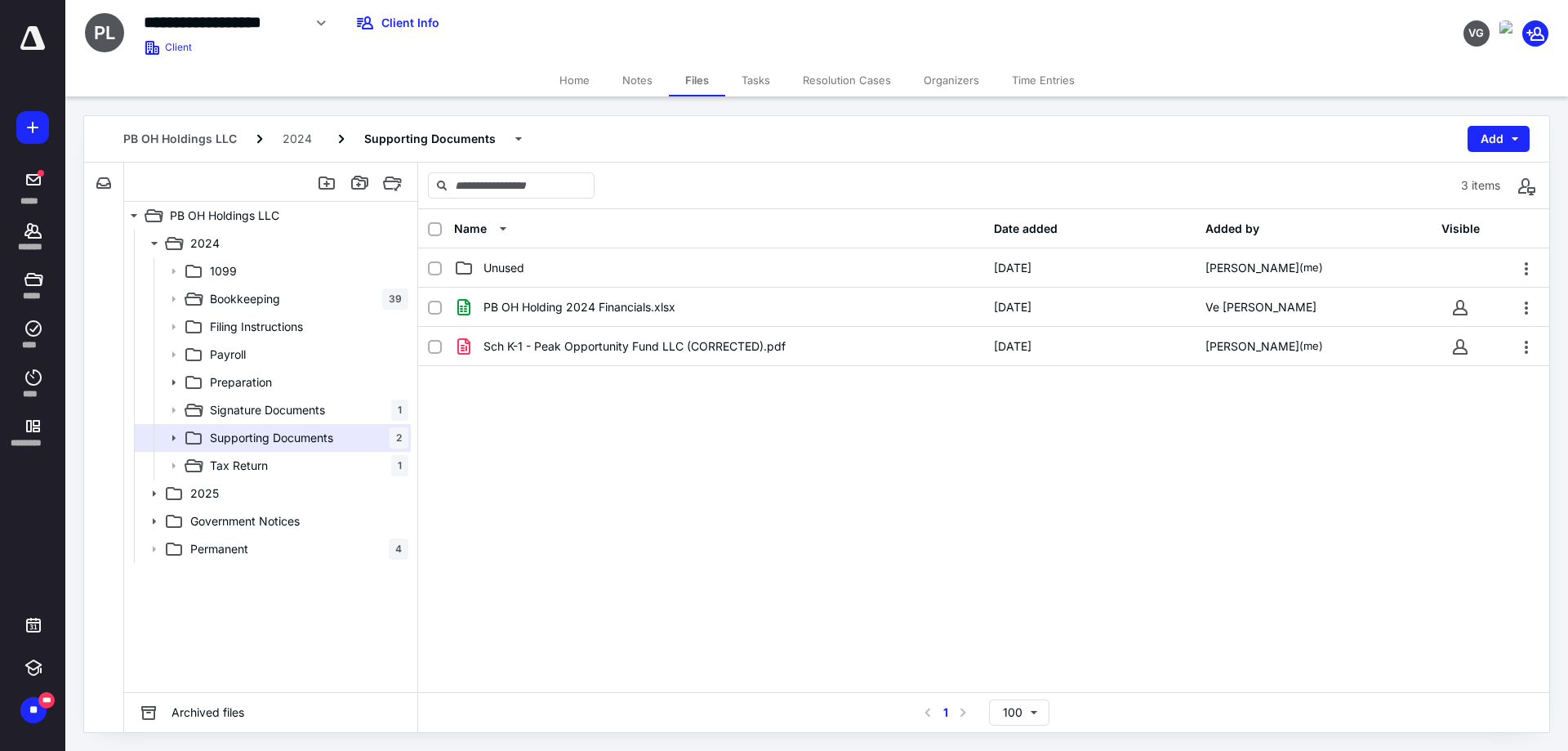 click on "Sch K-1 - Peak Opportunity Fund LLC (CORRECTED).pdf 7/9/2025 William Hamilton  (me)" at bounding box center (983, 346) 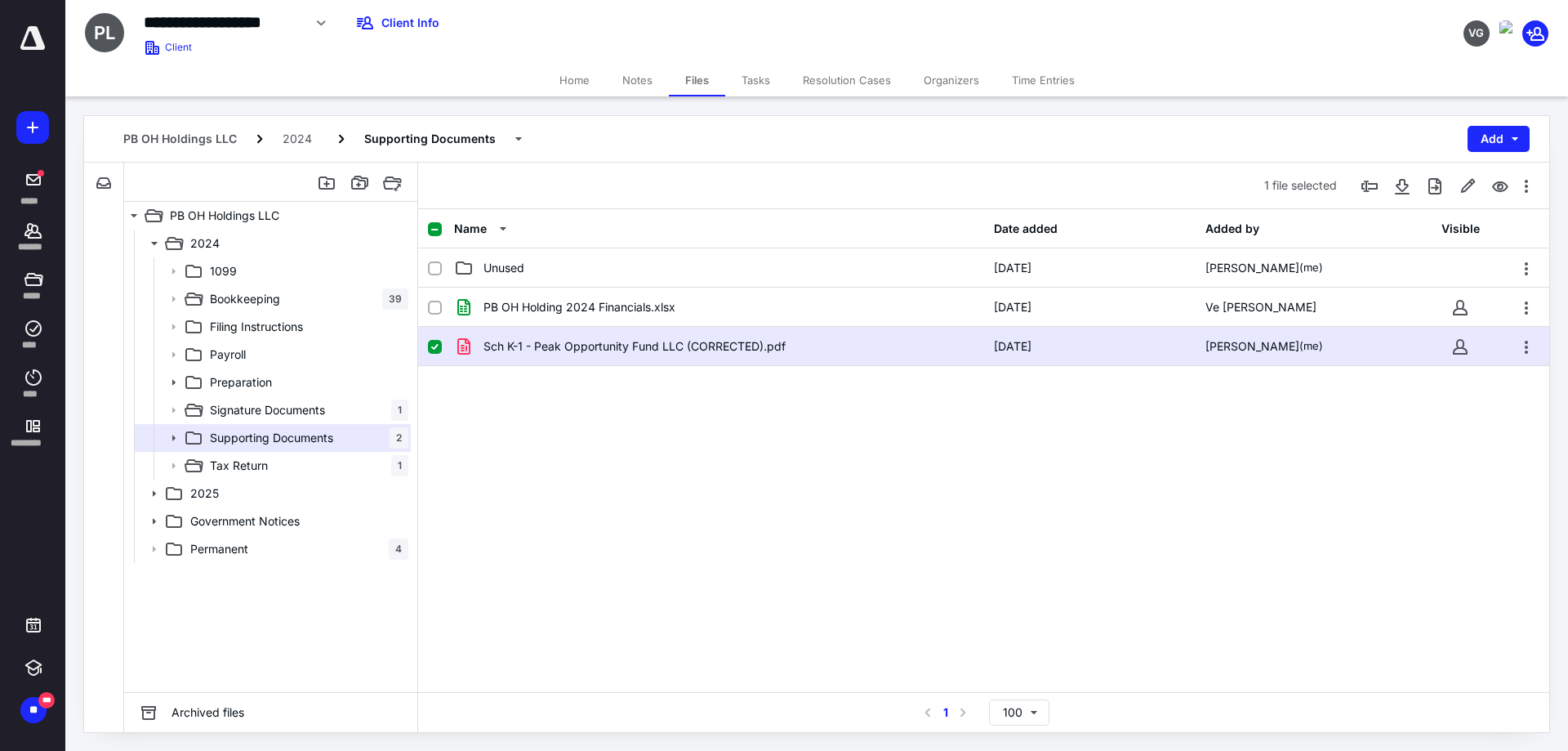 click on "Sch K-1 - Peak Opportunity Fund LLC (CORRECTED).pdf 7/9/2025 William Hamilton  (me)" at bounding box center [983, 346] 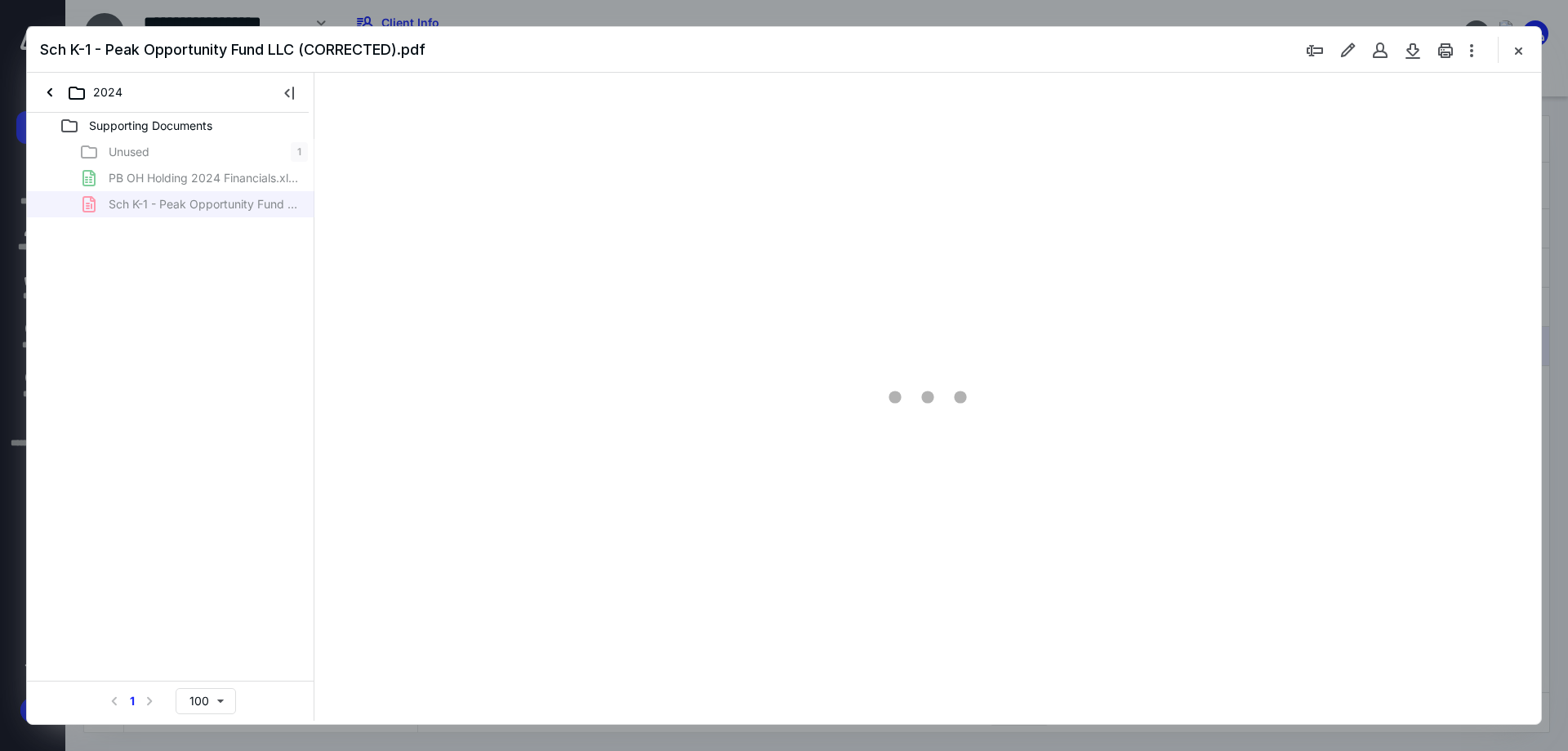 scroll, scrollTop: 0, scrollLeft: 0, axis: both 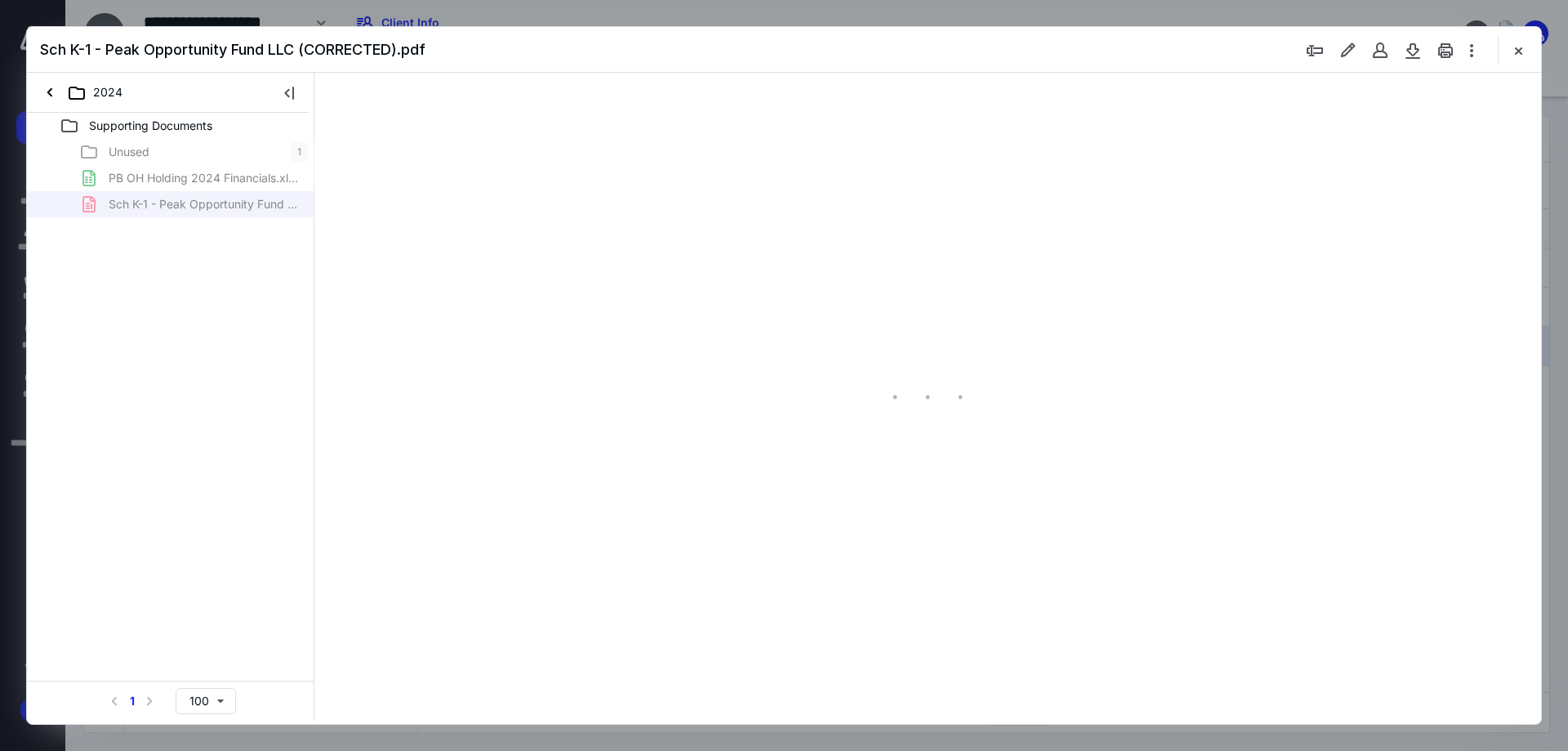 type on "241" 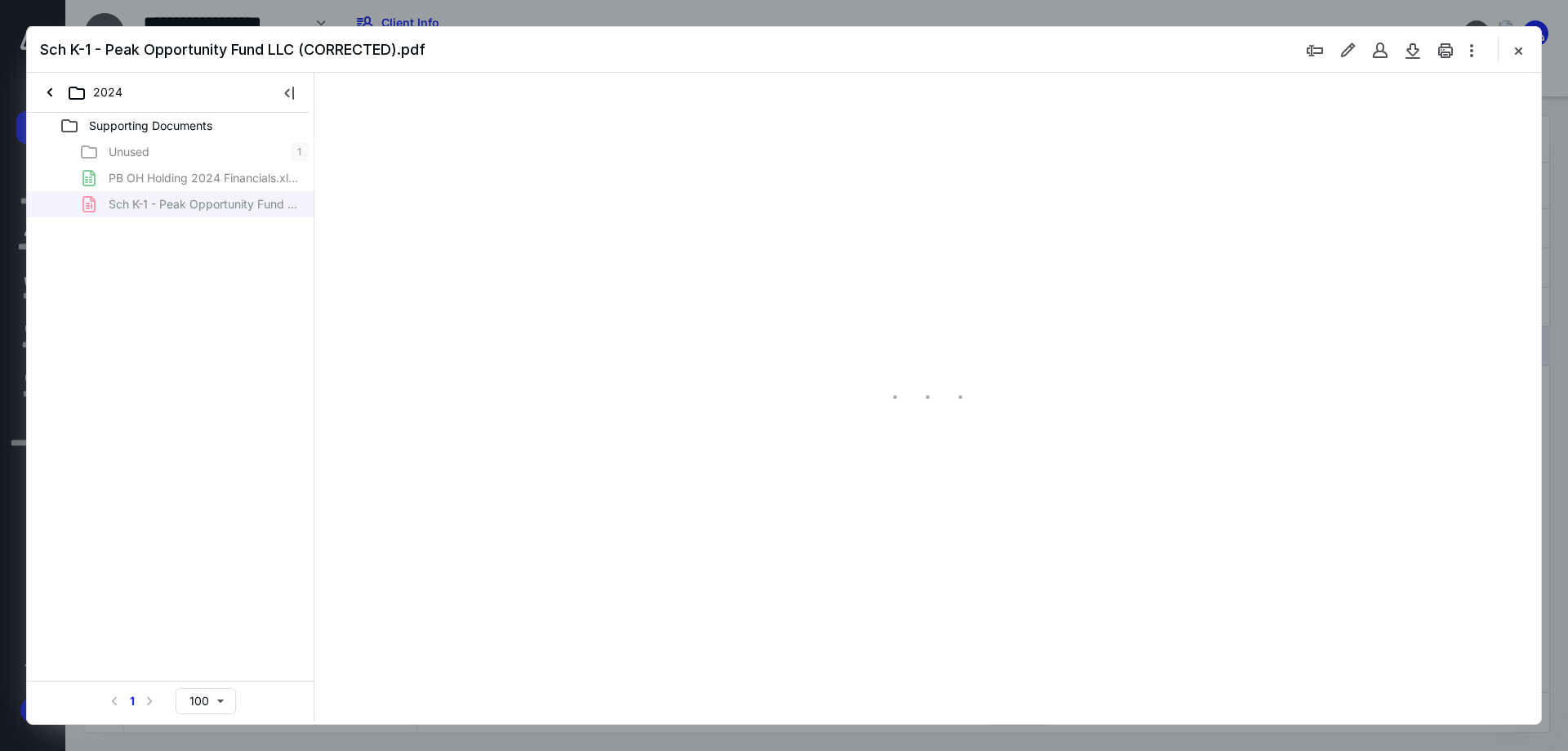 scroll, scrollTop: 70, scrollLeft: 0, axis: vertical 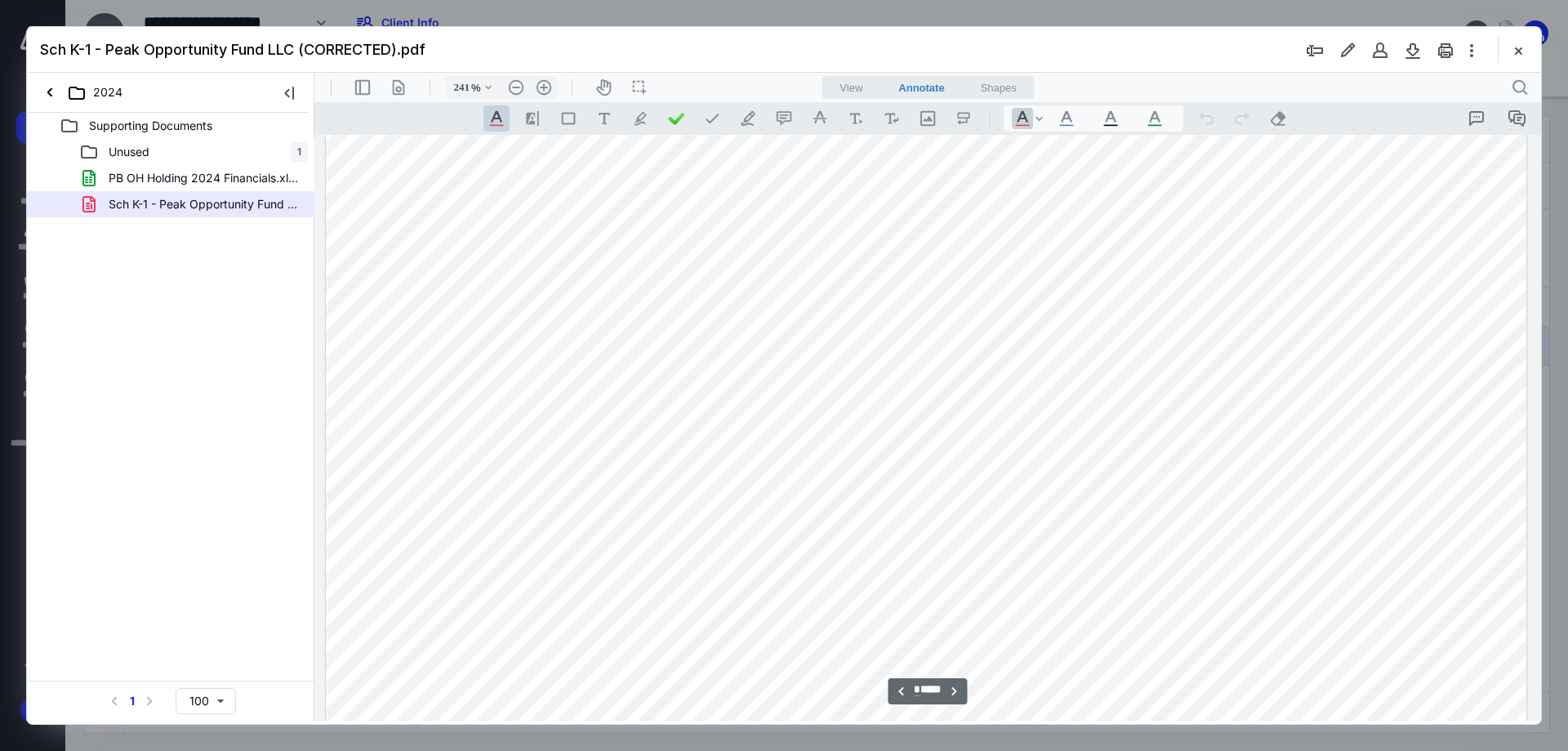 type on "*" 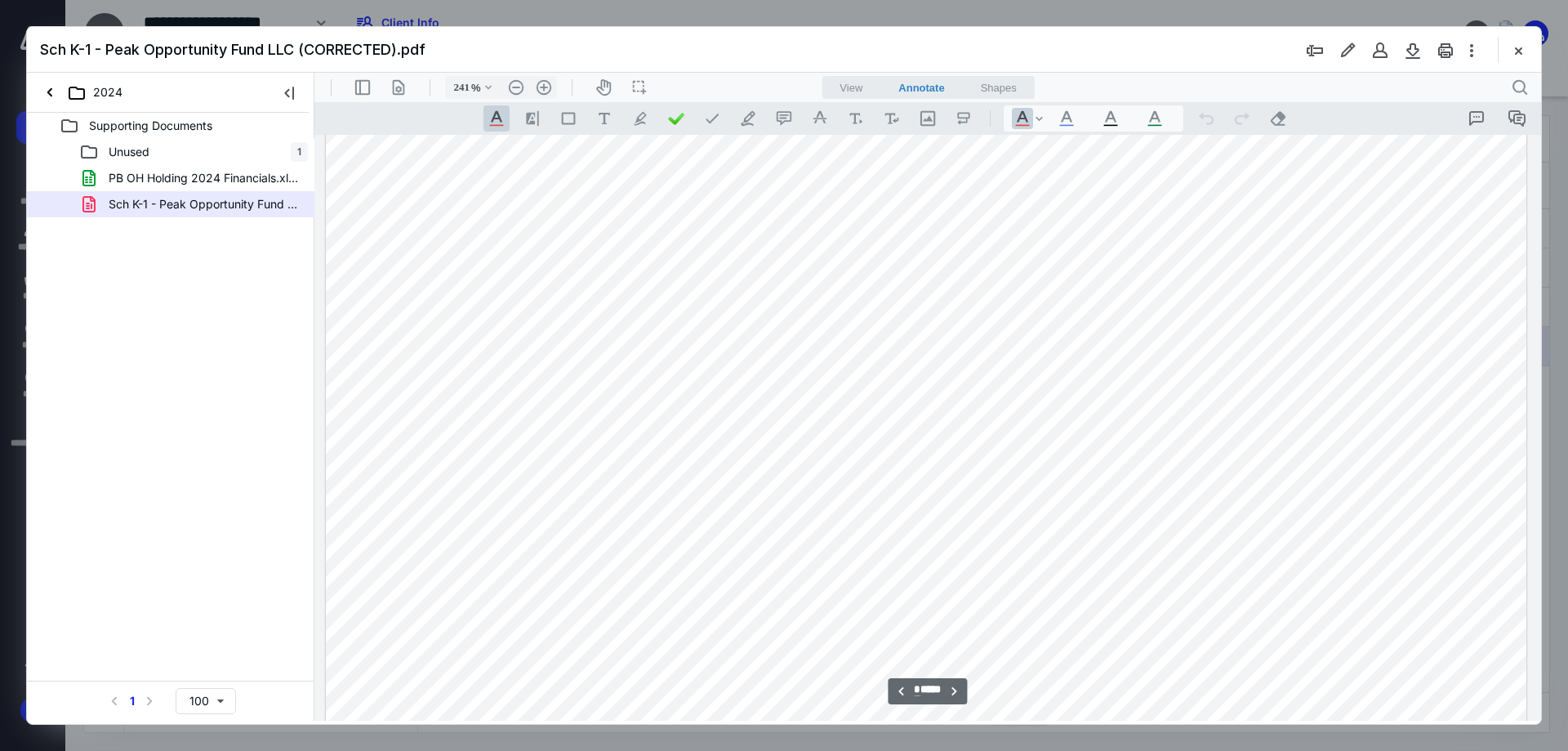 scroll, scrollTop: 12947, scrollLeft: 0, axis: vertical 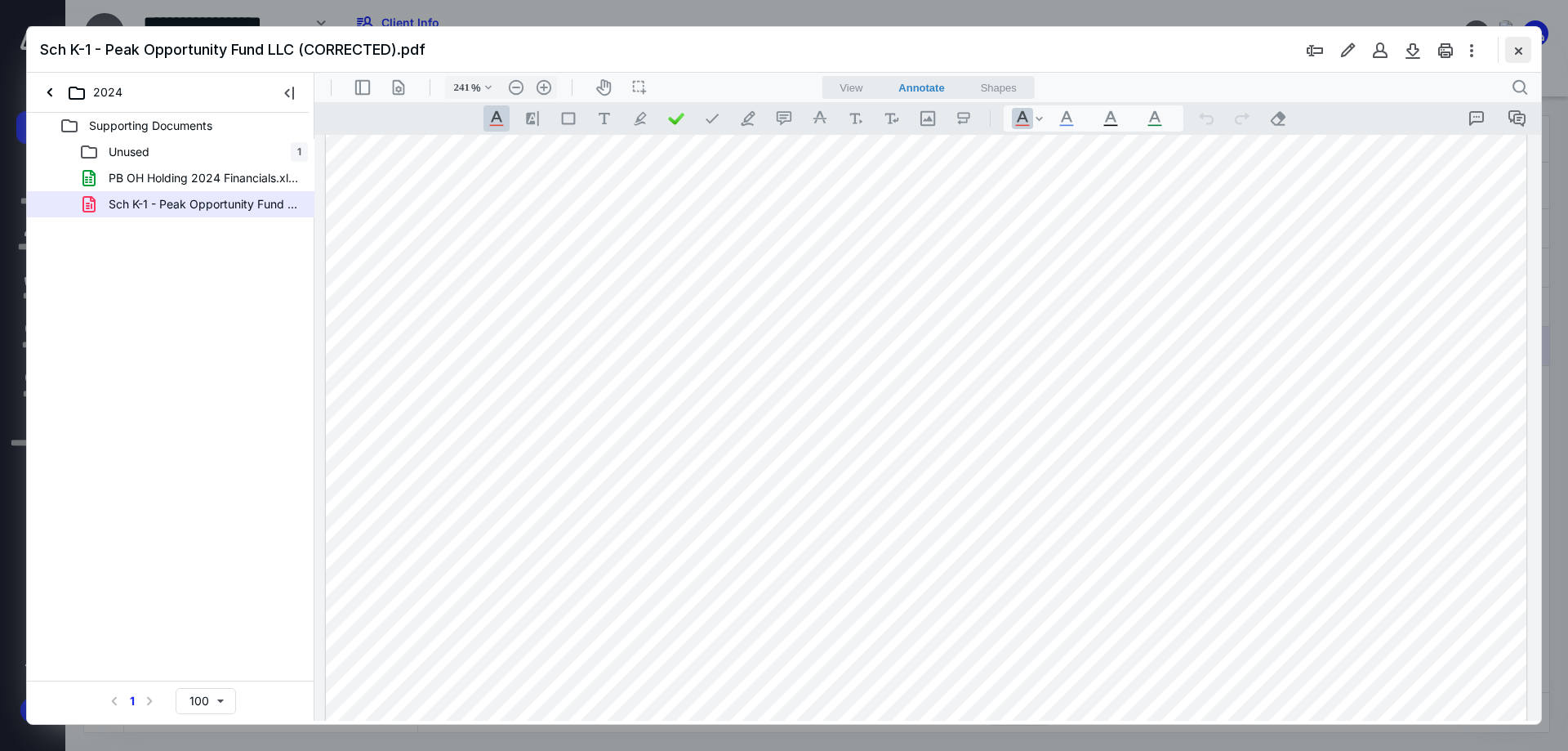 drag, startPoint x: 1521, startPoint y: 63, endPoint x: 1524, endPoint y: 53, distance: 10.440307 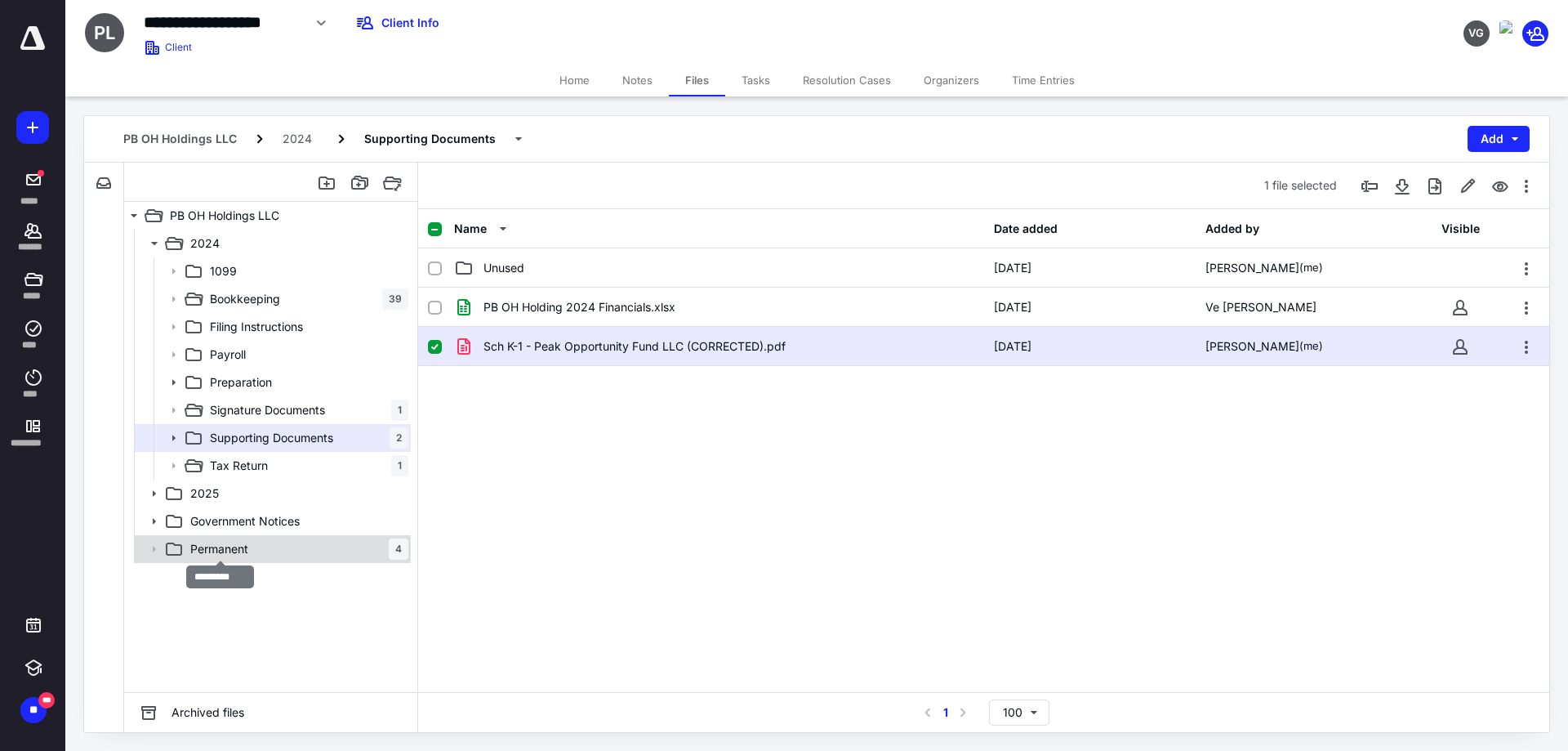 click on "Permanent" at bounding box center [219, 549] 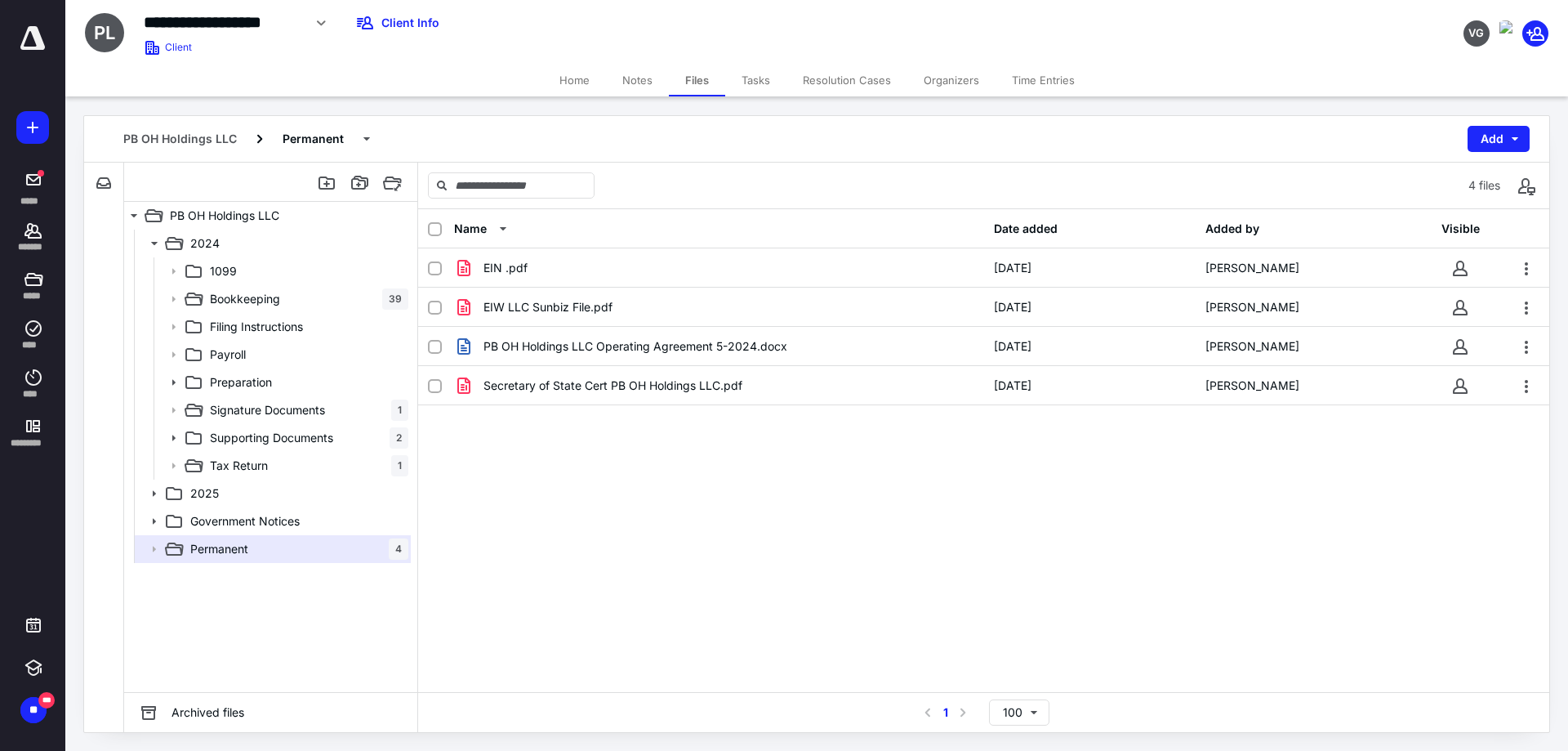 click on "PB OH Holdings LLC Operating Agreement 5-2024.docx" at bounding box center [719, 346] 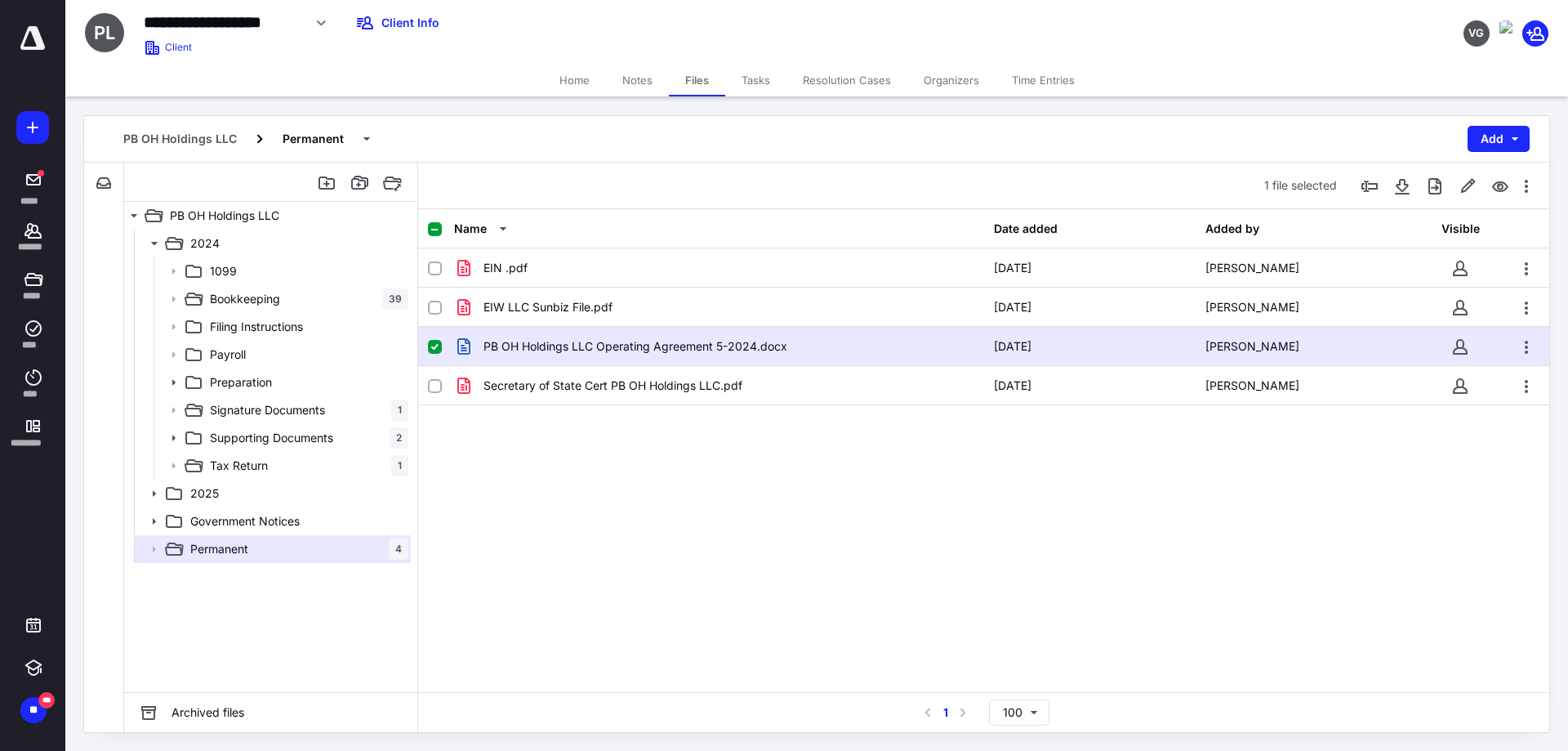 click on "PB OH Holdings LLC Operating Agreement 5-2024.docx" at bounding box center [719, 346] 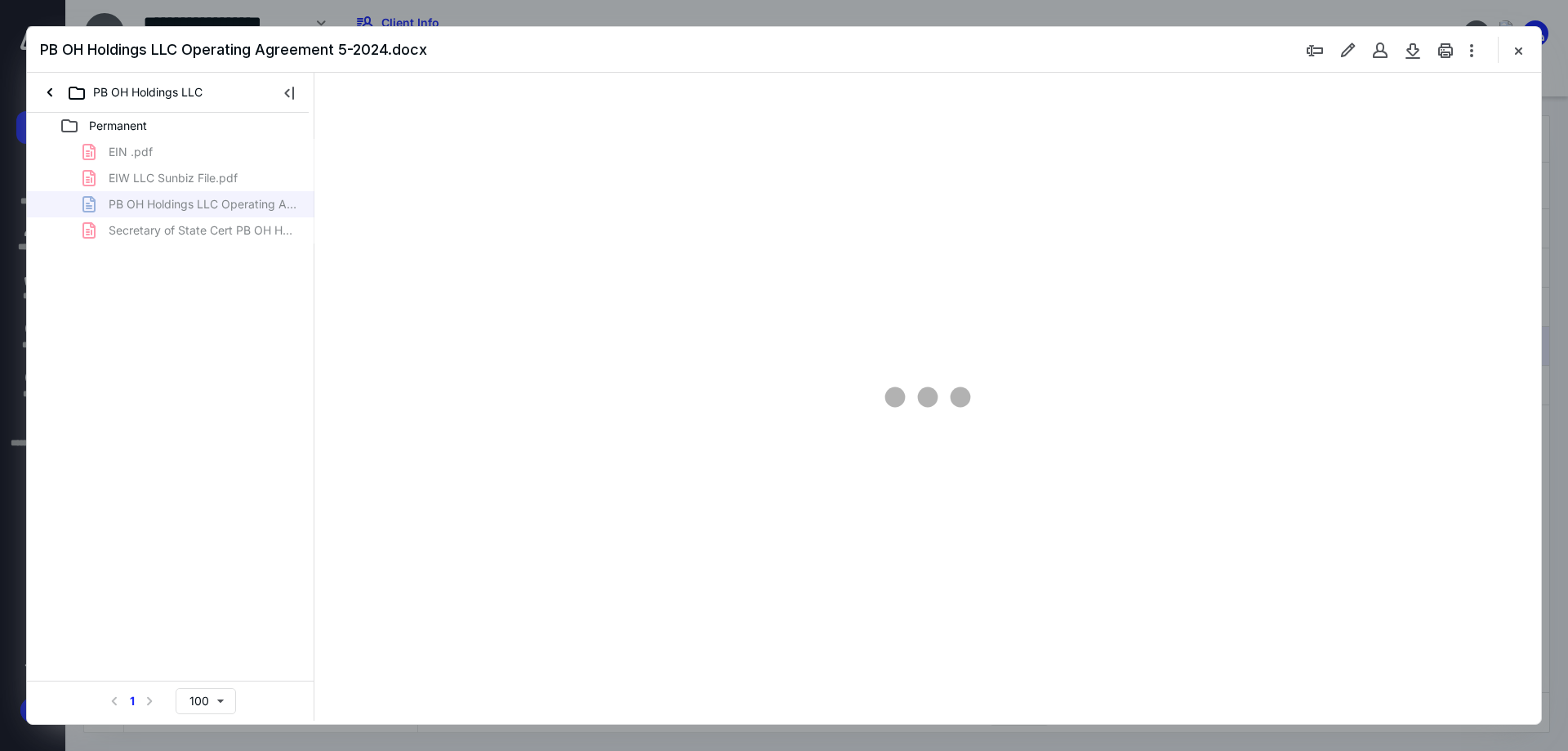 scroll, scrollTop: 0, scrollLeft: 0, axis: both 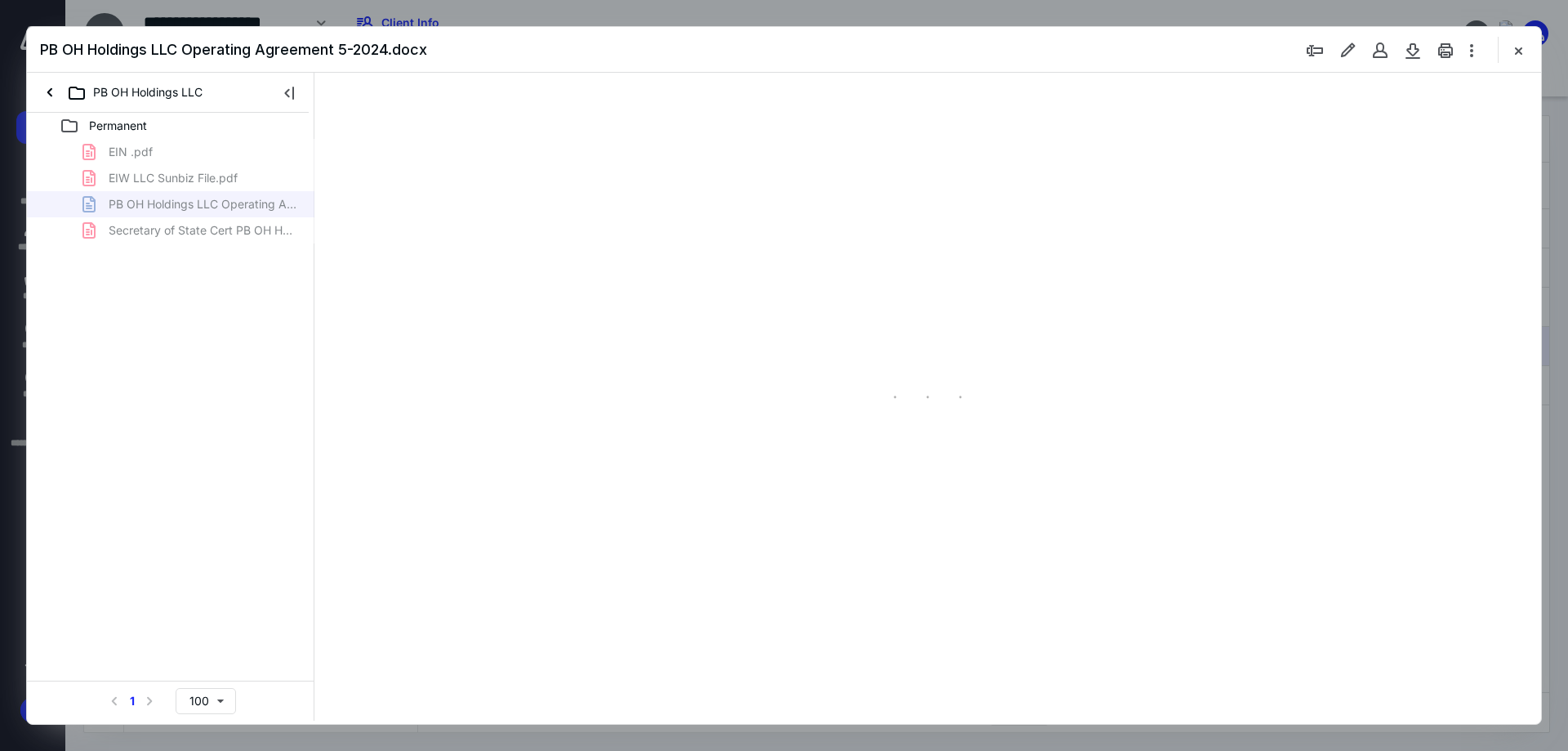 type on "241" 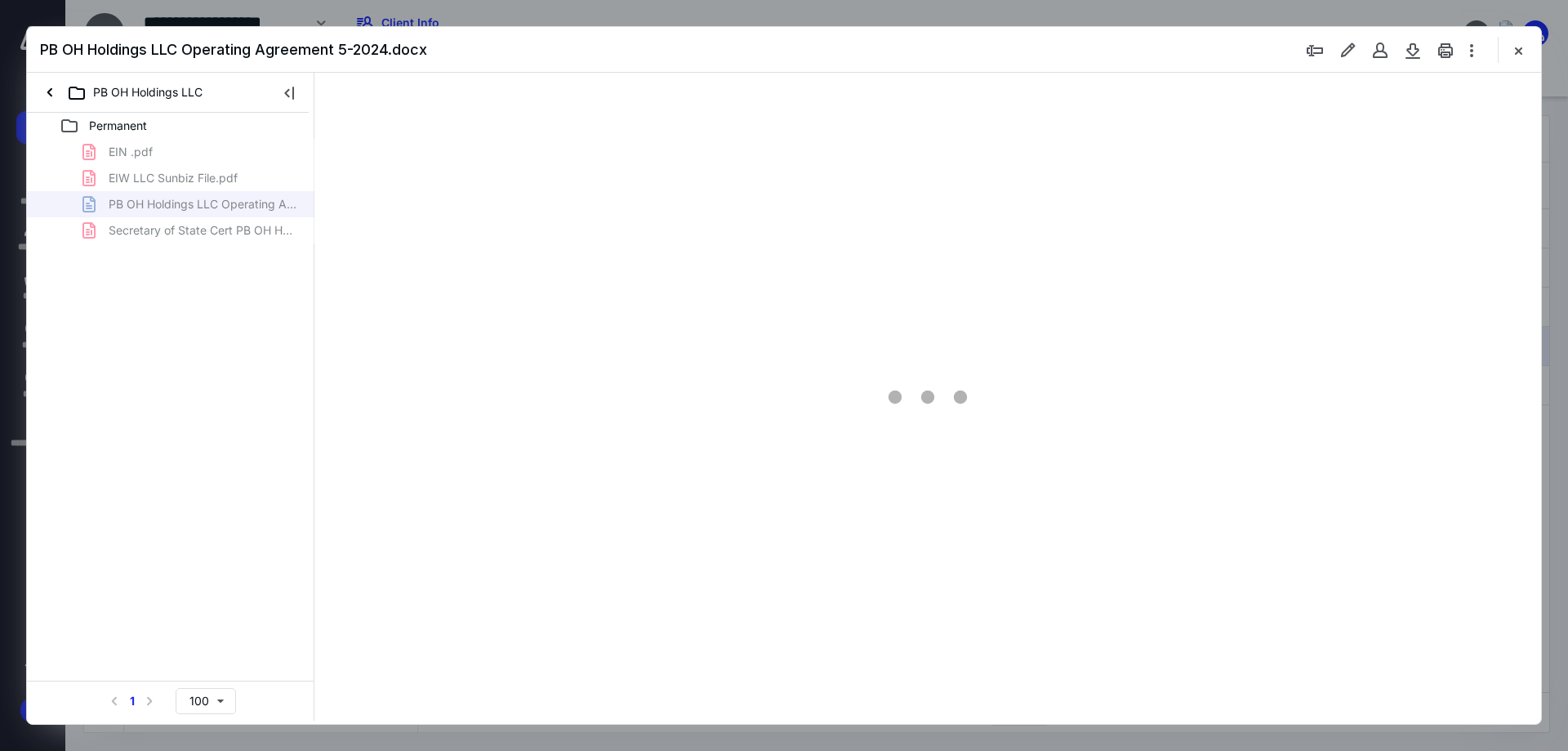 scroll, scrollTop: 70, scrollLeft: 0, axis: vertical 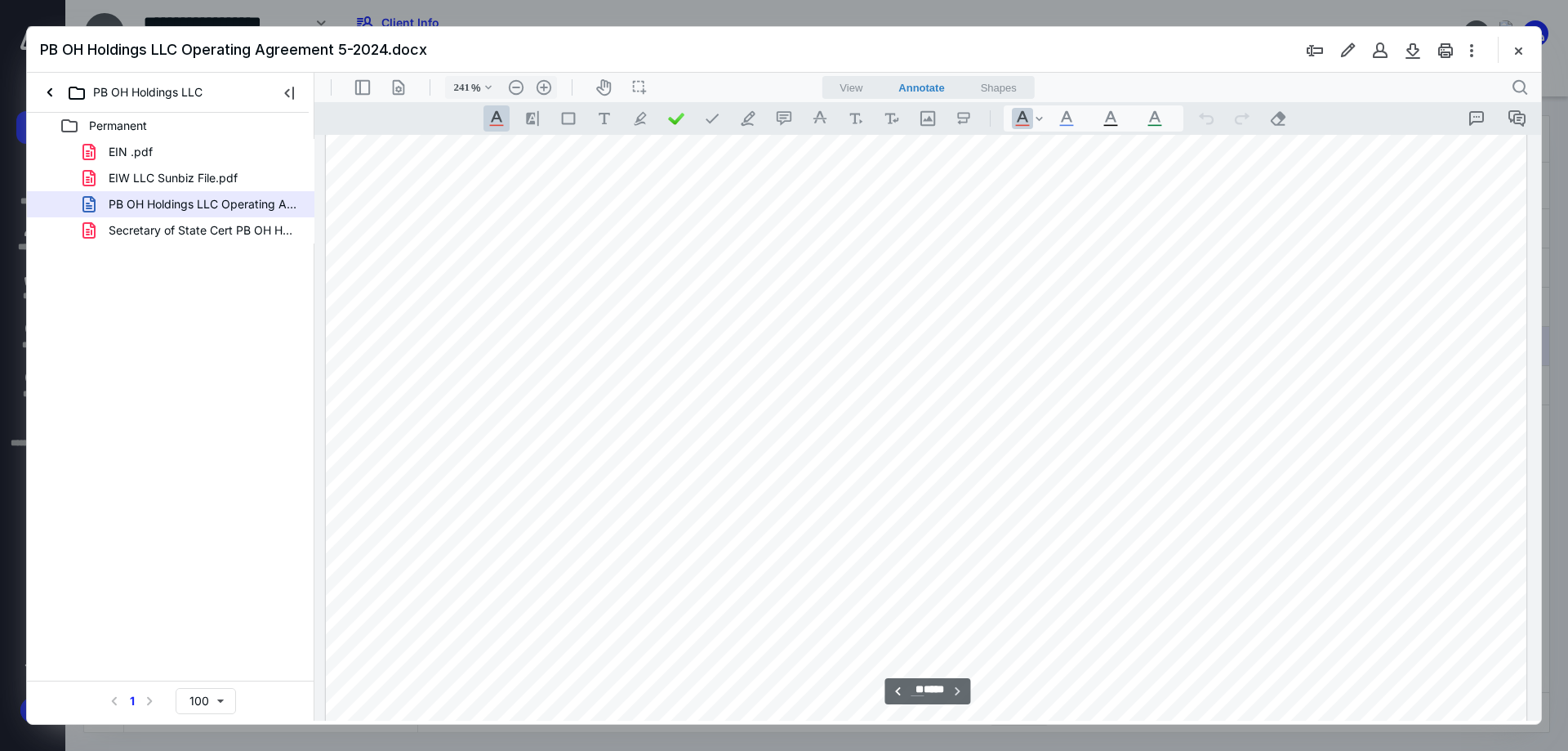 drag, startPoint x: 1535, startPoint y: 538, endPoint x: 1857, endPoint y: 784, distance: 405.21599 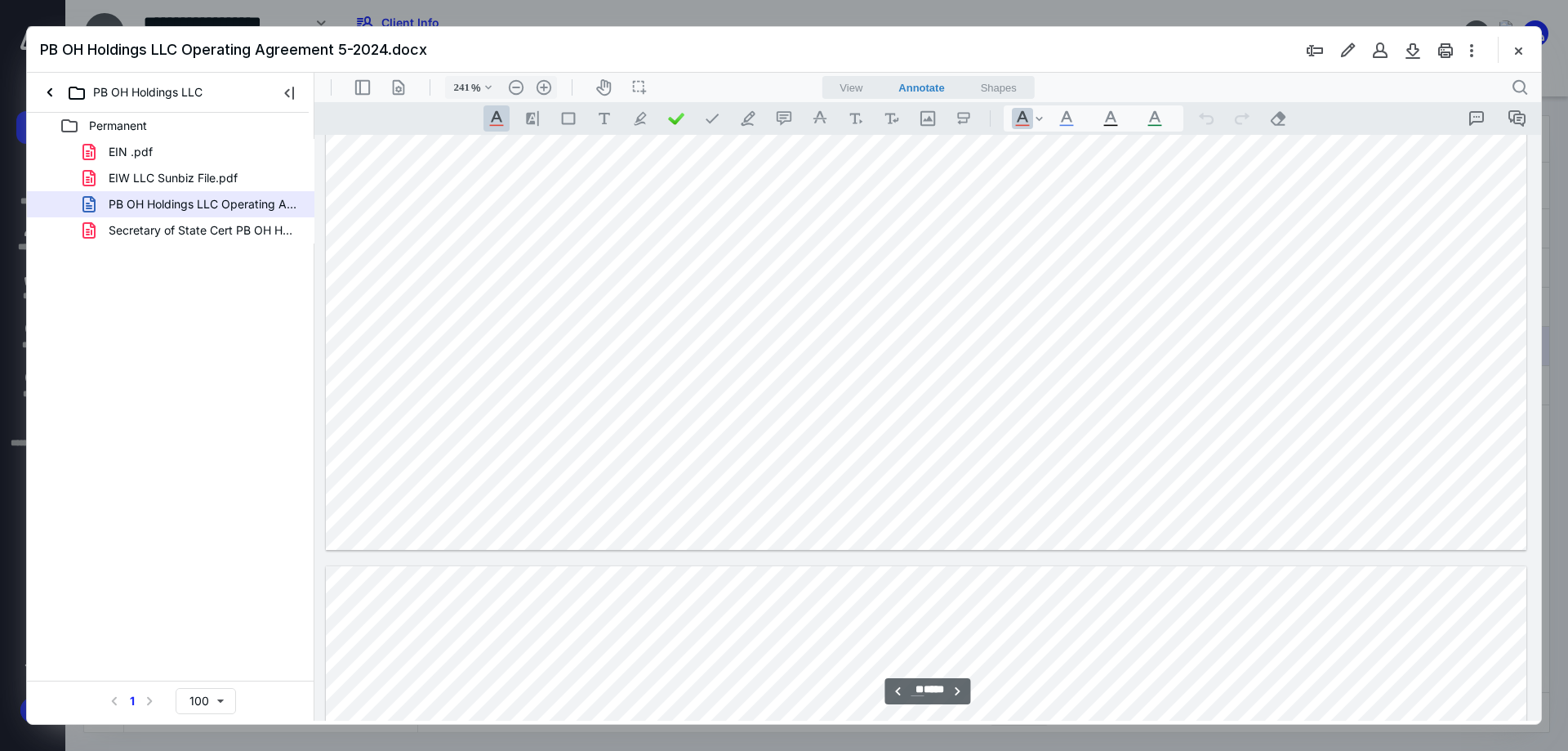 scroll, scrollTop: 29374, scrollLeft: 0, axis: vertical 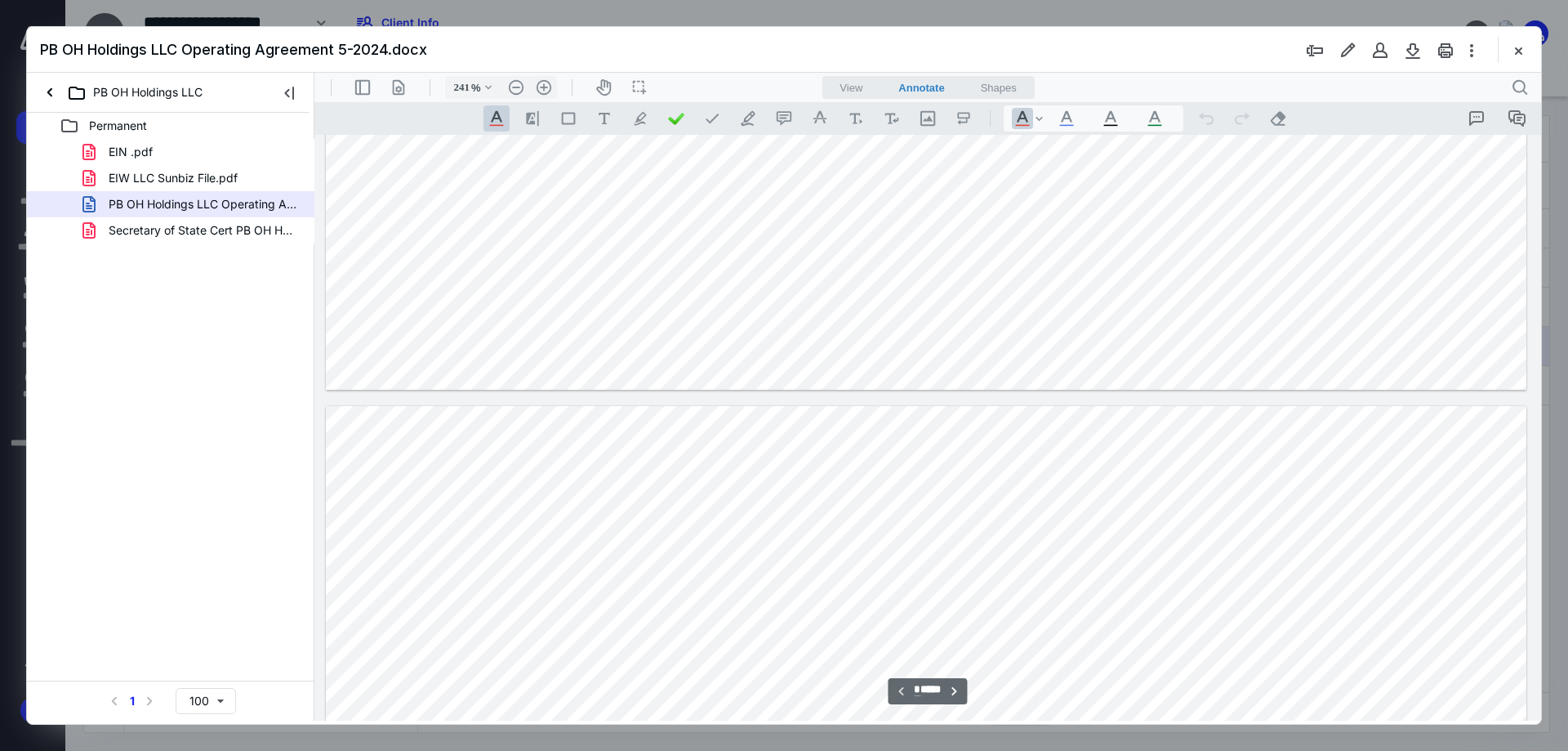 type on "*" 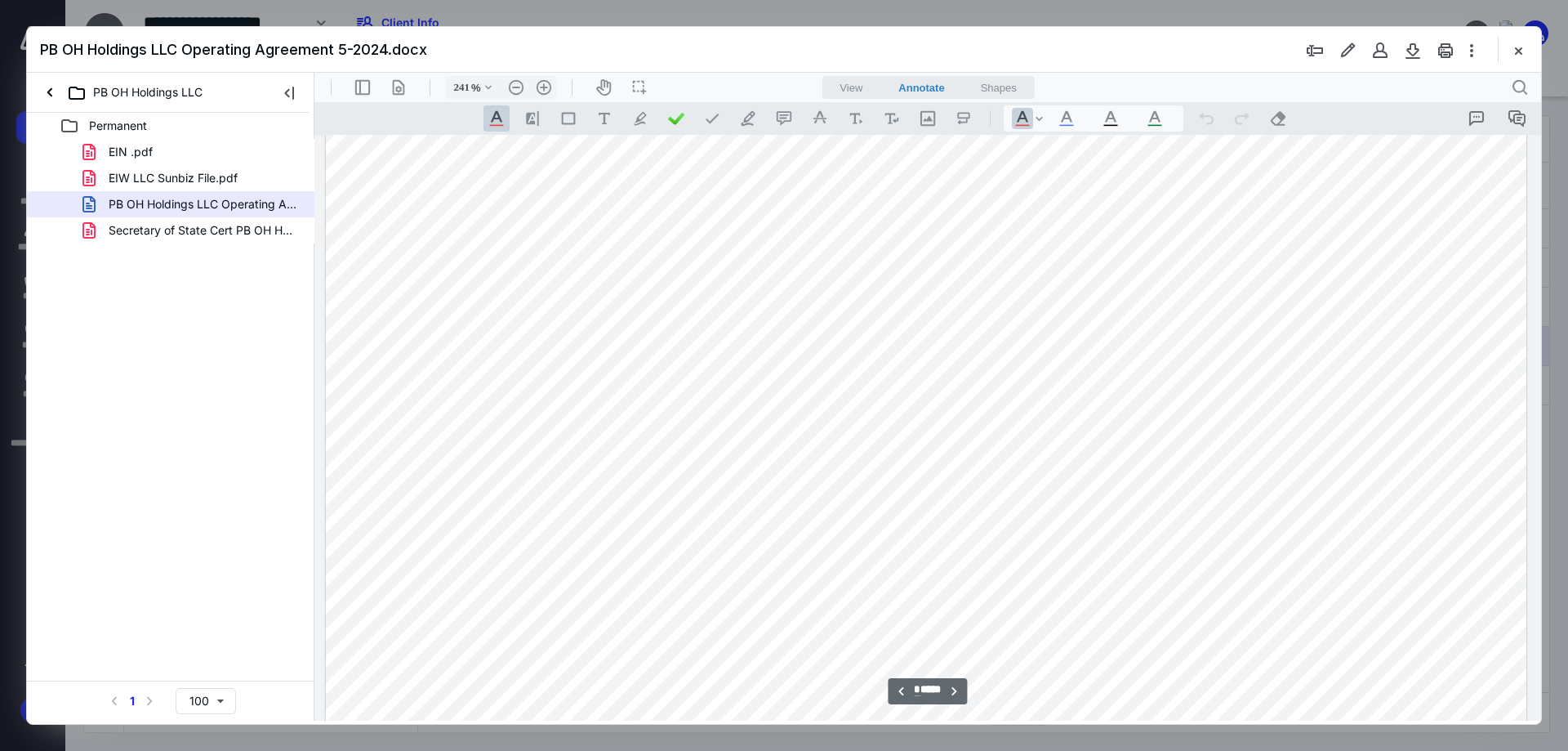 scroll, scrollTop: 1880, scrollLeft: 0, axis: vertical 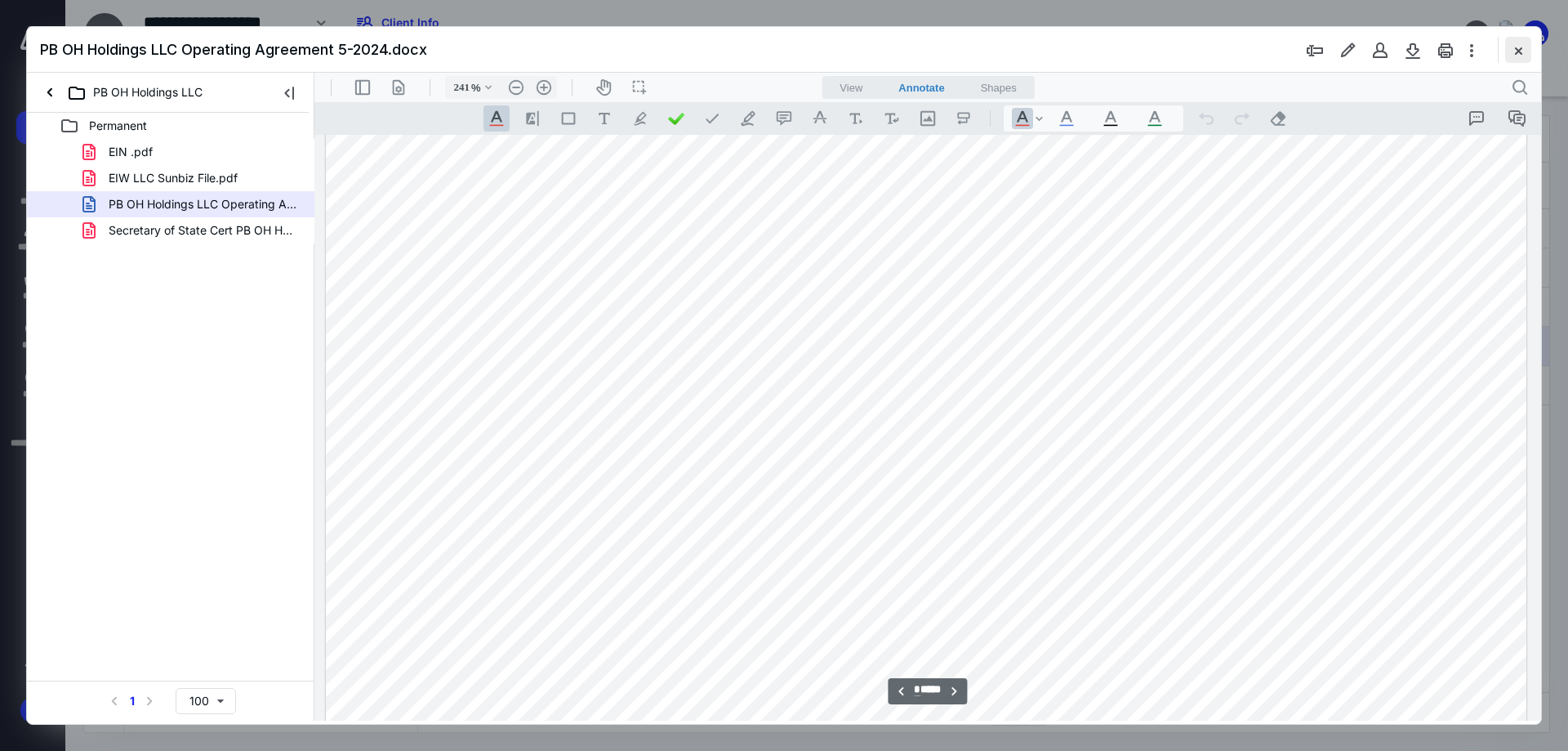 click at bounding box center [1518, 50] 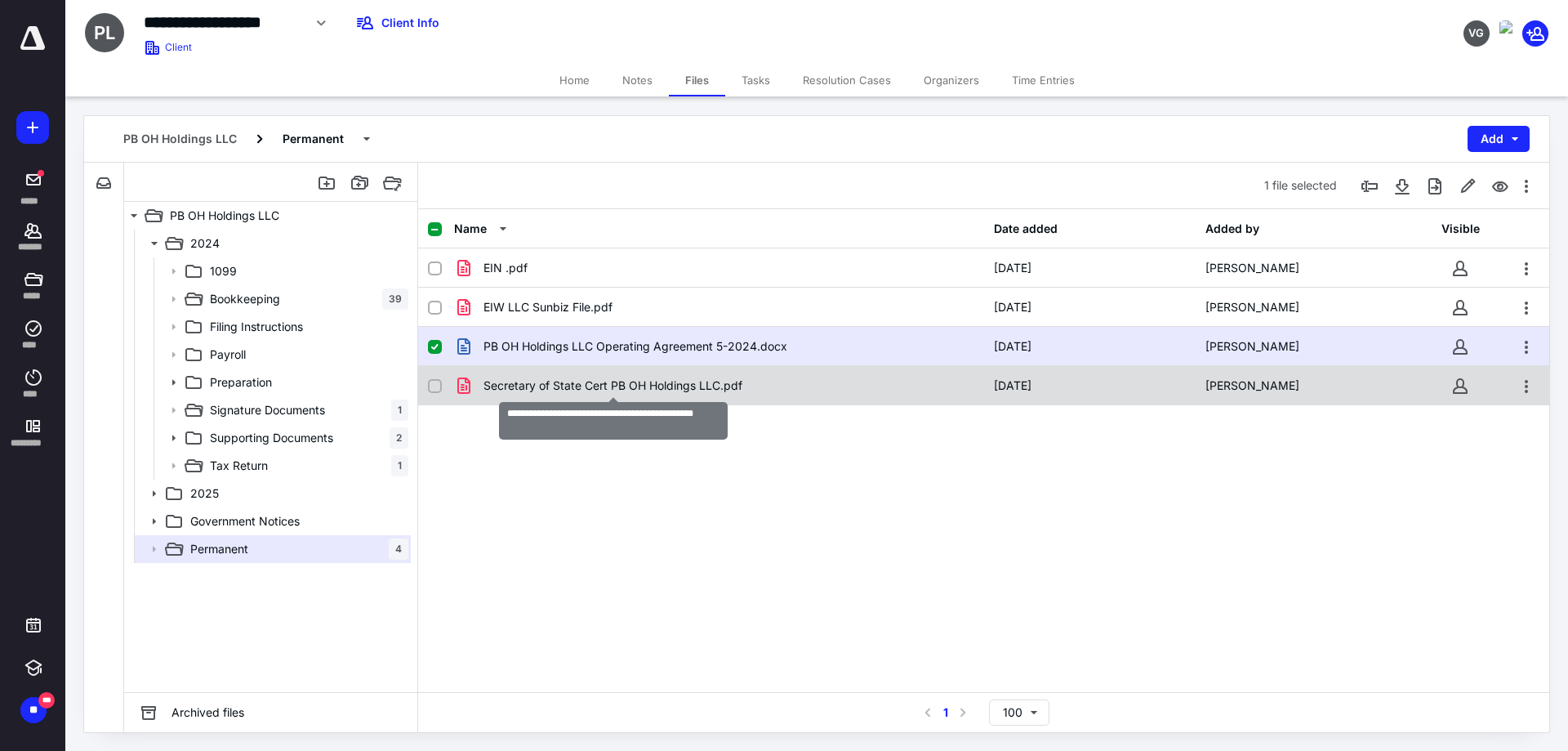 click on "Secretary of State Cert PB OH Holdings LLC.pdf" at bounding box center (612, 386) 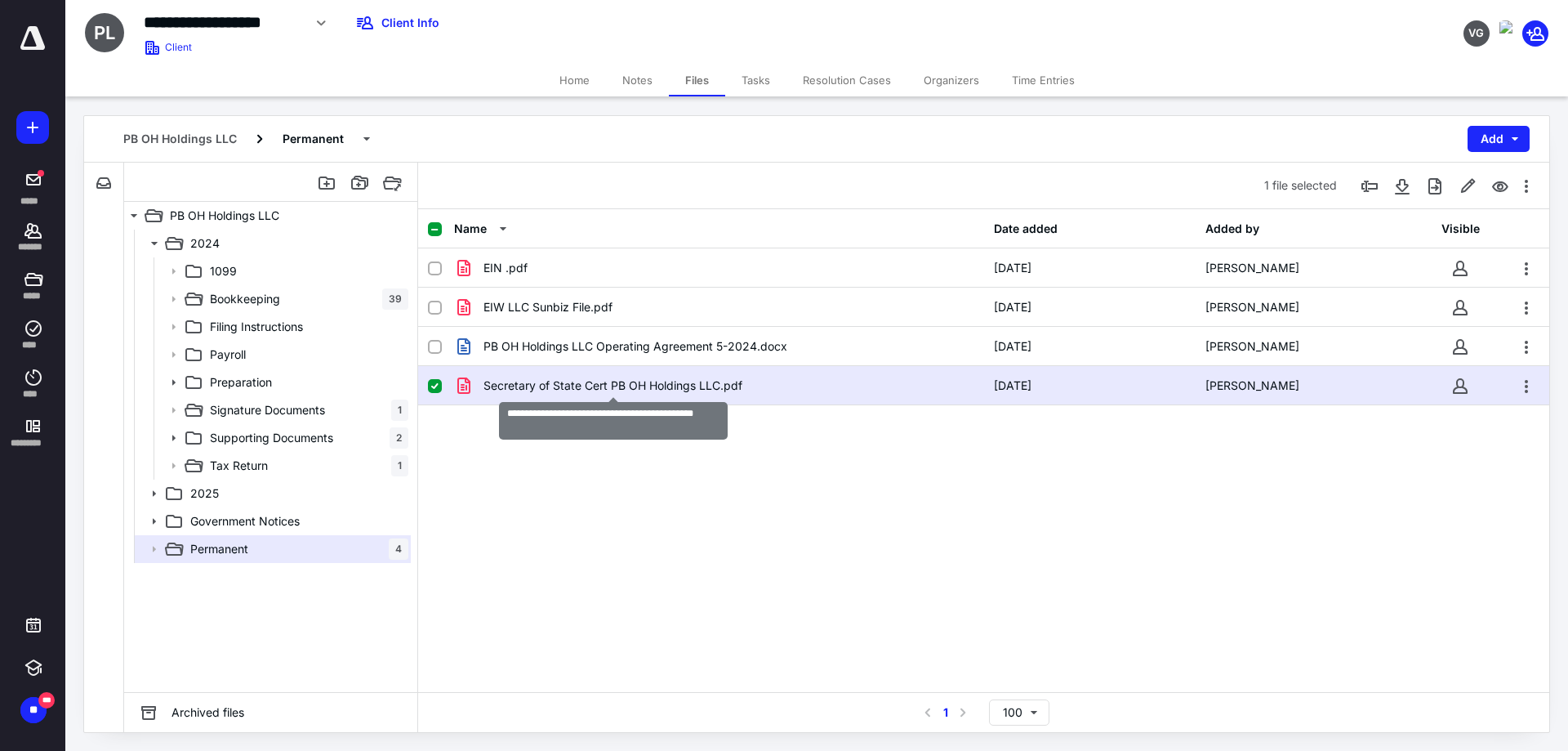 click on "Secretary of State Cert PB OH Holdings LLC.pdf" at bounding box center [612, 386] 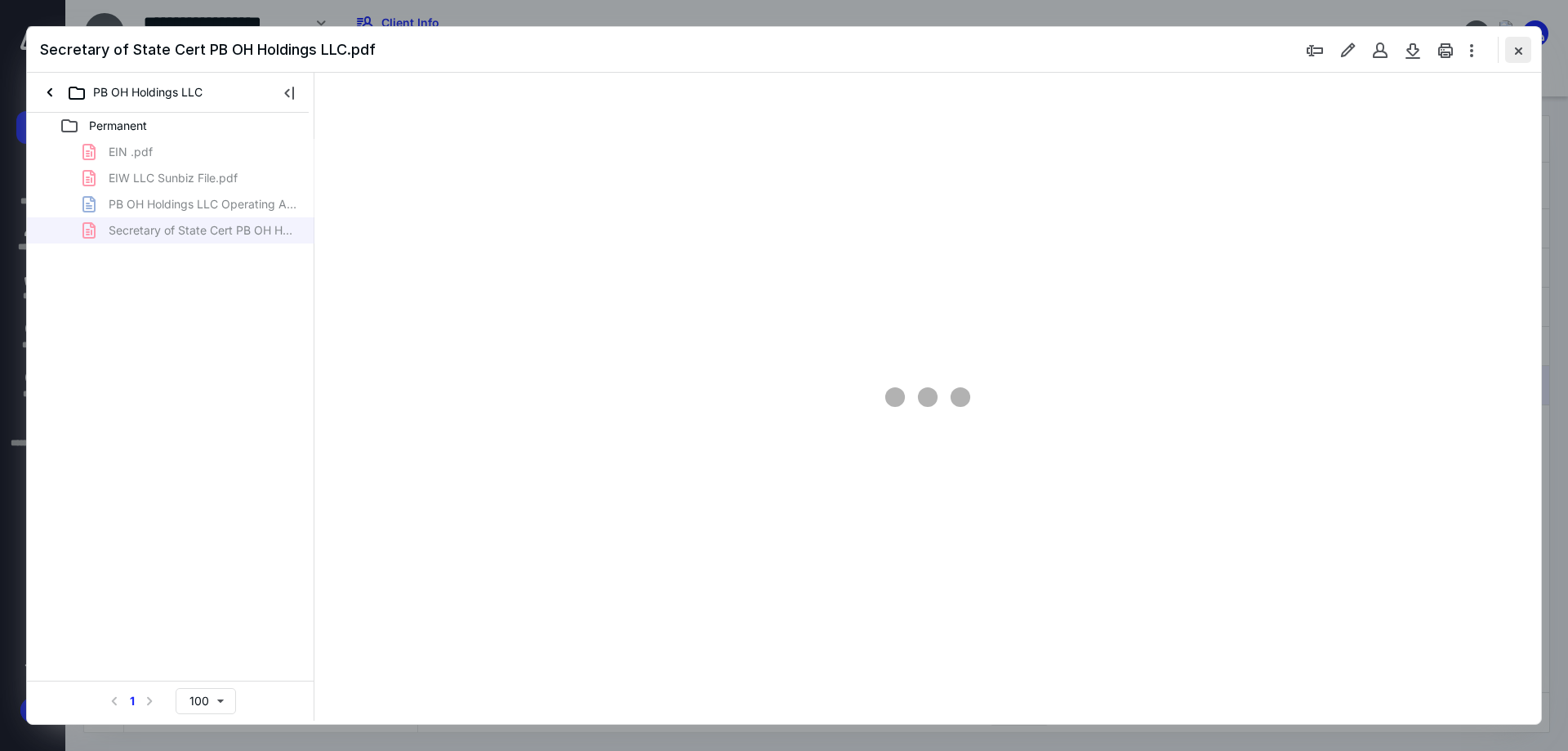 scroll, scrollTop: 0, scrollLeft: 0, axis: both 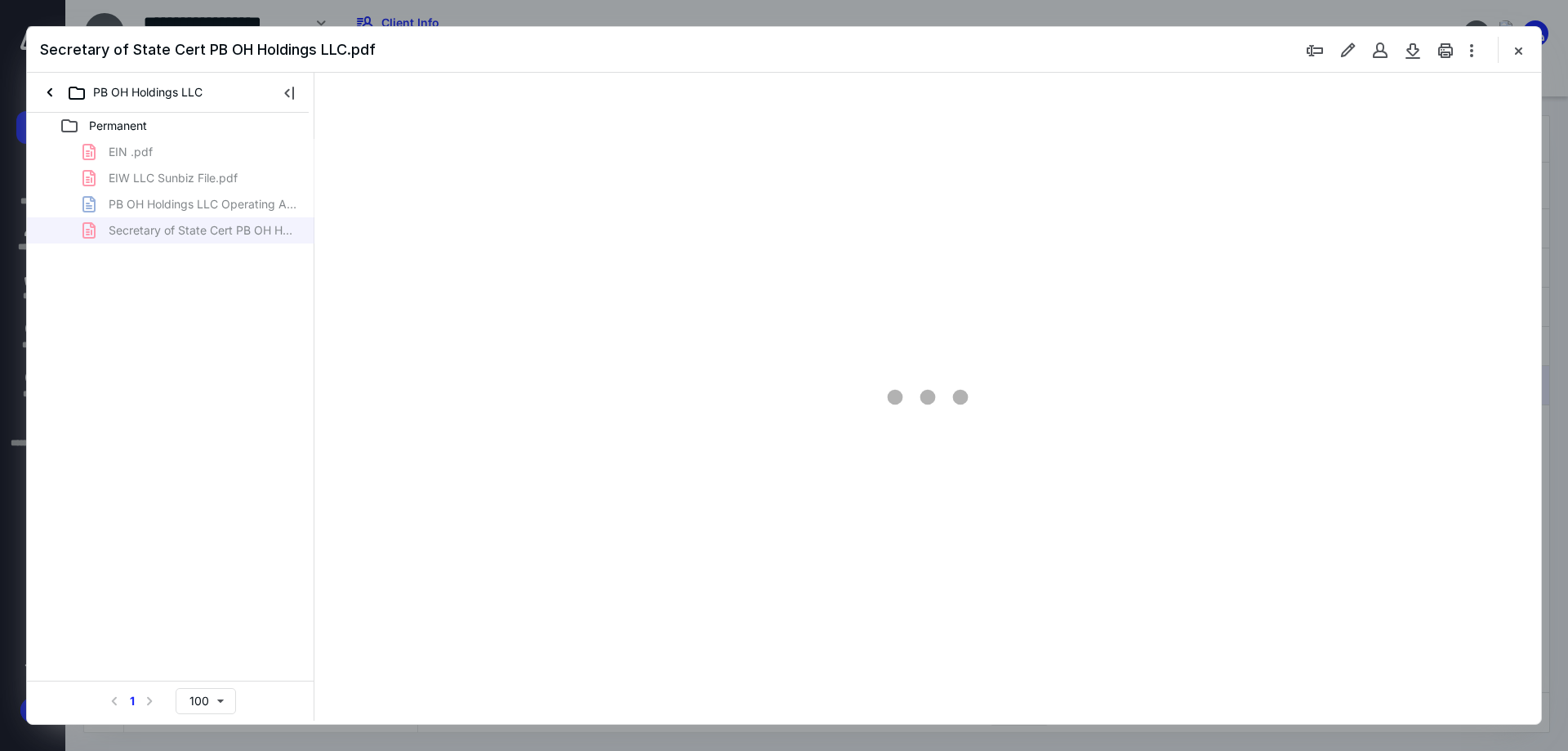 type on "241" 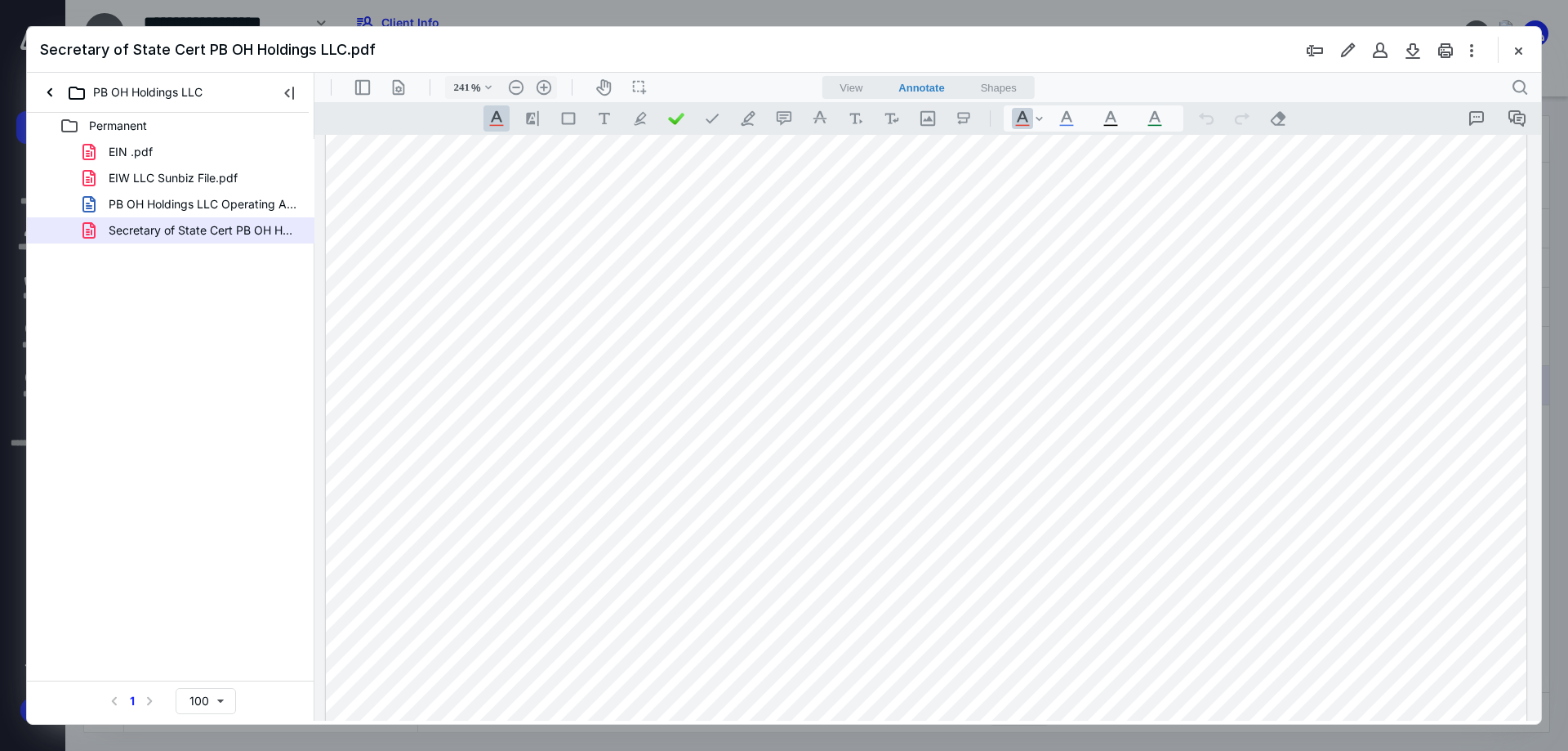 scroll, scrollTop: 82, scrollLeft: 0, axis: vertical 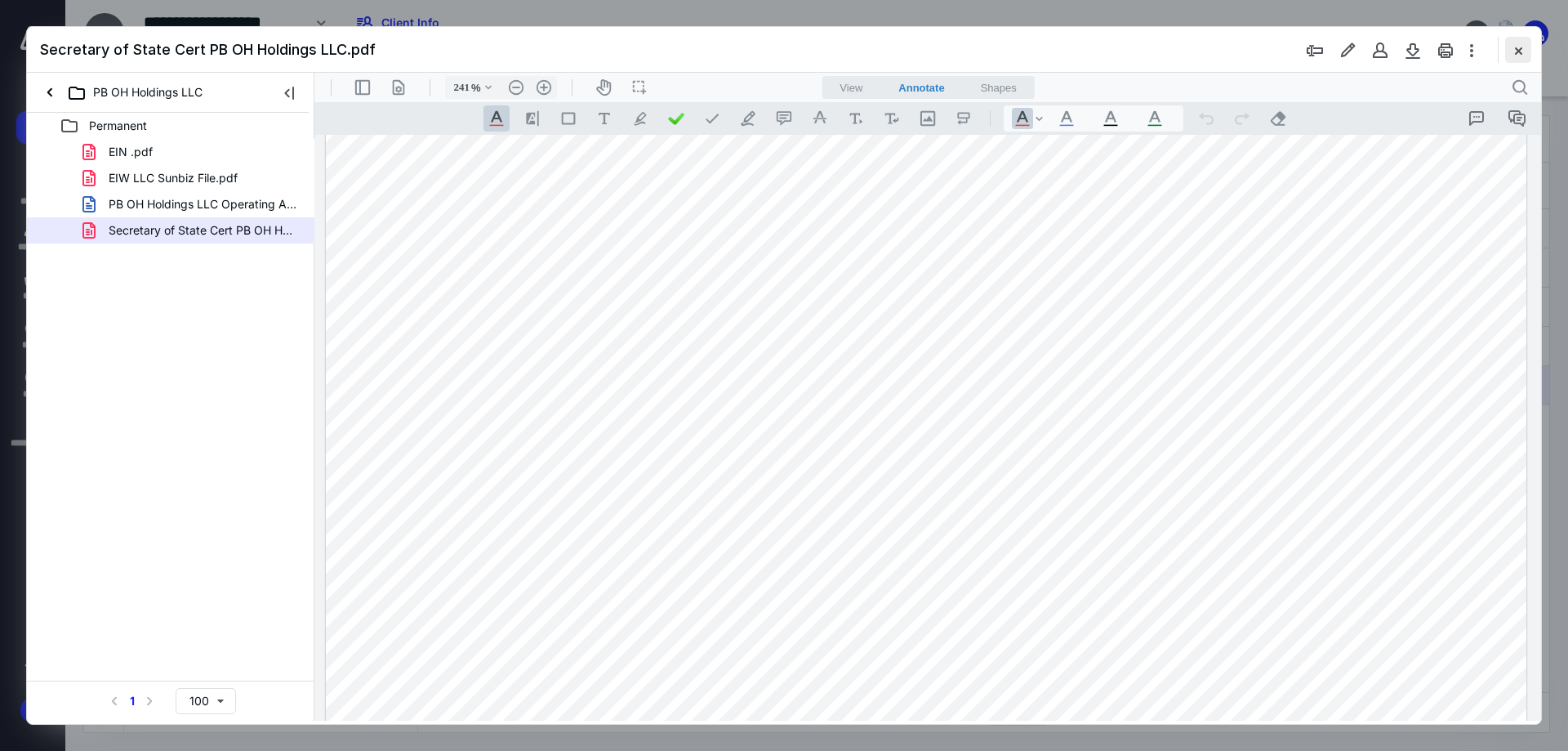 click at bounding box center [1518, 50] 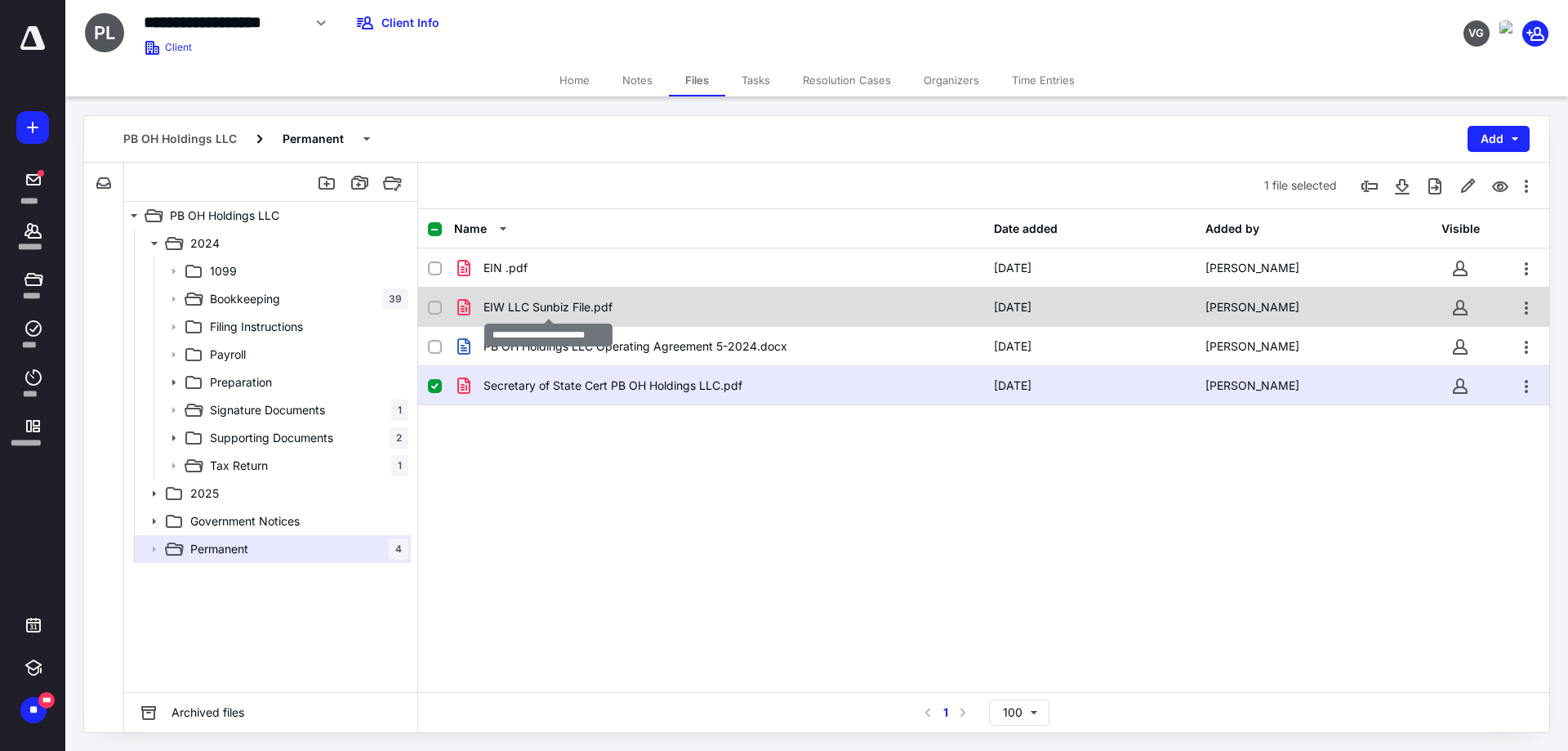 click on "EIW LLC Sunbiz File.pdf" at bounding box center (548, 307) 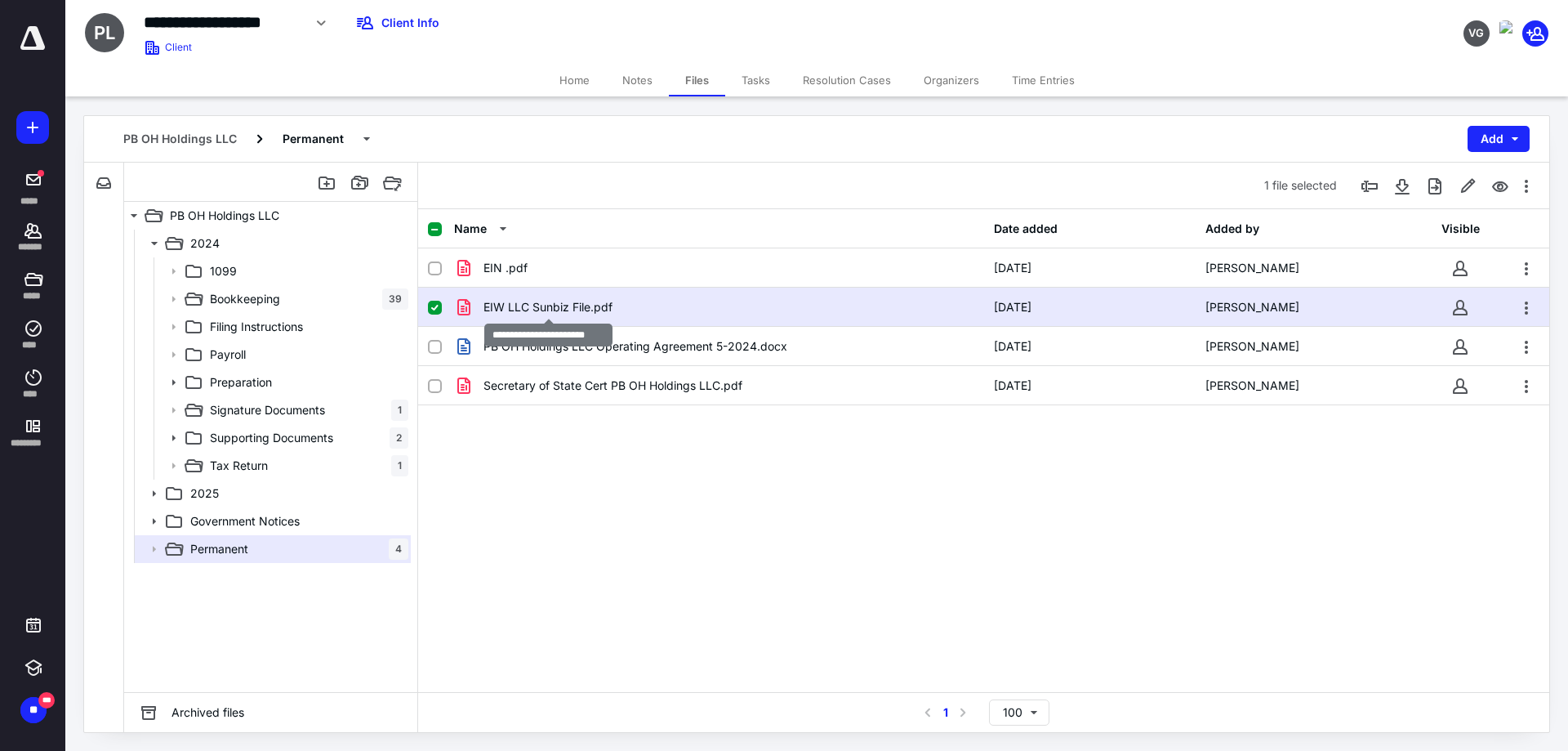 click on "EIW LLC Sunbiz File.pdf" at bounding box center (548, 307) 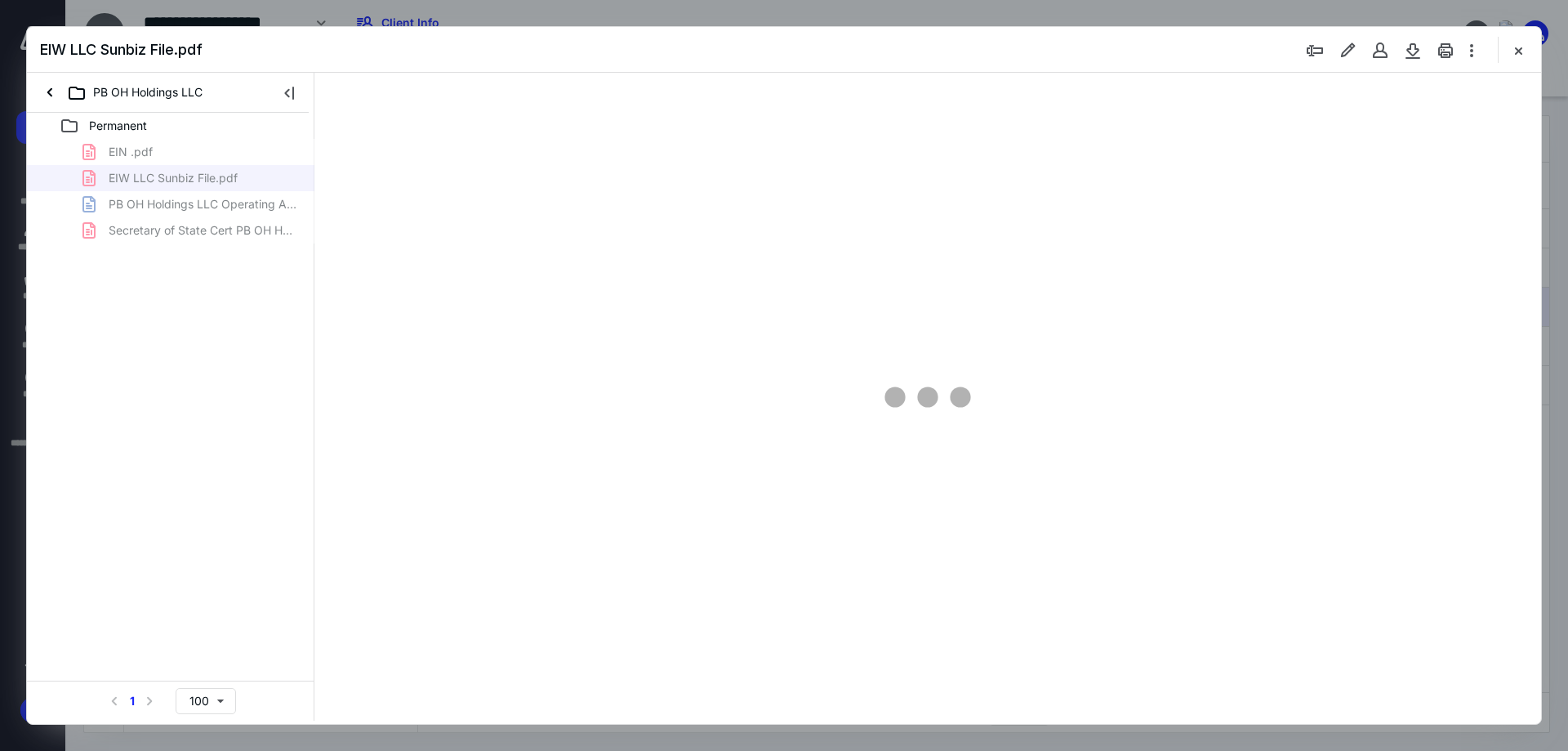 scroll, scrollTop: 0, scrollLeft: 0, axis: both 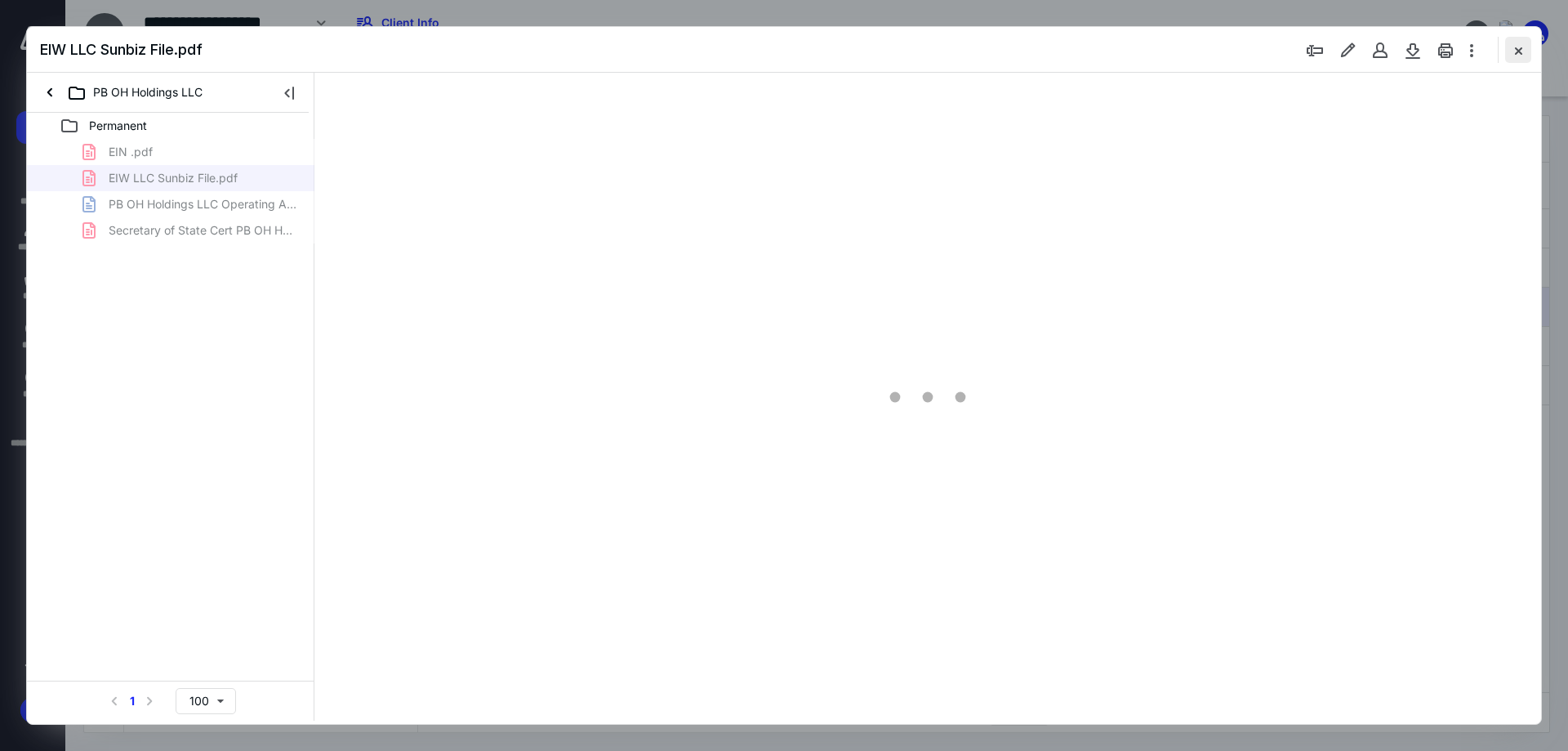 type on "241" 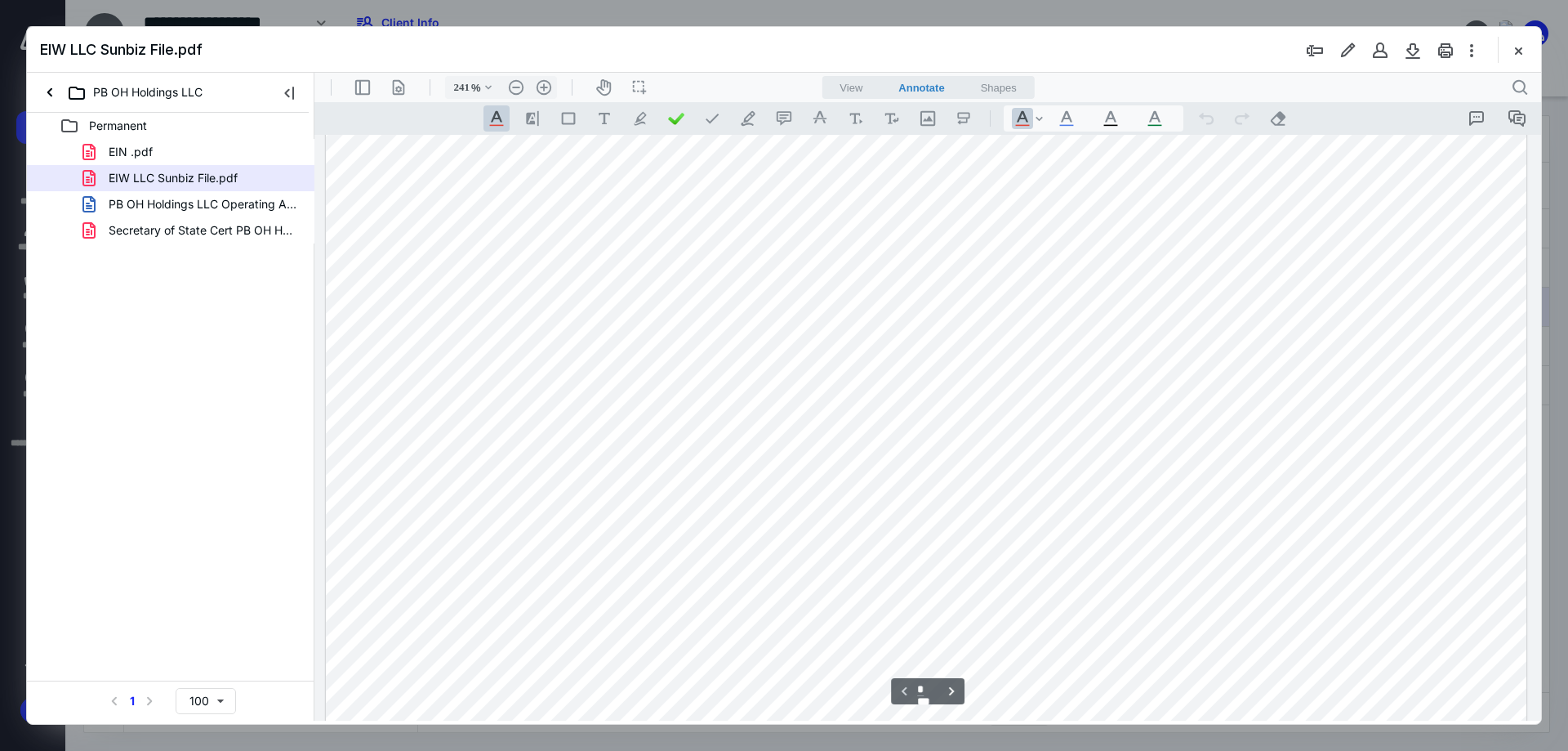 scroll, scrollTop: 0, scrollLeft: 0, axis: both 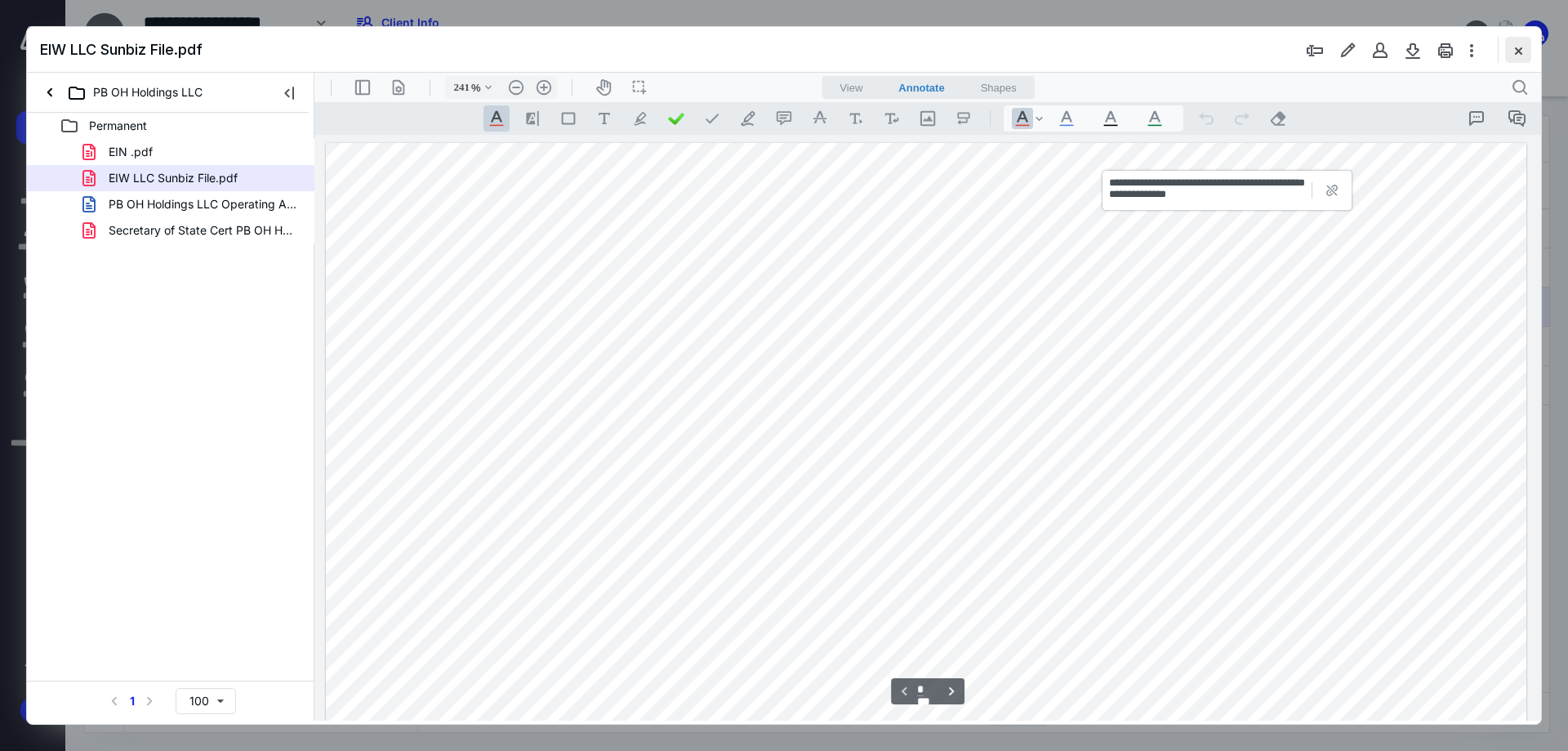 click at bounding box center [1518, 50] 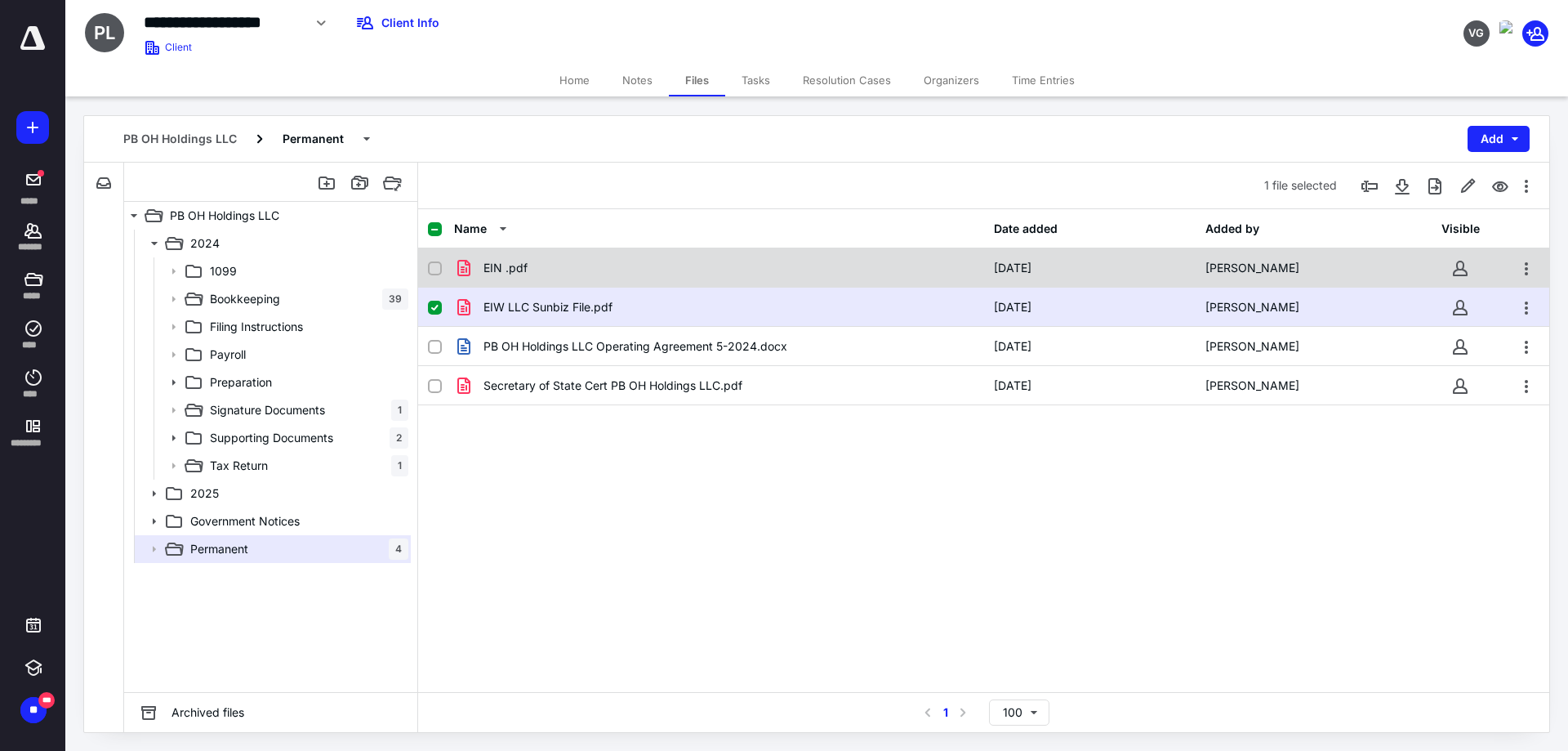 click on "EIN .pdf 11/15/2024 Mariela Mitchell" at bounding box center (983, 268) 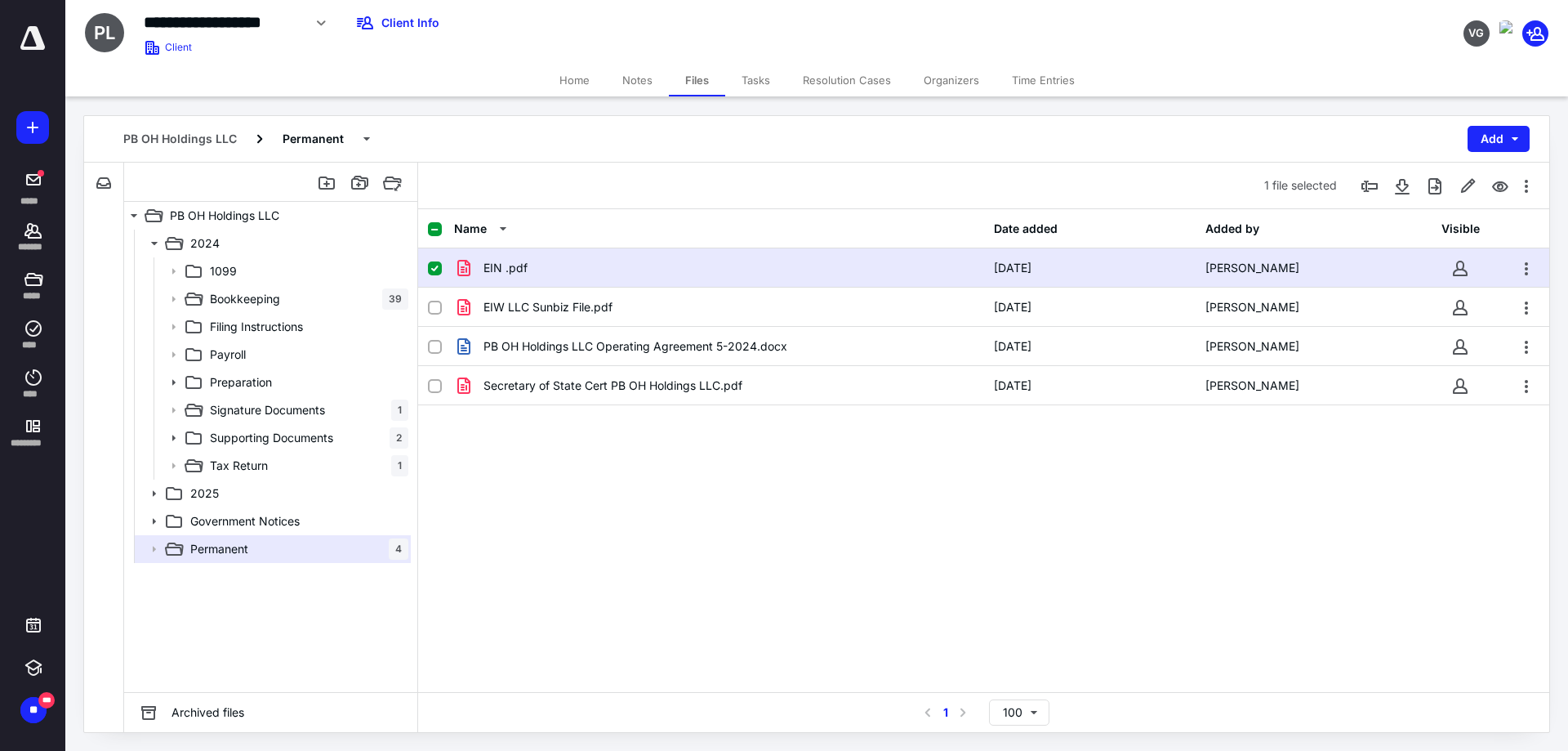 click on "EIN .pdf 11/15/2024 Mariela Mitchell" at bounding box center [983, 268] 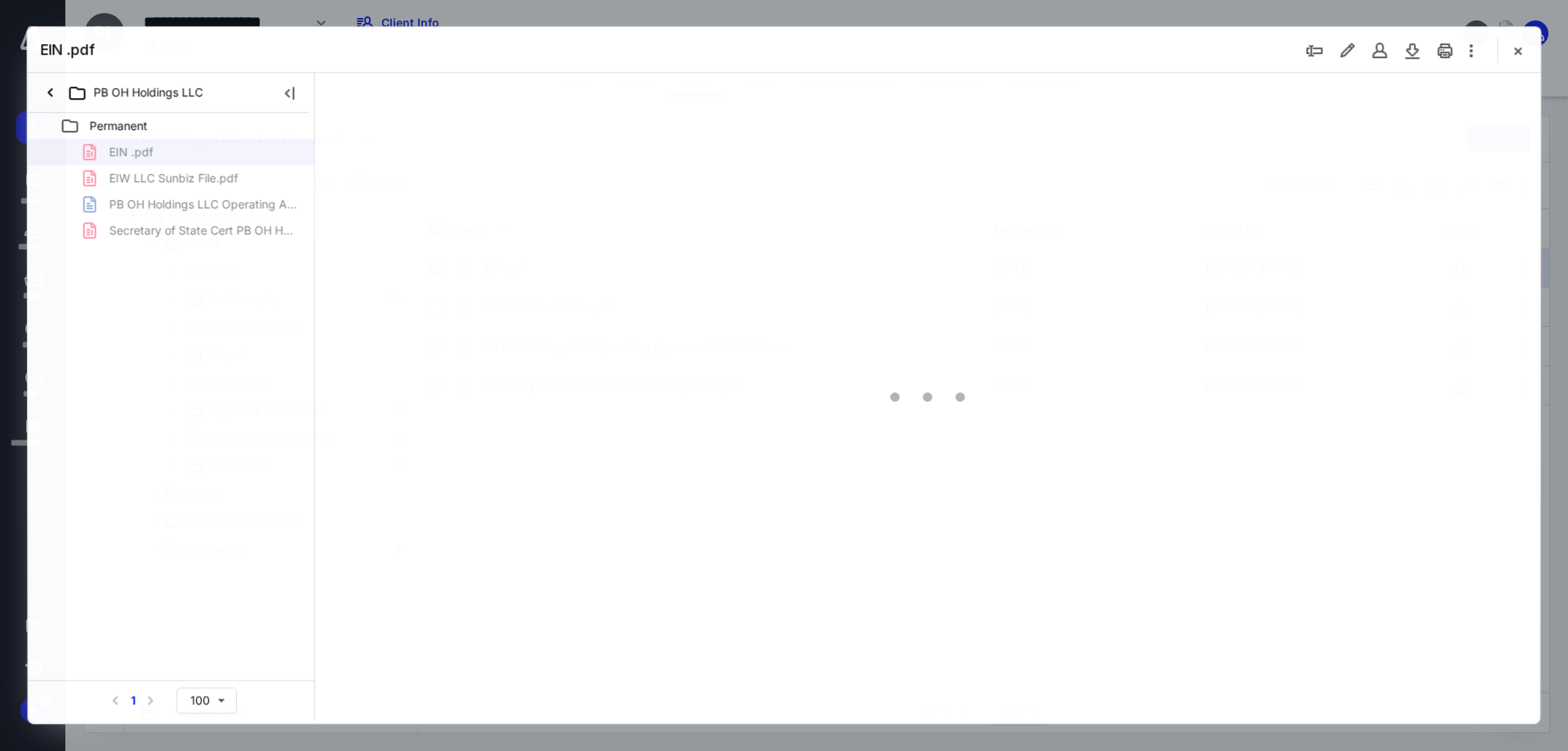 scroll, scrollTop: 0, scrollLeft: 0, axis: both 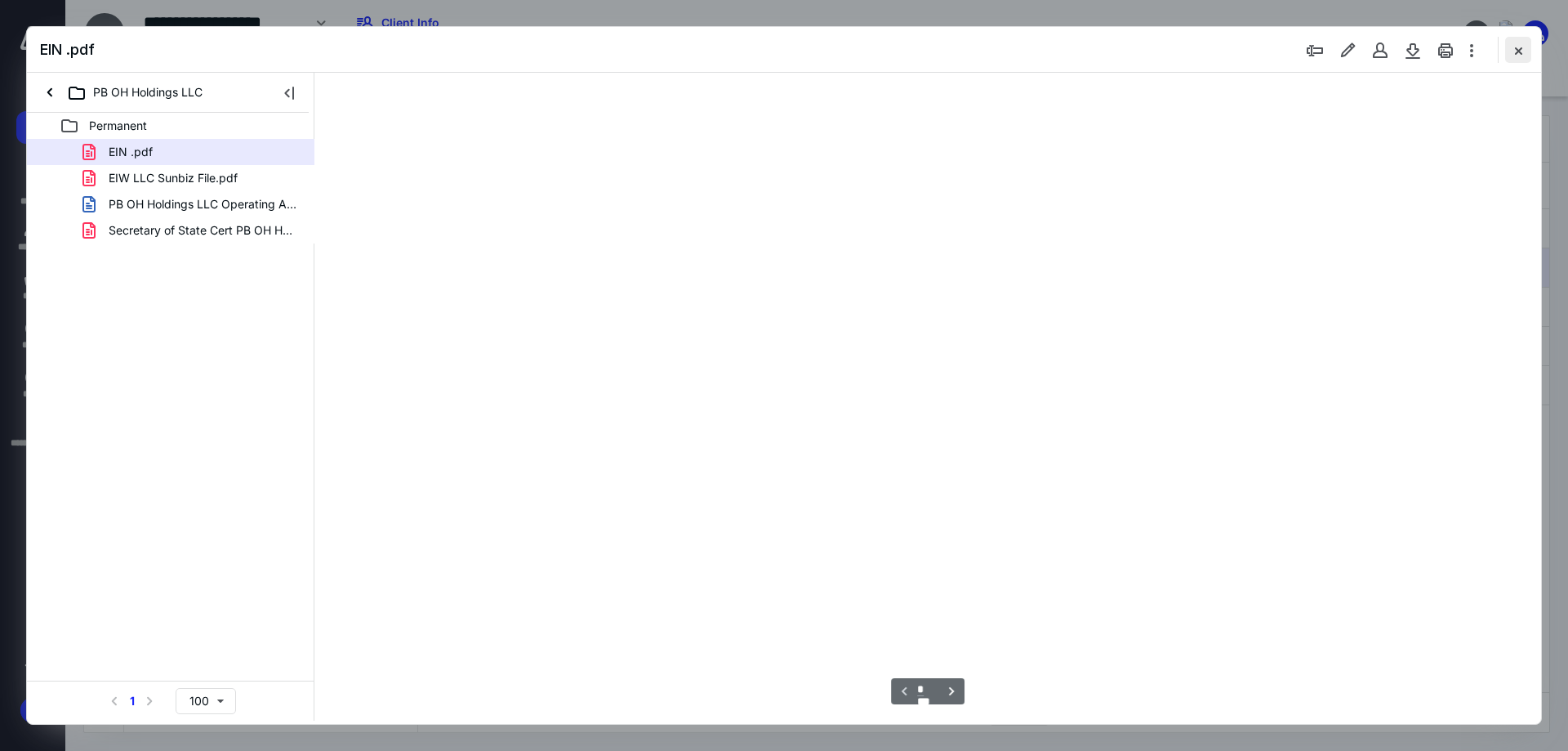 type on "240" 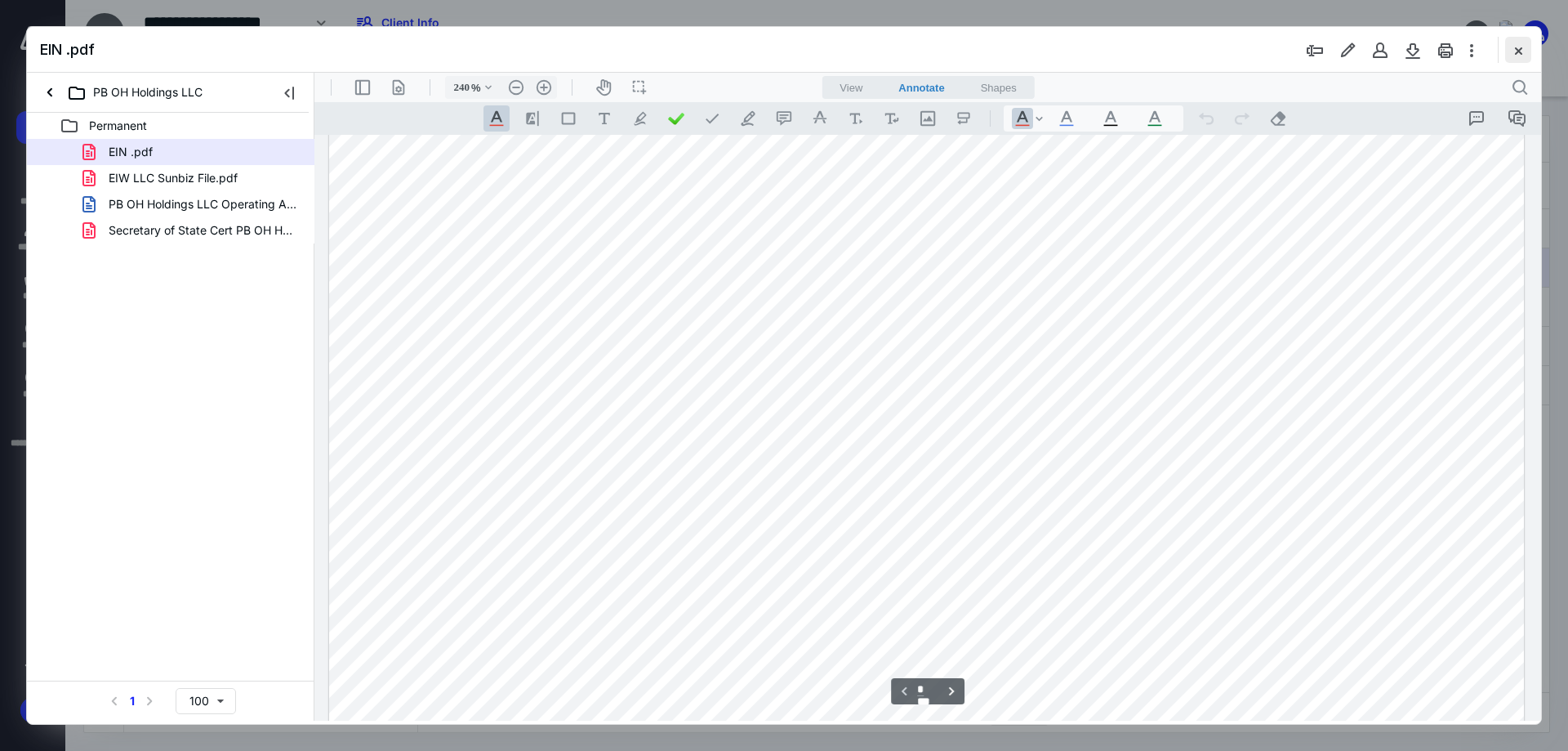 scroll, scrollTop: 174, scrollLeft: 0, axis: vertical 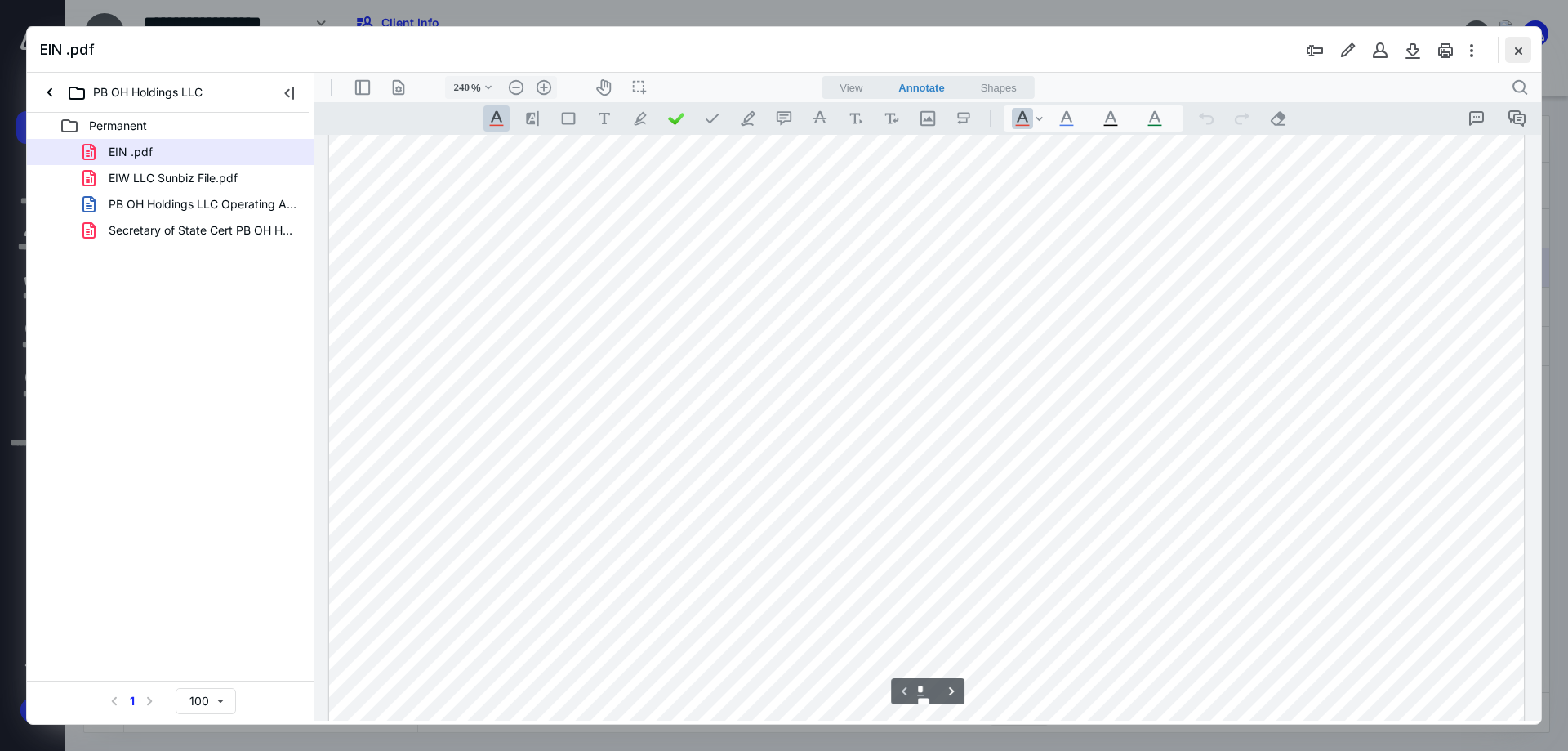 click at bounding box center (1518, 50) 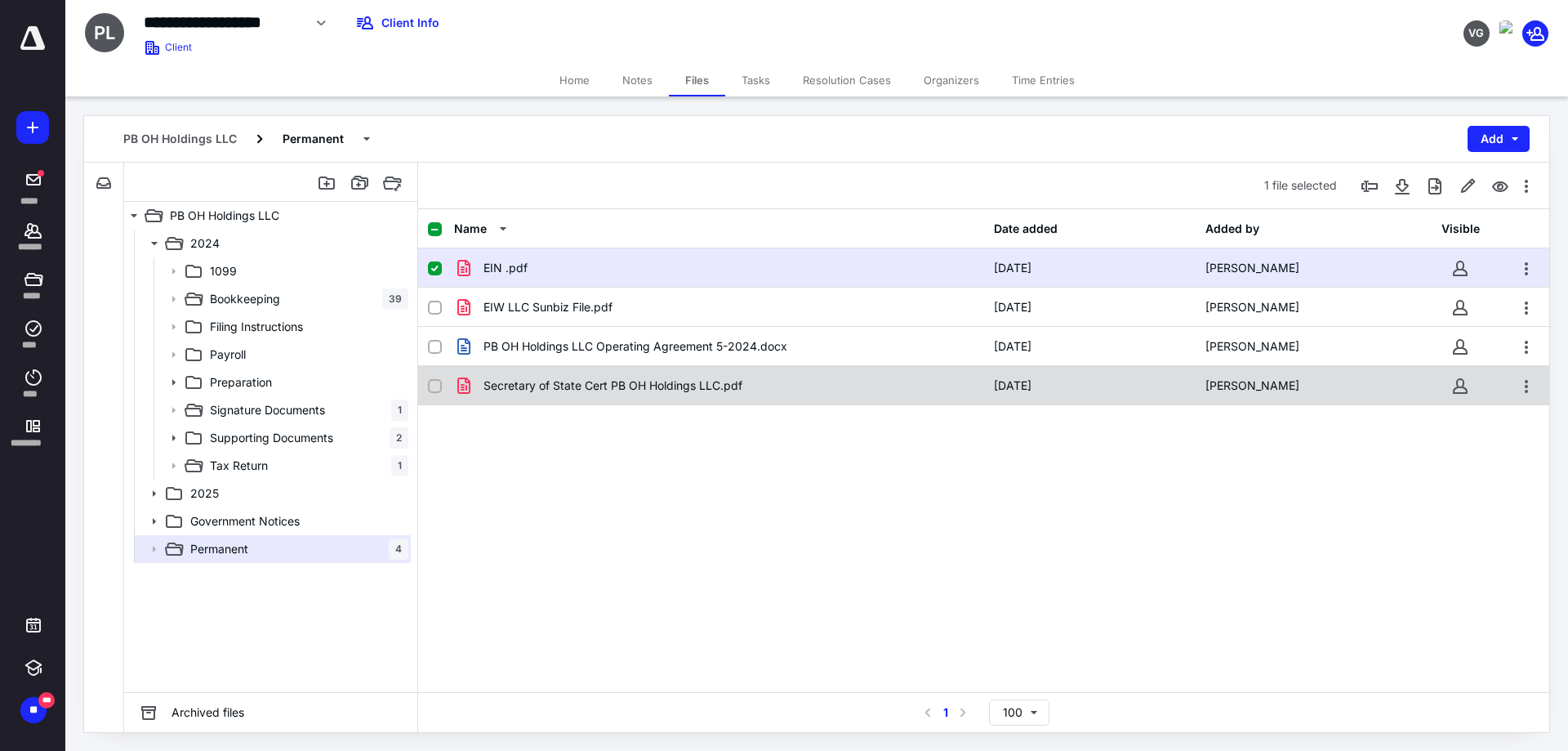 click on "Secretary of State Cert PB OH Holdings LLC.pdf 11/15/2024 Mariela Mitchell" at bounding box center (983, 386) 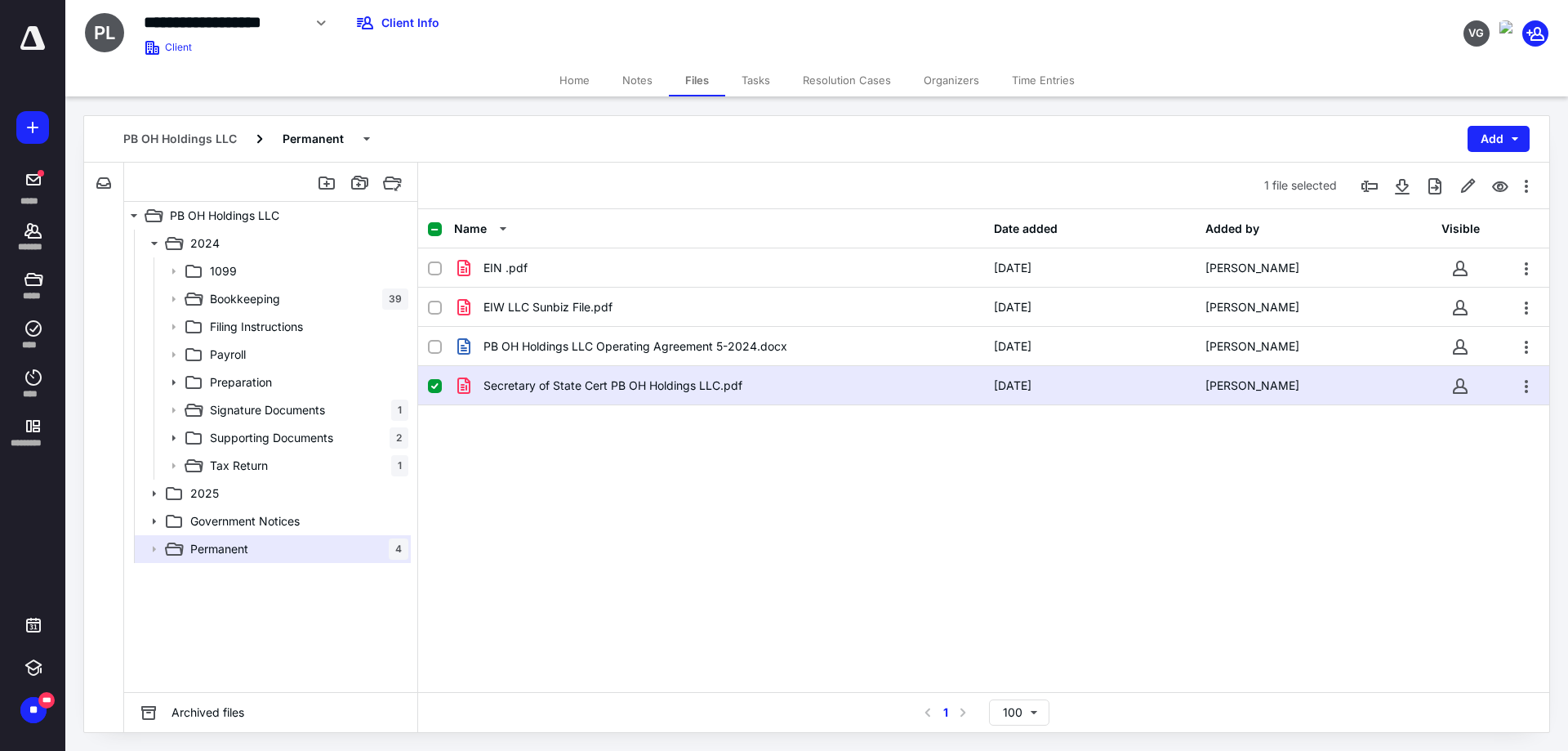 click on "Secretary of State Cert PB OH Holdings LLC.pdf 11/15/2024 Mariela Mitchell" at bounding box center (983, 386) 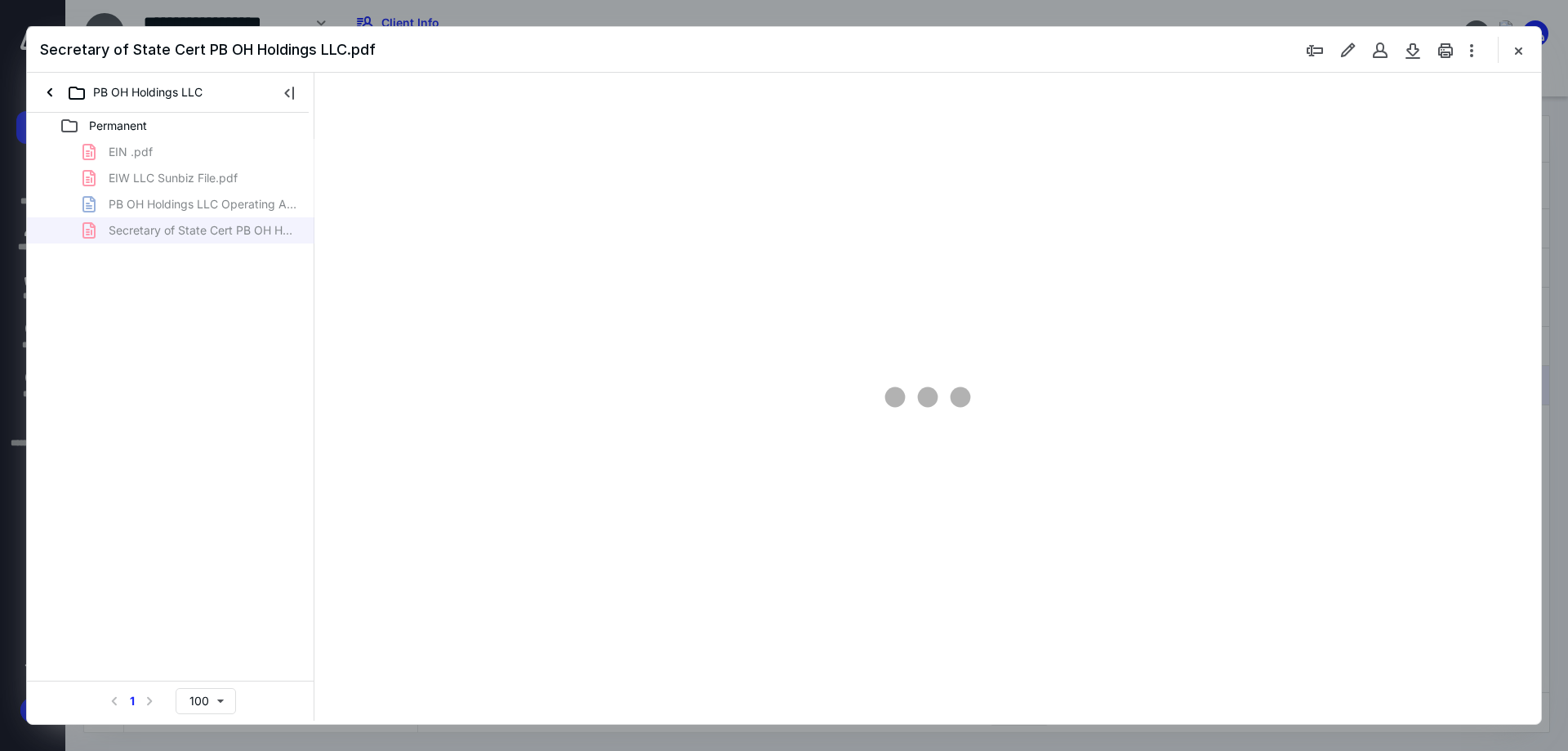 scroll, scrollTop: 0, scrollLeft: 0, axis: both 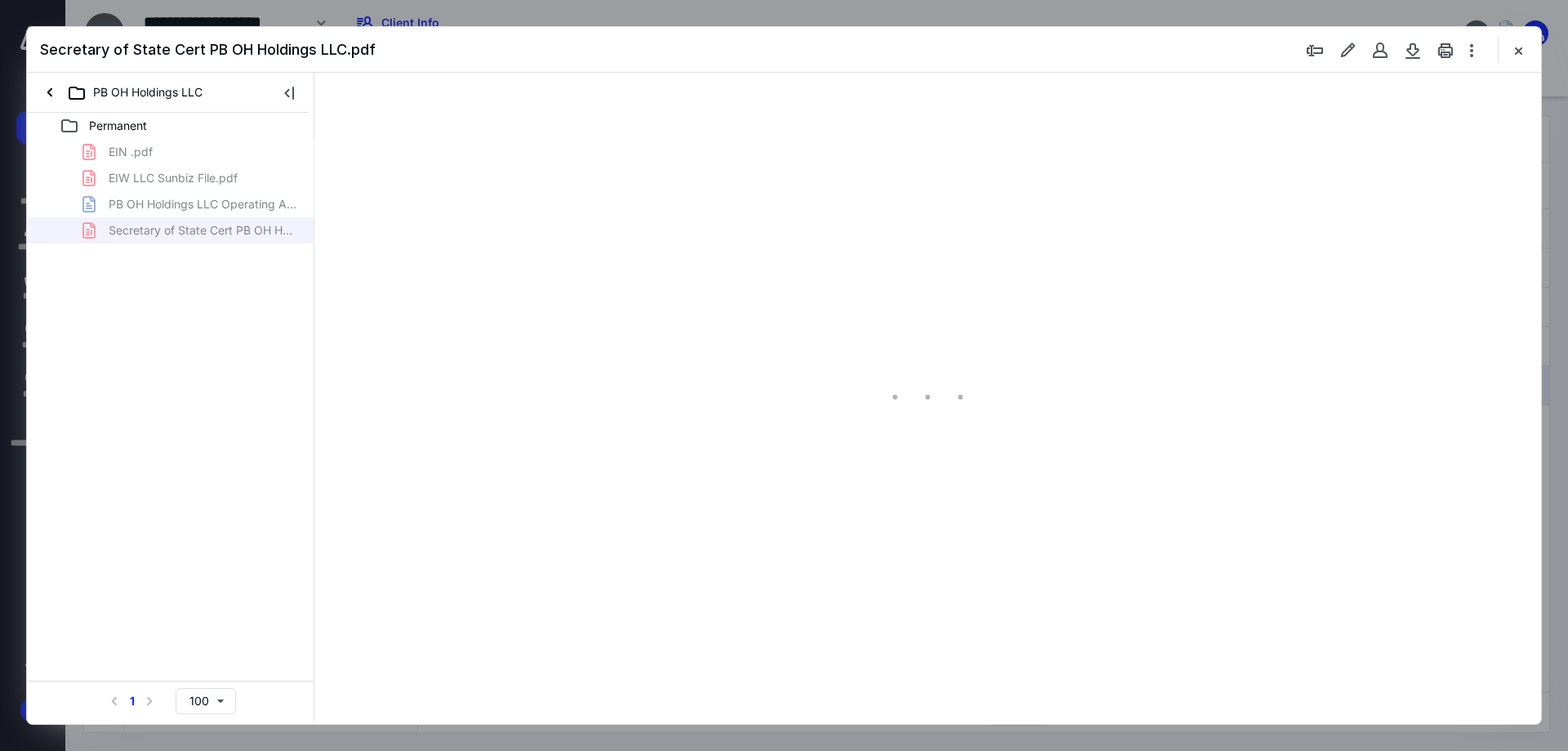 type on "241" 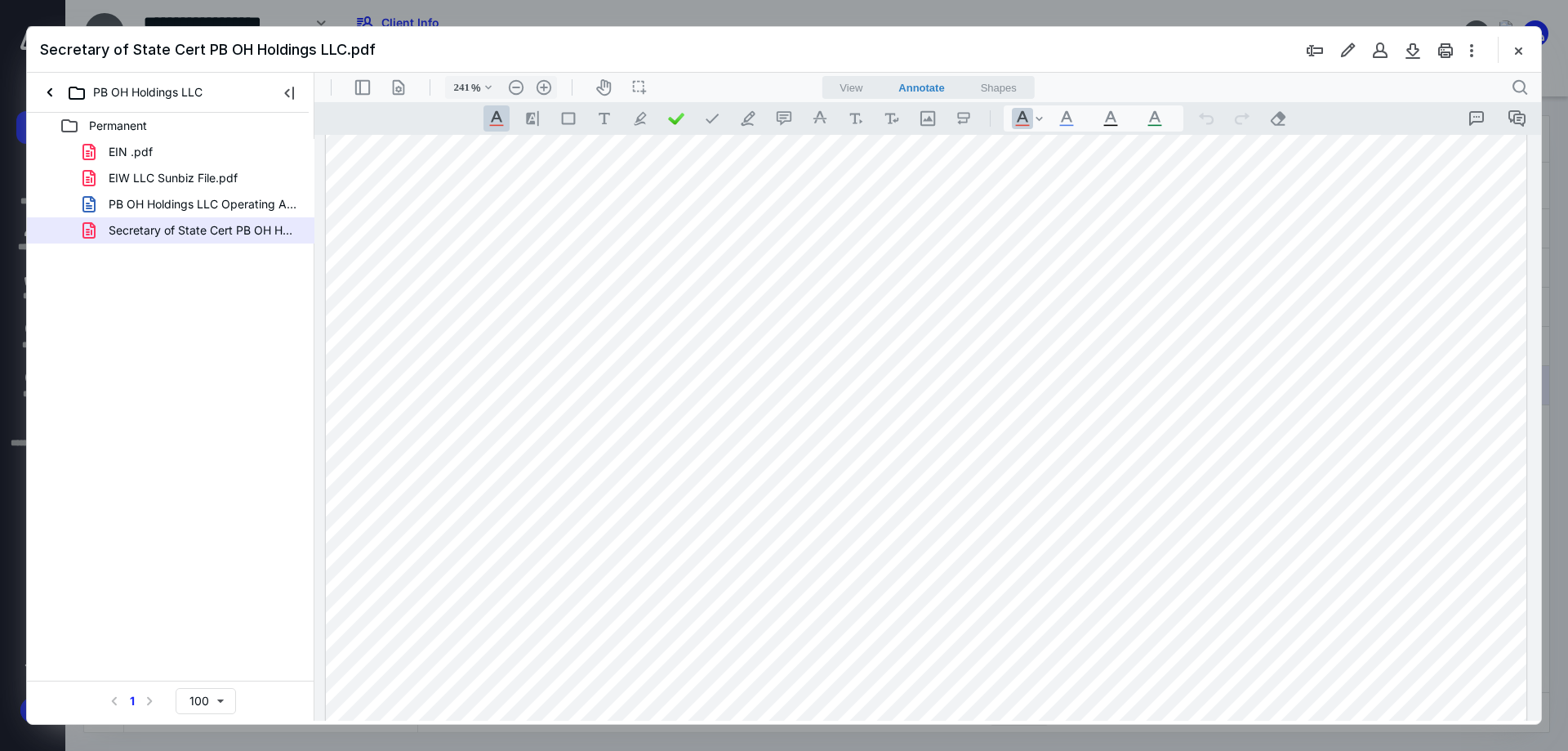 scroll, scrollTop: 654, scrollLeft: 0, axis: vertical 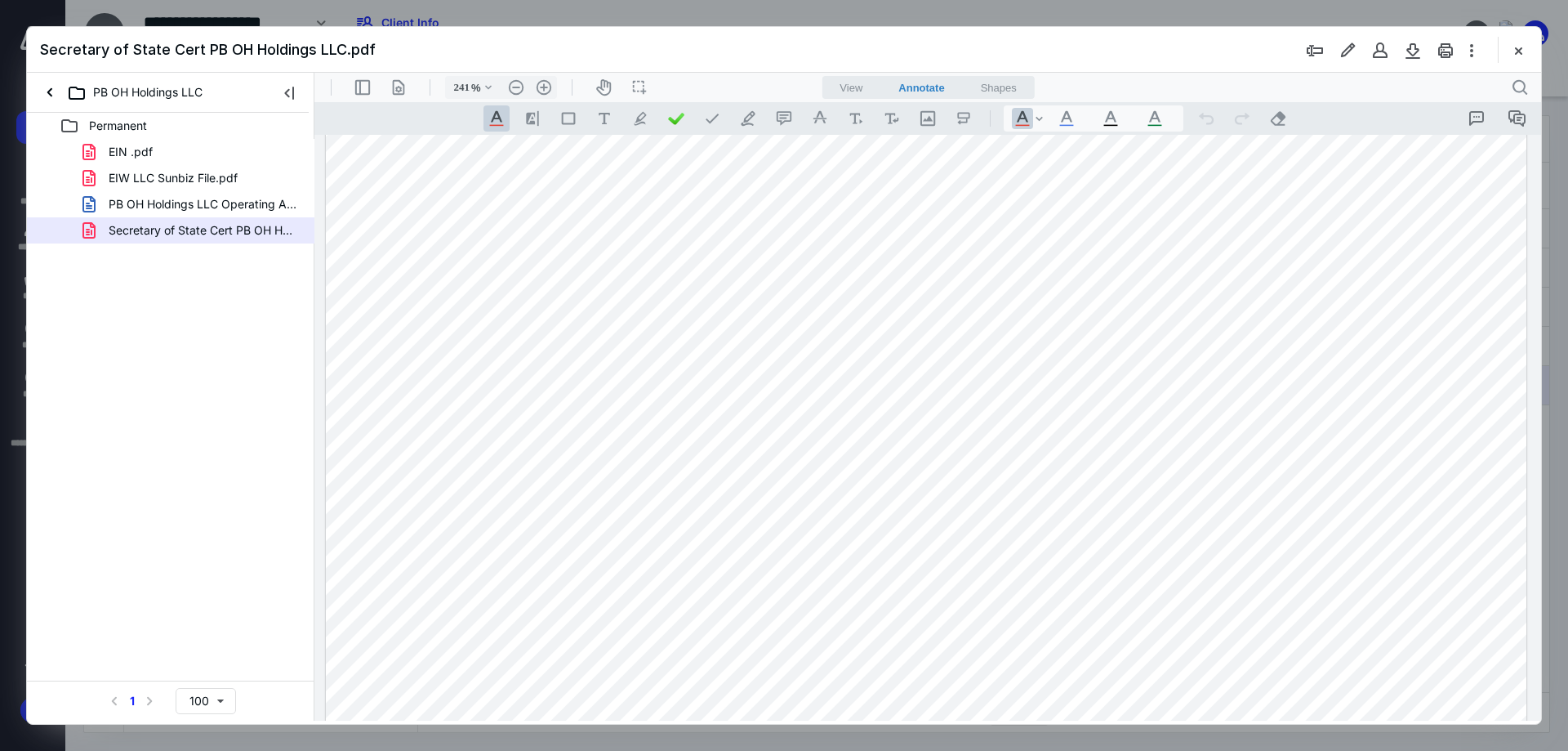 click at bounding box center (1518, 50) 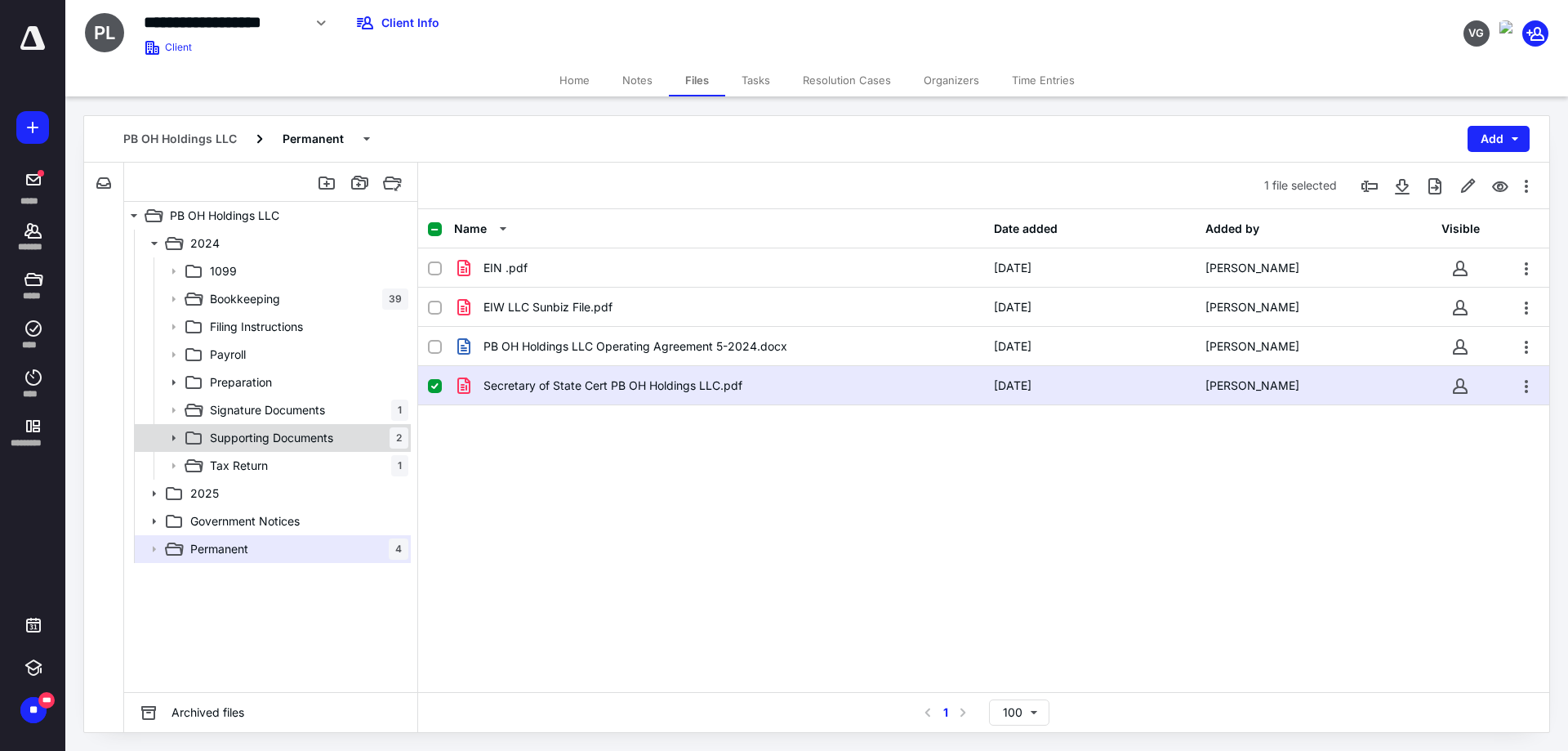 click on "Supporting Documents 2" at bounding box center (305, 438) 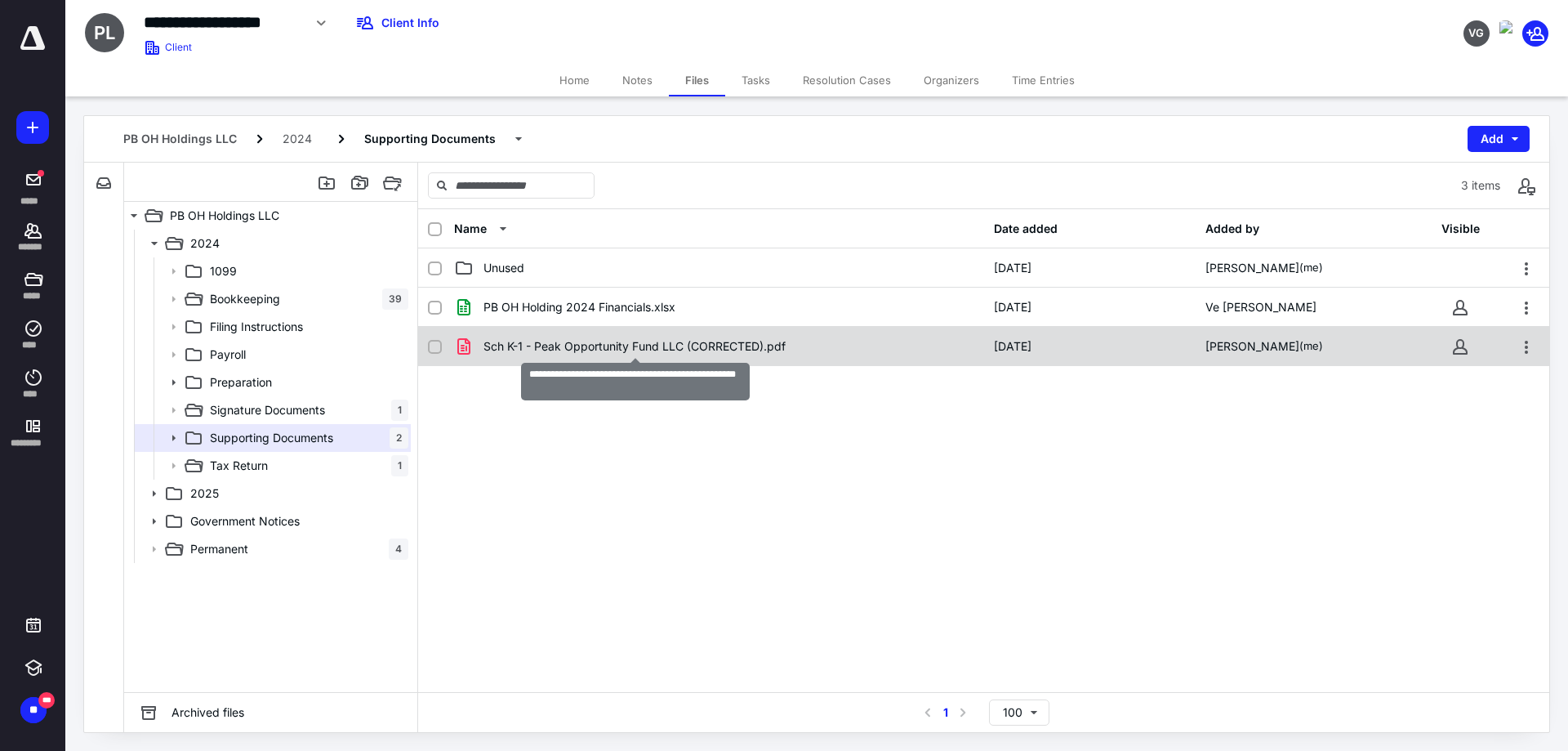 click on "Sch K-1 - Peak Opportunity Fund LLC (CORRECTED).pdf" at bounding box center (635, 346) 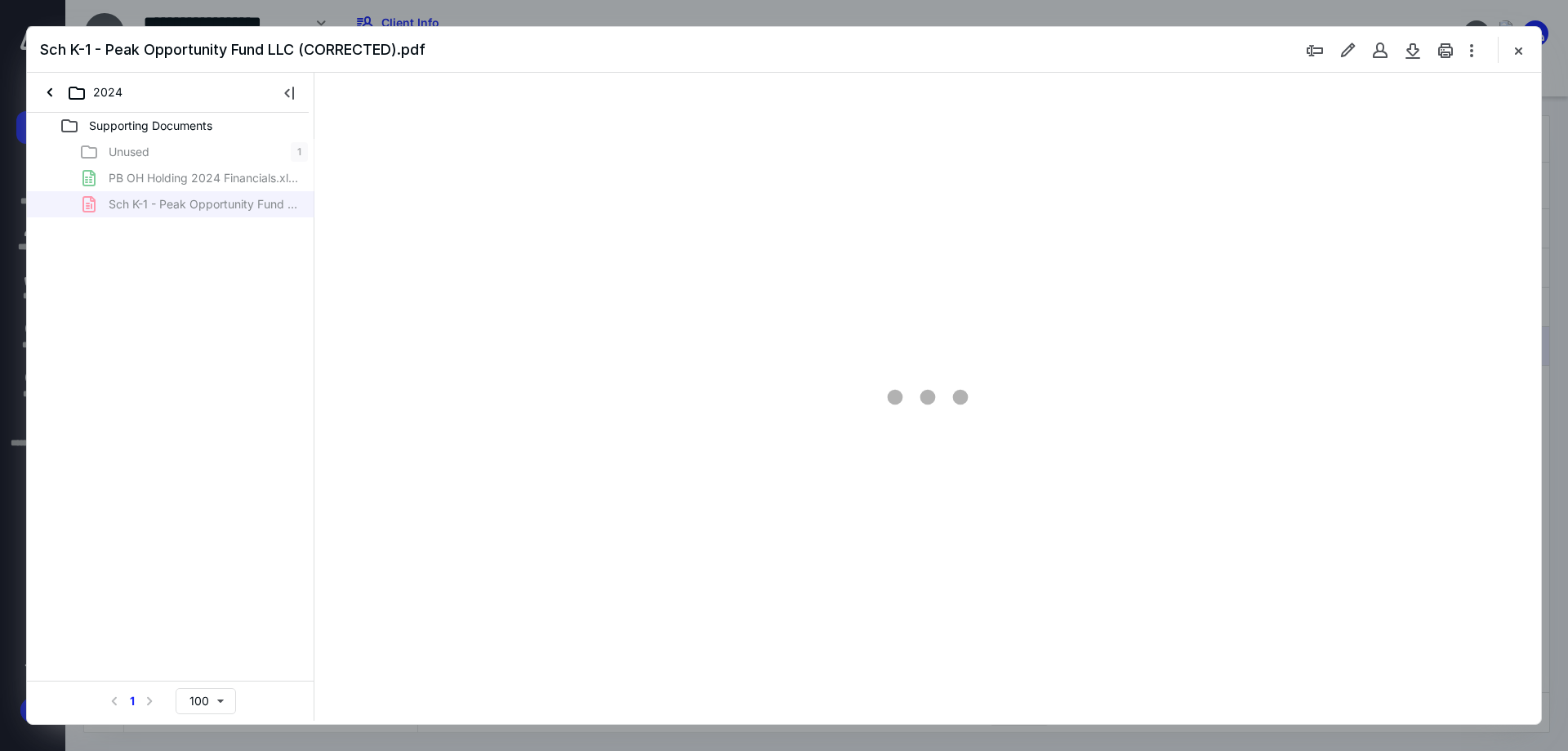 scroll, scrollTop: 0, scrollLeft: 0, axis: both 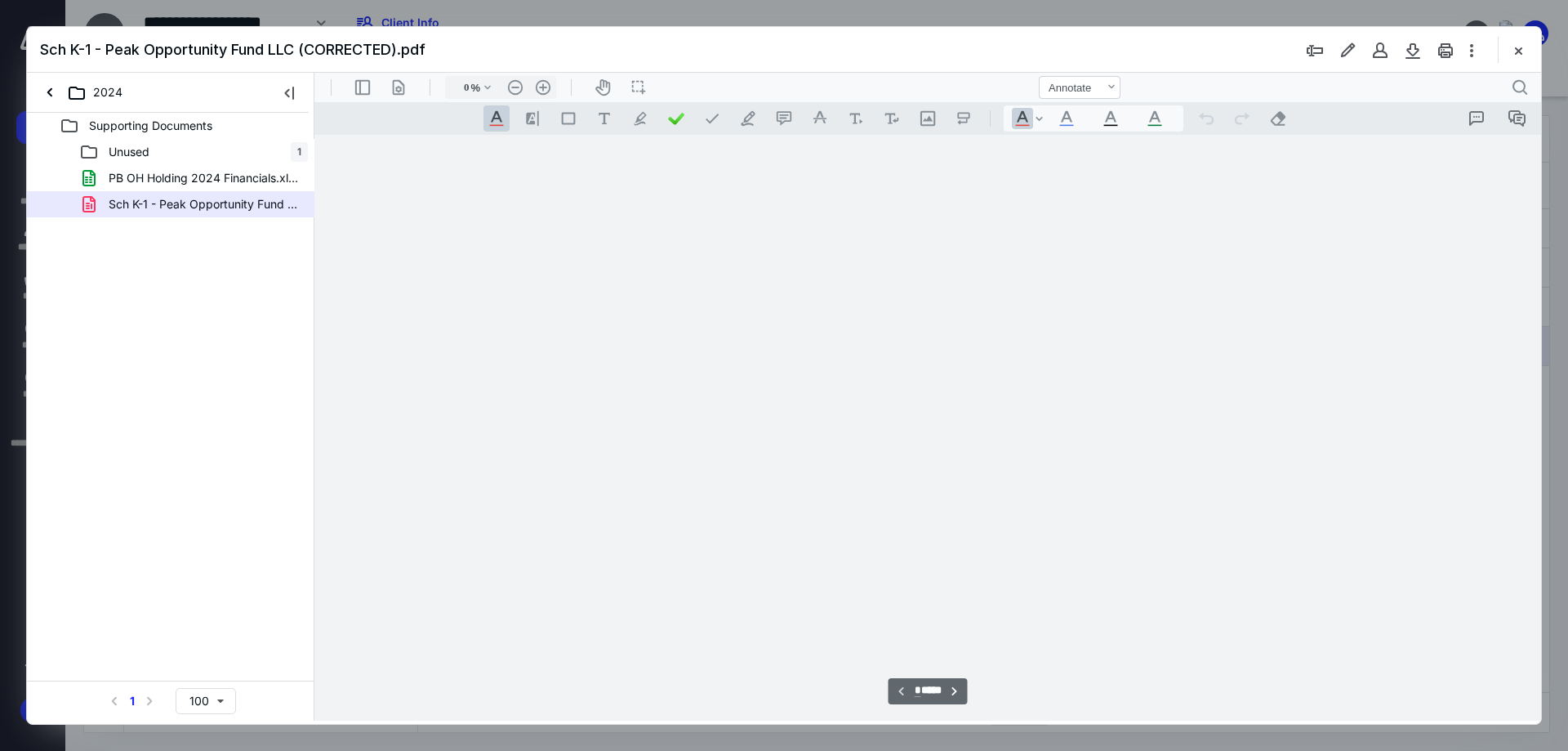 type on "241" 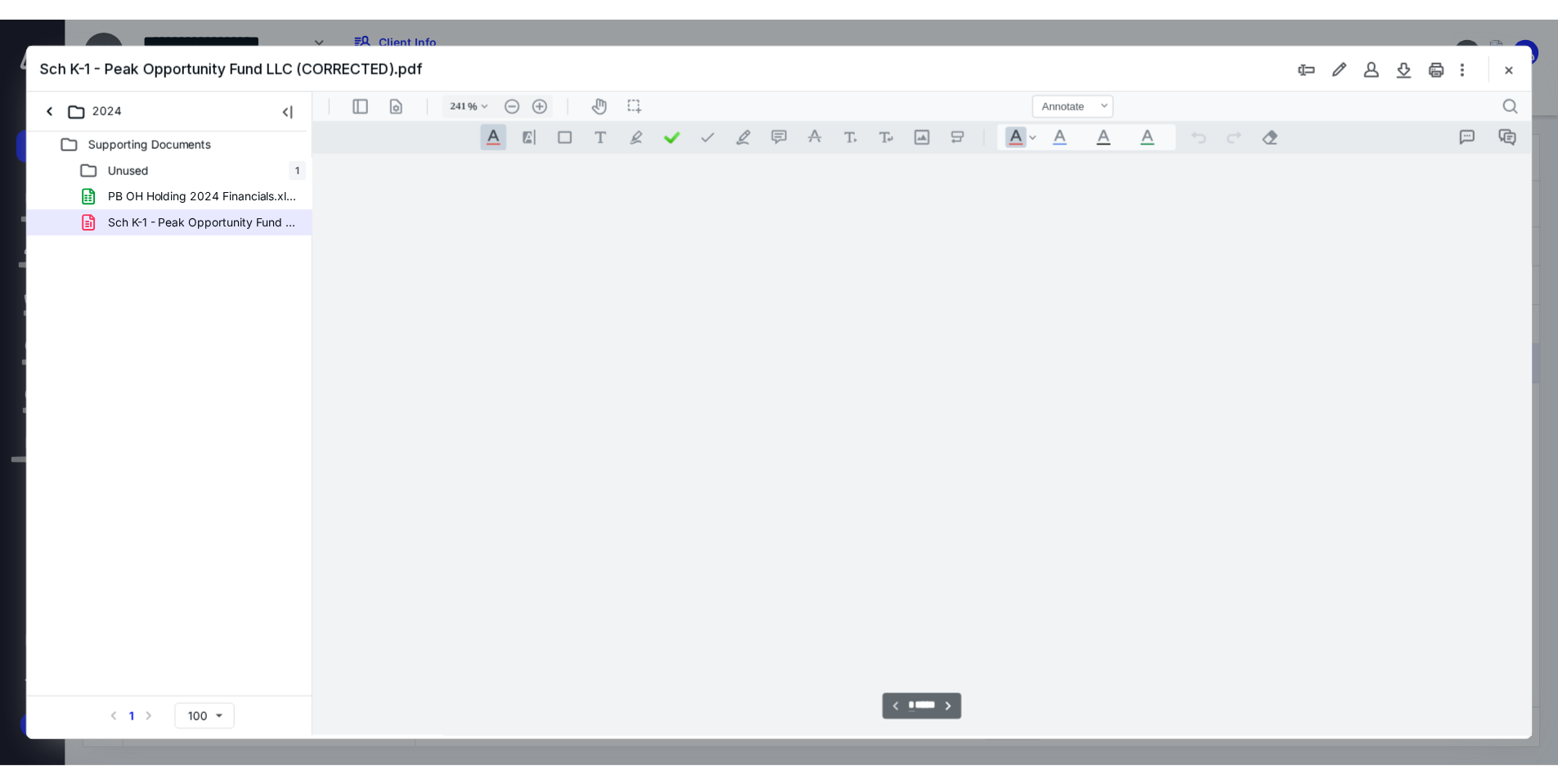 scroll, scrollTop: 70, scrollLeft: 0, axis: vertical 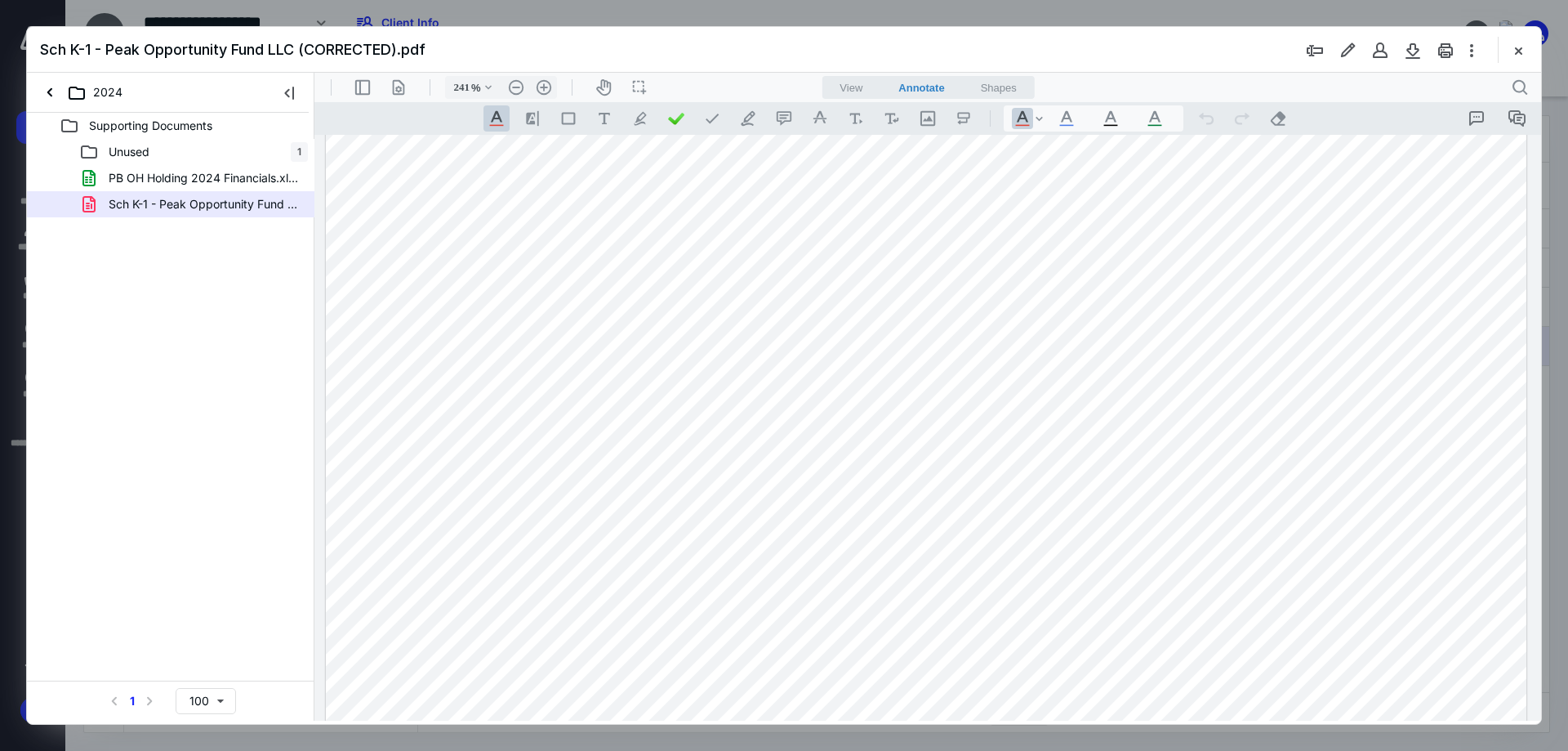 click on "Sch K-1 - Peak Opportunity Fund LLC (CORRECTED).pdf" at bounding box center [784, 50] 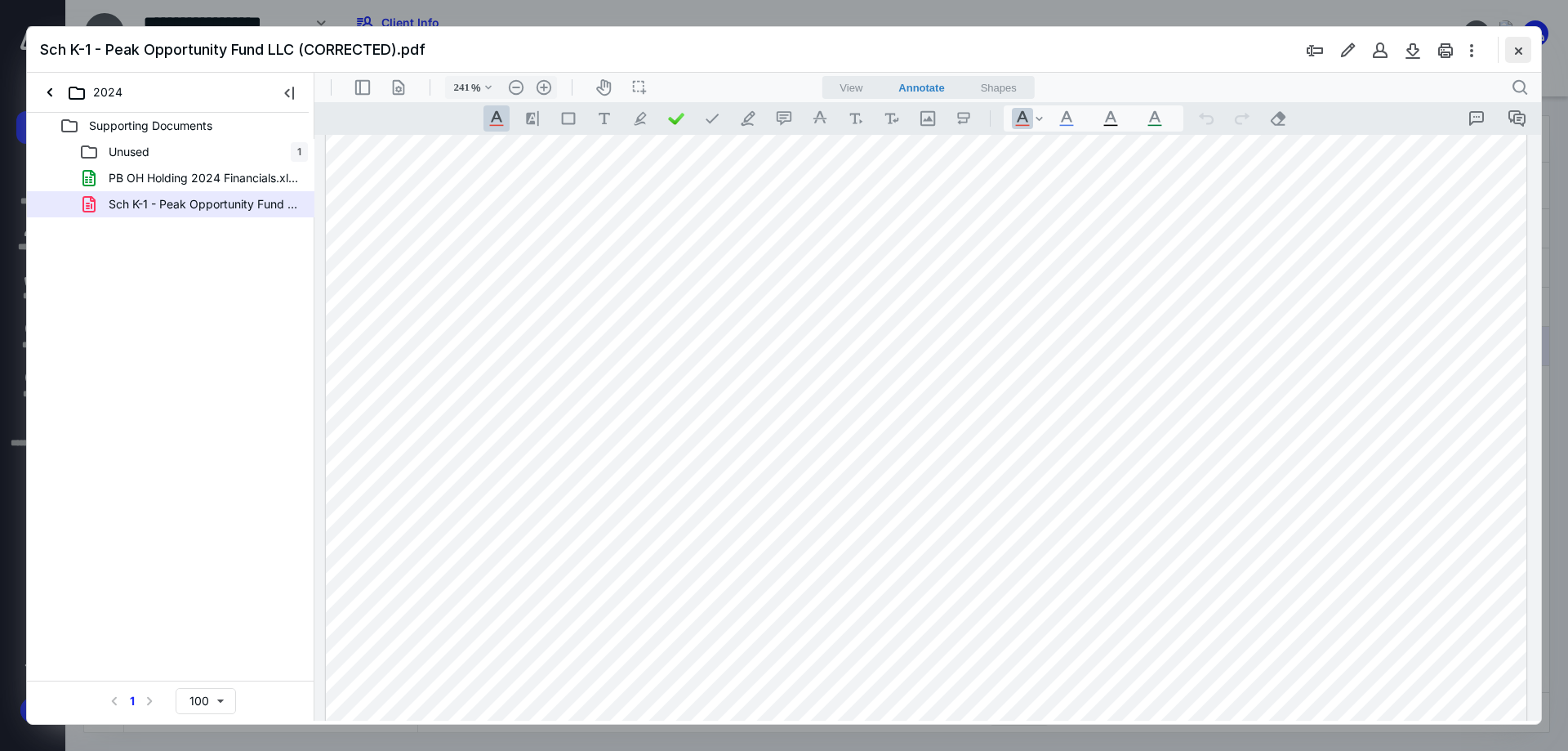 click at bounding box center [1518, 50] 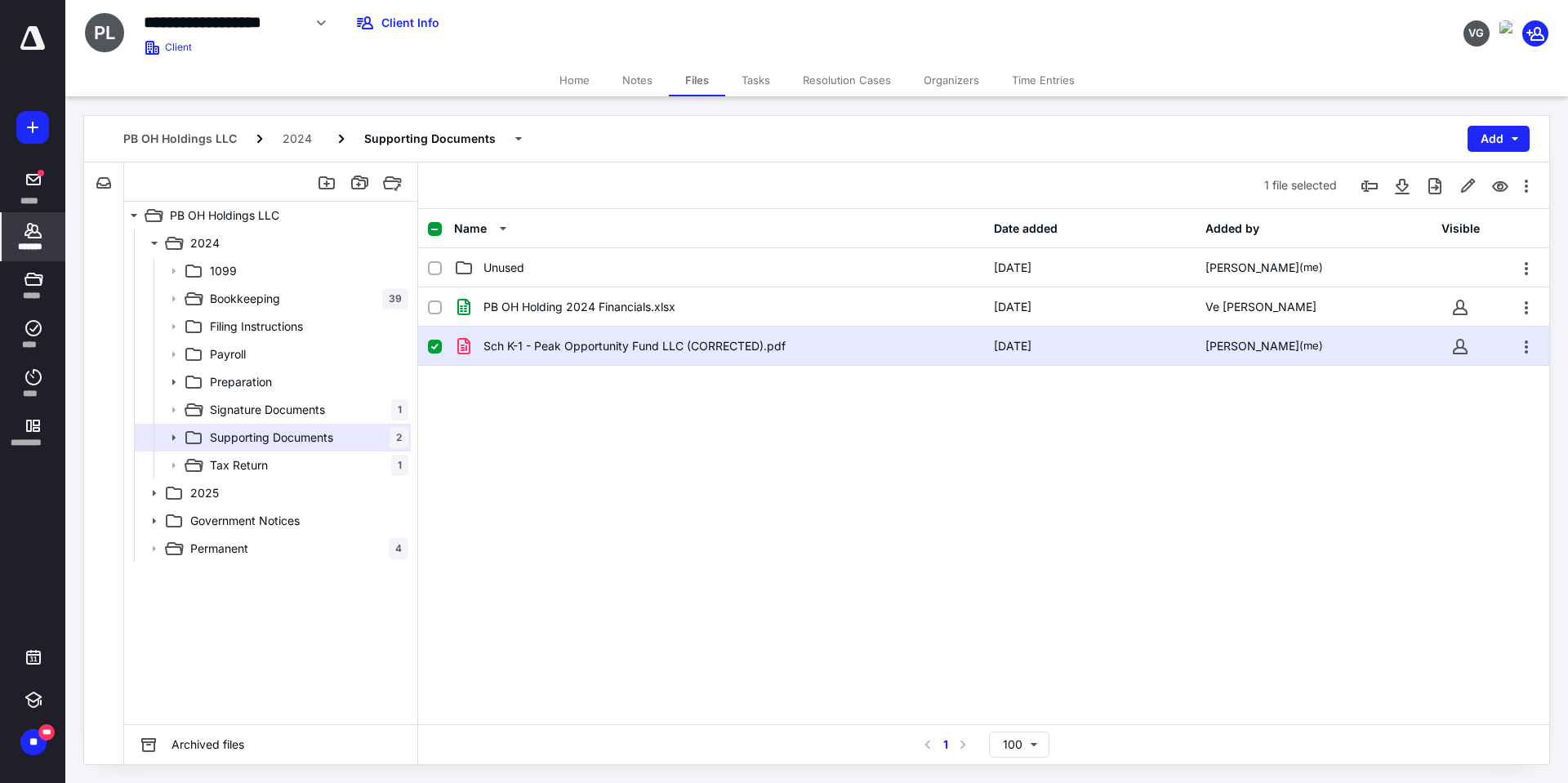 click on "*******" at bounding box center (33, 247) 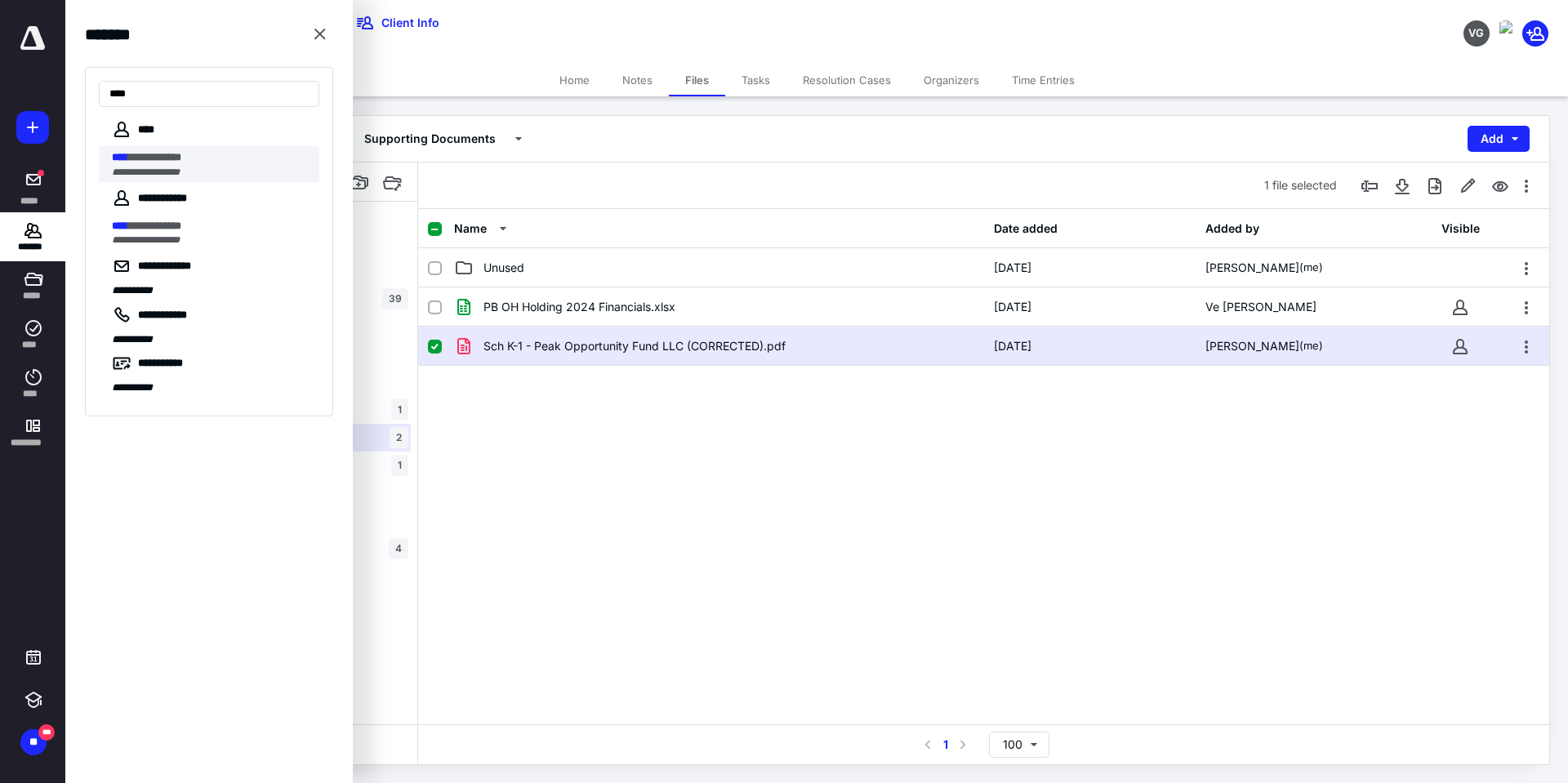 type on "****" 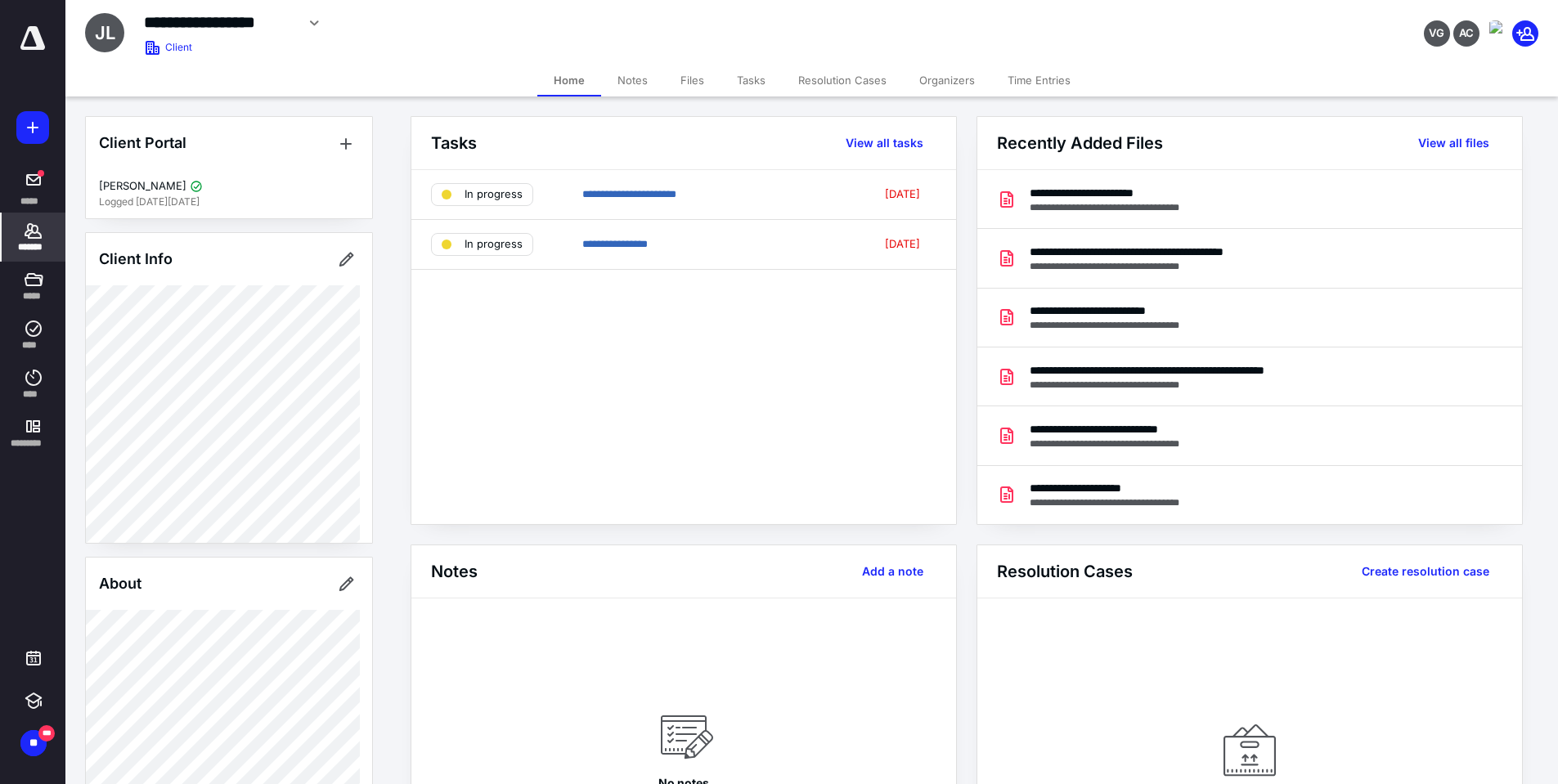 click on "Files" at bounding box center [692, 80] 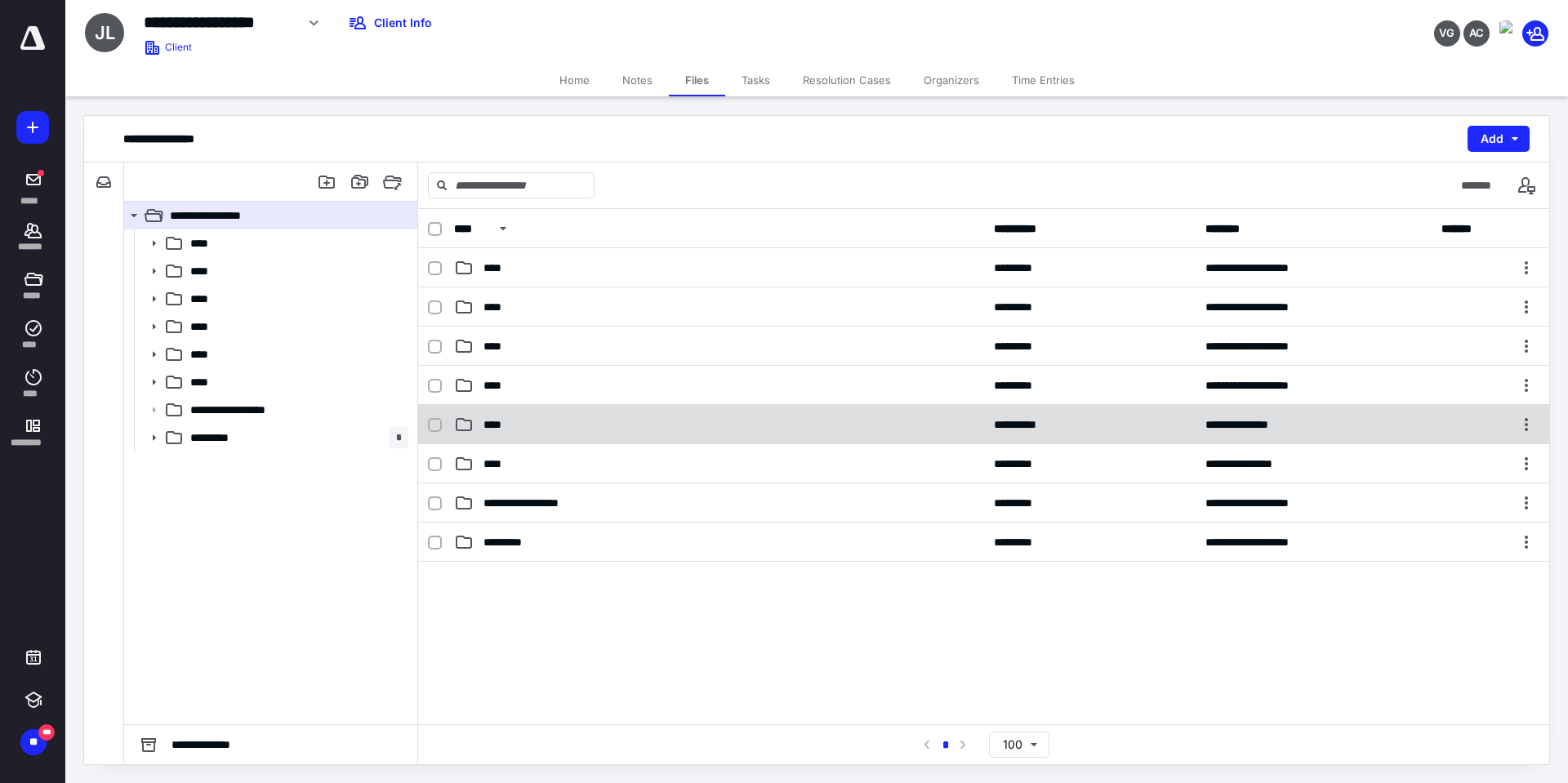 click on "****" at bounding box center [497, 425] 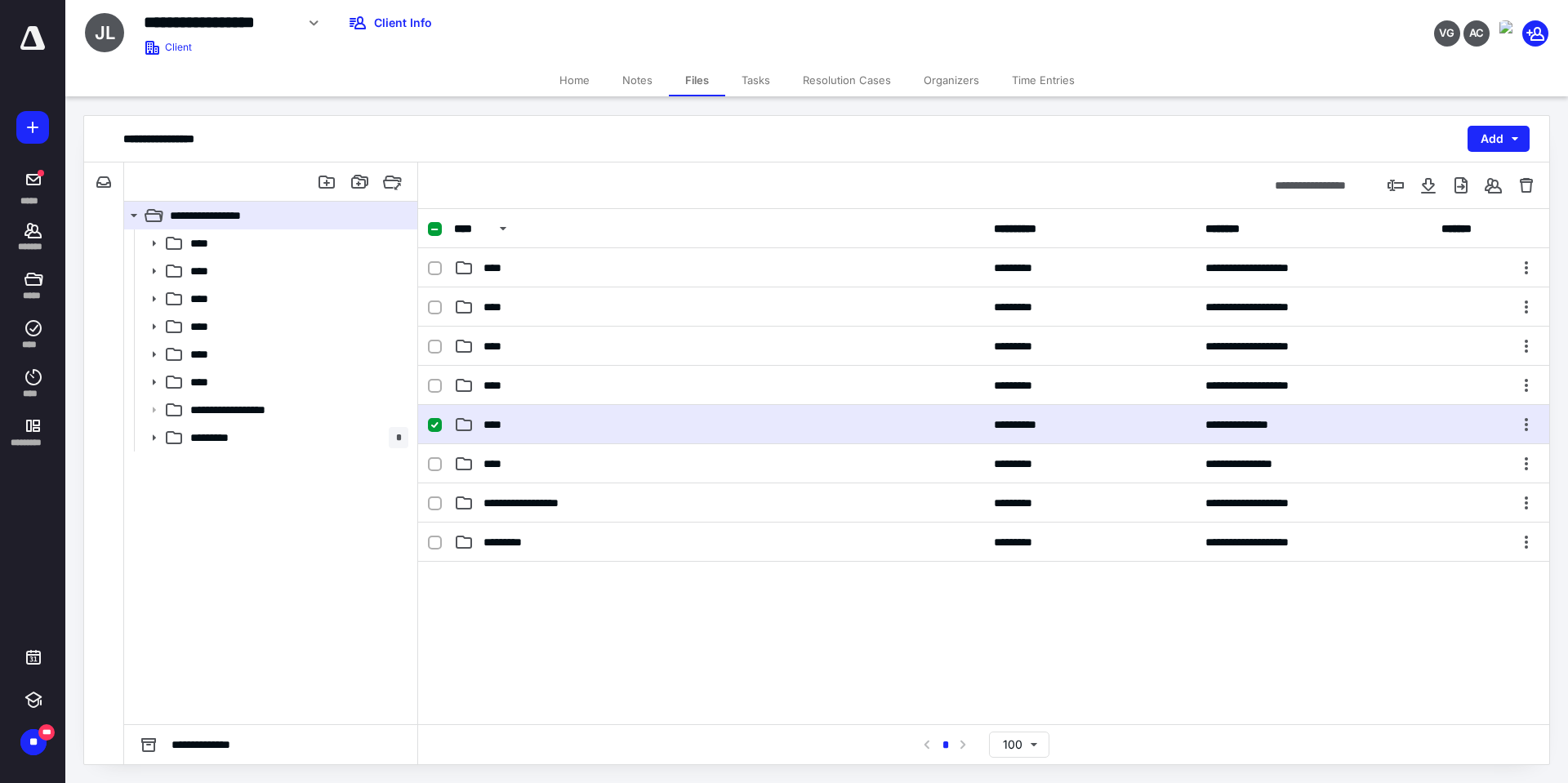 click on "****" at bounding box center (497, 425) 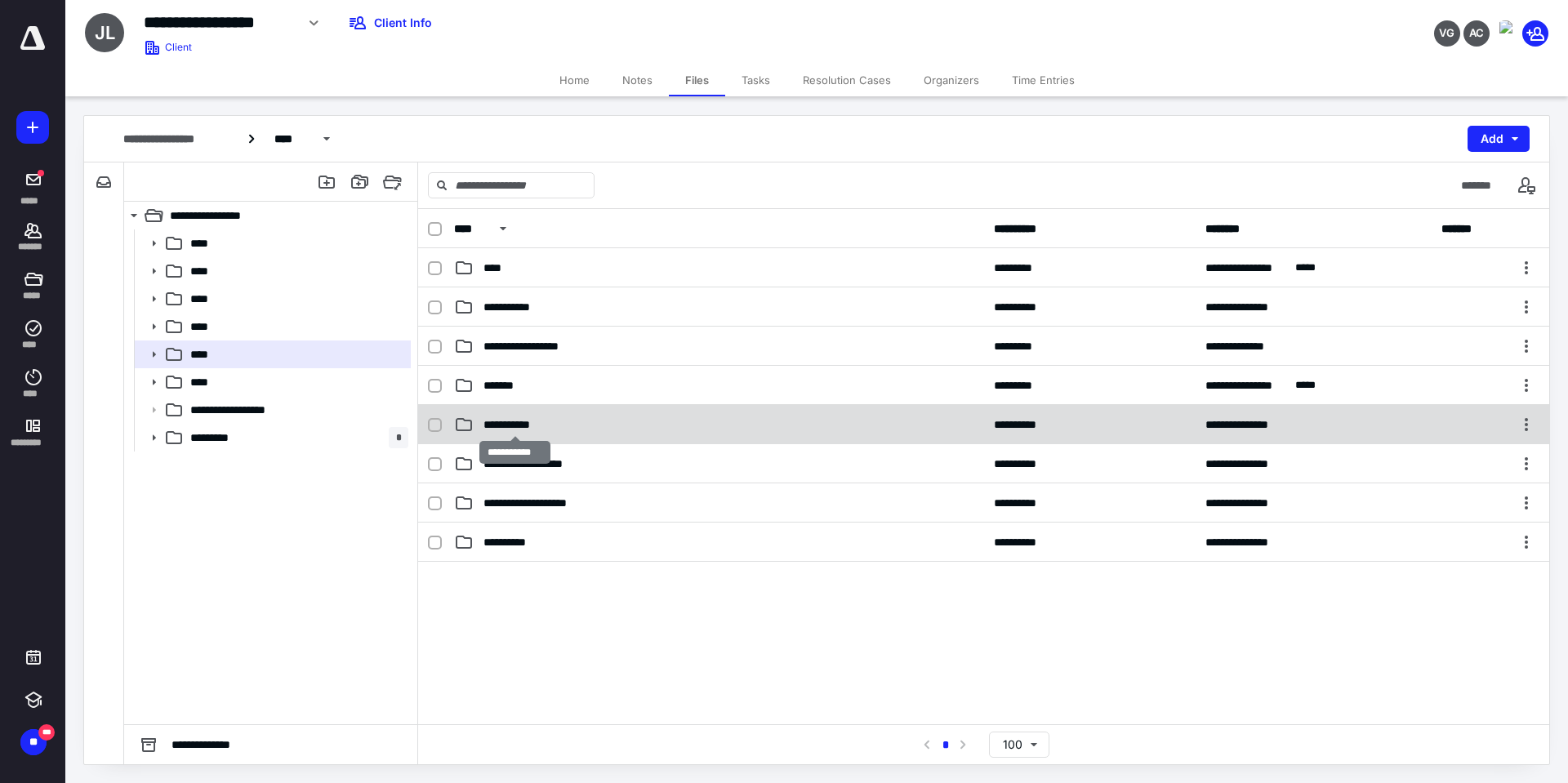 click on "**********" at bounding box center (514, 425) 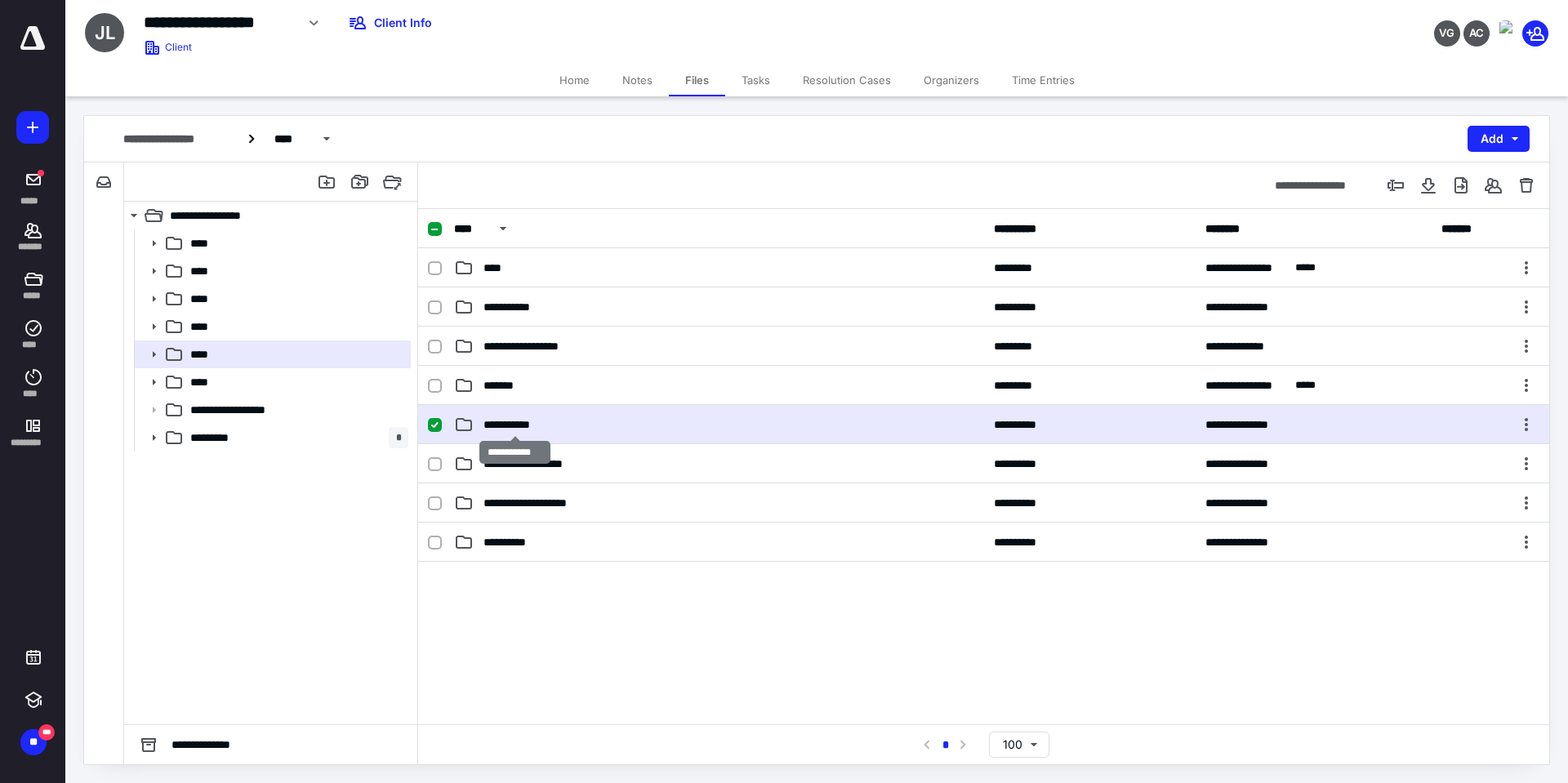 click on "**********" at bounding box center (514, 425) 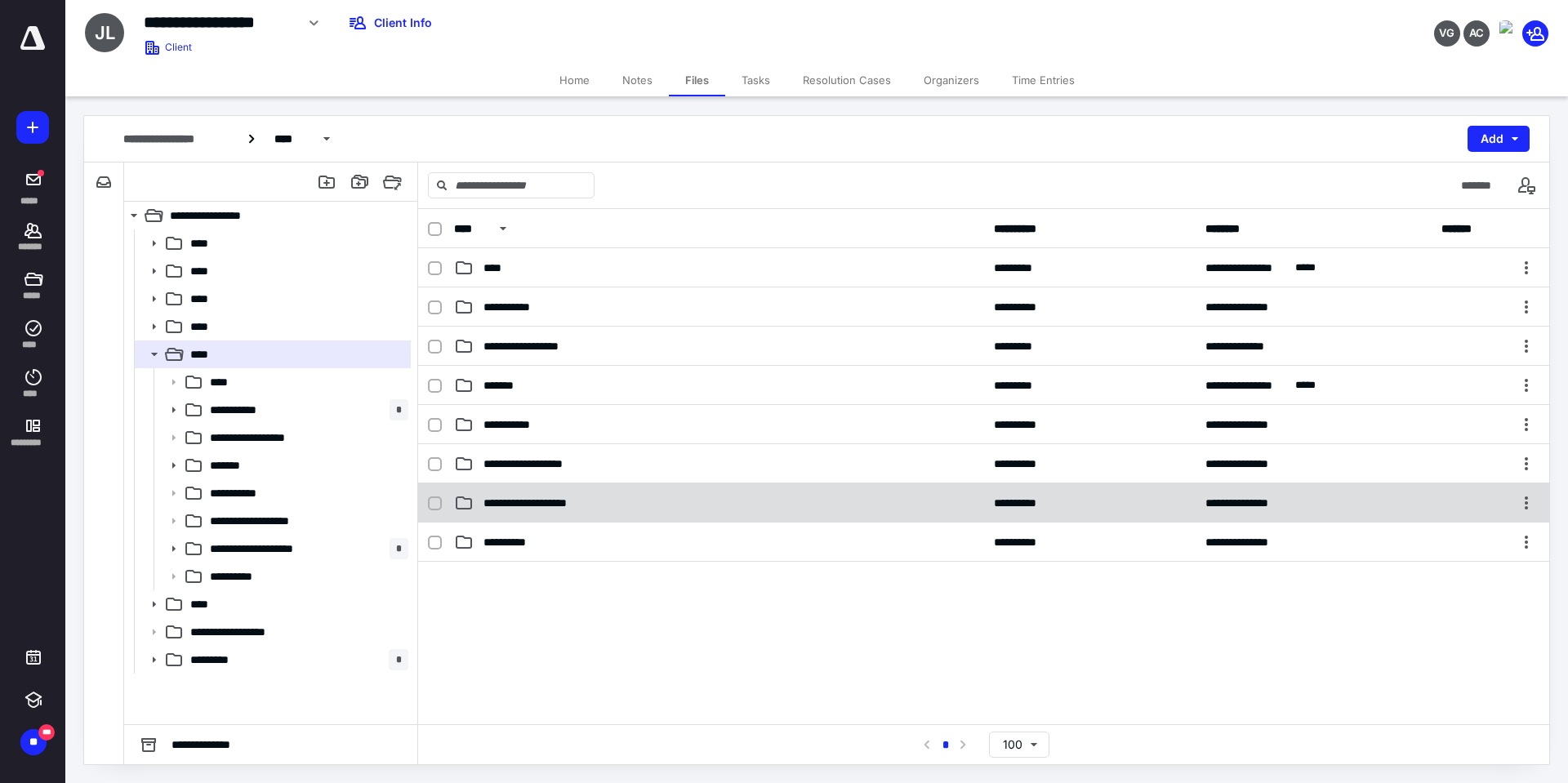 click on "**********" at bounding box center [719, 503] 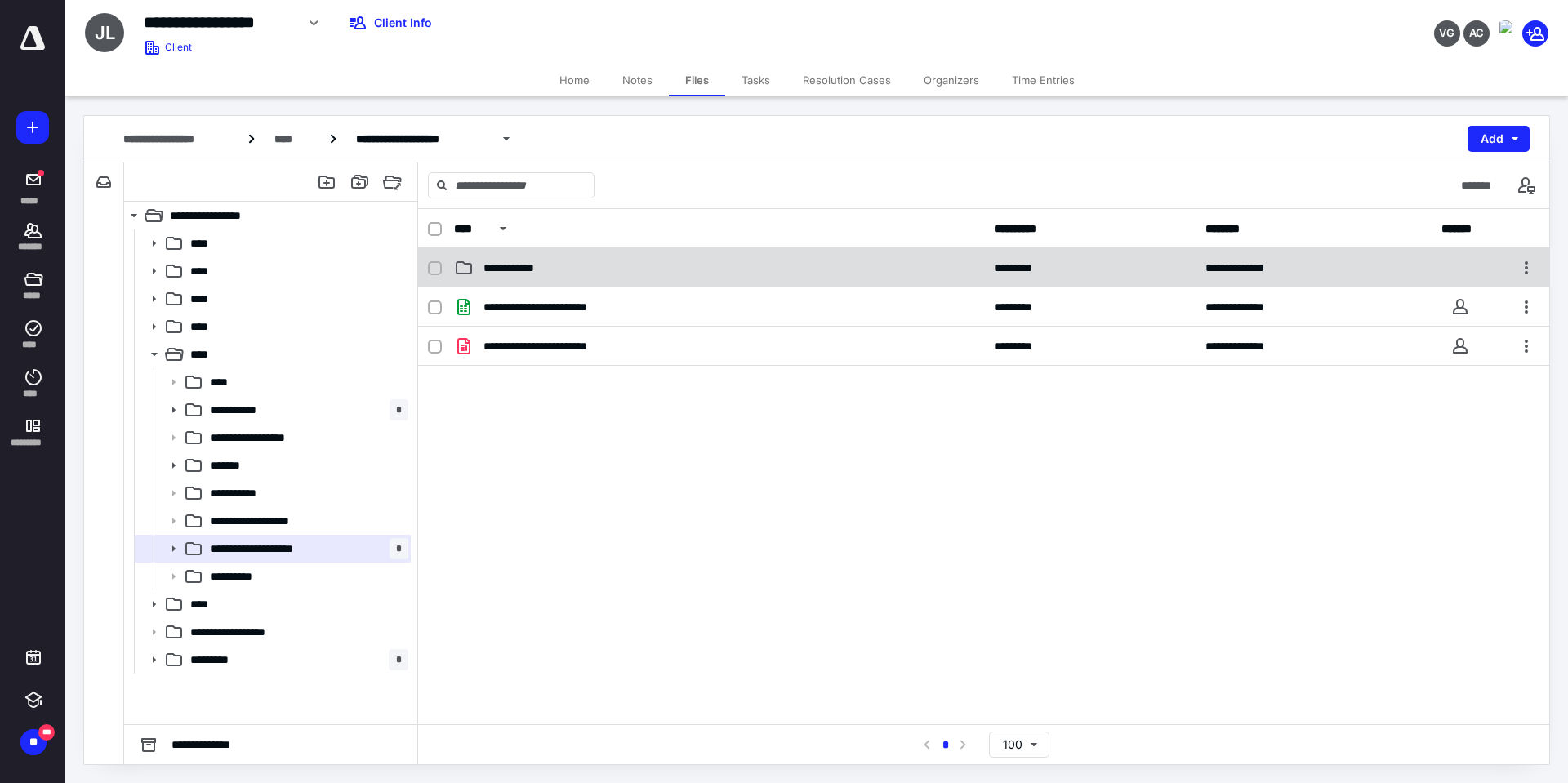 click on "**********" at bounding box center (983, 268) 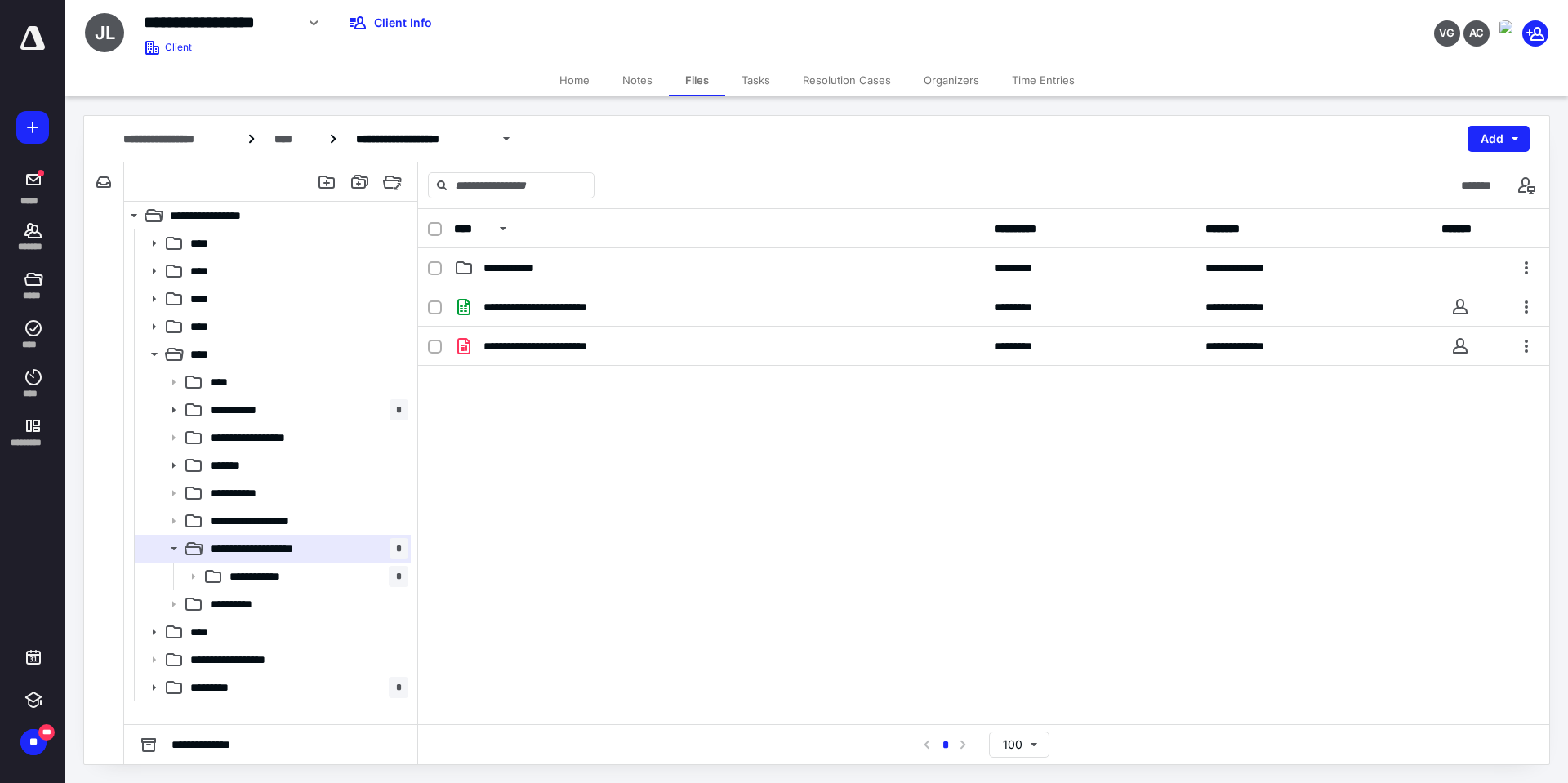 click on "Tasks" at bounding box center [755, 80] 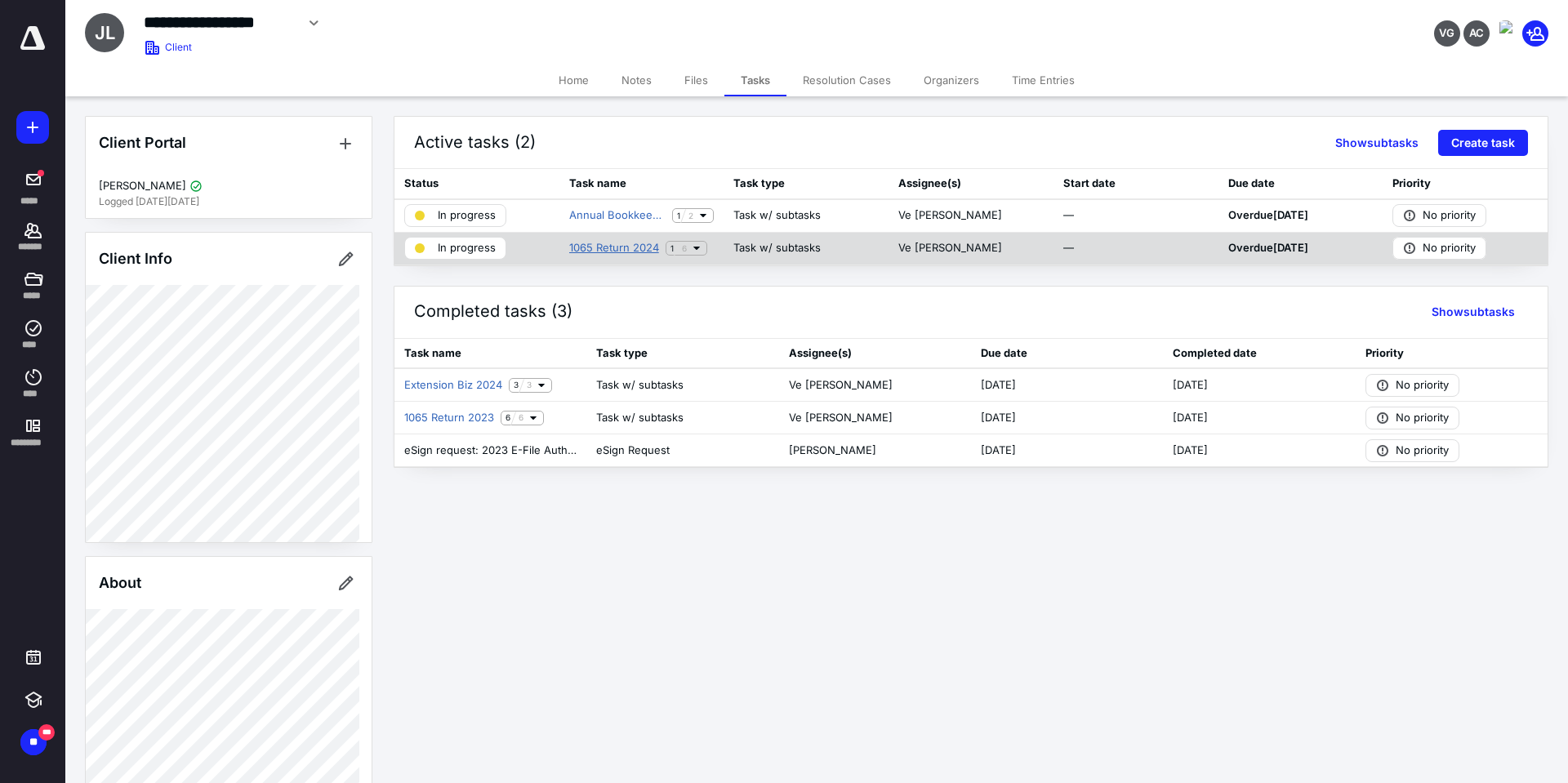 click on "1065 Return 2024" at bounding box center [614, 248] 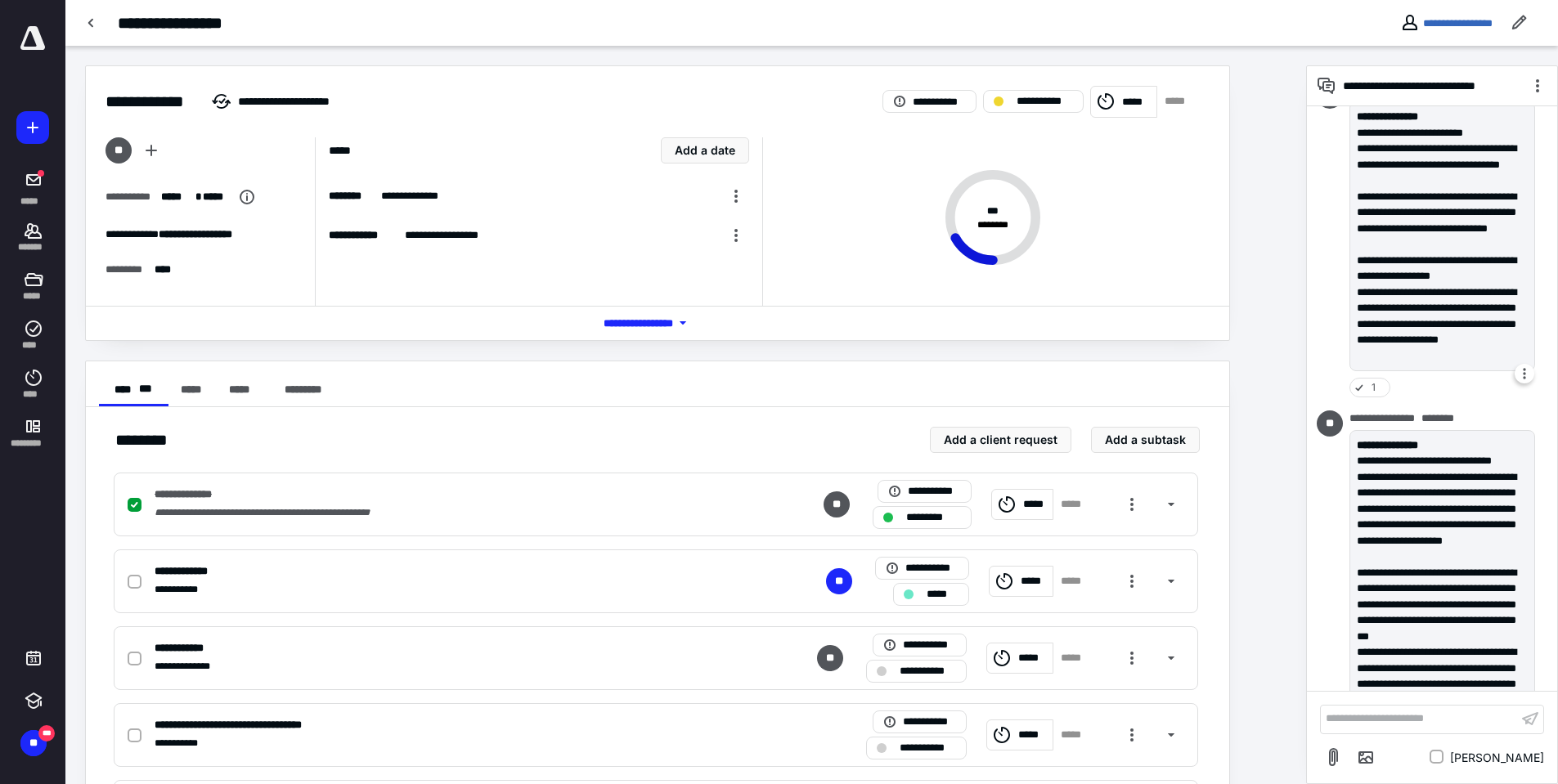 scroll, scrollTop: 766, scrollLeft: 0, axis: vertical 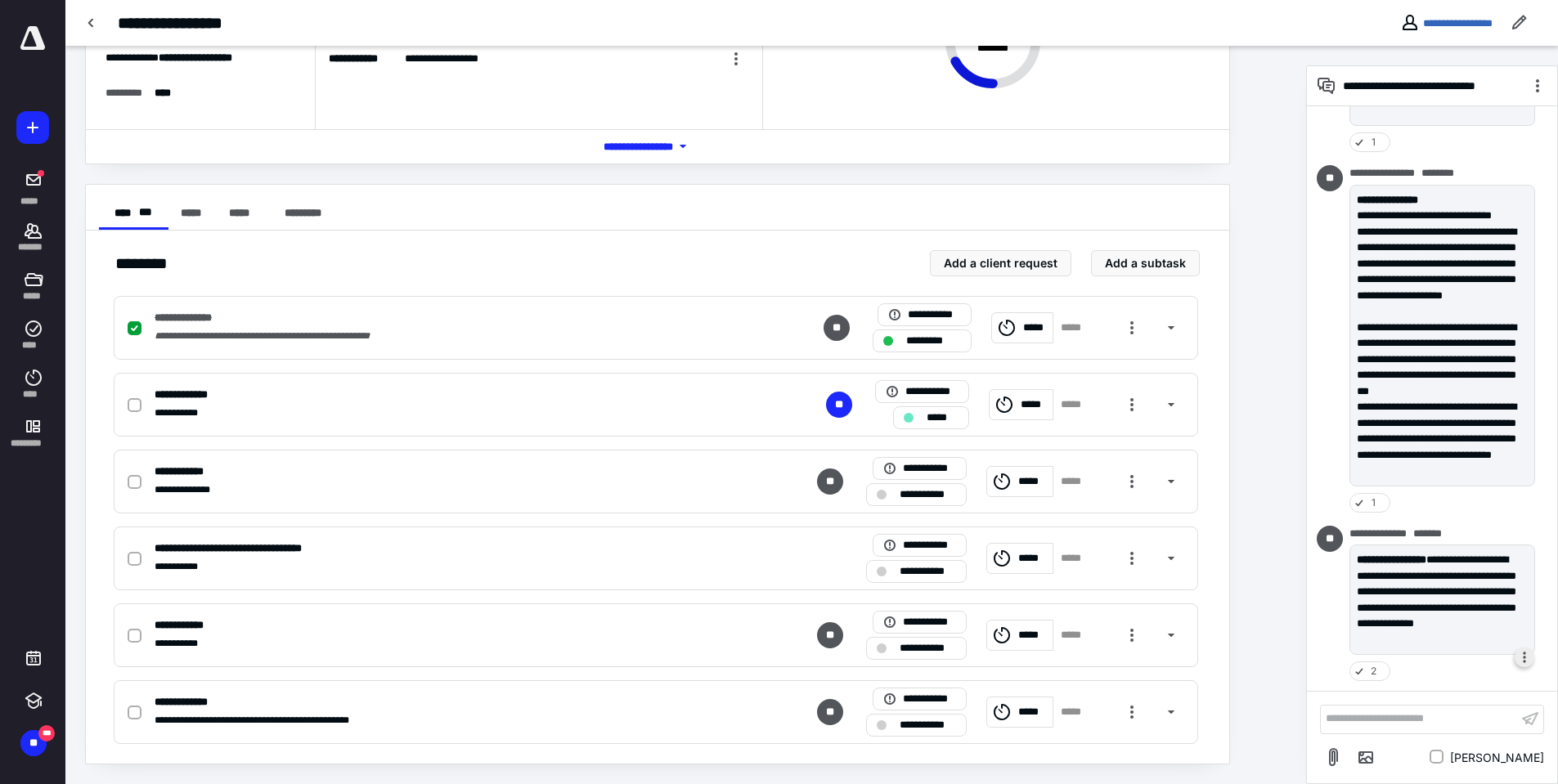 click at bounding box center [1524, 657] 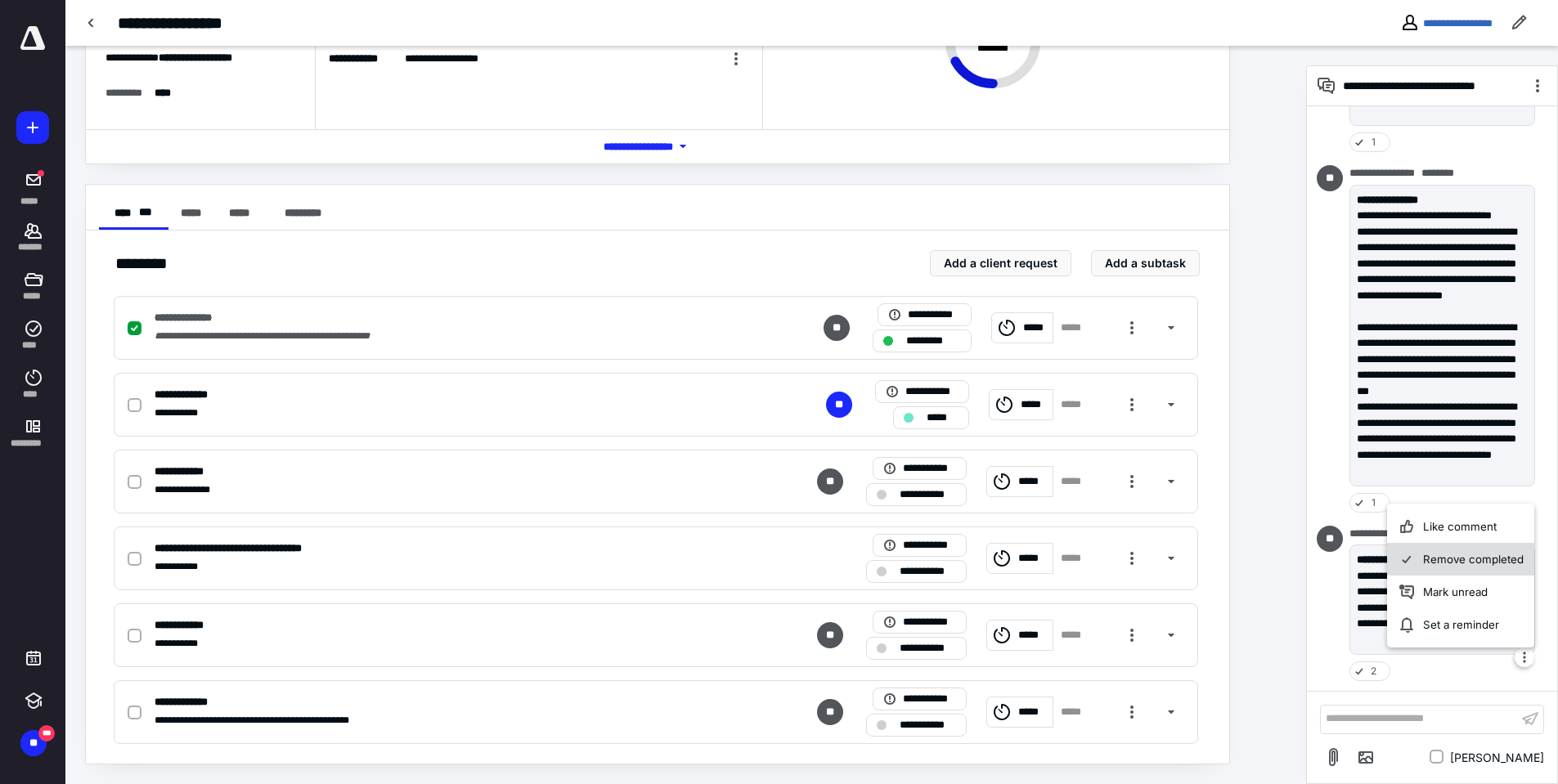 click on "Remove completed" at bounding box center [1461, 559] 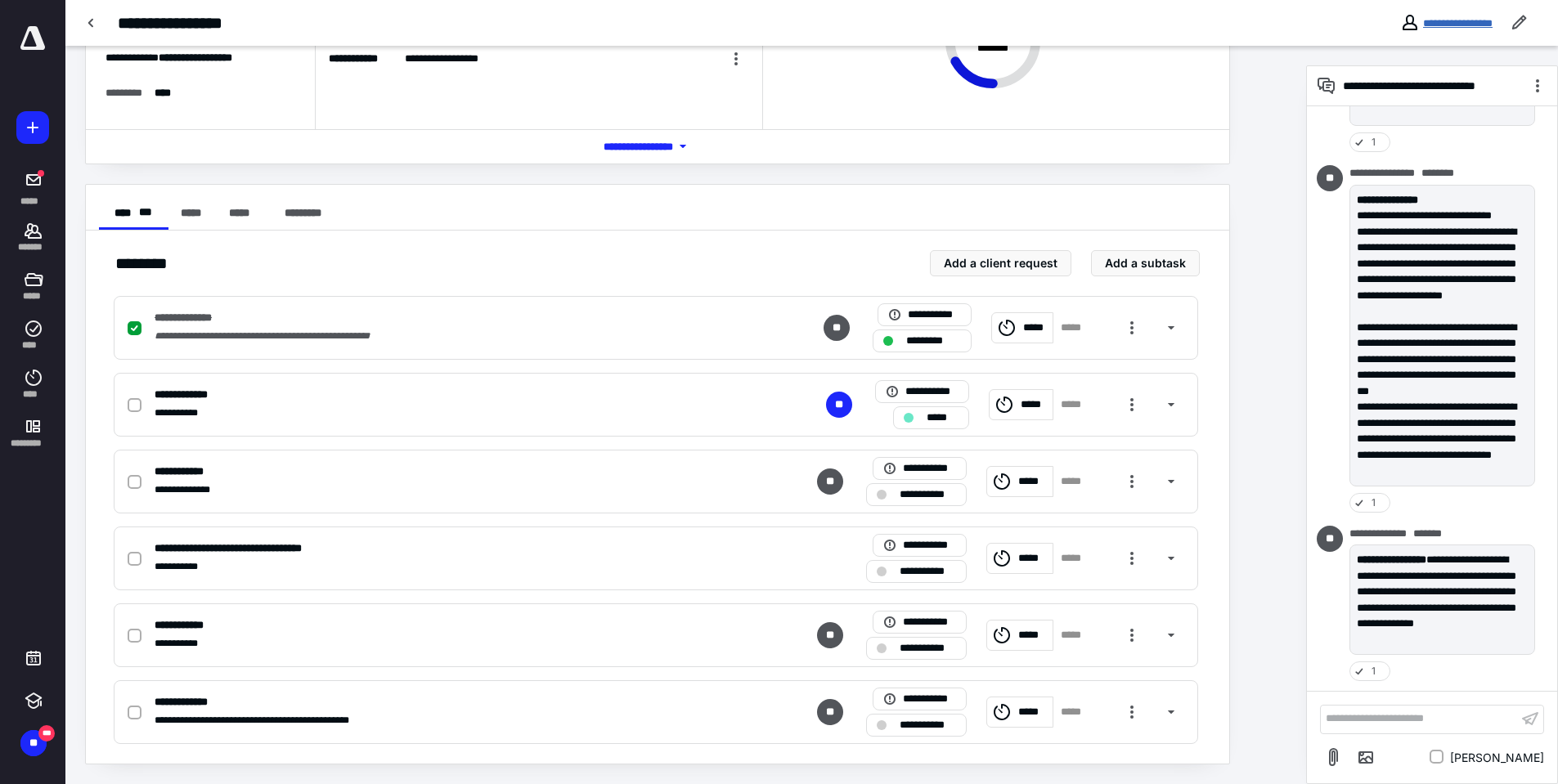 click on "**********" at bounding box center (1457, 23) 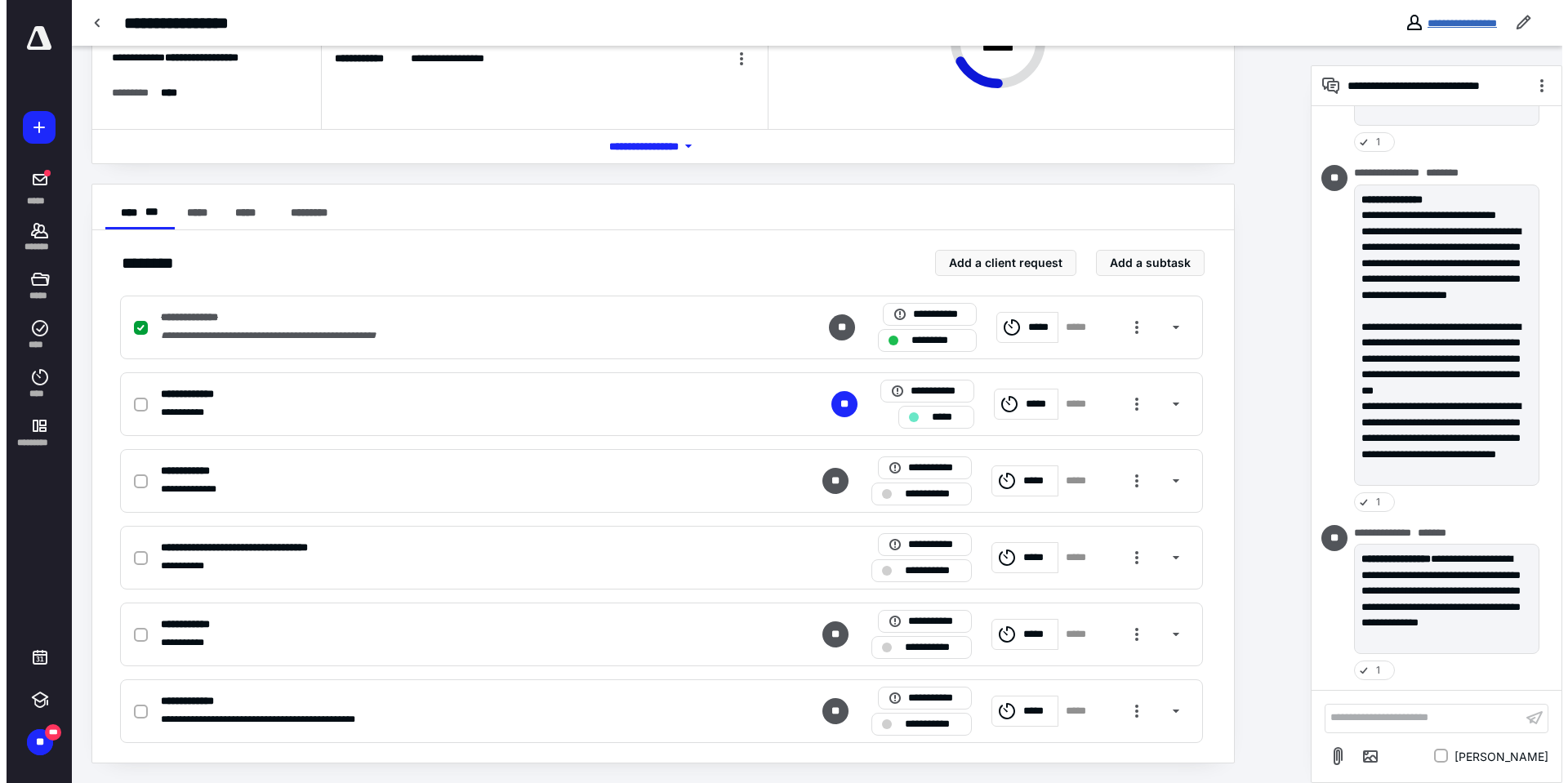 scroll, scrollTop: 0, scrollLeft: 0, axis: both 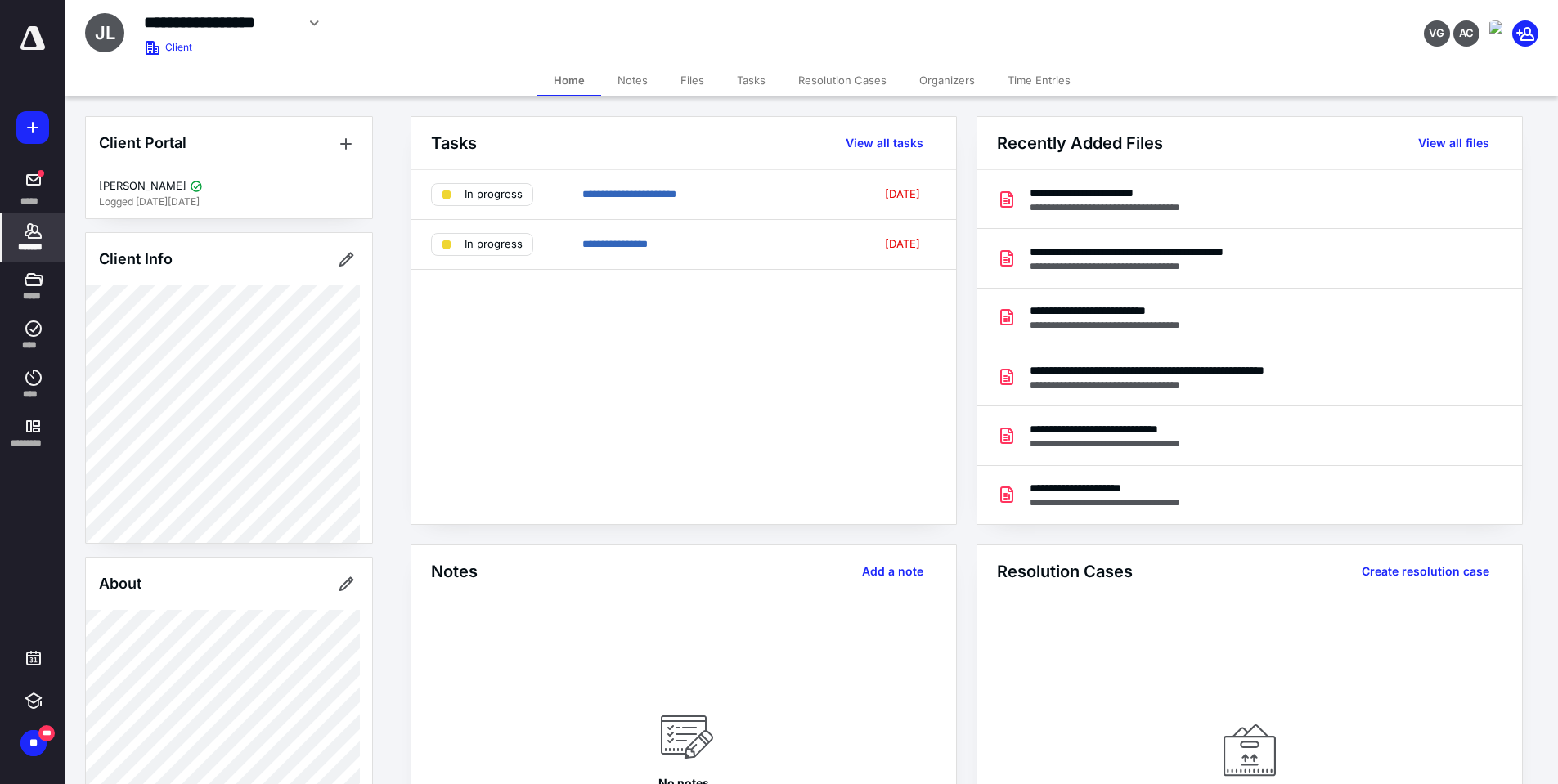 click on "Files" at bounding box center (692, 80) 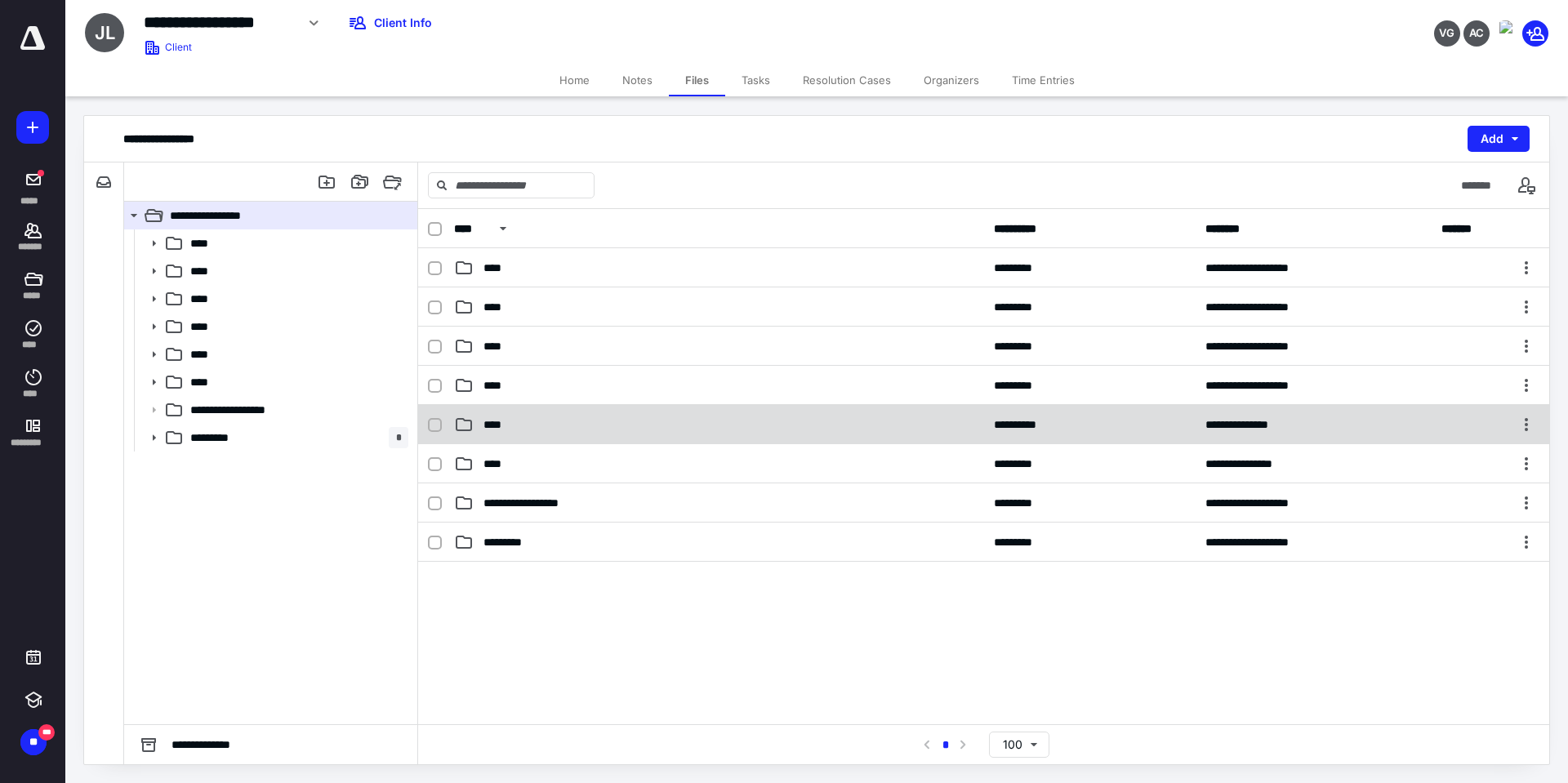 click on "****" at bounding box center (719, 425) 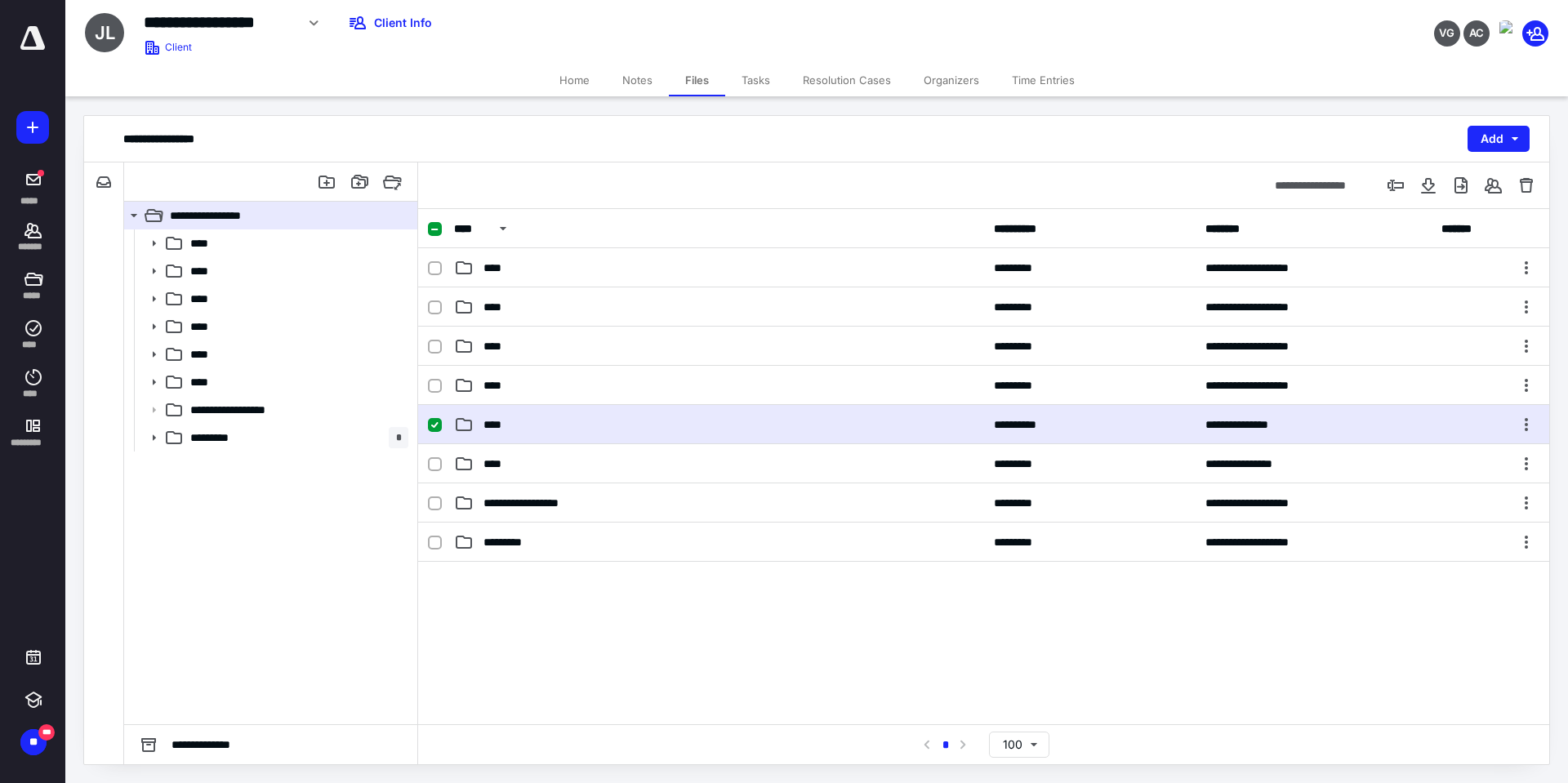 click on "****" at bounding box center [719, 425] 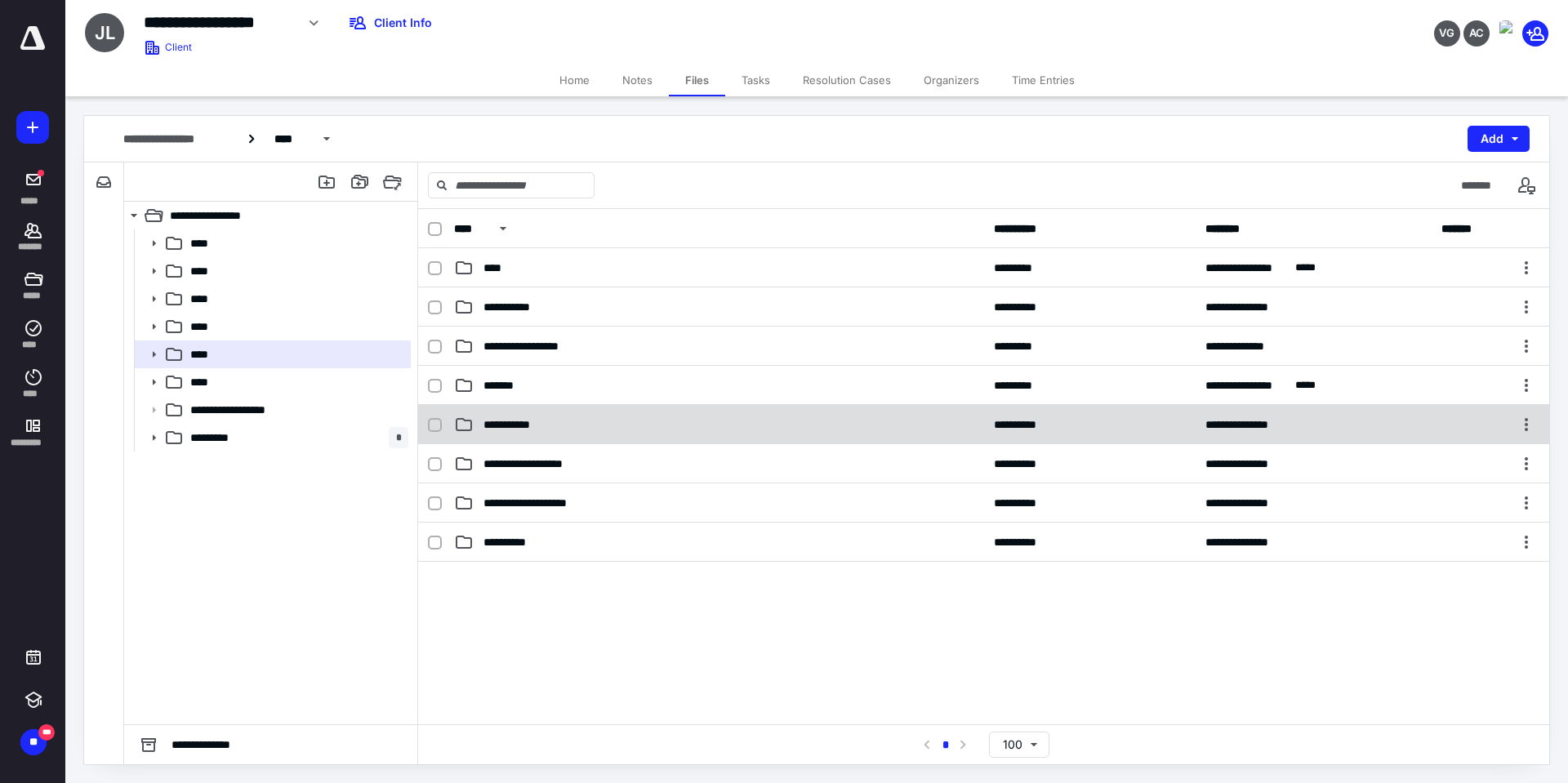 click on "**********" at bounding box center [719, 425] 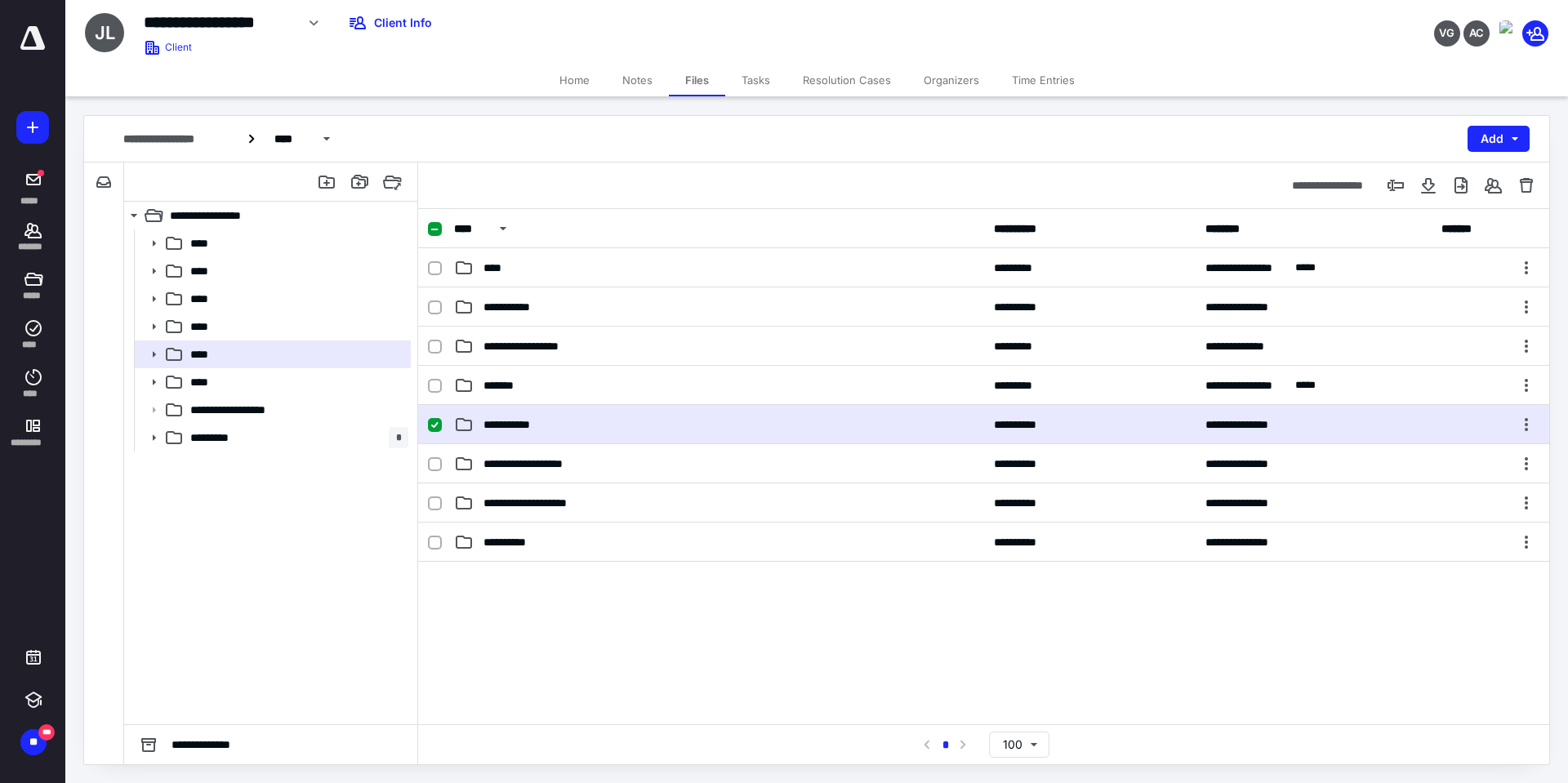 click on "**********" at bounding box center [719, 425] 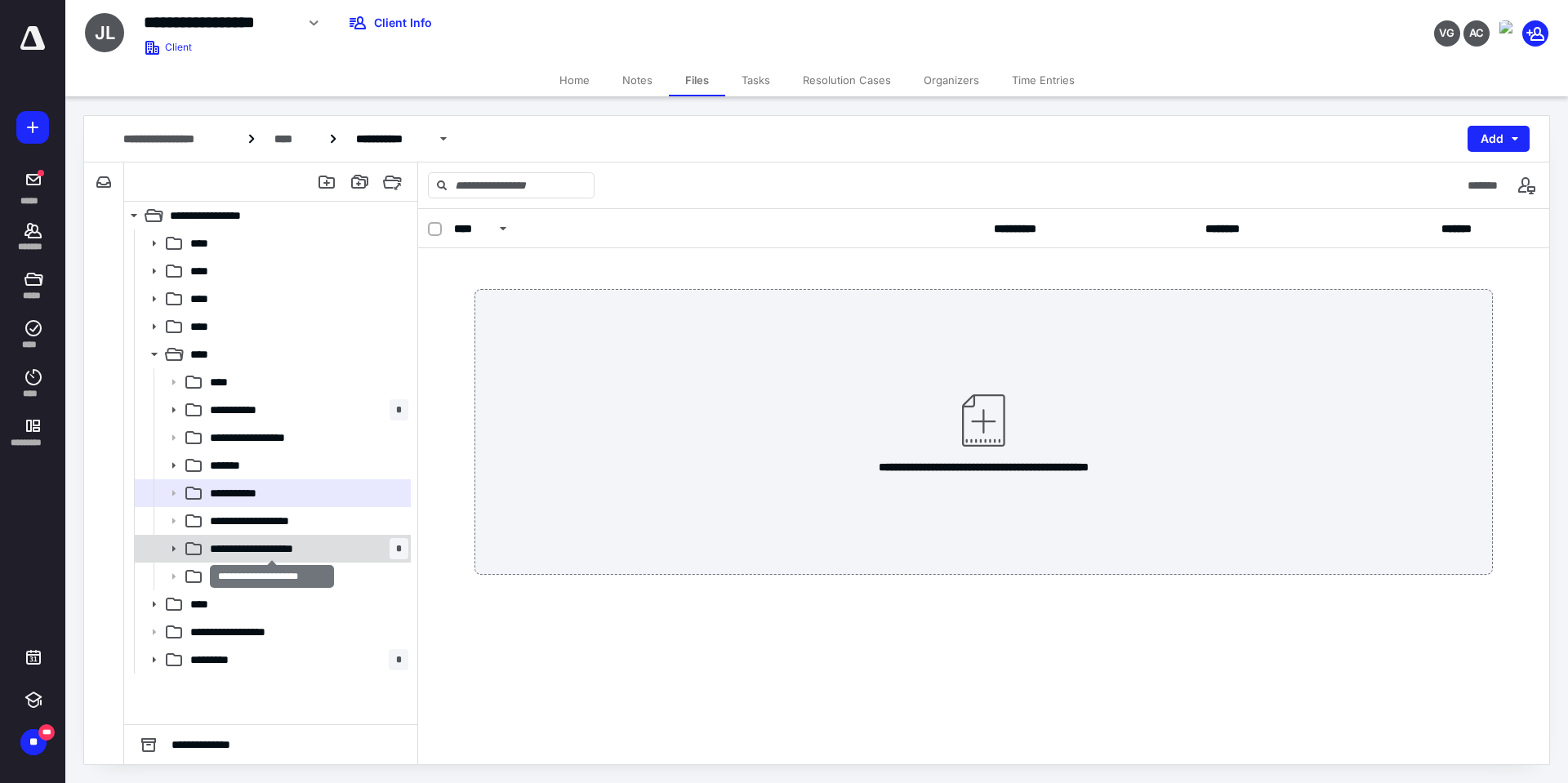 click on "**********" at bounding box center [272, 549] 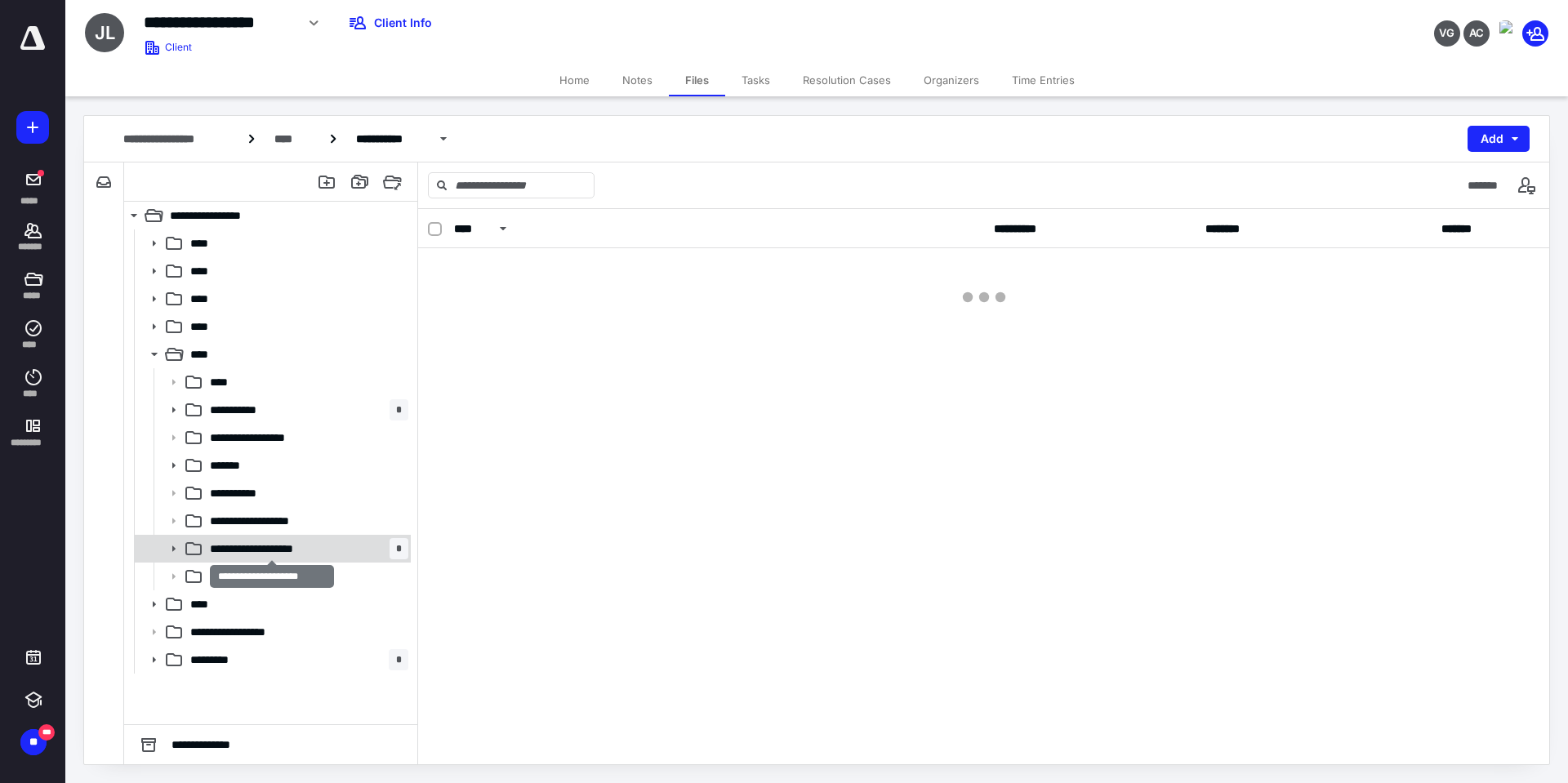 click on "**********" at bounding box center [272, 549] 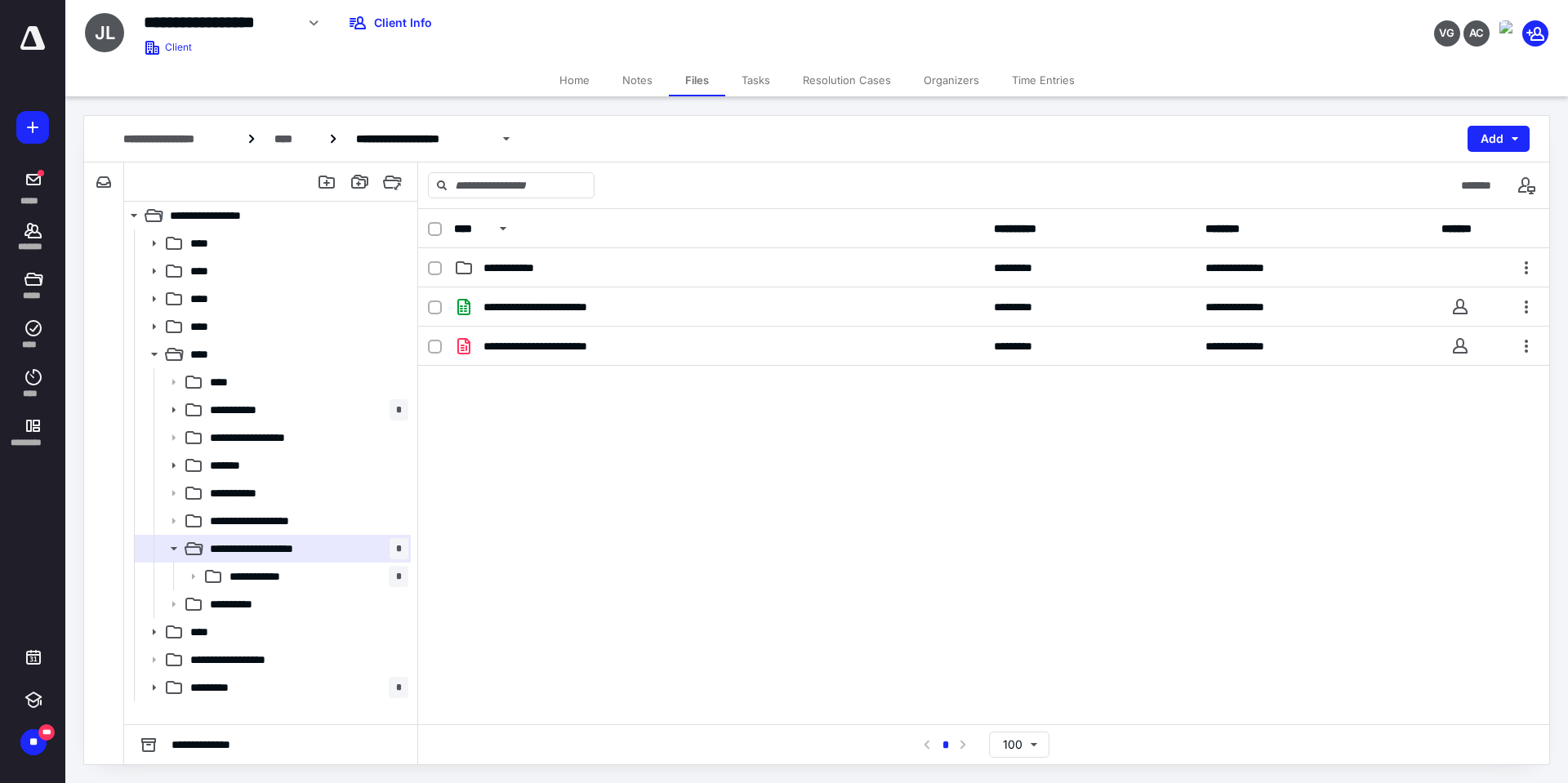 click on "**********" at bounding box center (983, 346) 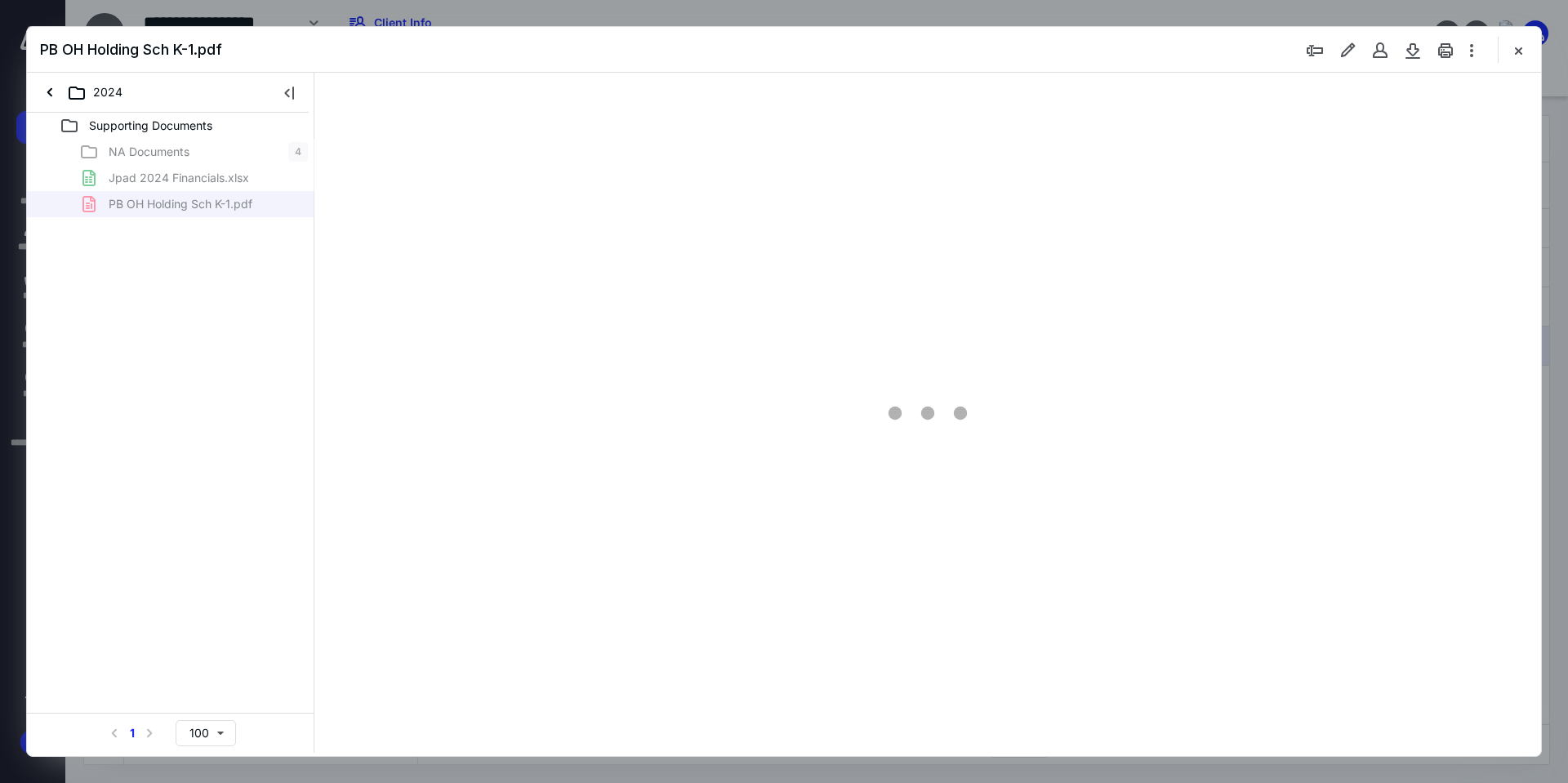 scroll, scrollTop: 0, scrollLeft: 0, axis: both 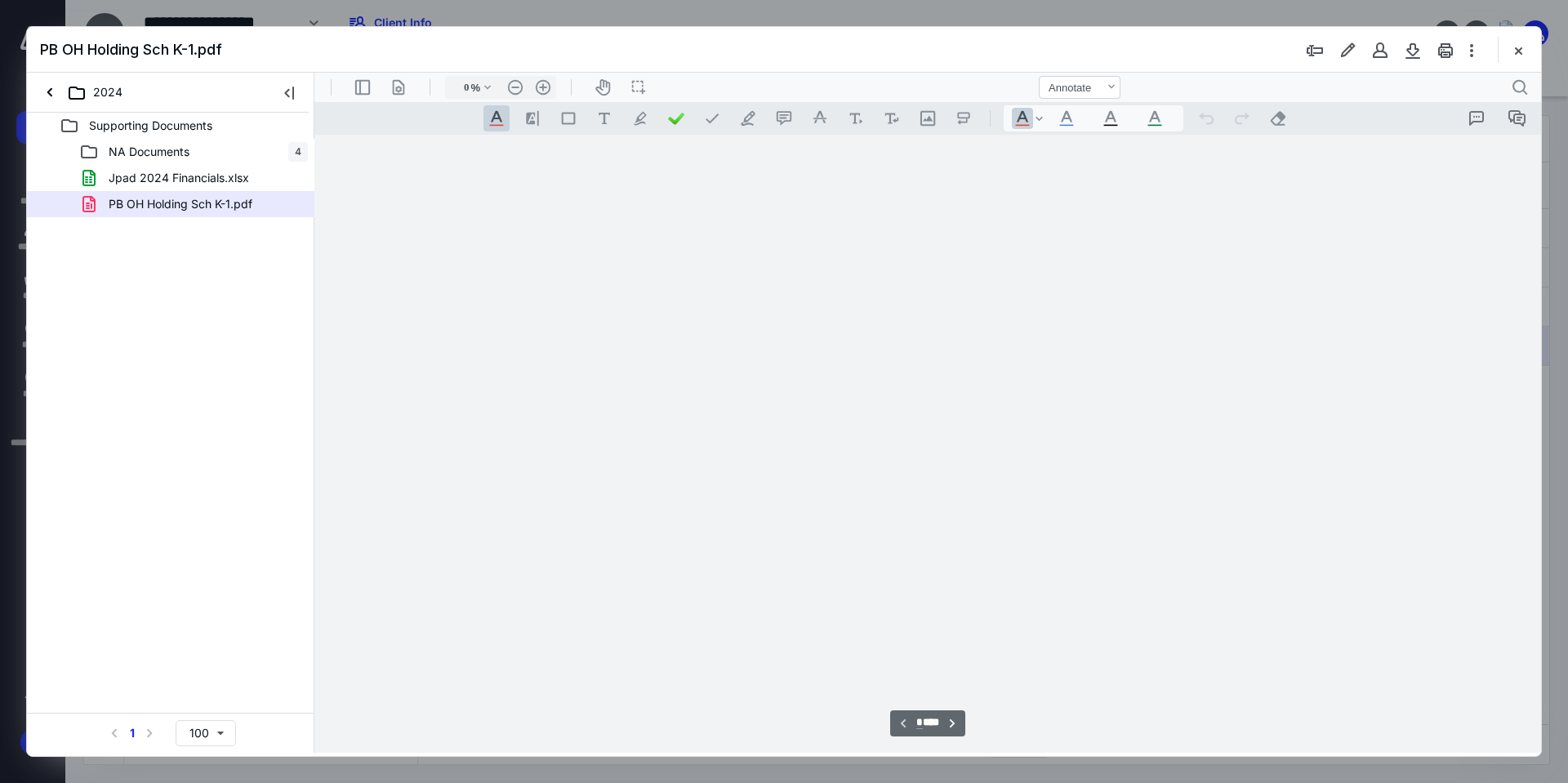 type on "241" 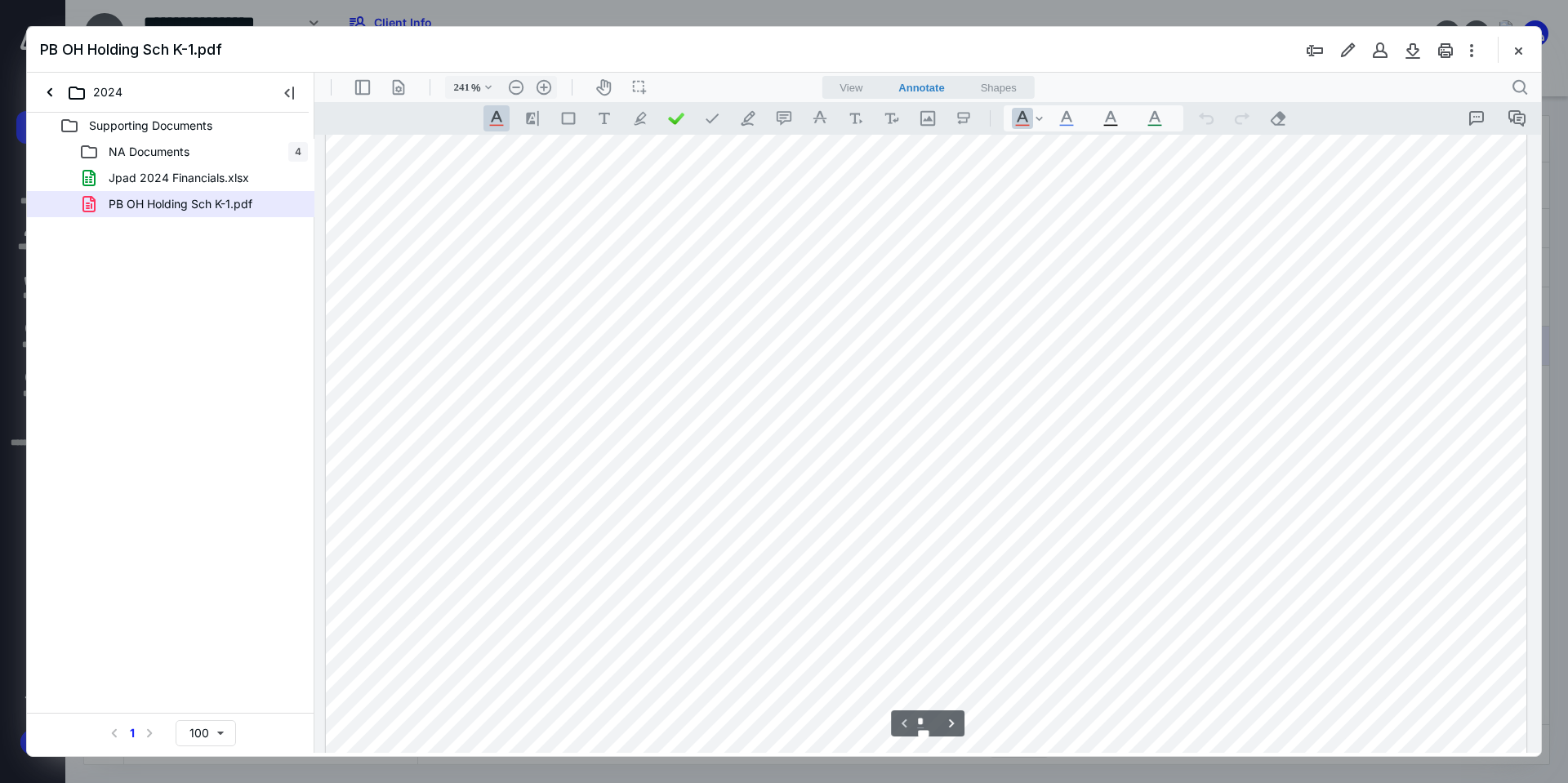 scroll, scrollTop: 0, scrollLeft: 0, axis: both 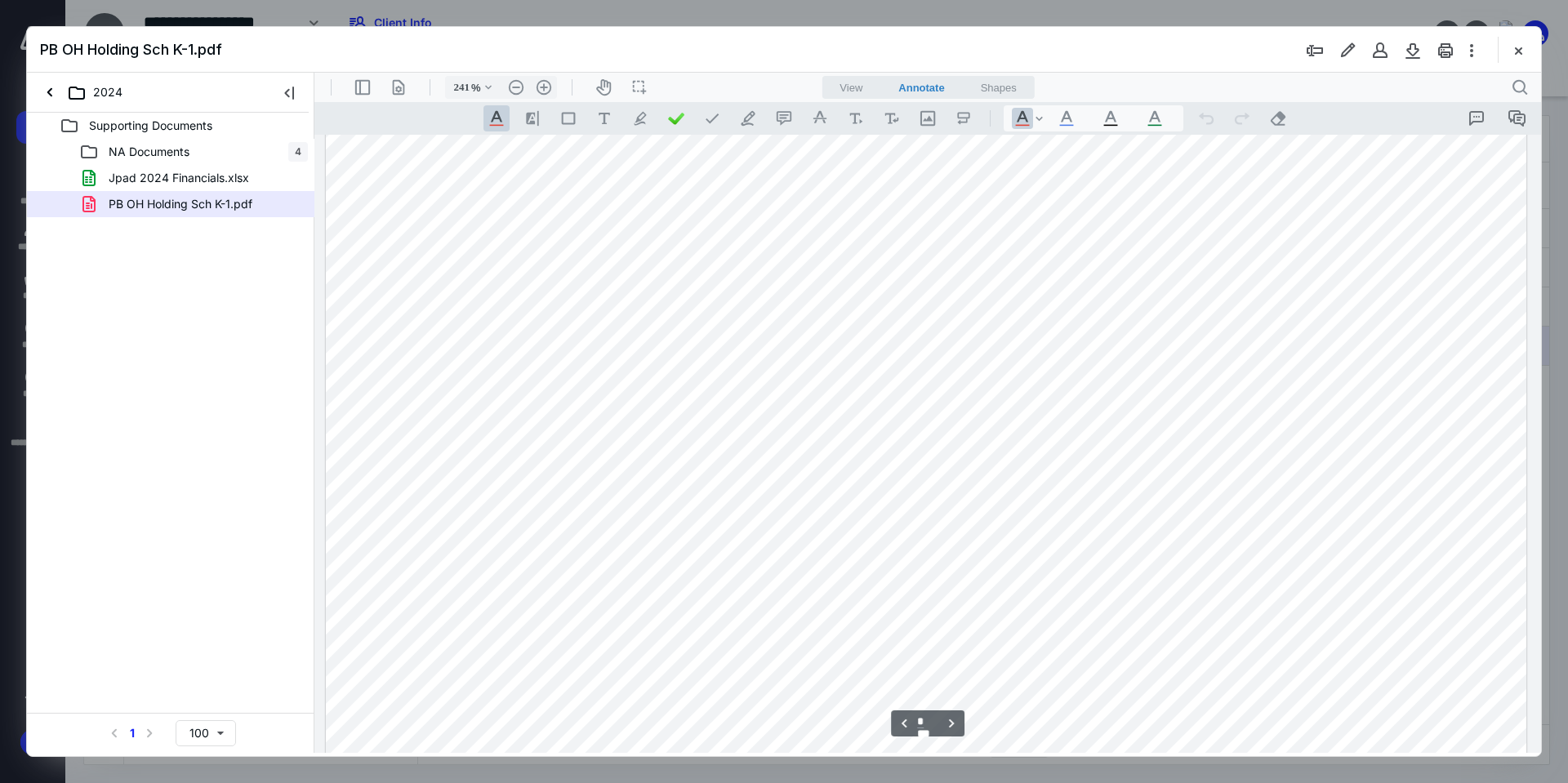 type on "*" 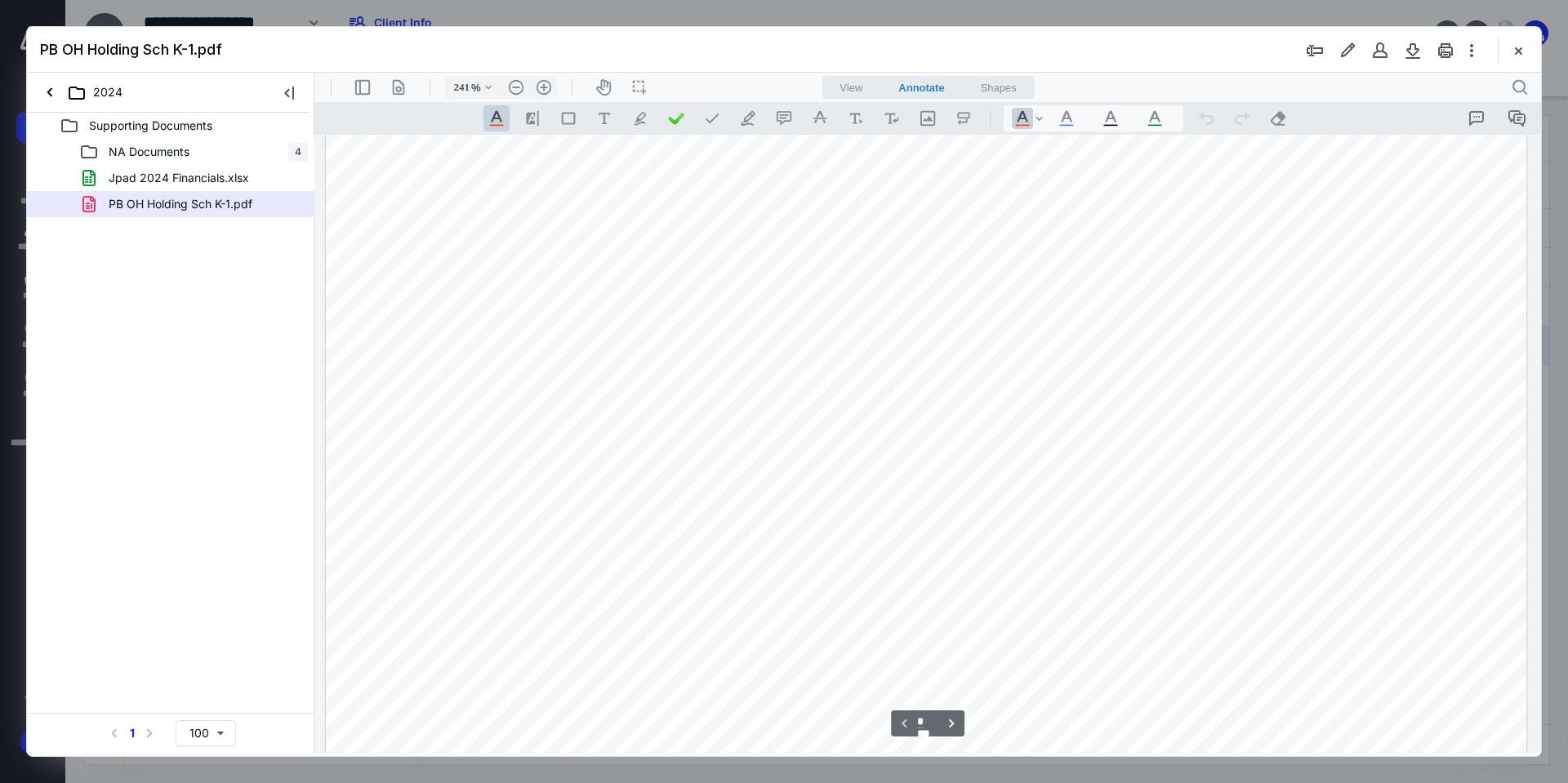 scroll, scrollTop: 0, scrollLeft: 0, axis: both 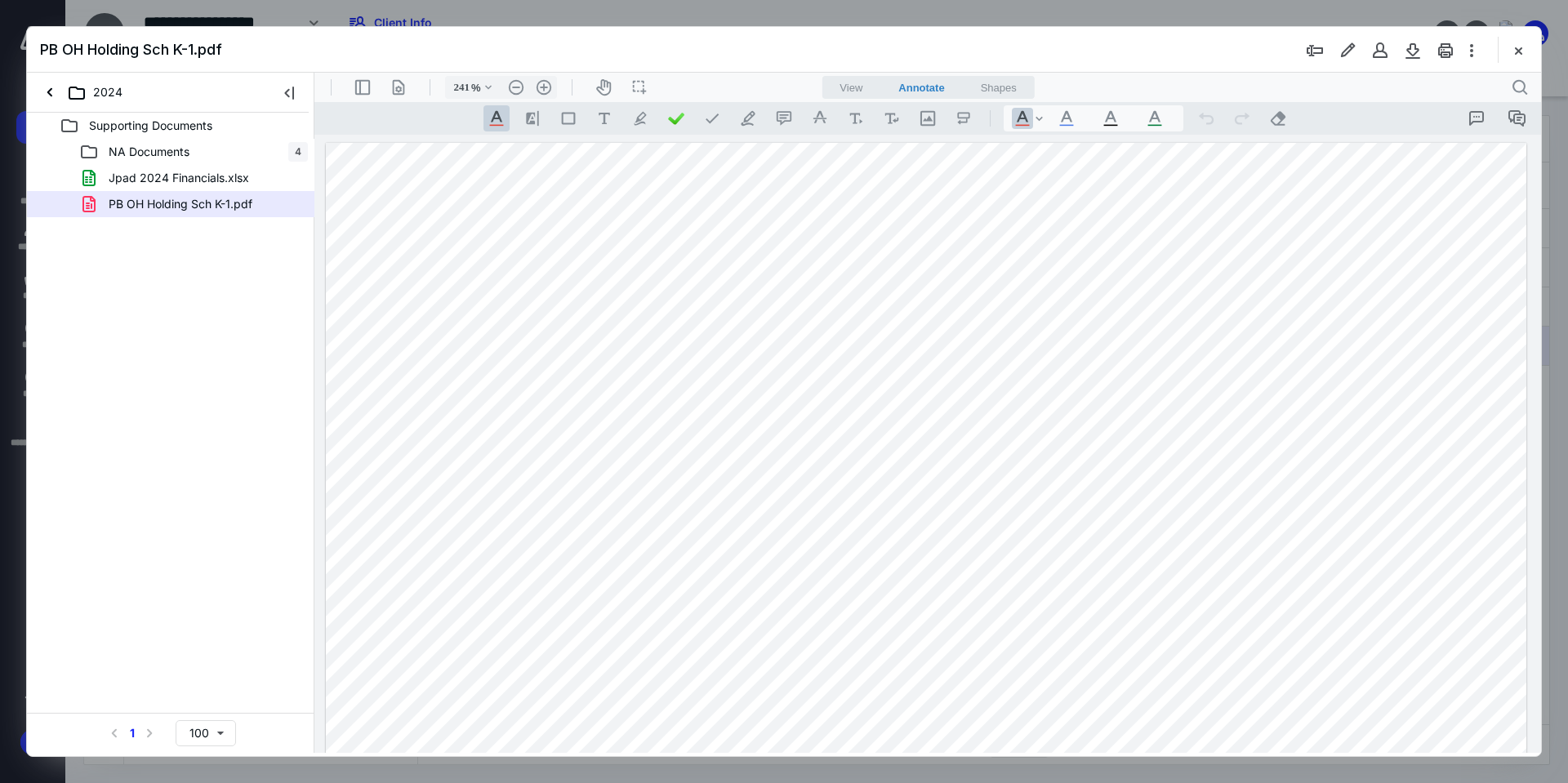 click at bounding box center (926, 919) 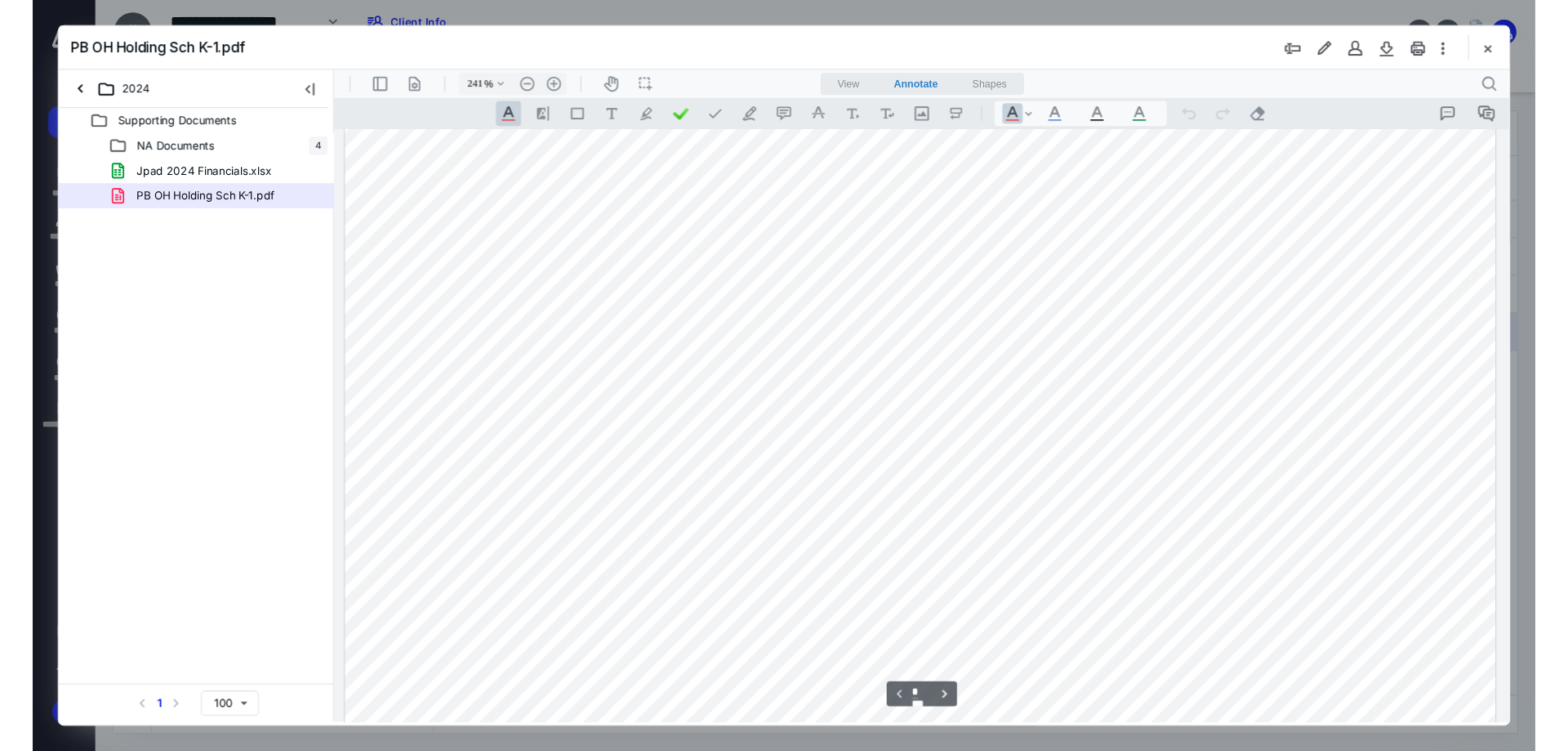 scroll, scrollTop: 245, scrollLeft: 0, axis: vertical 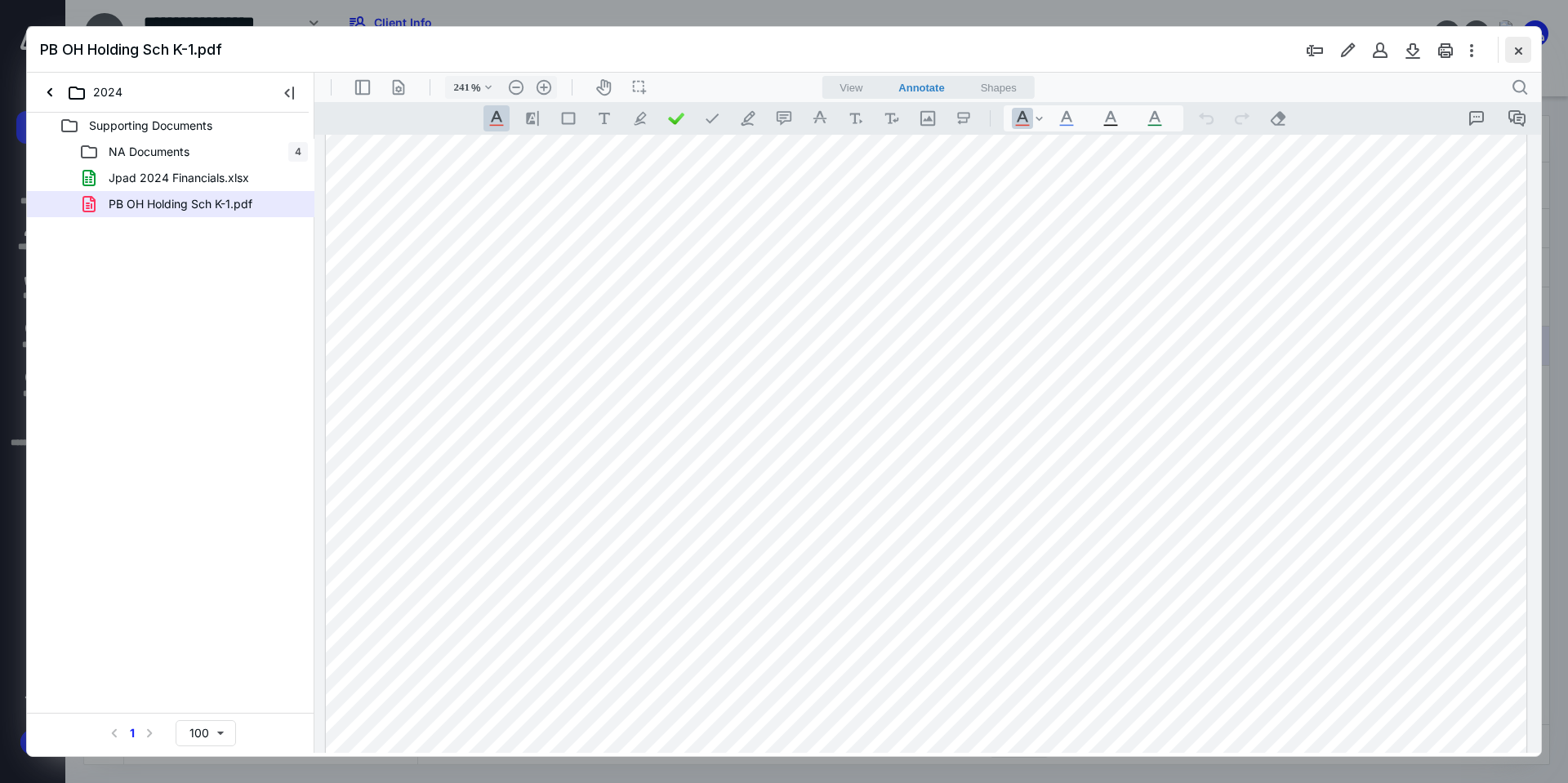 click at bounding box center (1518, 50) 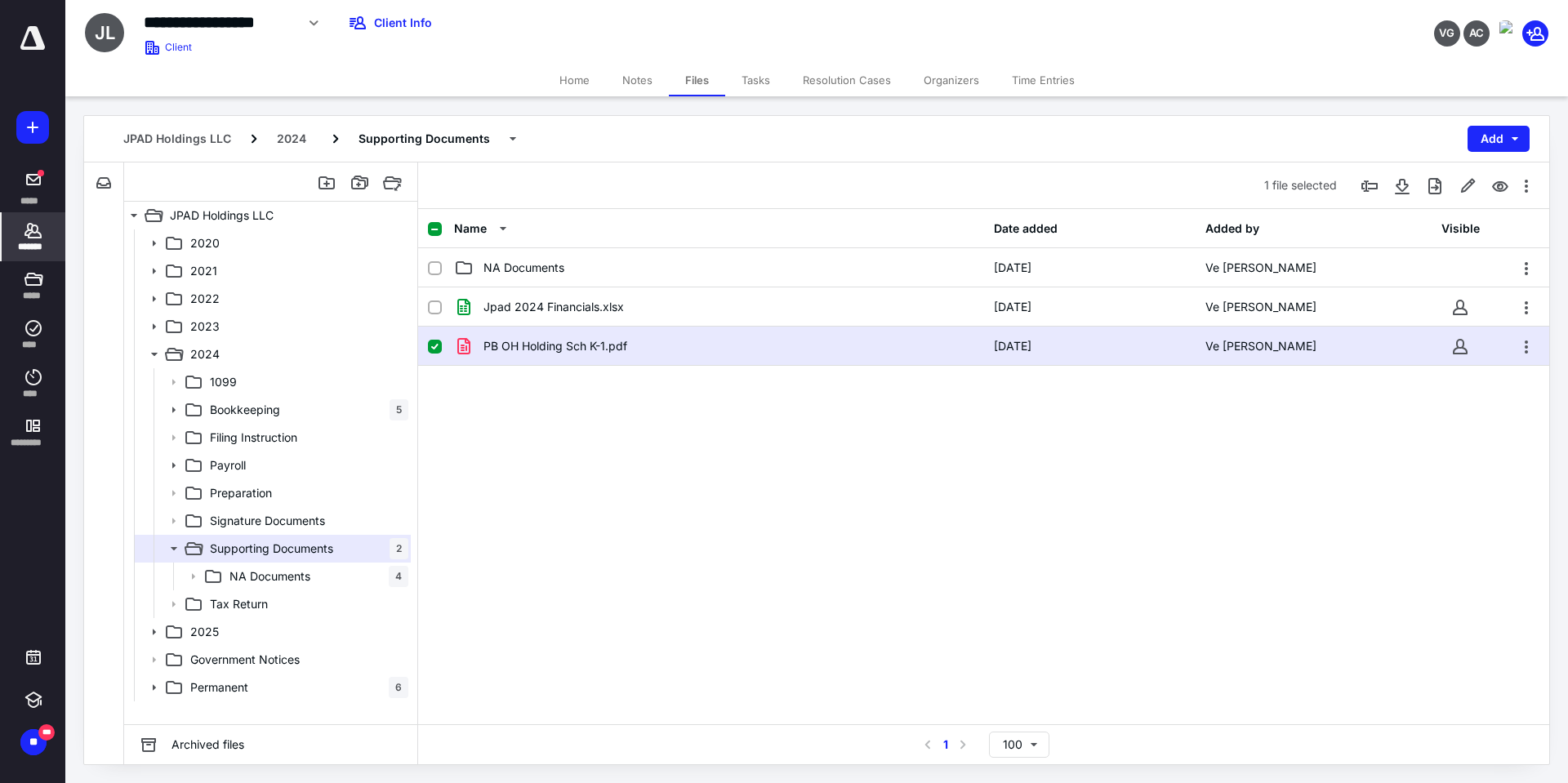 click on "*******" at bounding box center (33, 237) 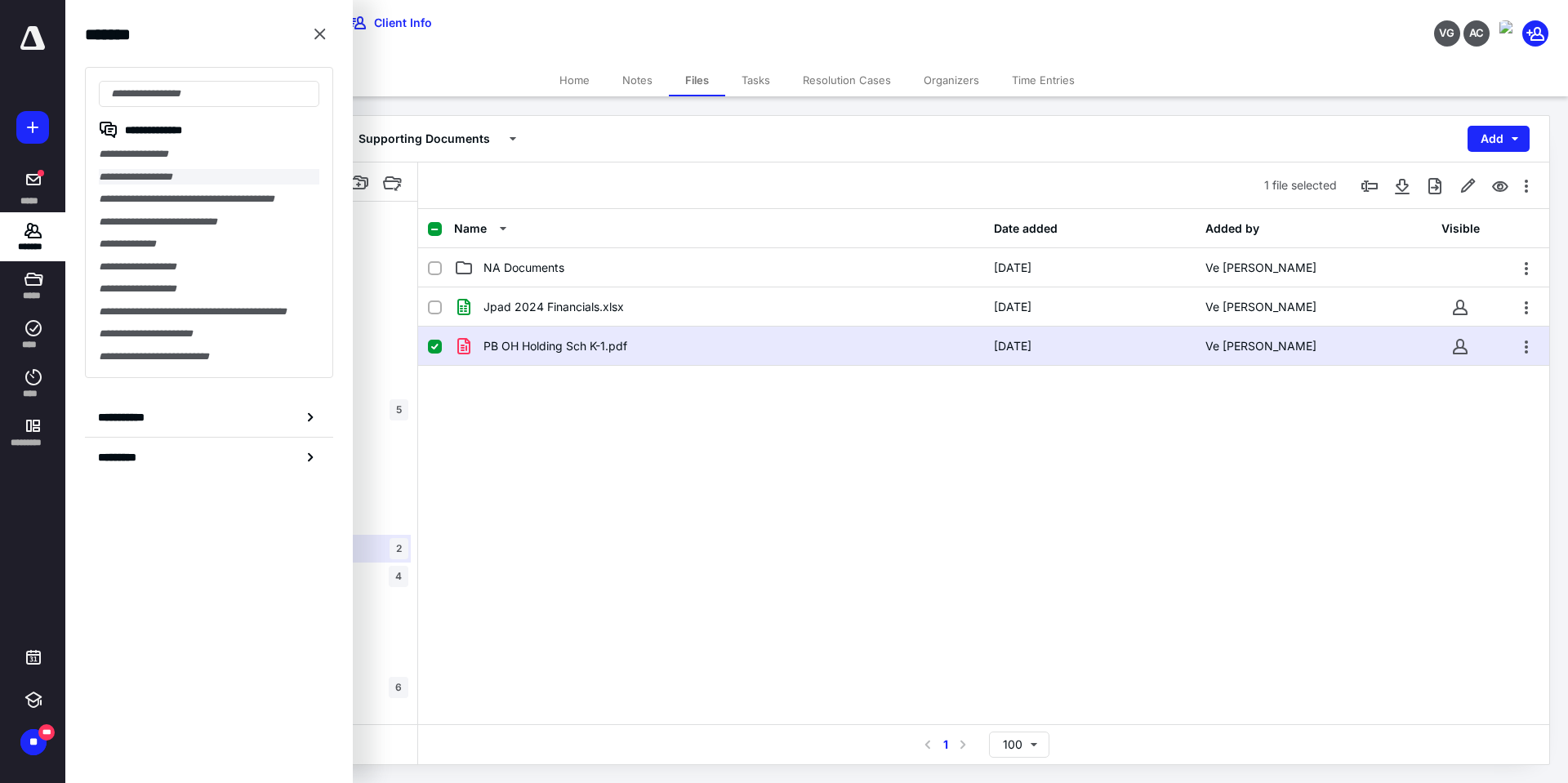 click on "**********" at bounding box center (209, 177) 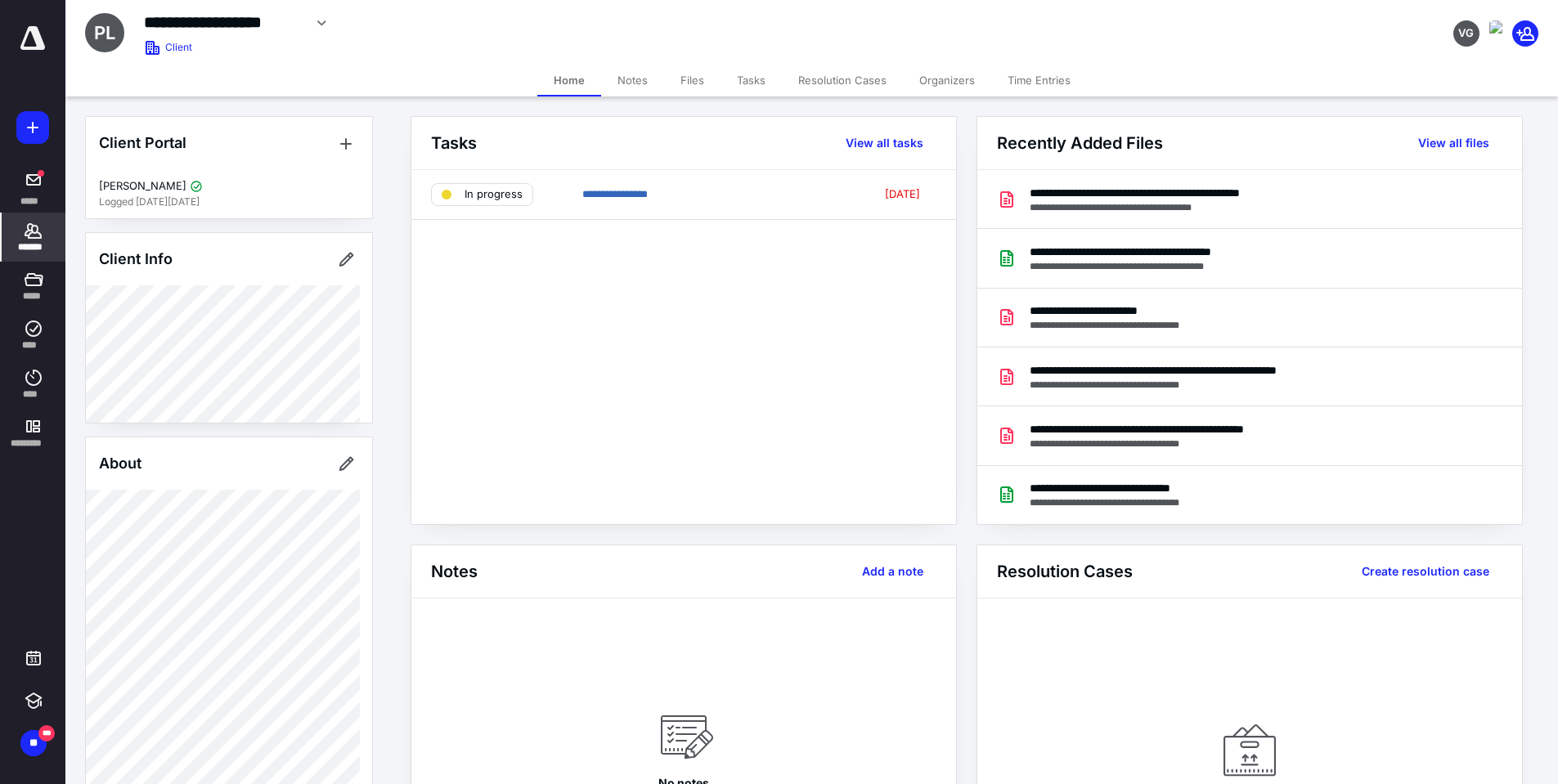 click on "Files" at bounding box center (692, 80) 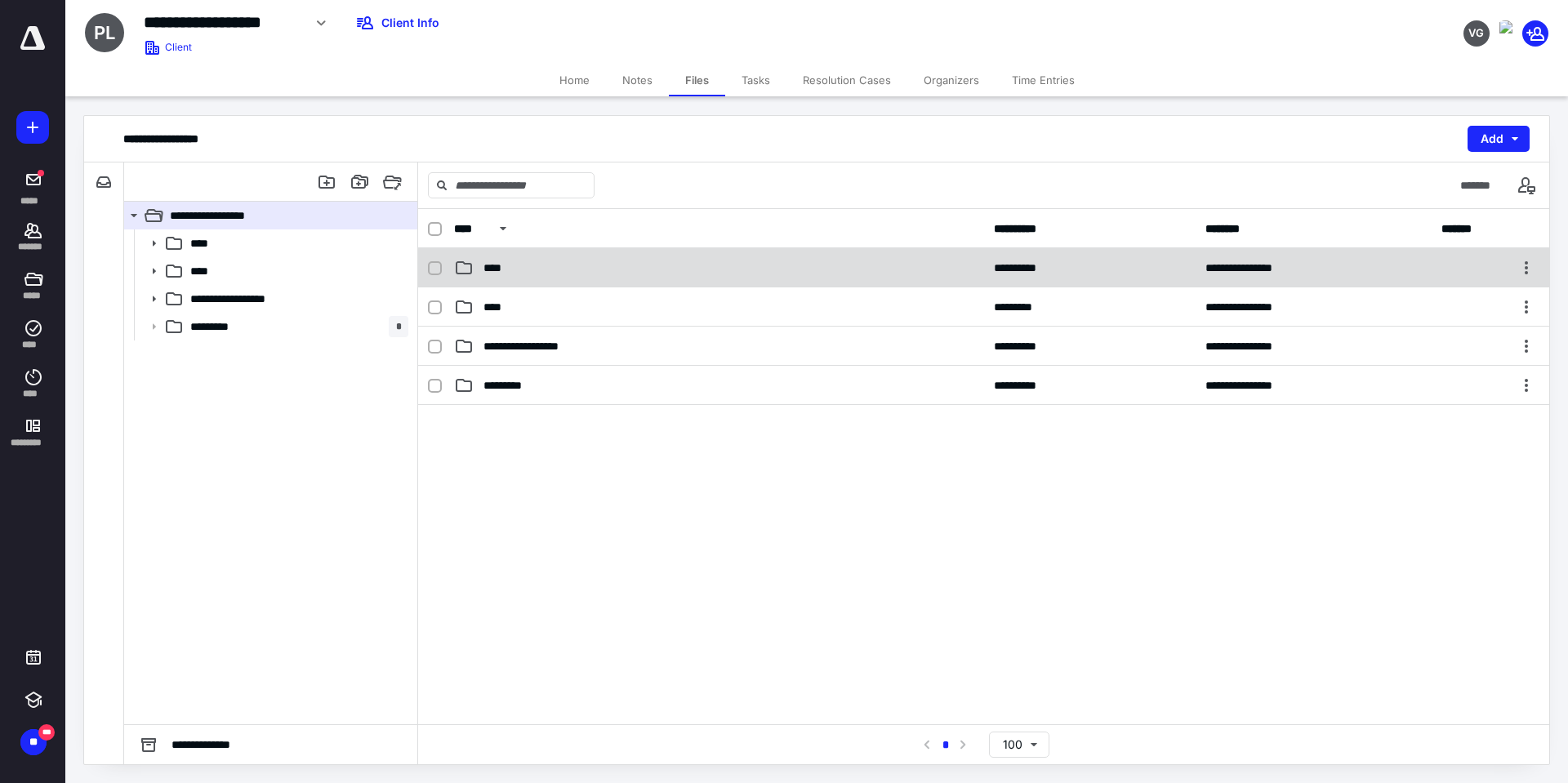 click on "****" at bounding box center [719, 268] 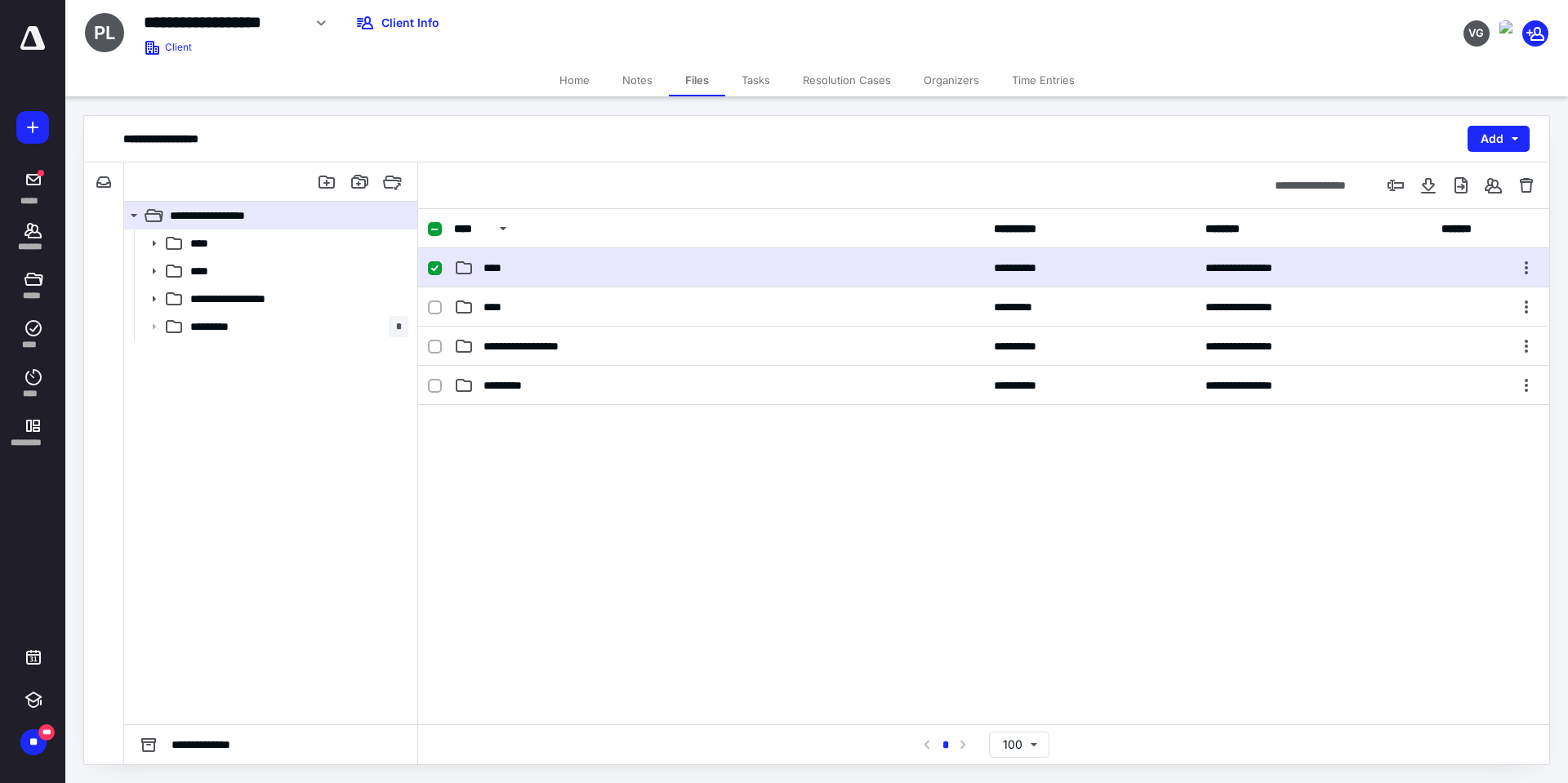 click on "****" at bounding box center [719, 268] 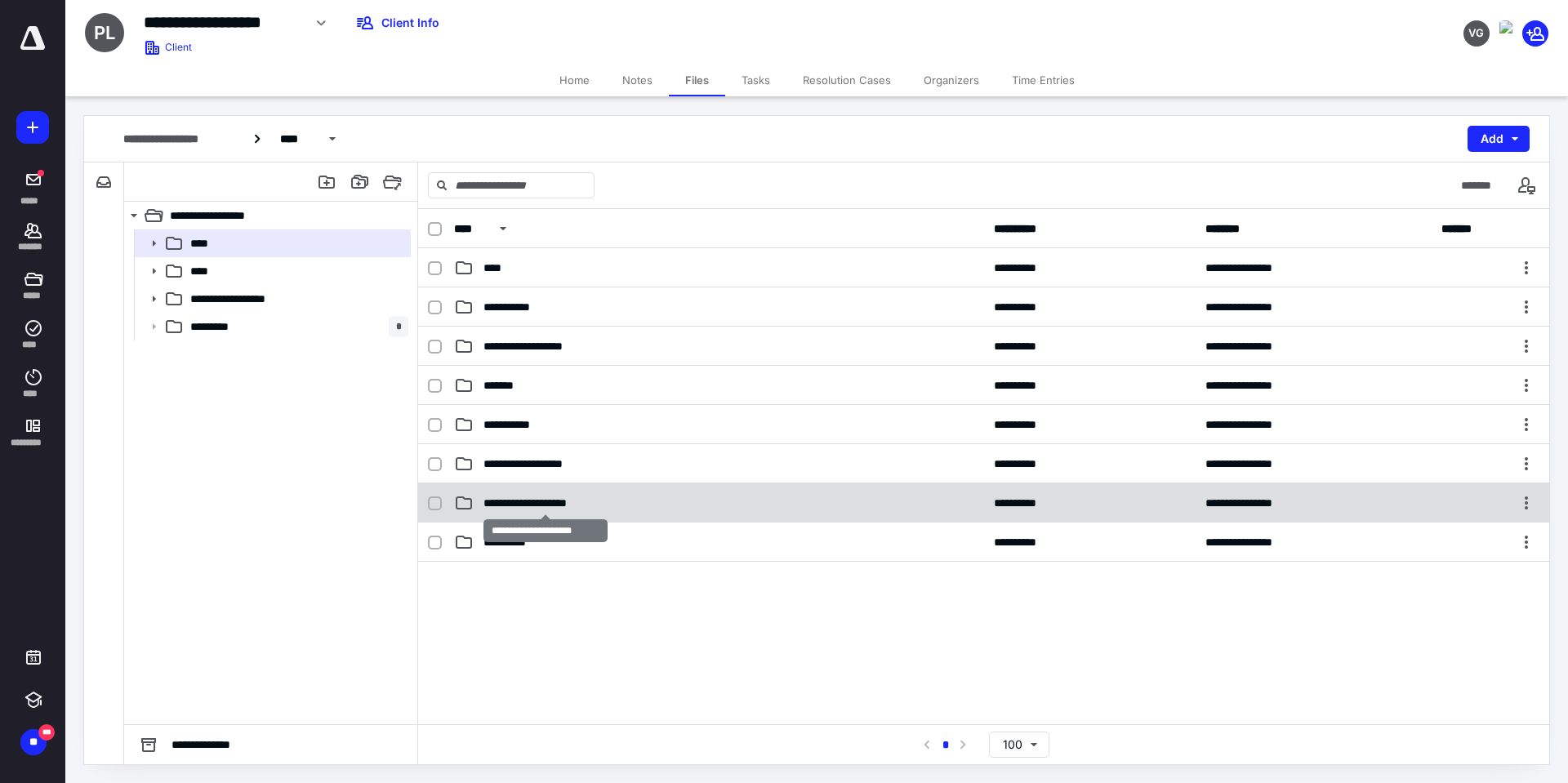 click on "**********" at bounding box center (546, 503) 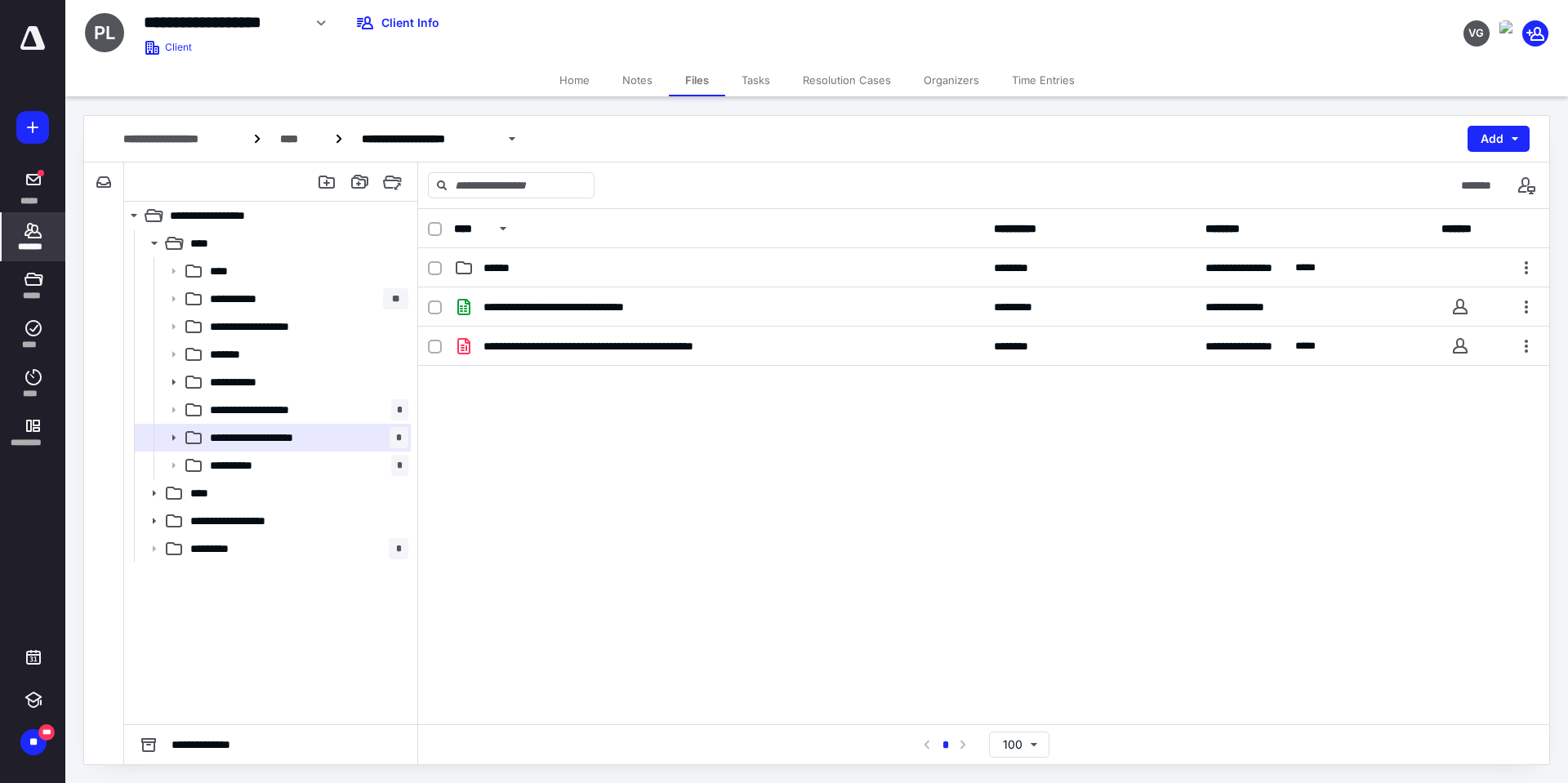 click on "*******" at bounding box center [33, 247] 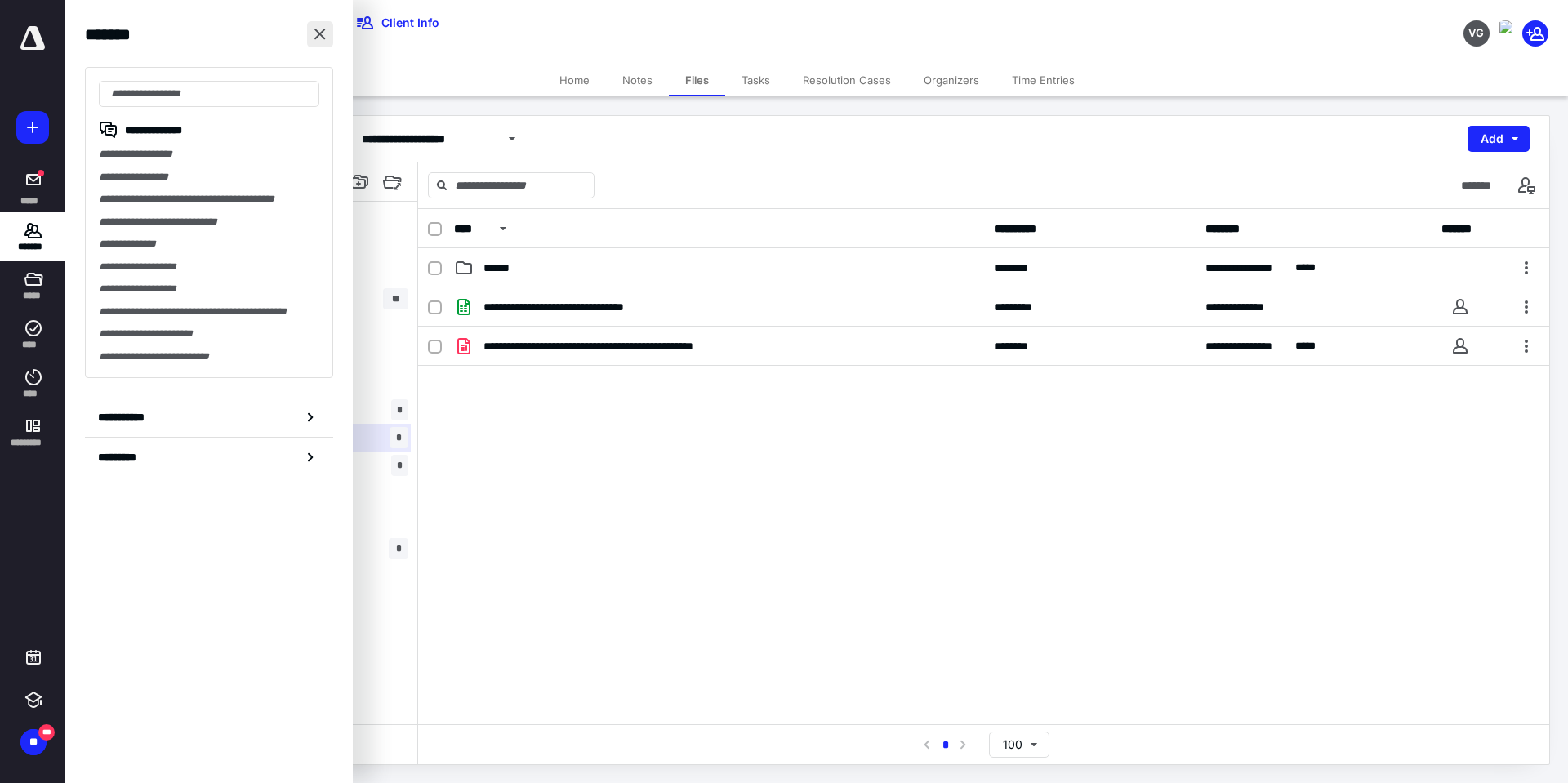 click at bounding box center [320, 34] 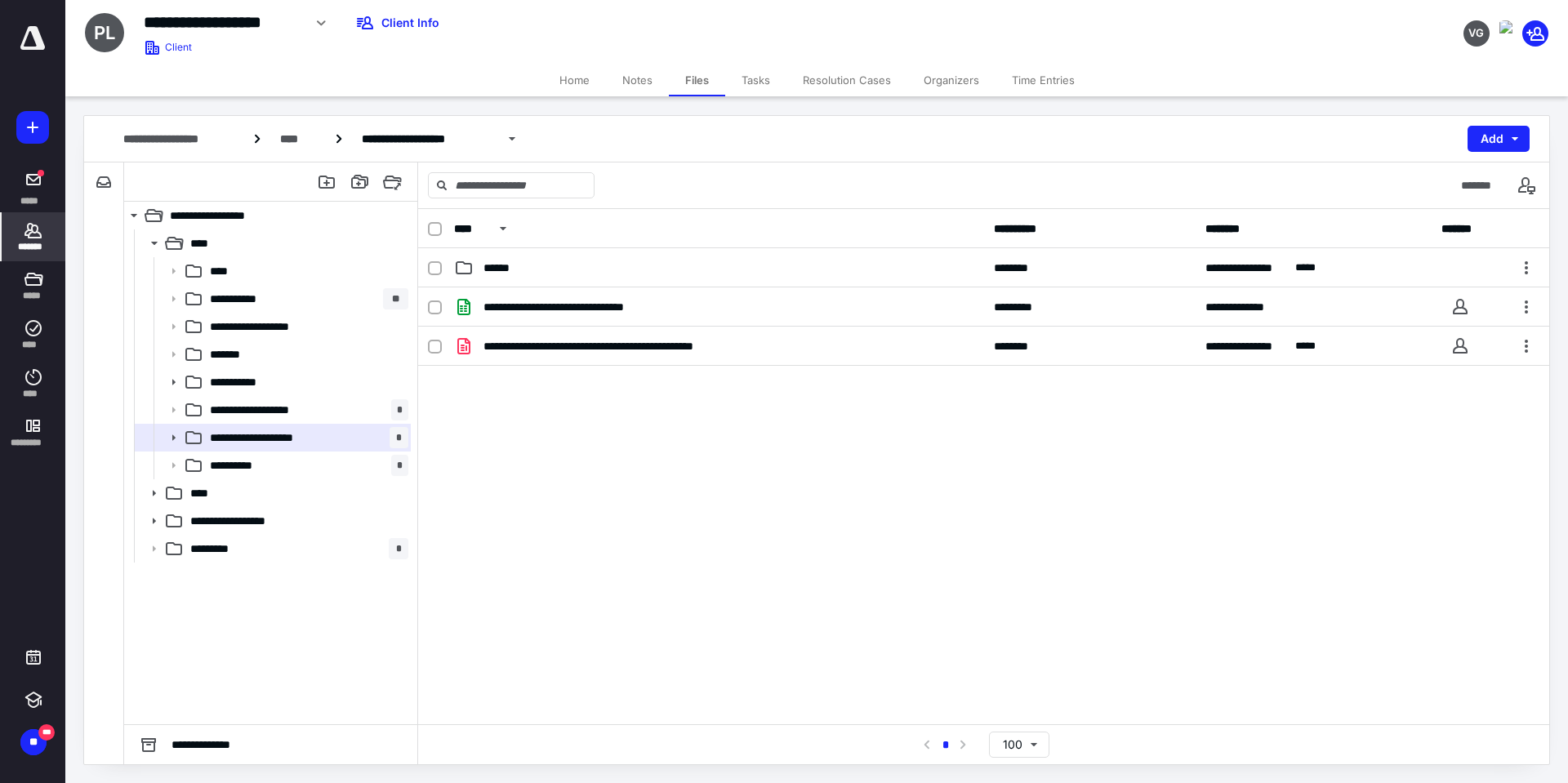 click on "*******" at bounding box center [33, 237] 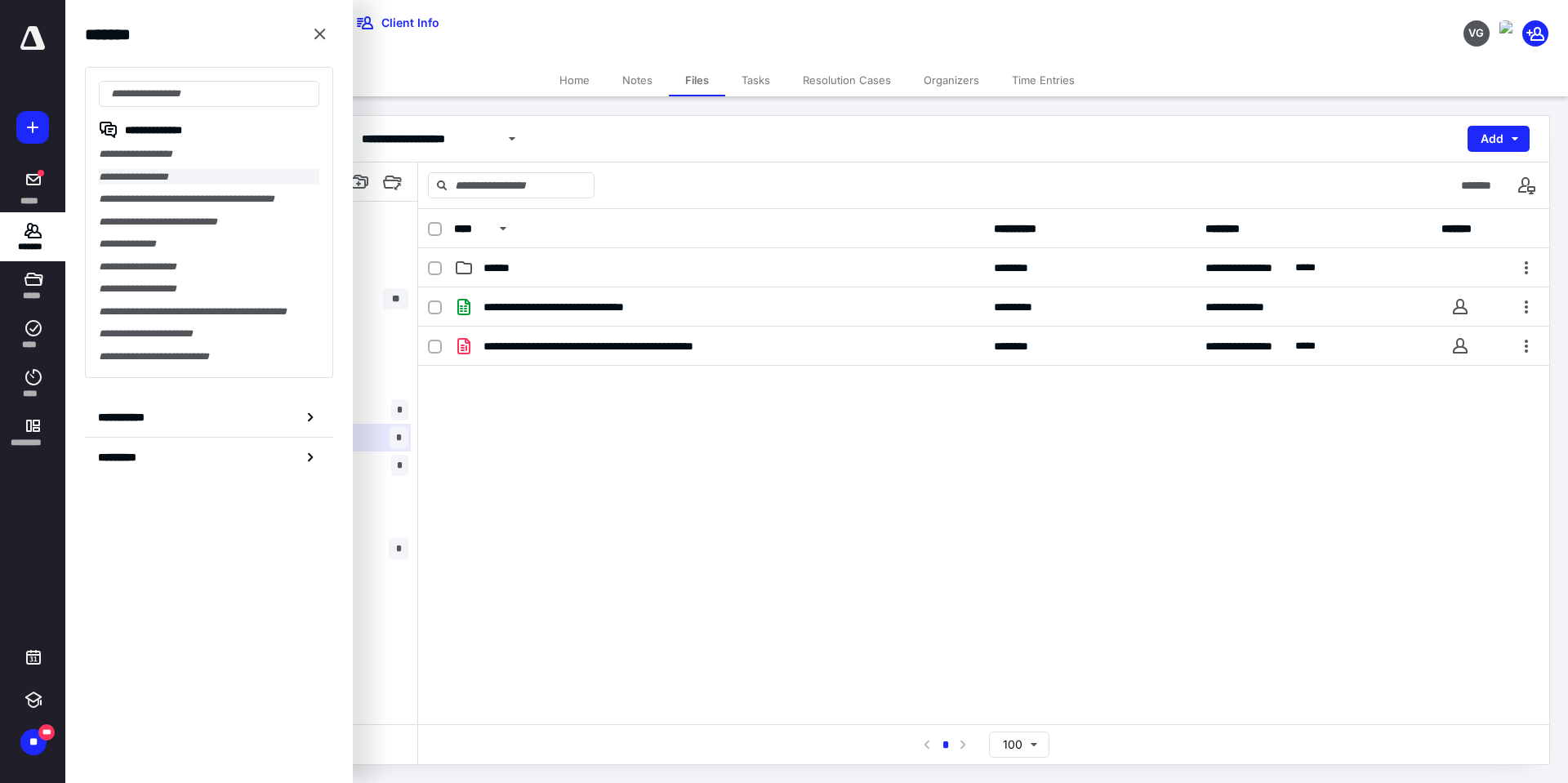 click on "**********" at bounding box center [209, 177] 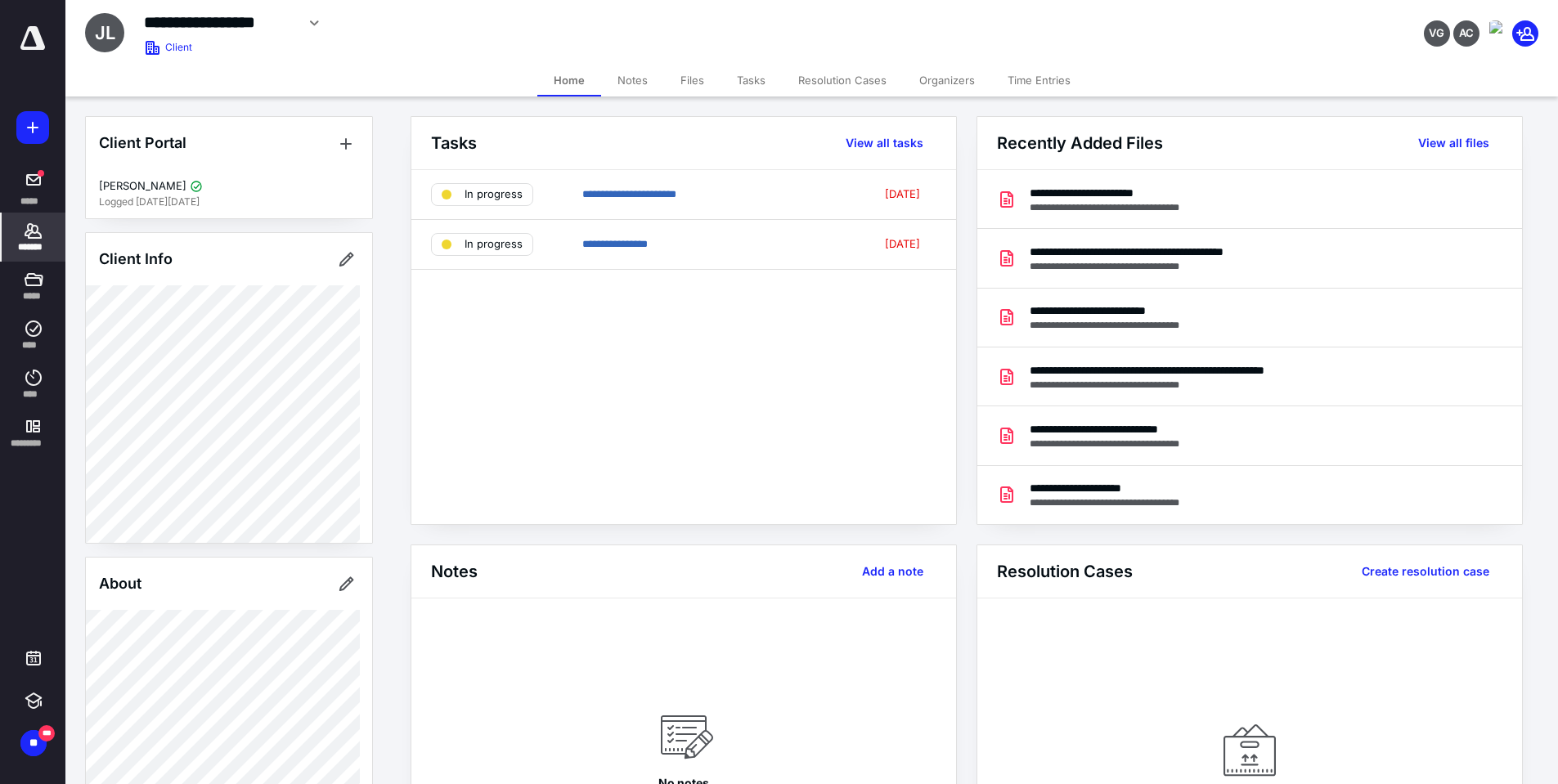 click on "Files" at bounding box center (692, 80) 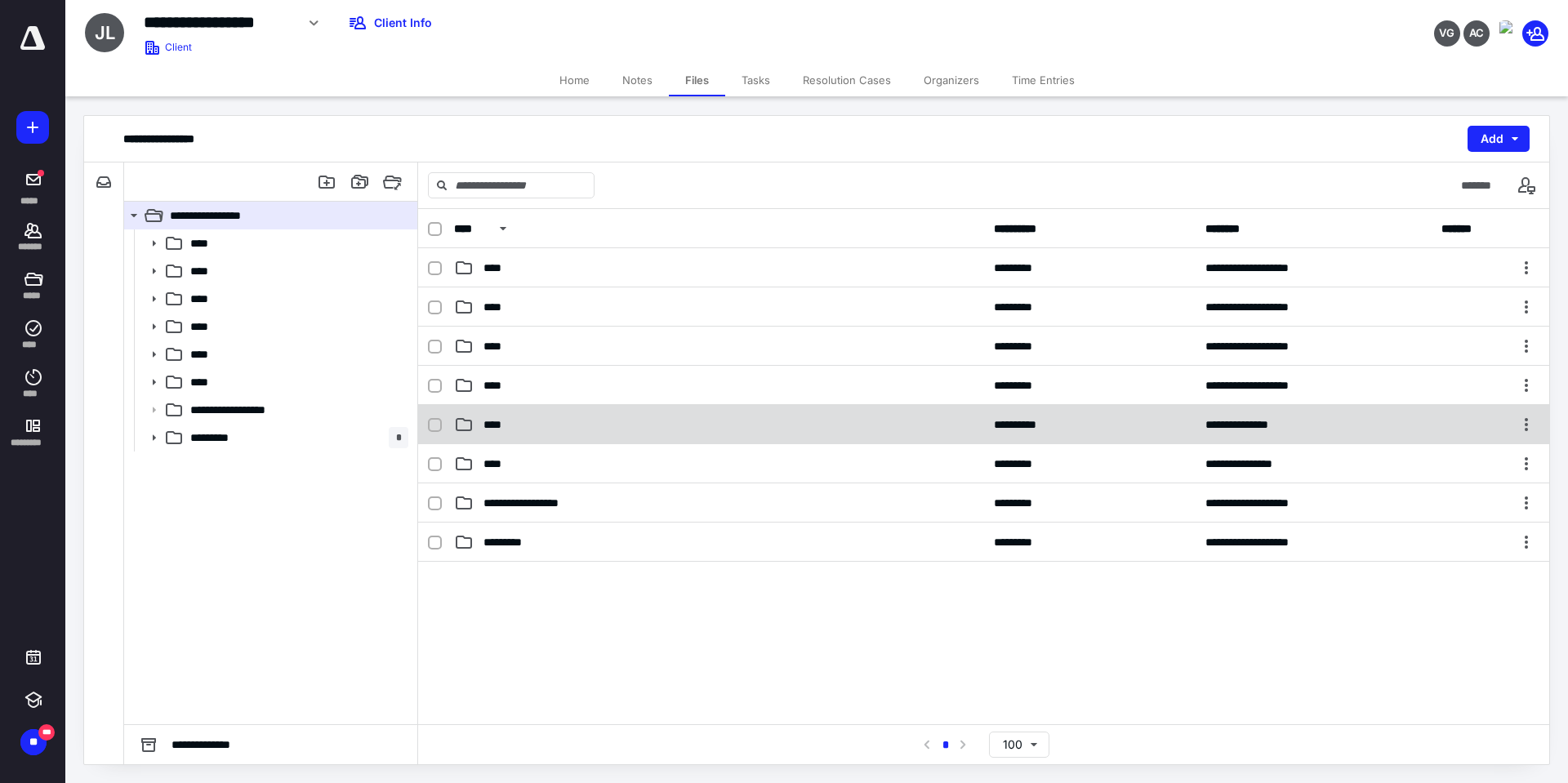 click on "**********" at bounding box center [983, 425] 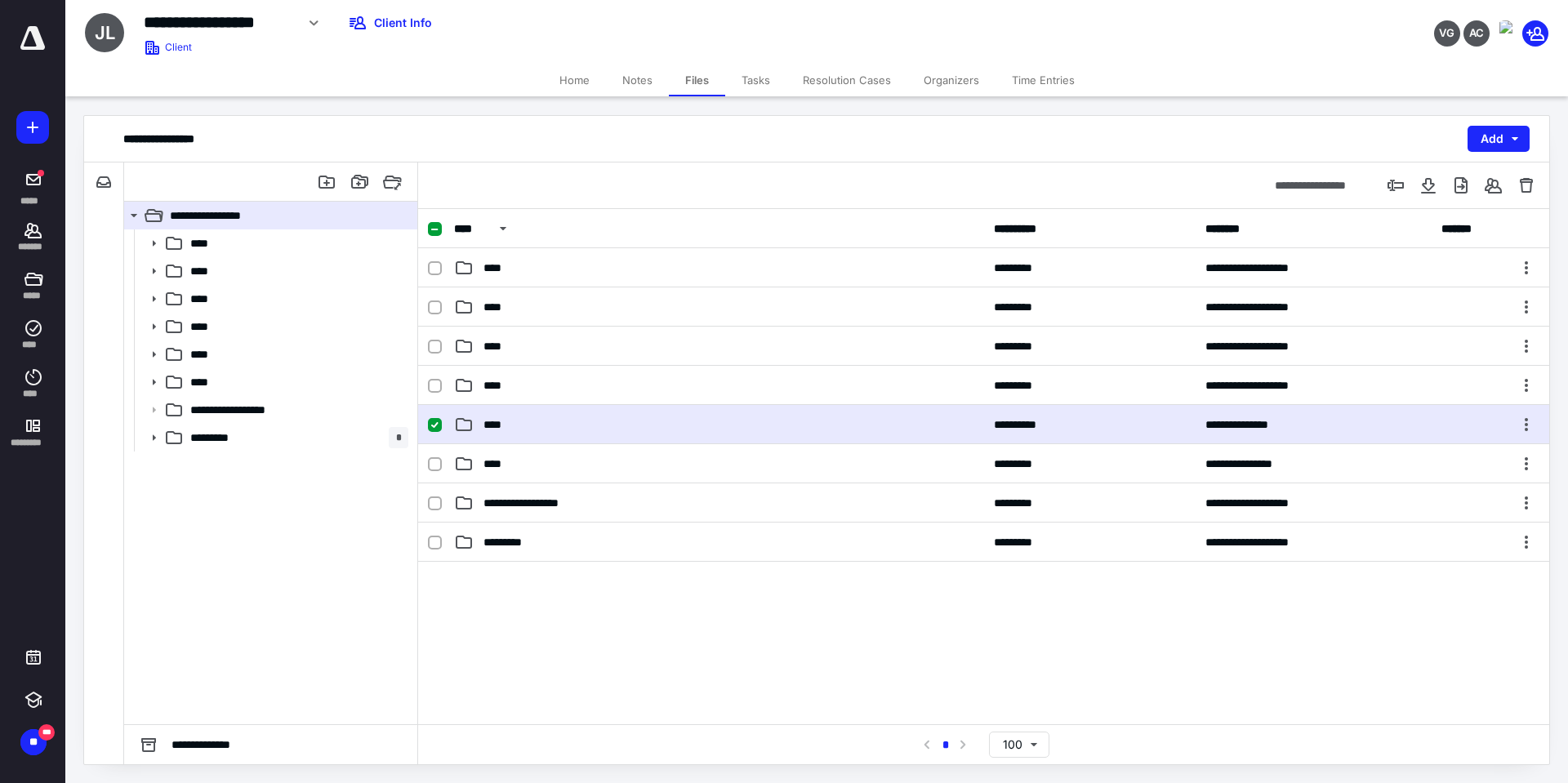 click on "**********" at bounding box center (983, 425) 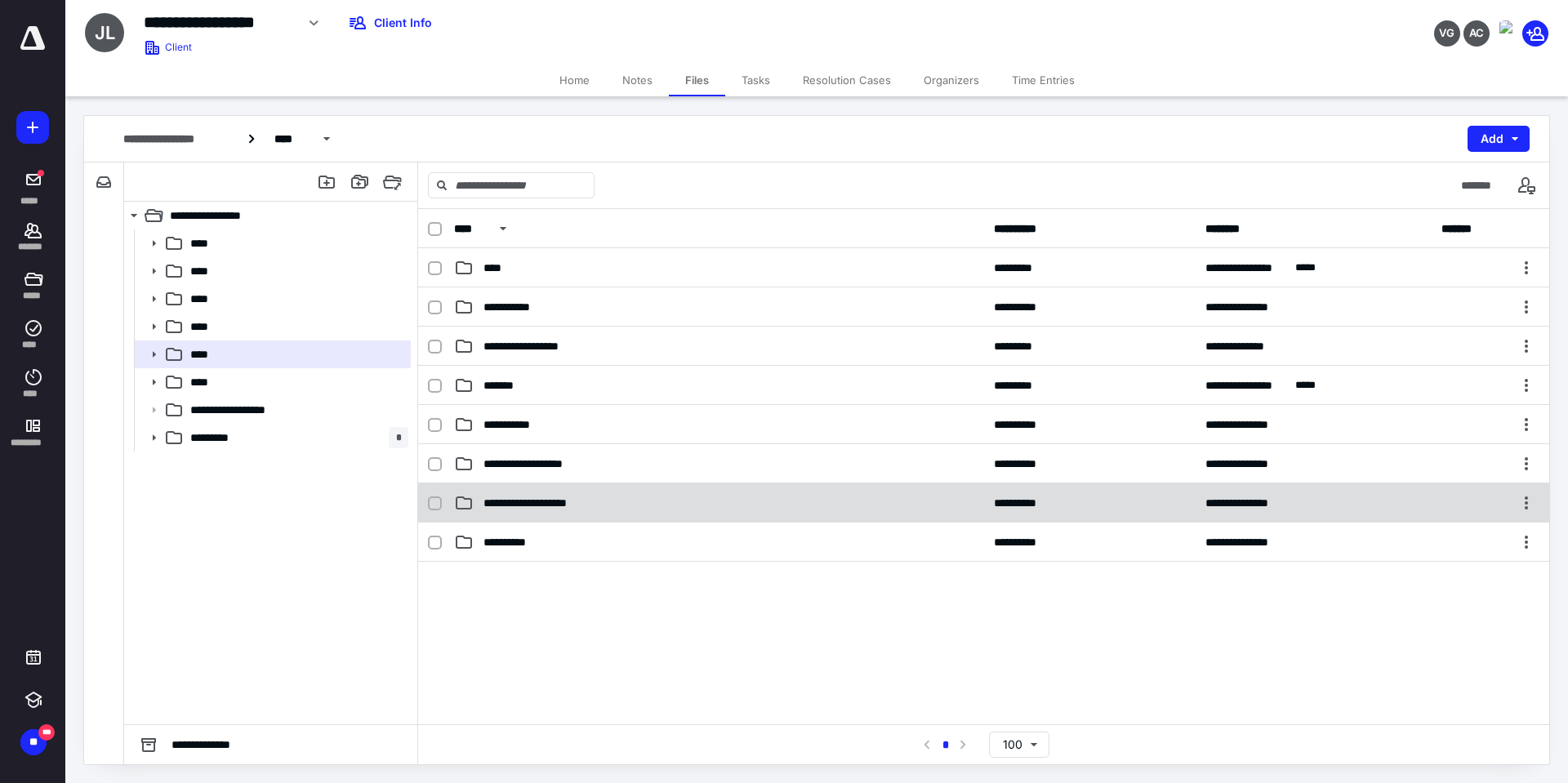 click on "**********" at bounding box center [983, 503] 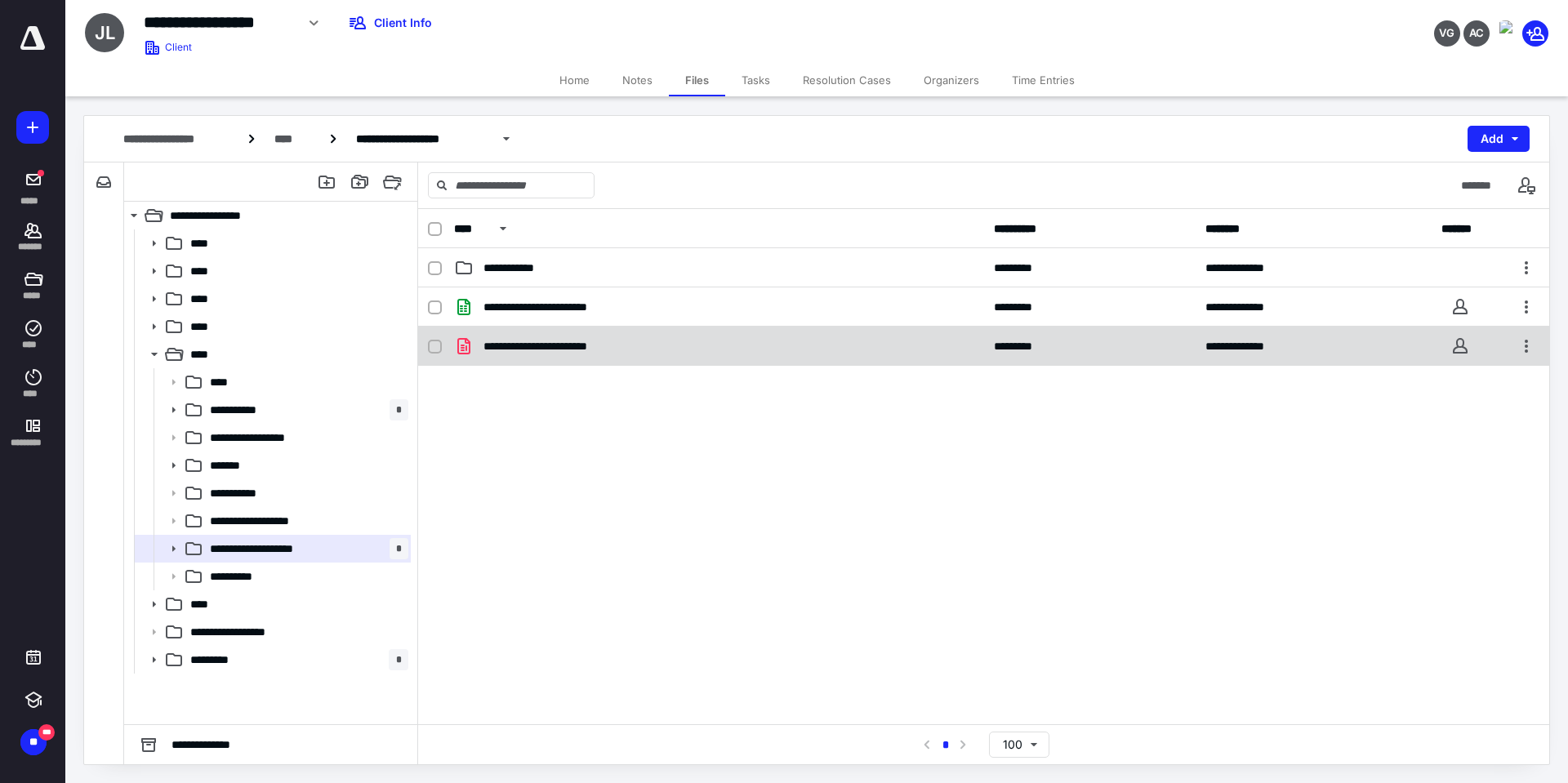 checkbox on "true" 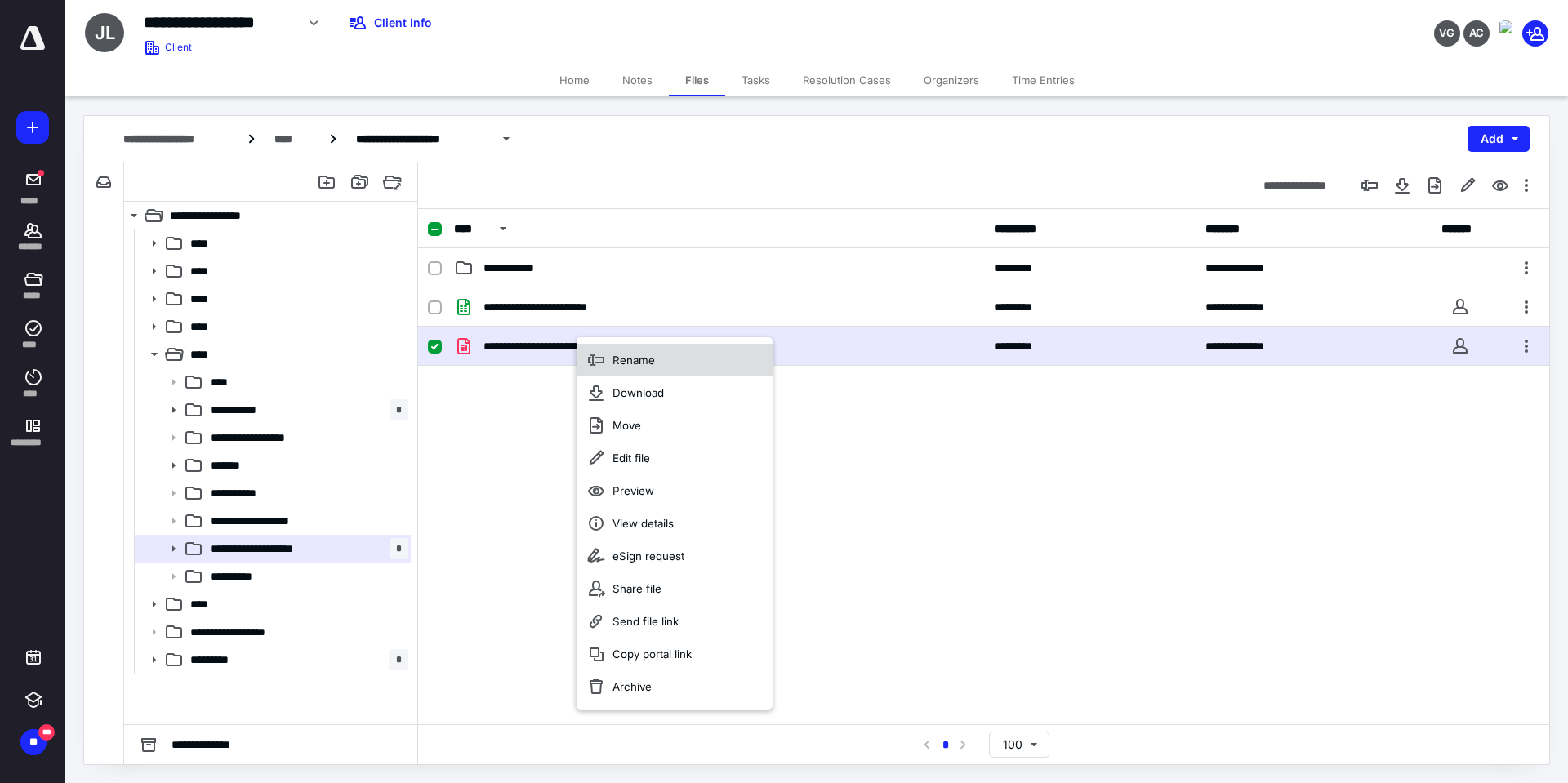 click on "Rename" at bounding box center (675, 360) 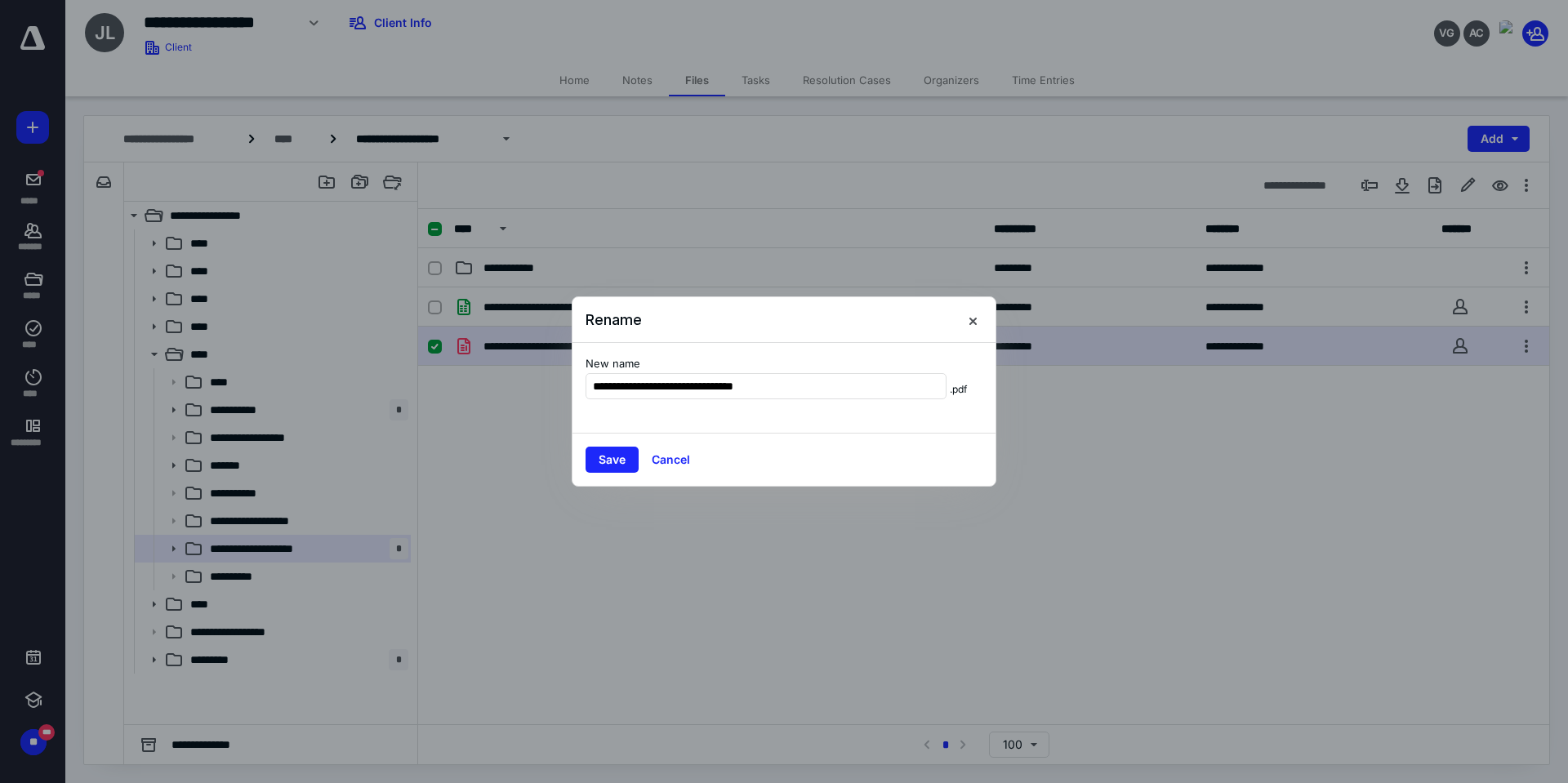 type on "**********" 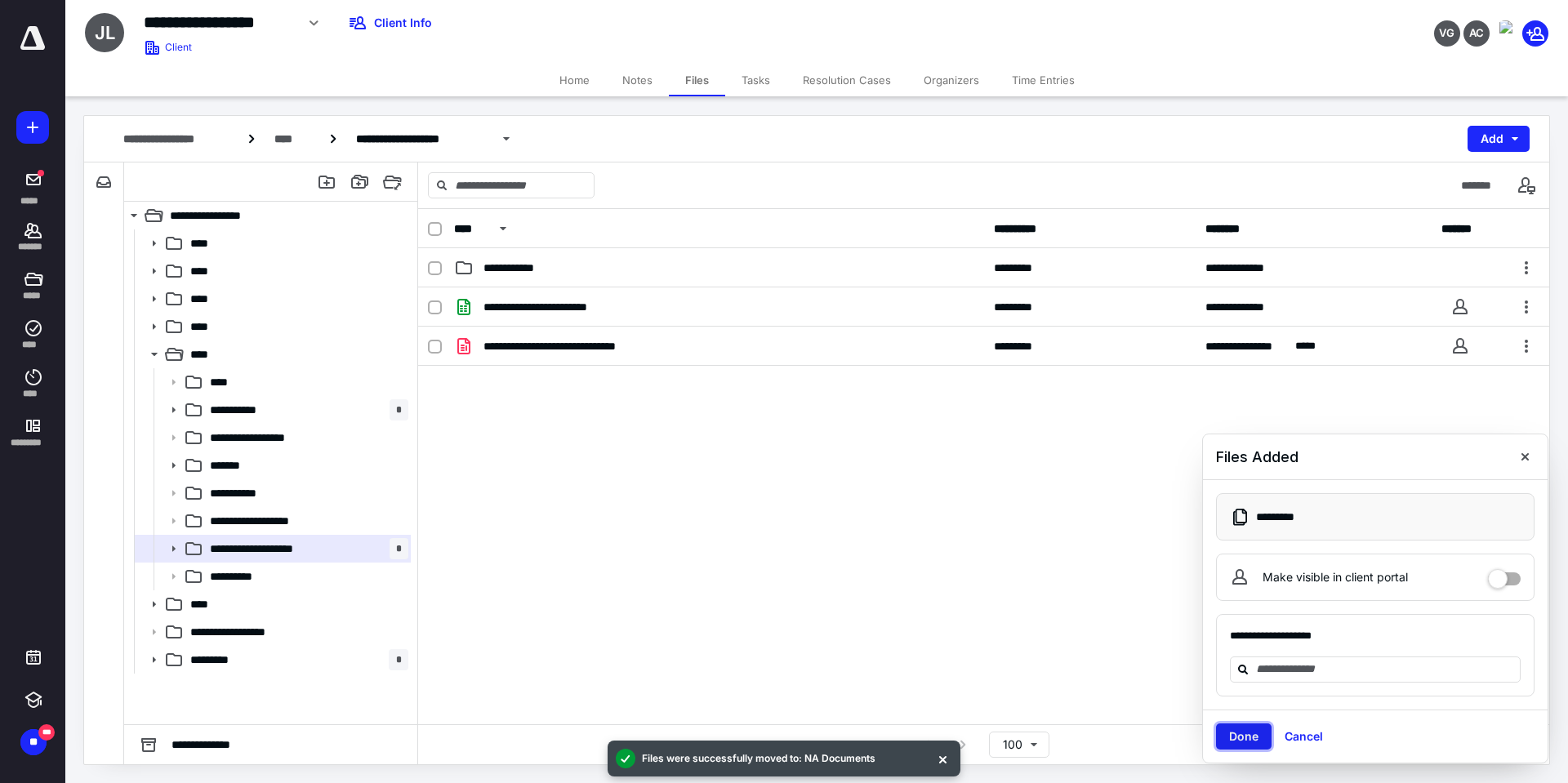 click on "Done" at bounding box center (1244, 736) 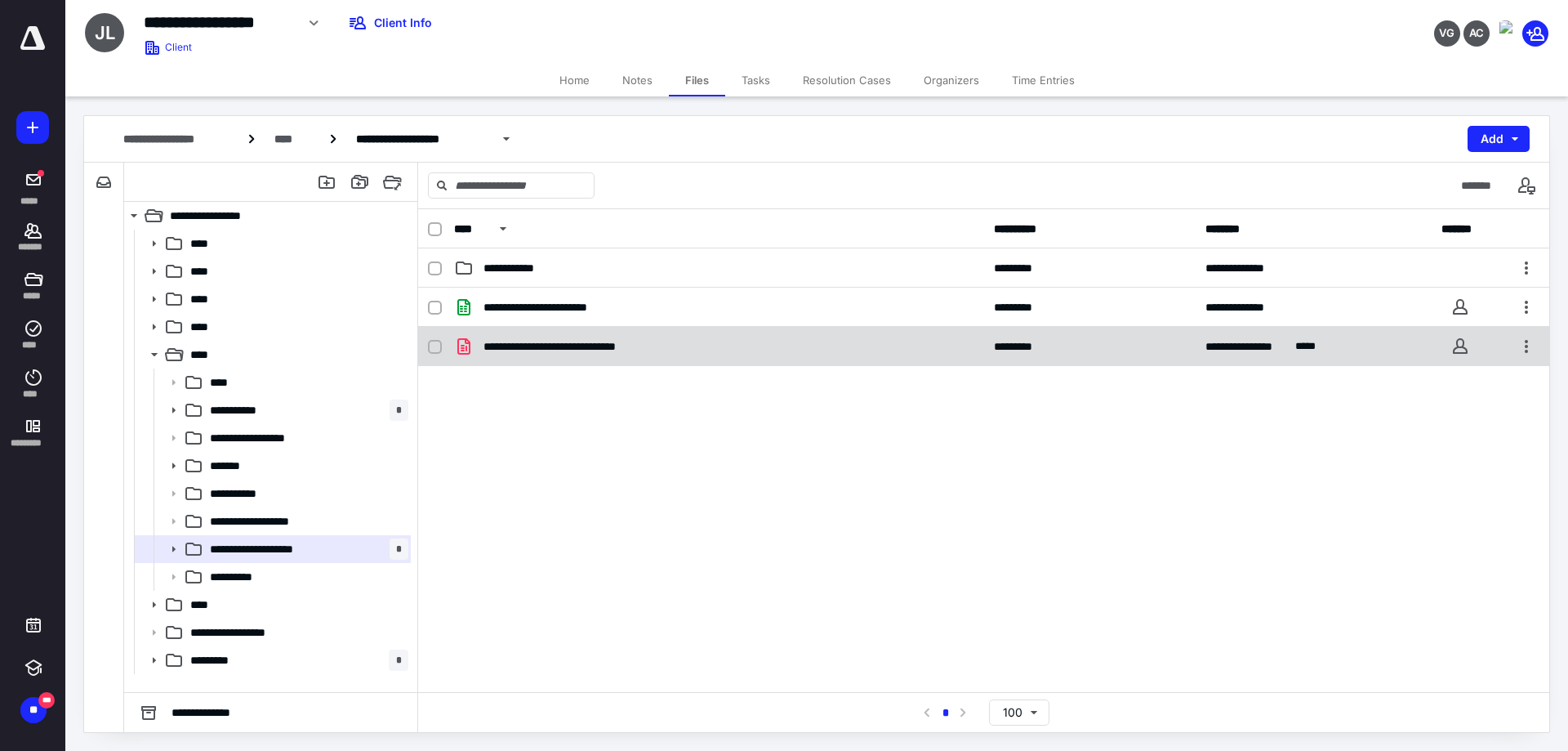 click on "**********" at bounding box center (575, 346) 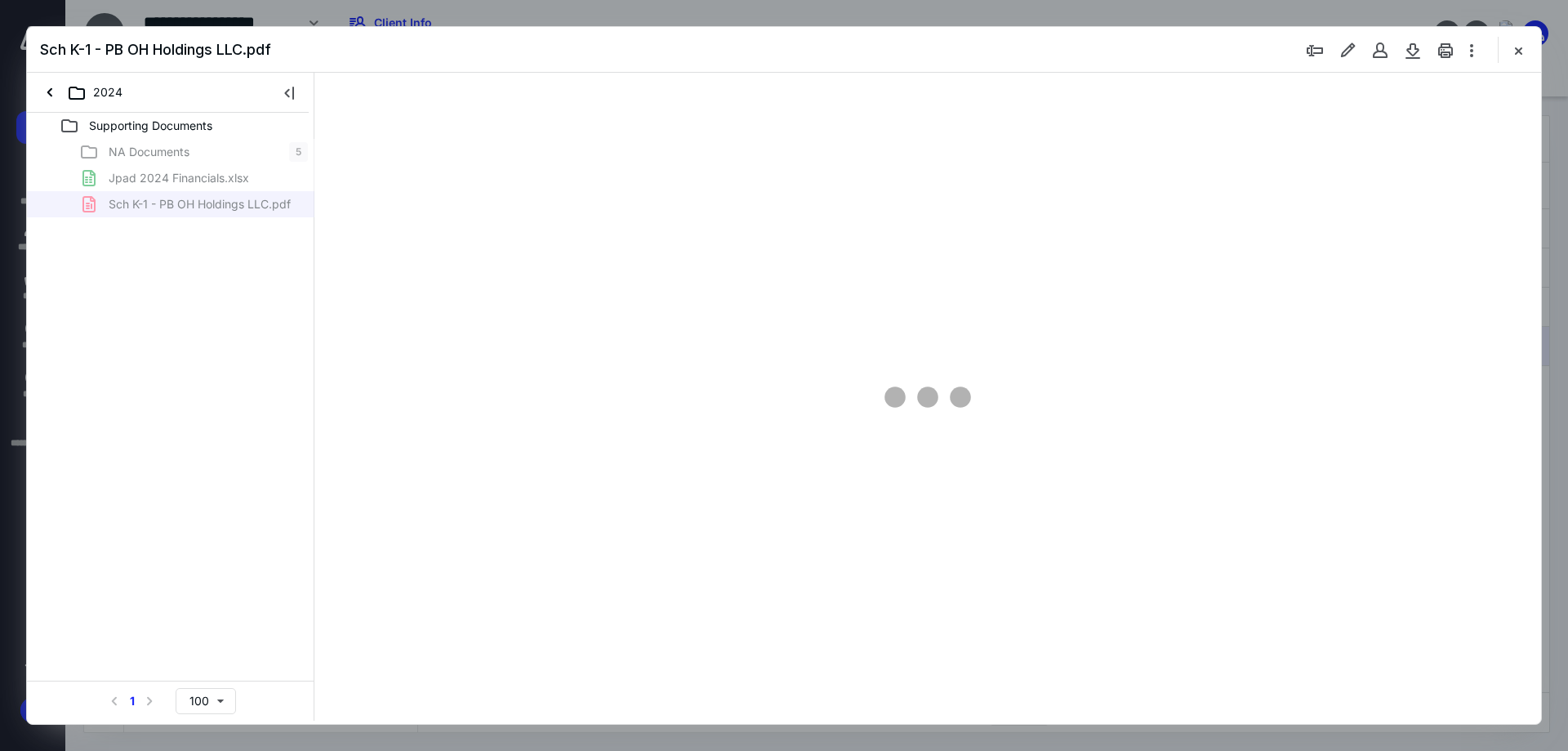scroll, scrollTop: 0, scrollLeft: 0, axis: both 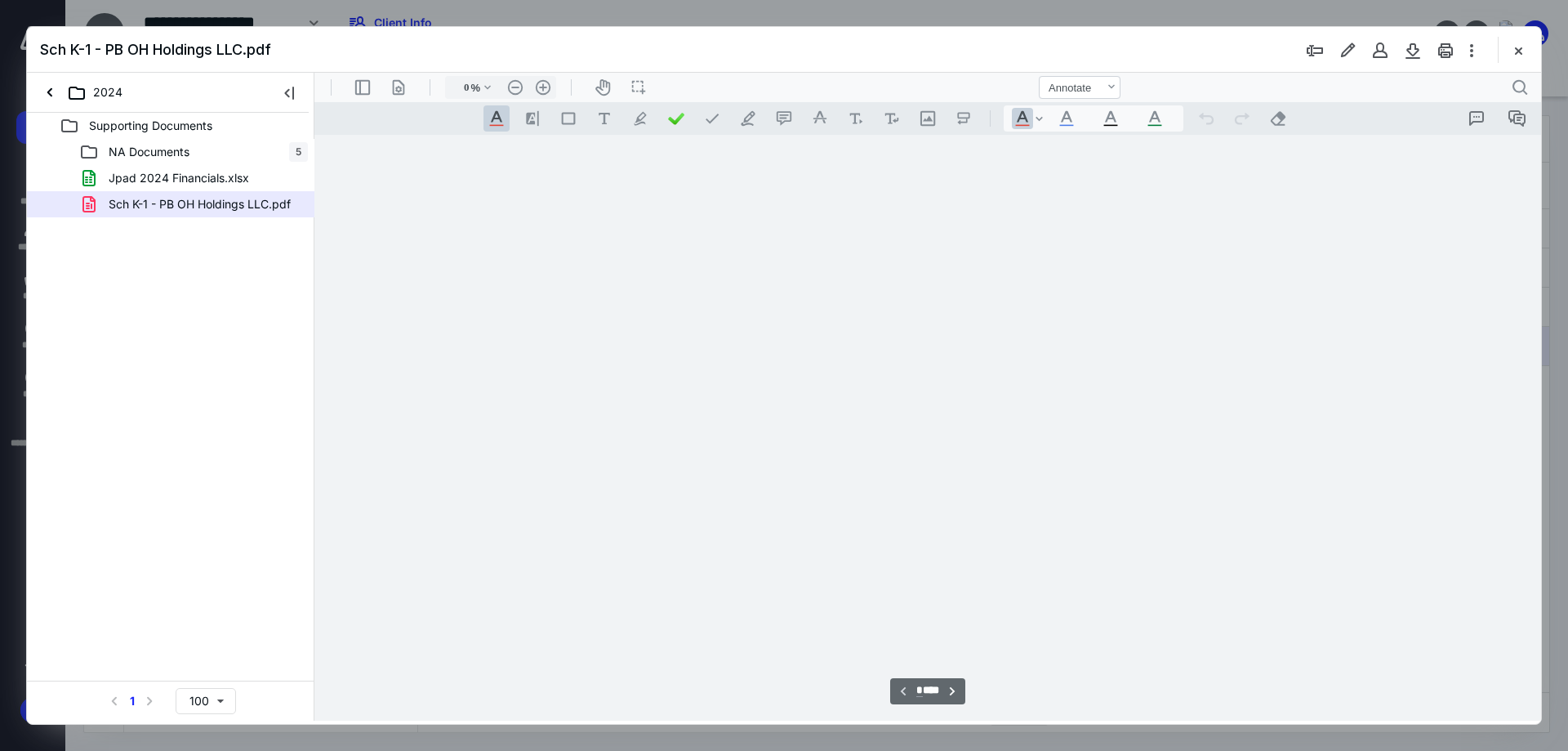 type on "228" 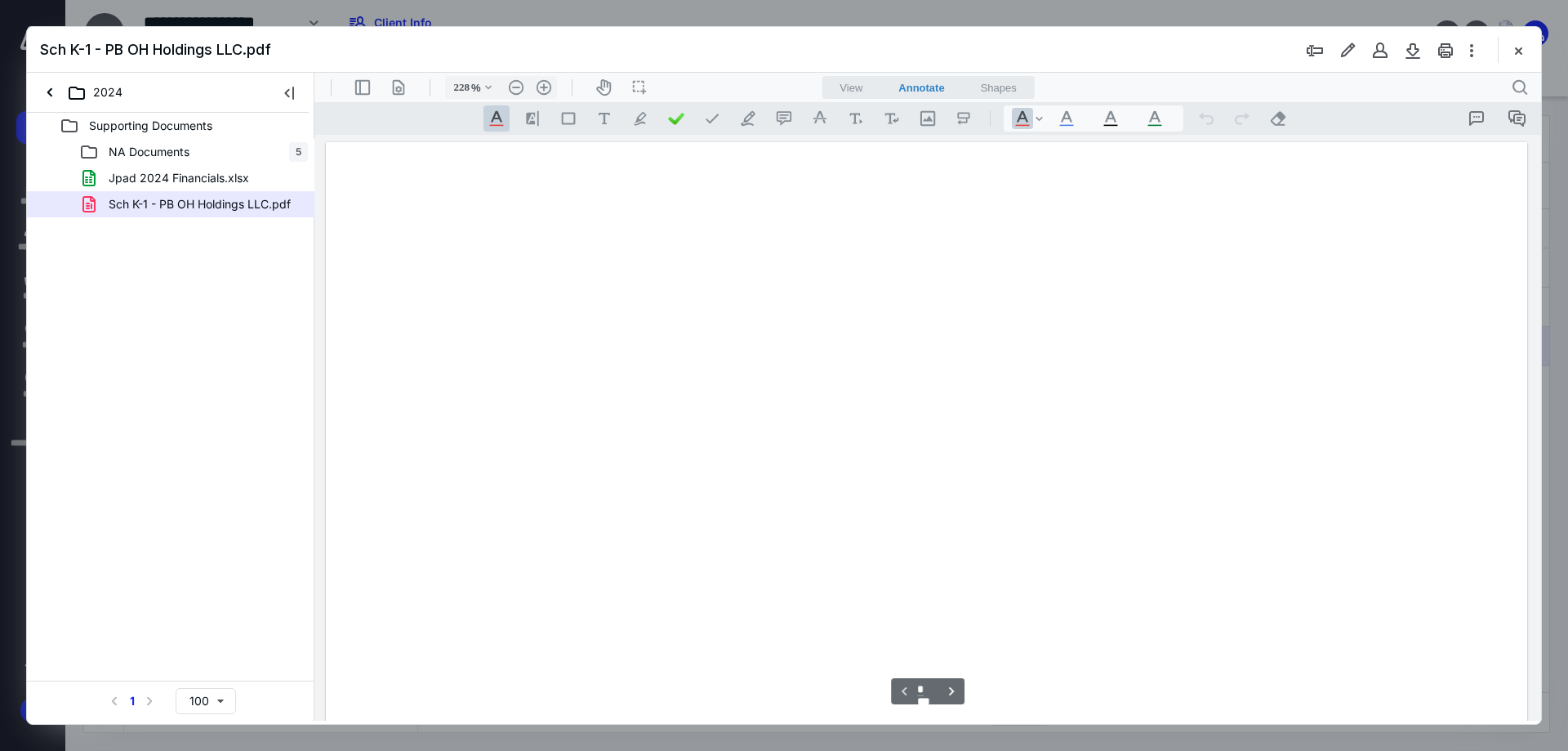 scroll, scrollTop: 69, scrollLeft: 0, axis: vertical 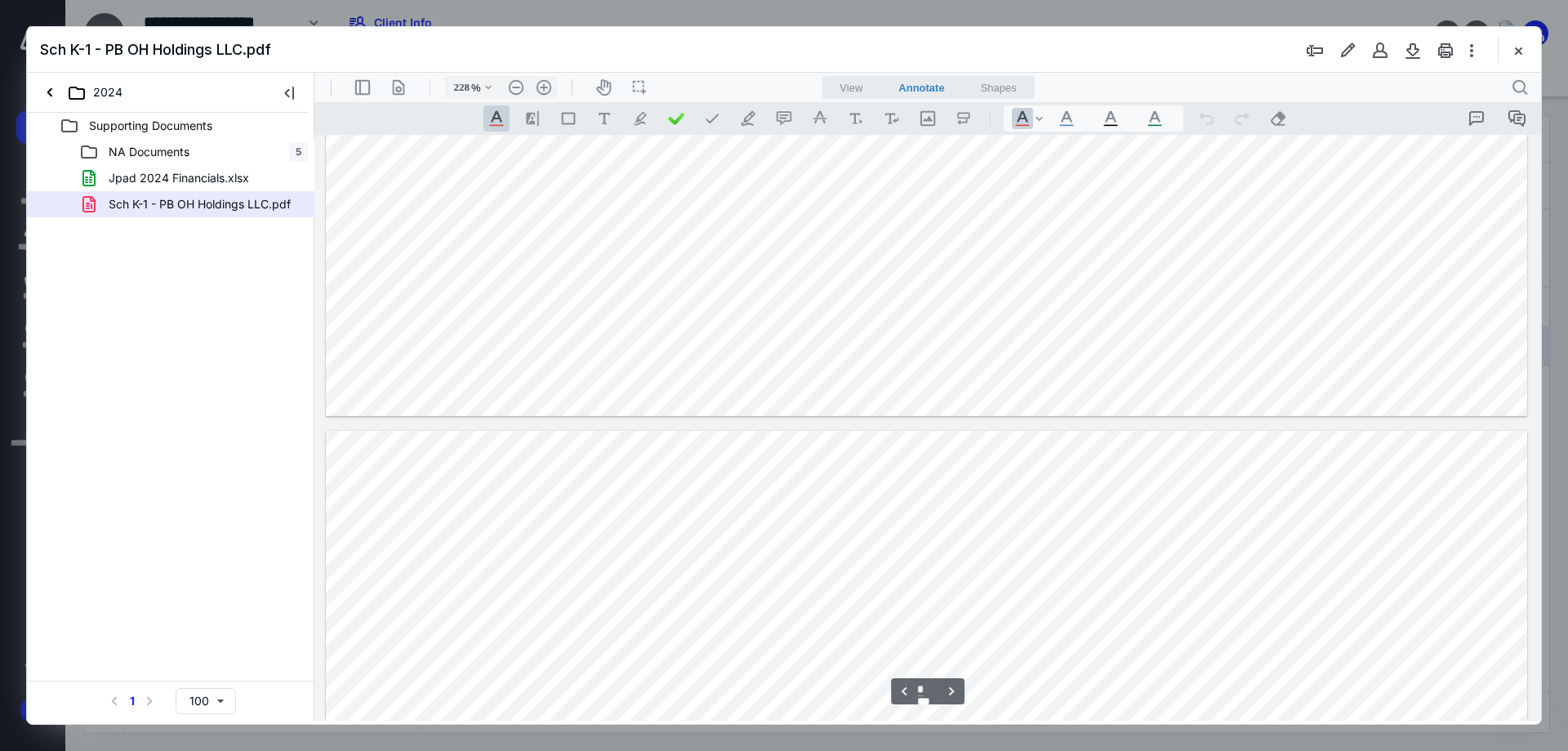 type on "*" 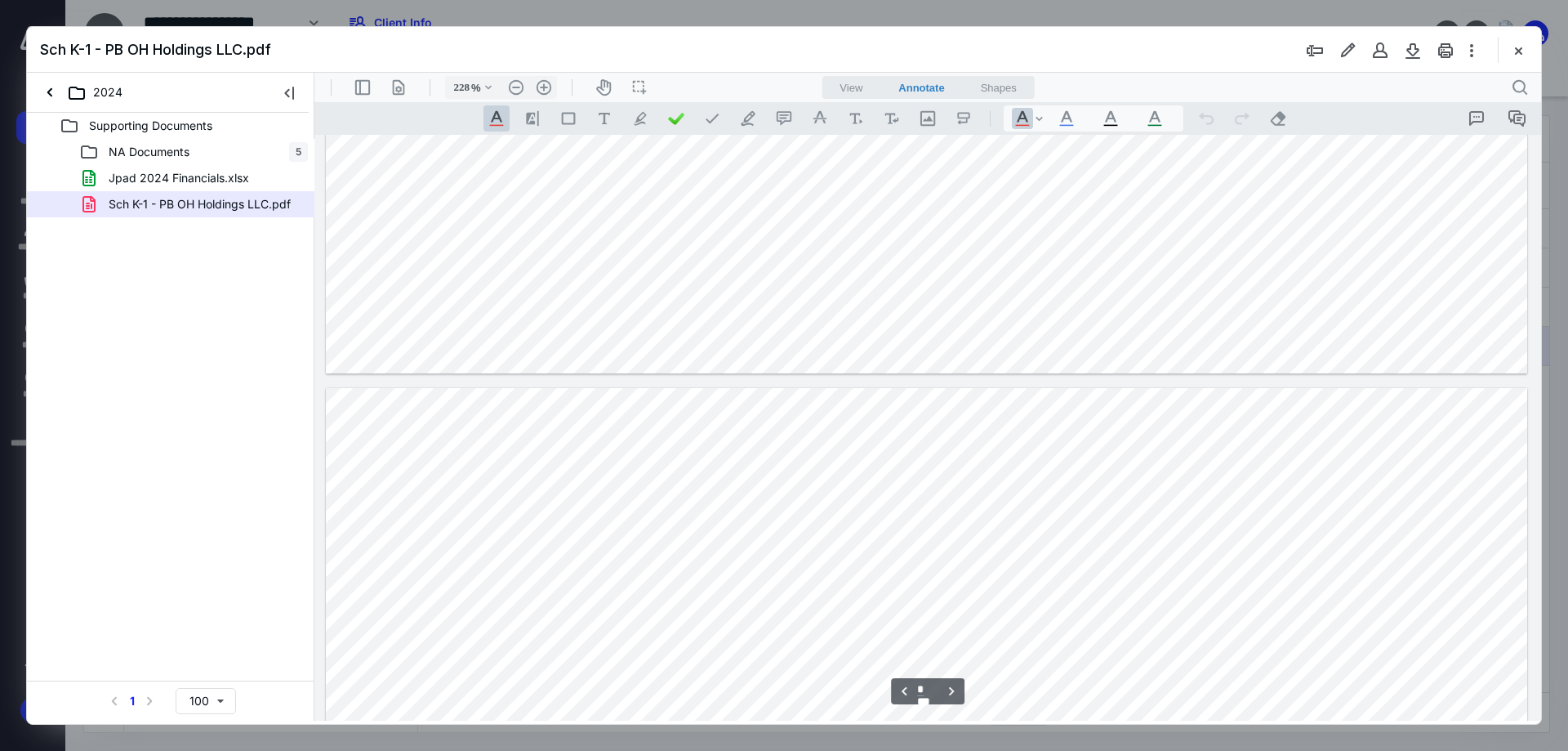 scroll, scrollTop: 3257, scrollLeft: 0, axis: vertical 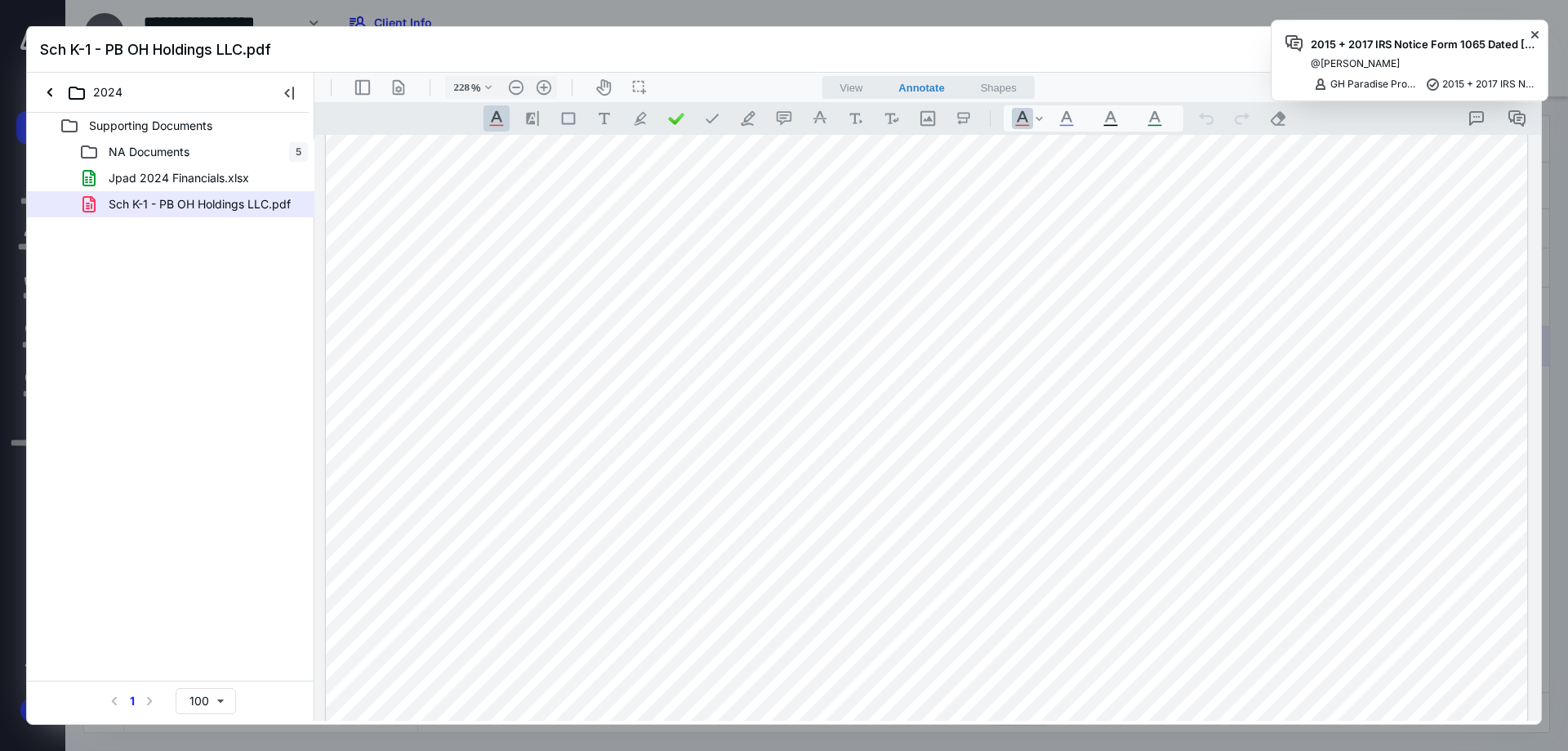 click on "@William Hamilton" at bounding box center [1355, 63] 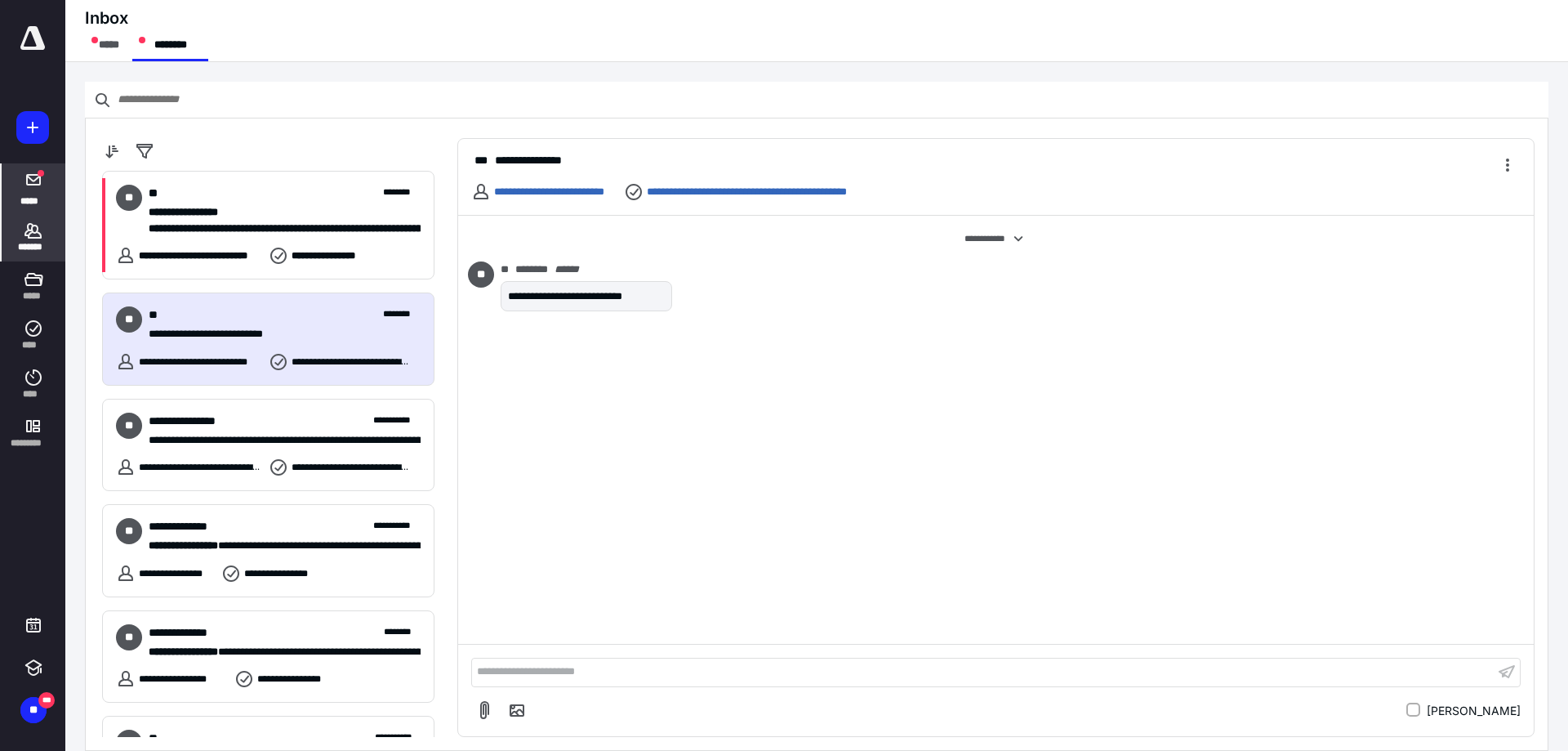 click on "*******" at bounding box center (33, 237) 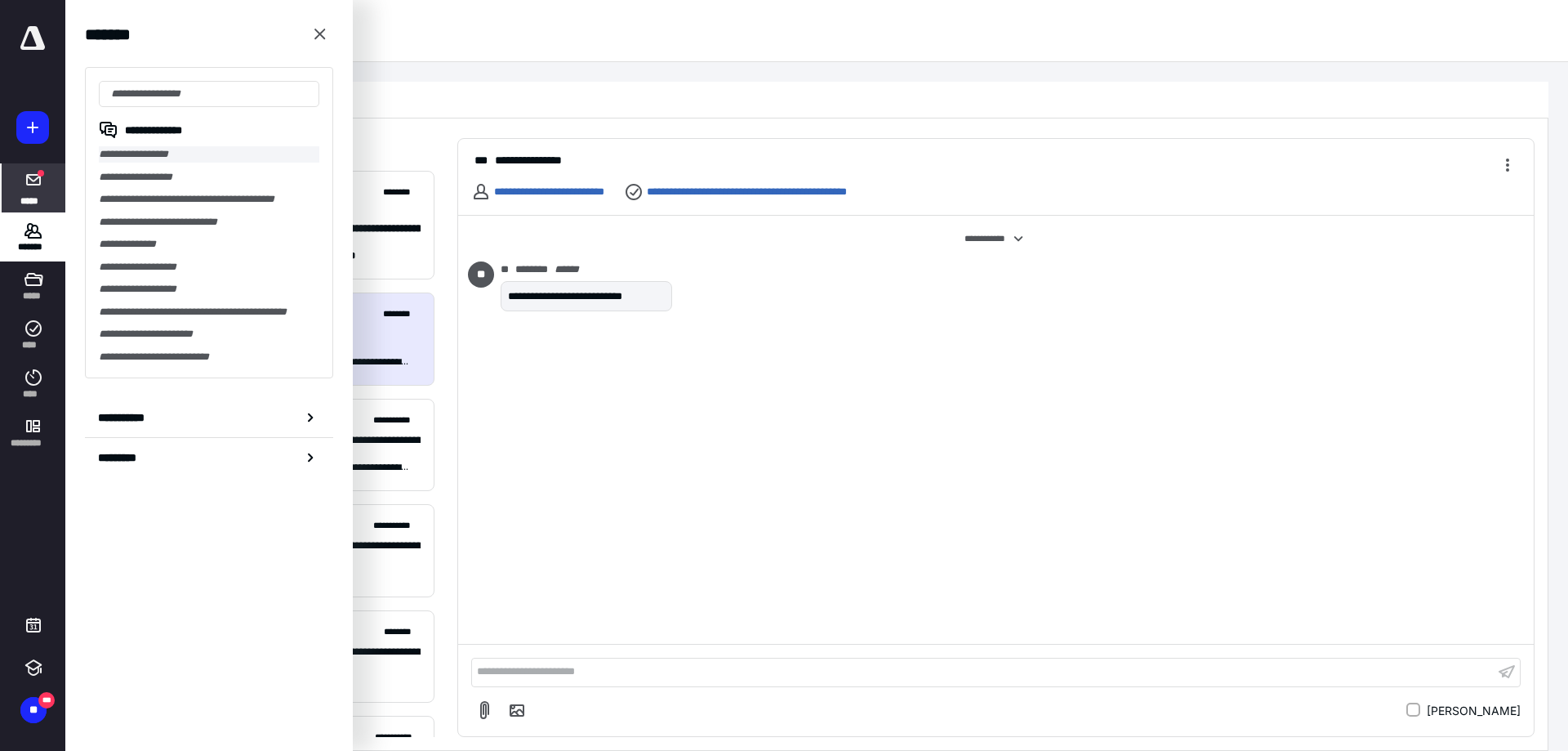 click on "**********" at bounding box center (209, 154) 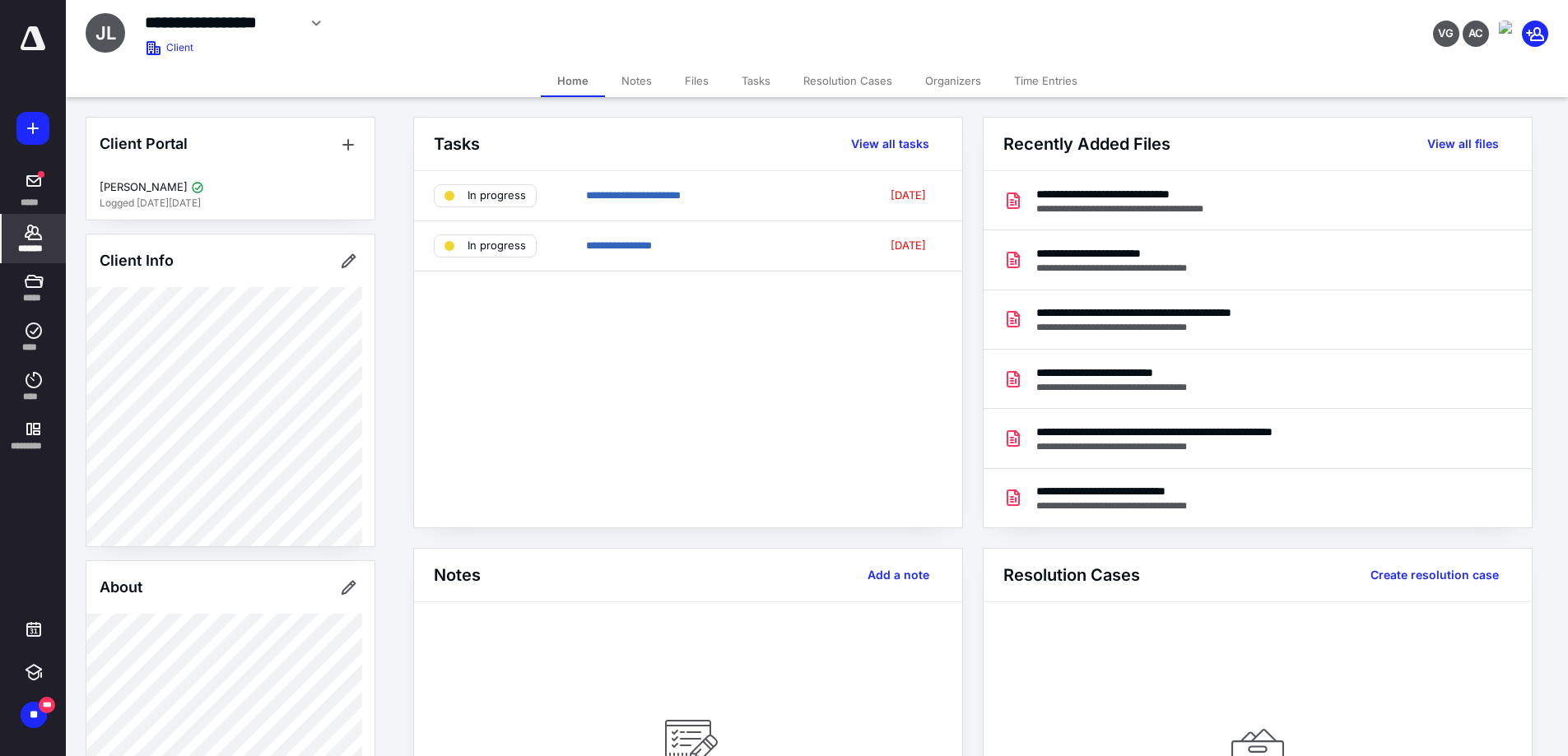 click on "Files" at bounding box center (696, 81) 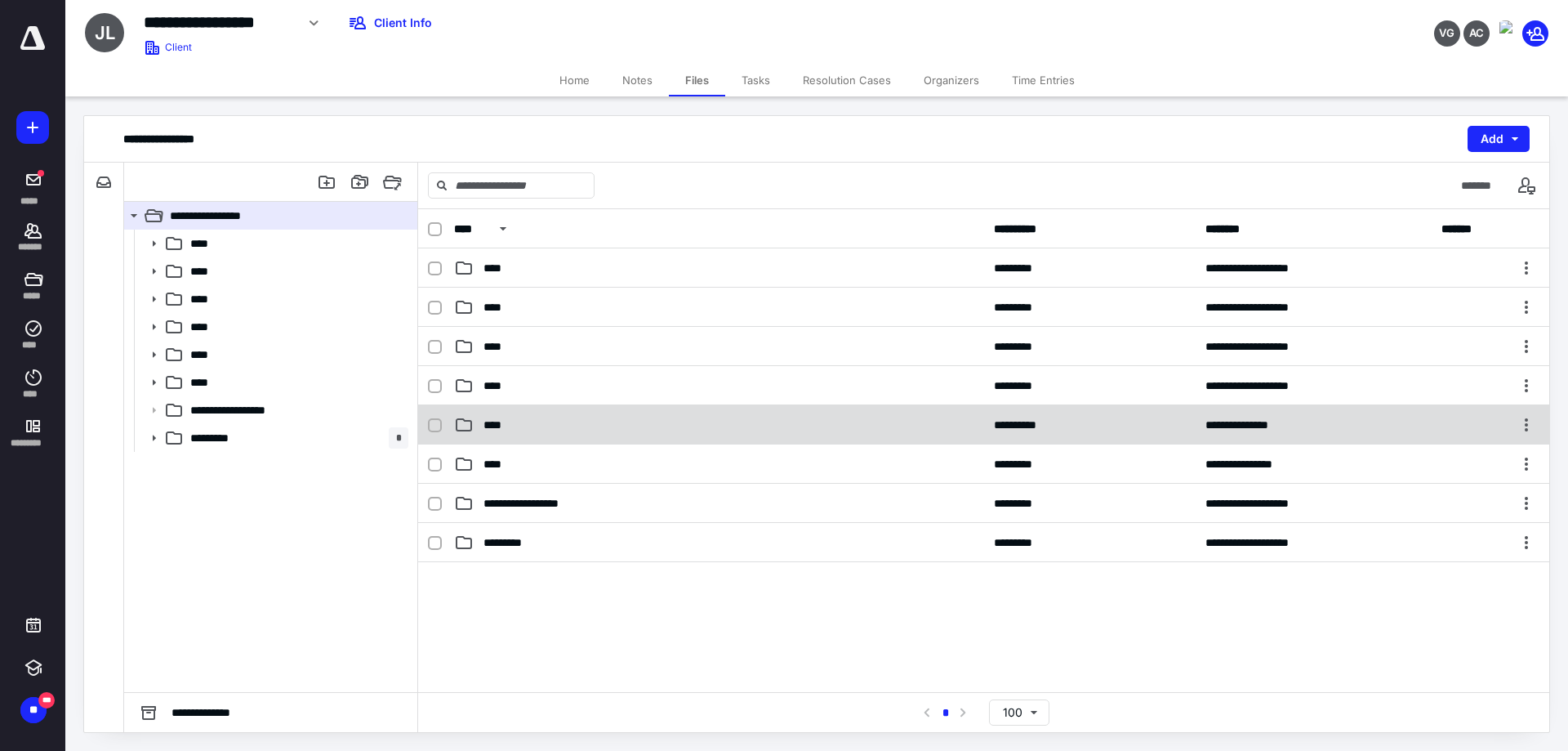 click on "****" at bounding box center [497, 425] 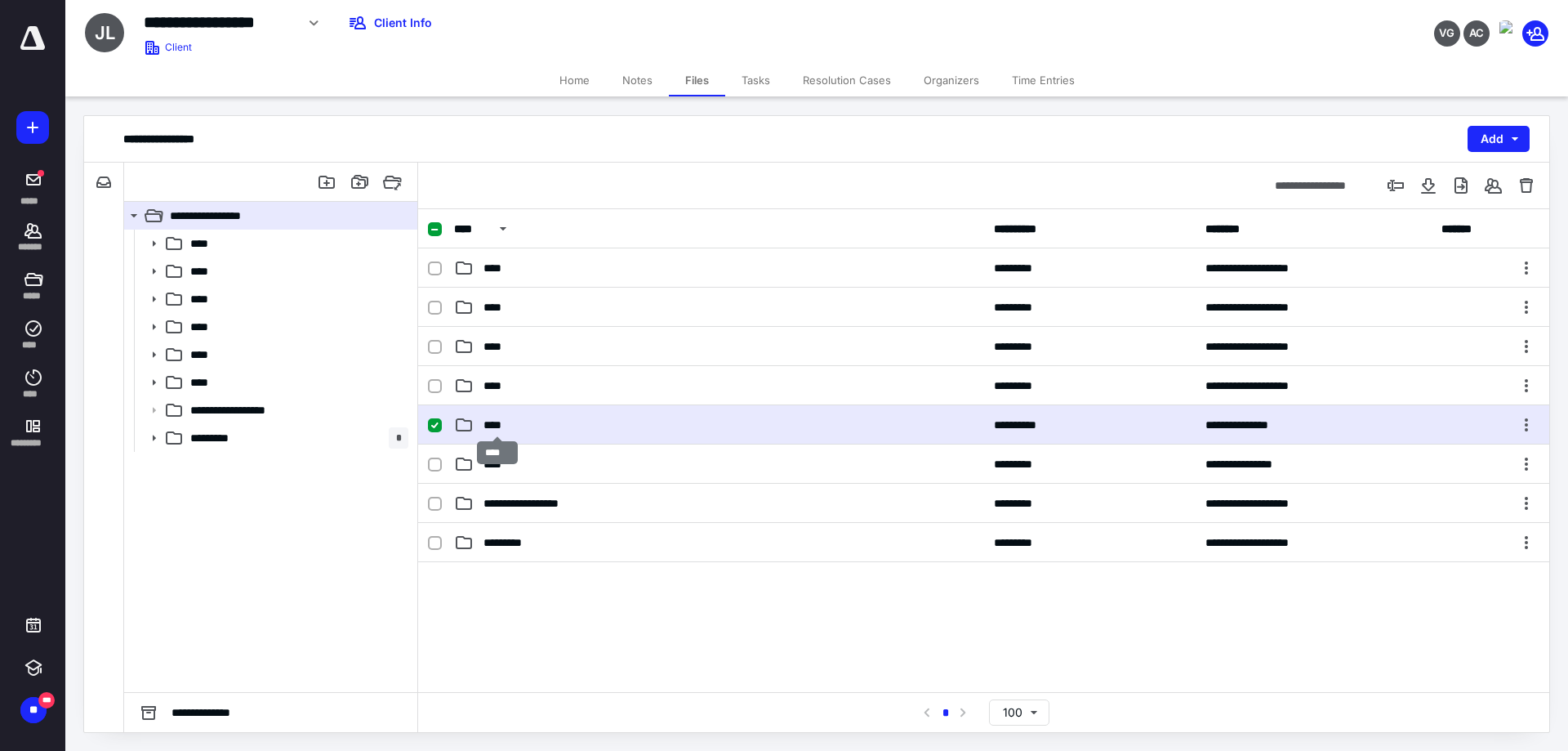 click on "****" at bounding box center (497, 425) 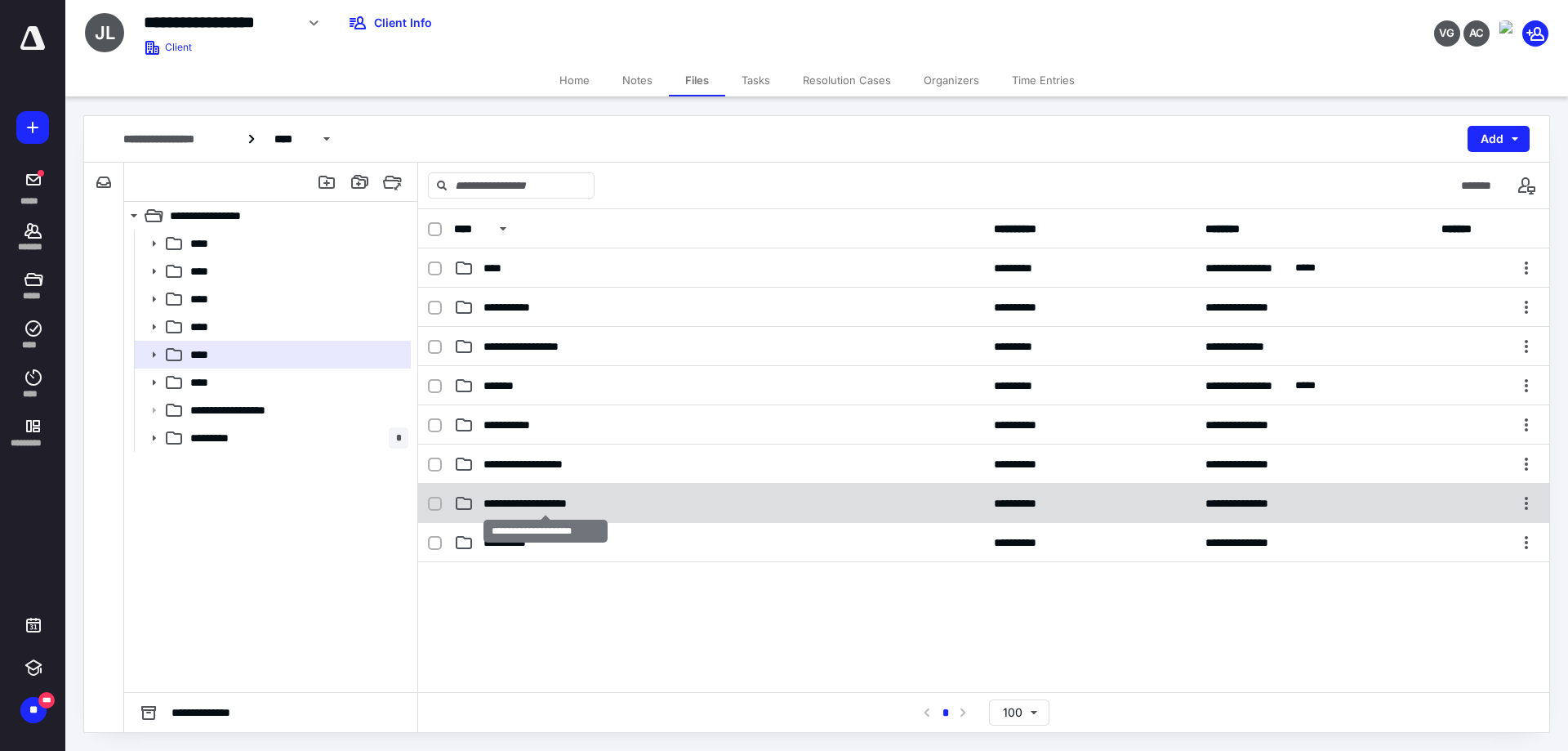 click on "**********" at bounding box center (546, 503) 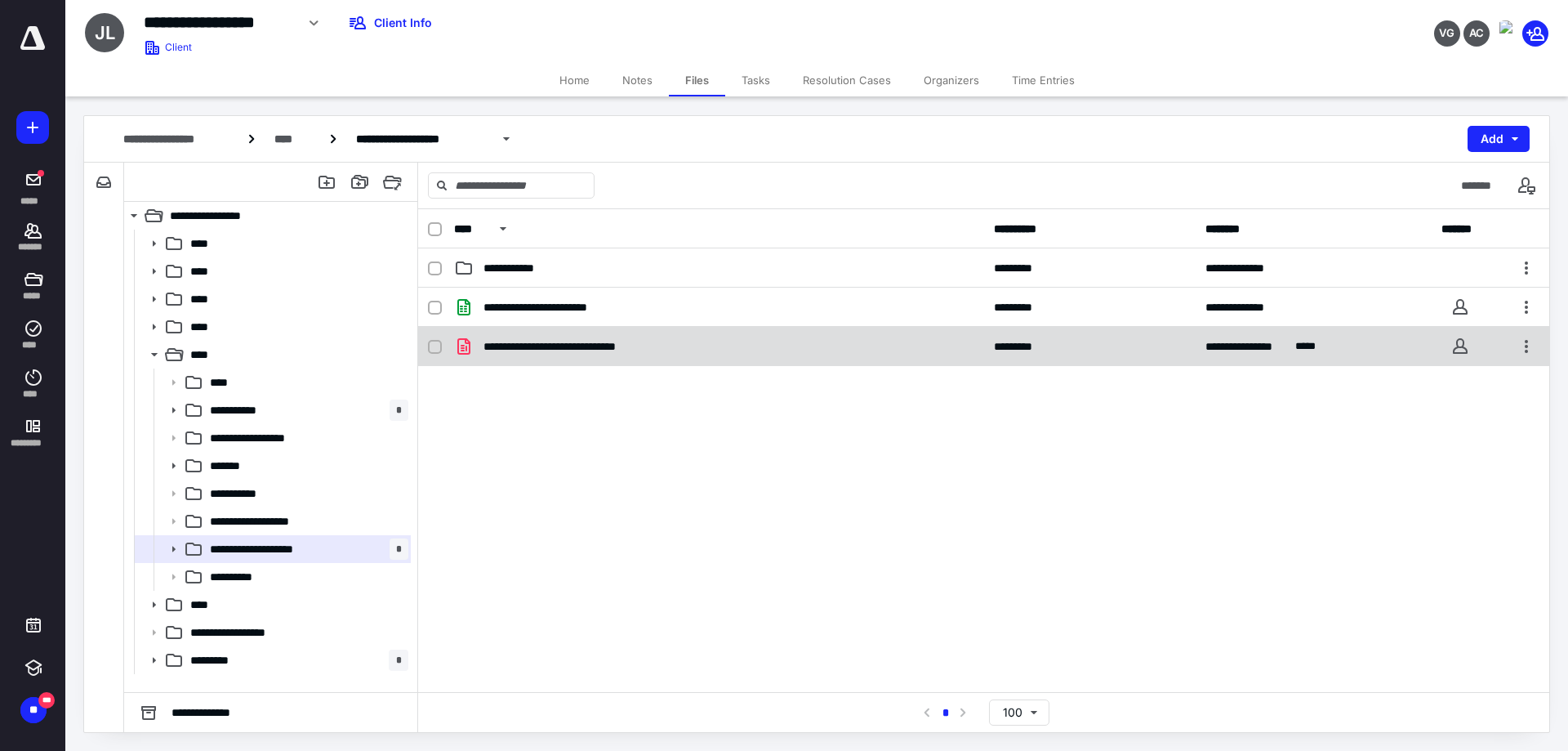 click on "**********" at bounding box center (983, 346) 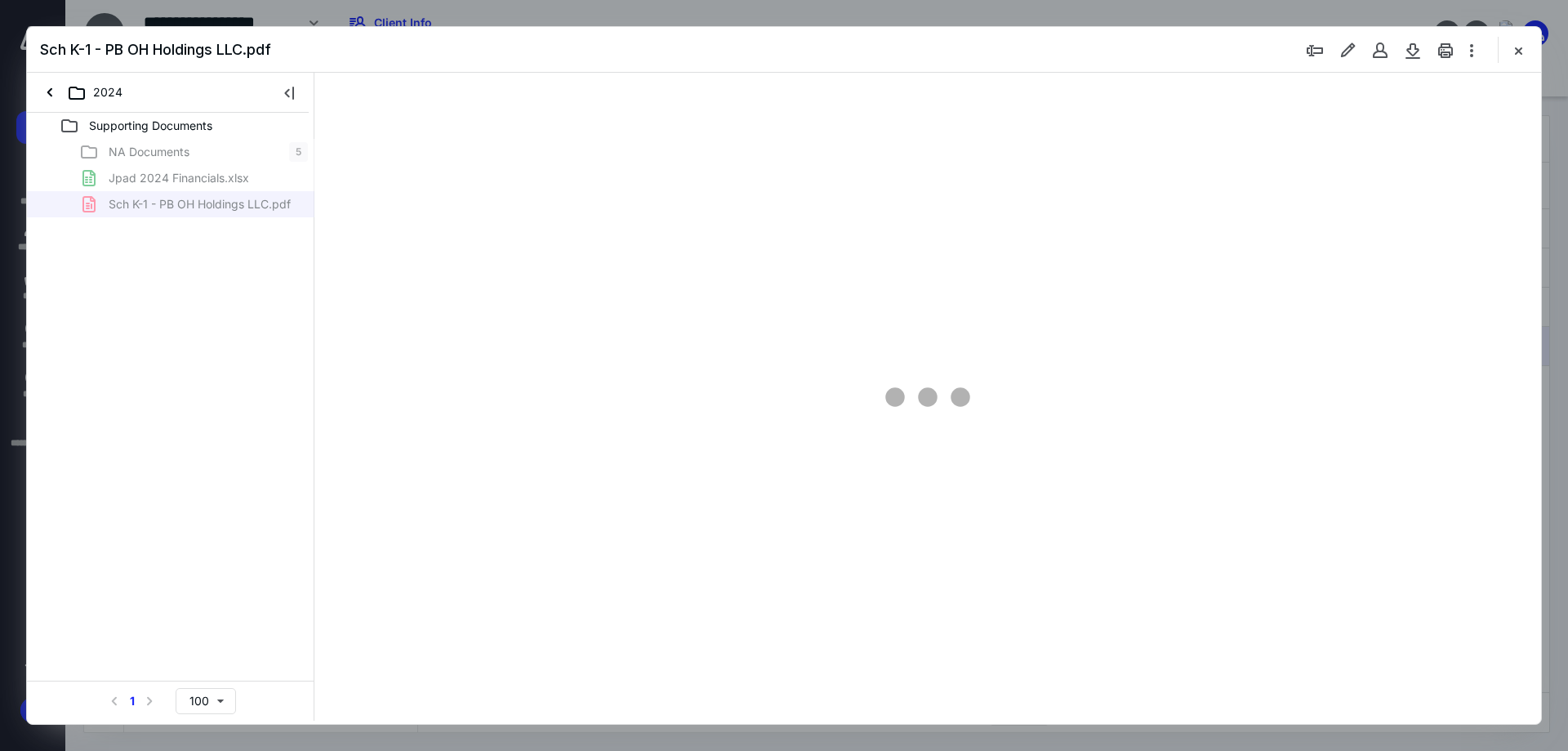 scroll, scrollTop: 0, scrollLeft: 0, axis: both 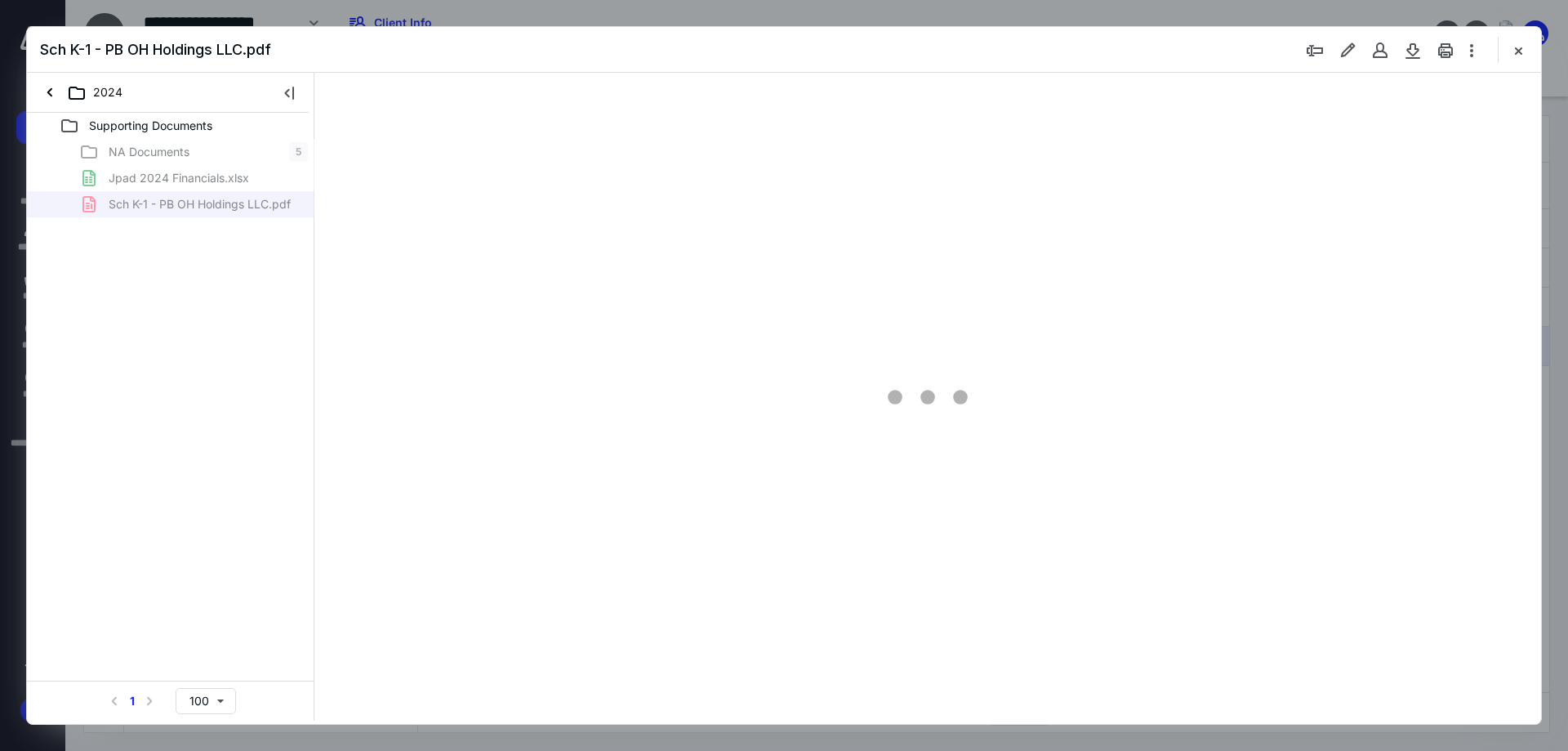 type on "228" 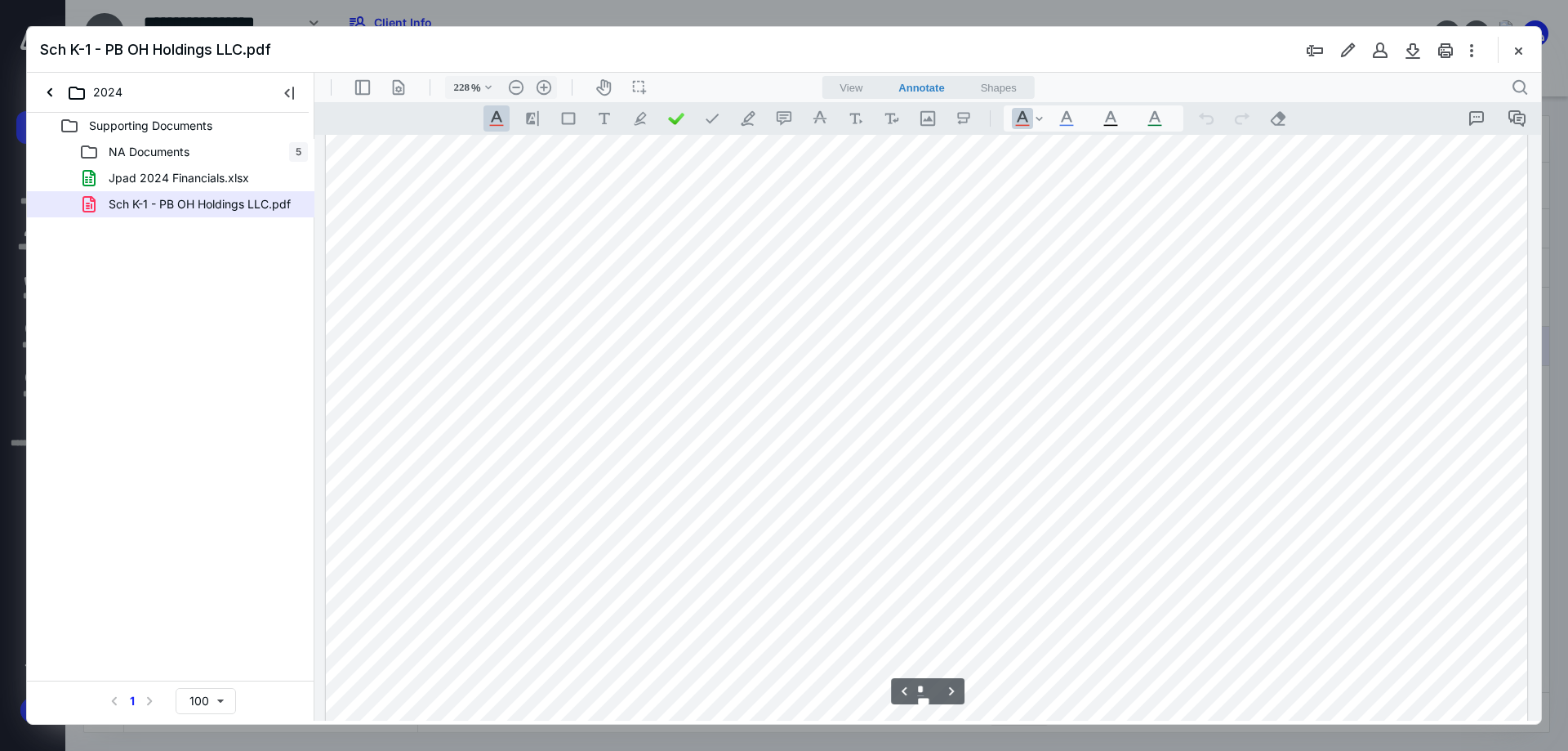 scroll, scrollTop: 6619, scrollLeft: 0, axis: vertical 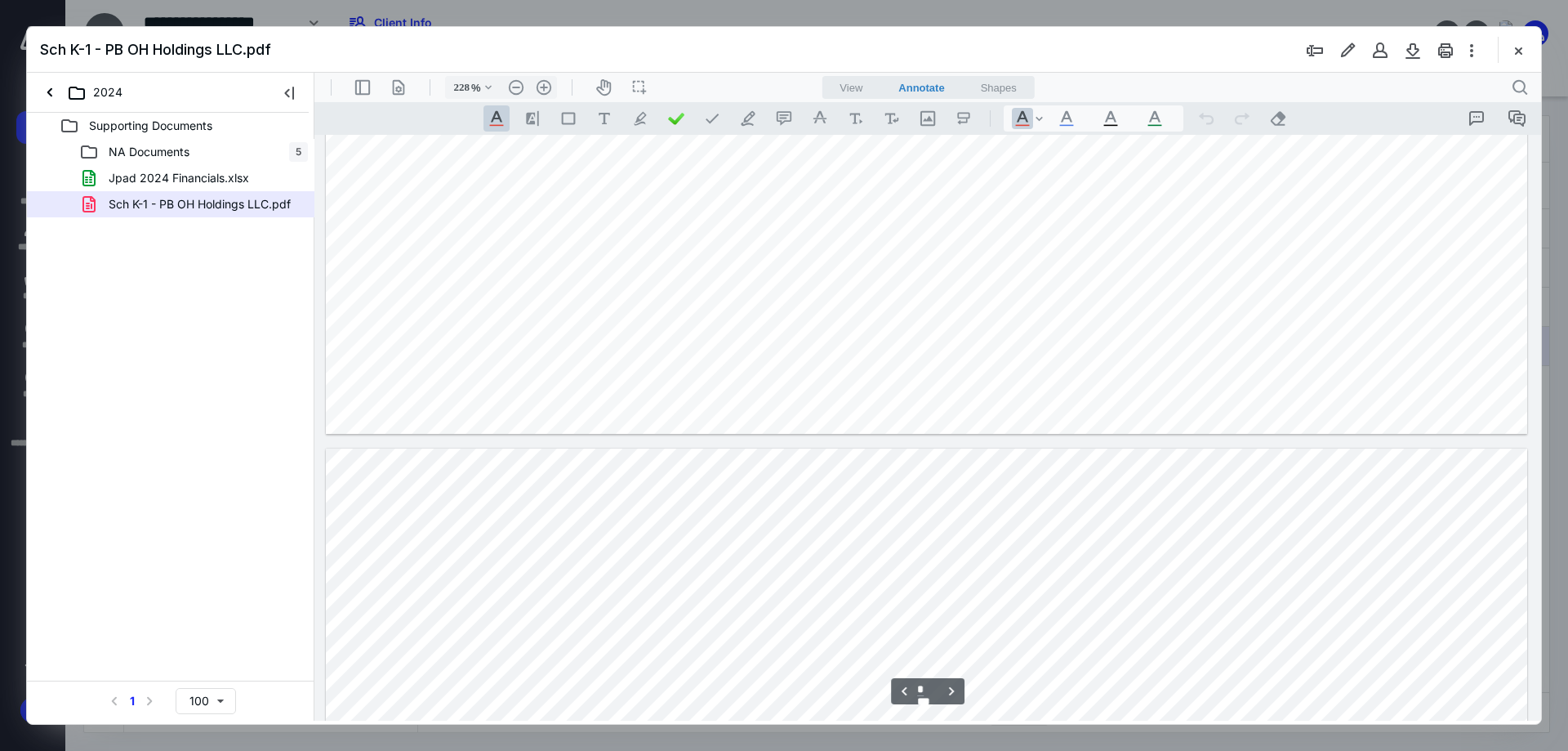 type on "*" 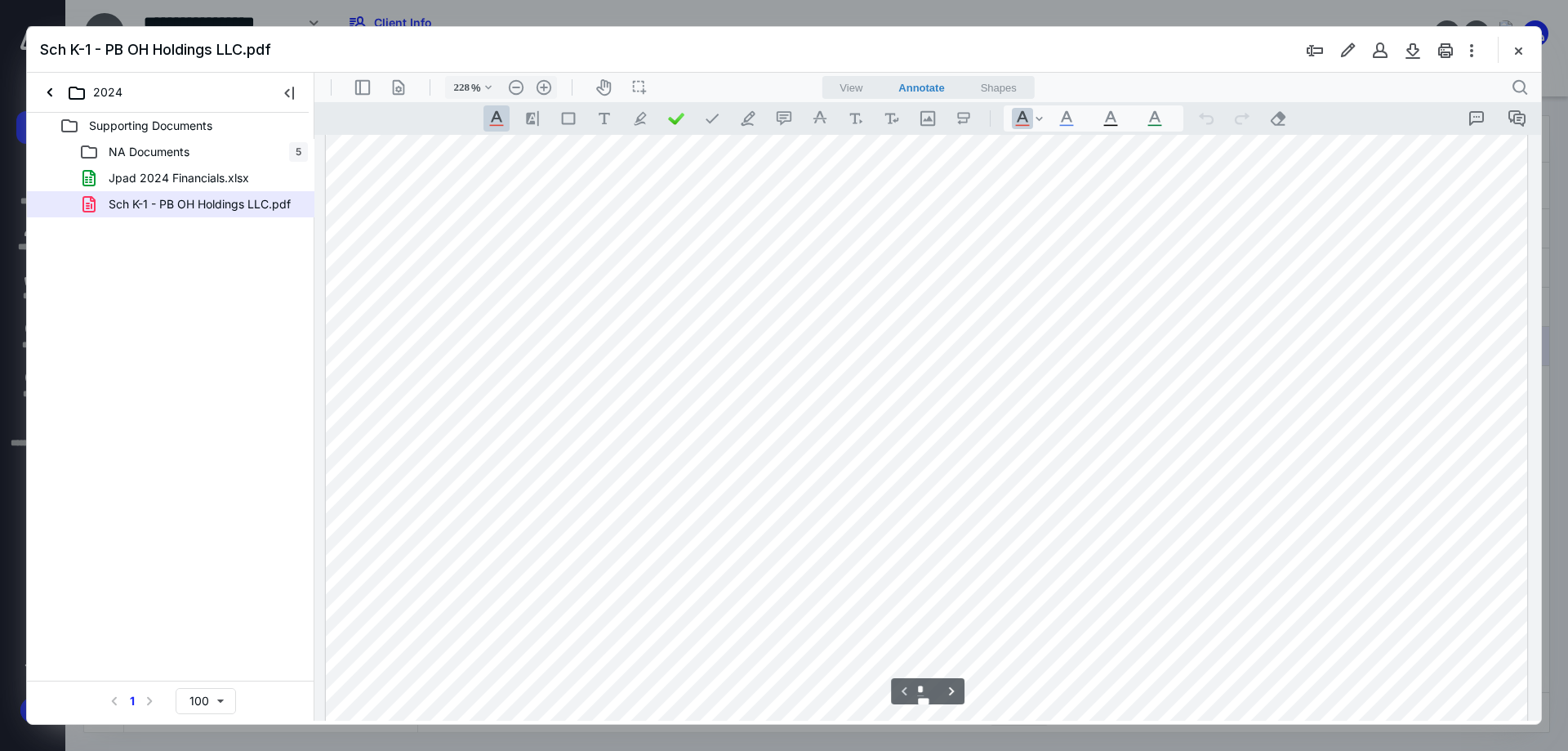 scroll, scrollTop: 817, scrollLeft: 0, axis: vertical 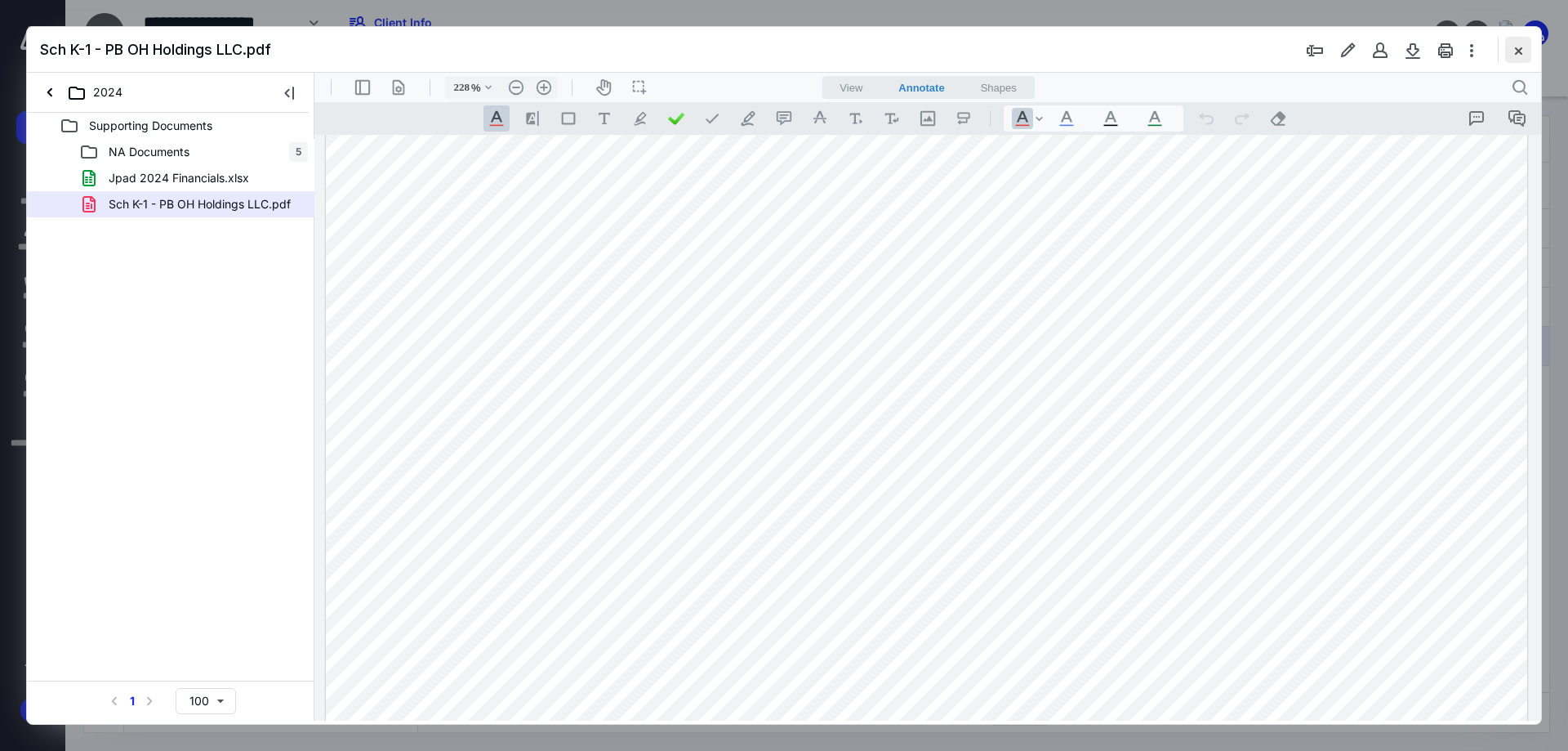 click at bounding box center (1518, 50) 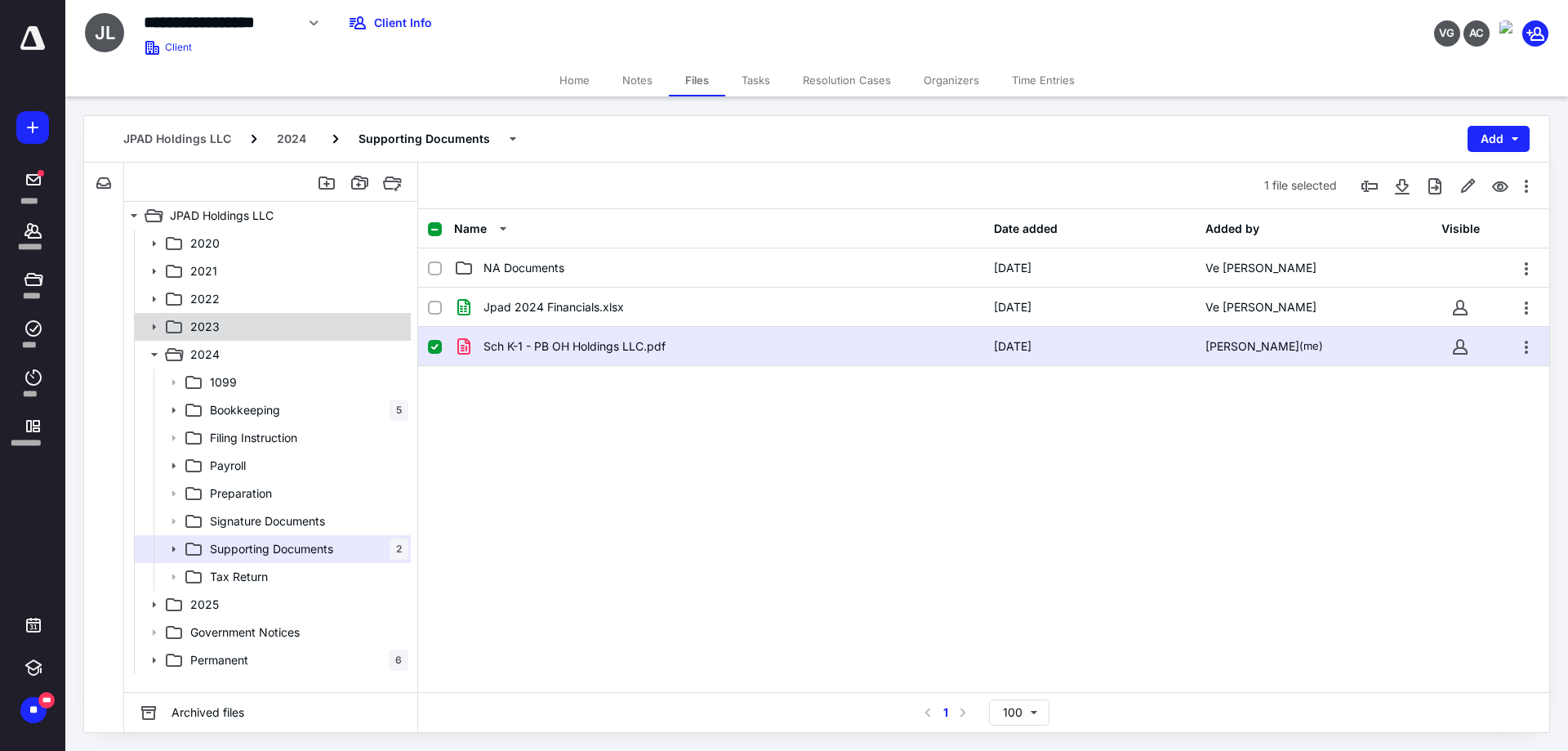 click on "2023" at bounding box center (296, 327) 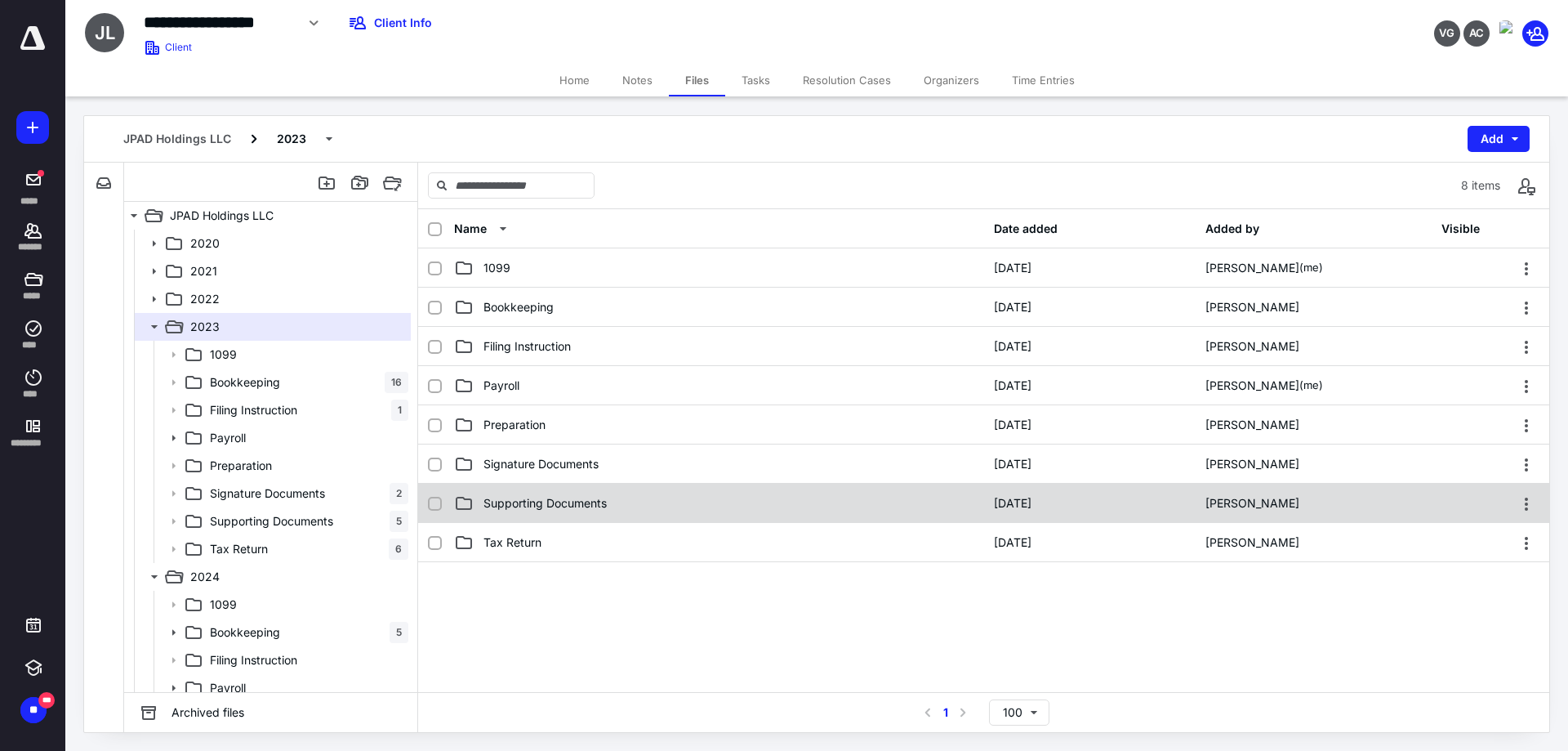 click on "Supporting Documents" at bounding box center (545, 503) 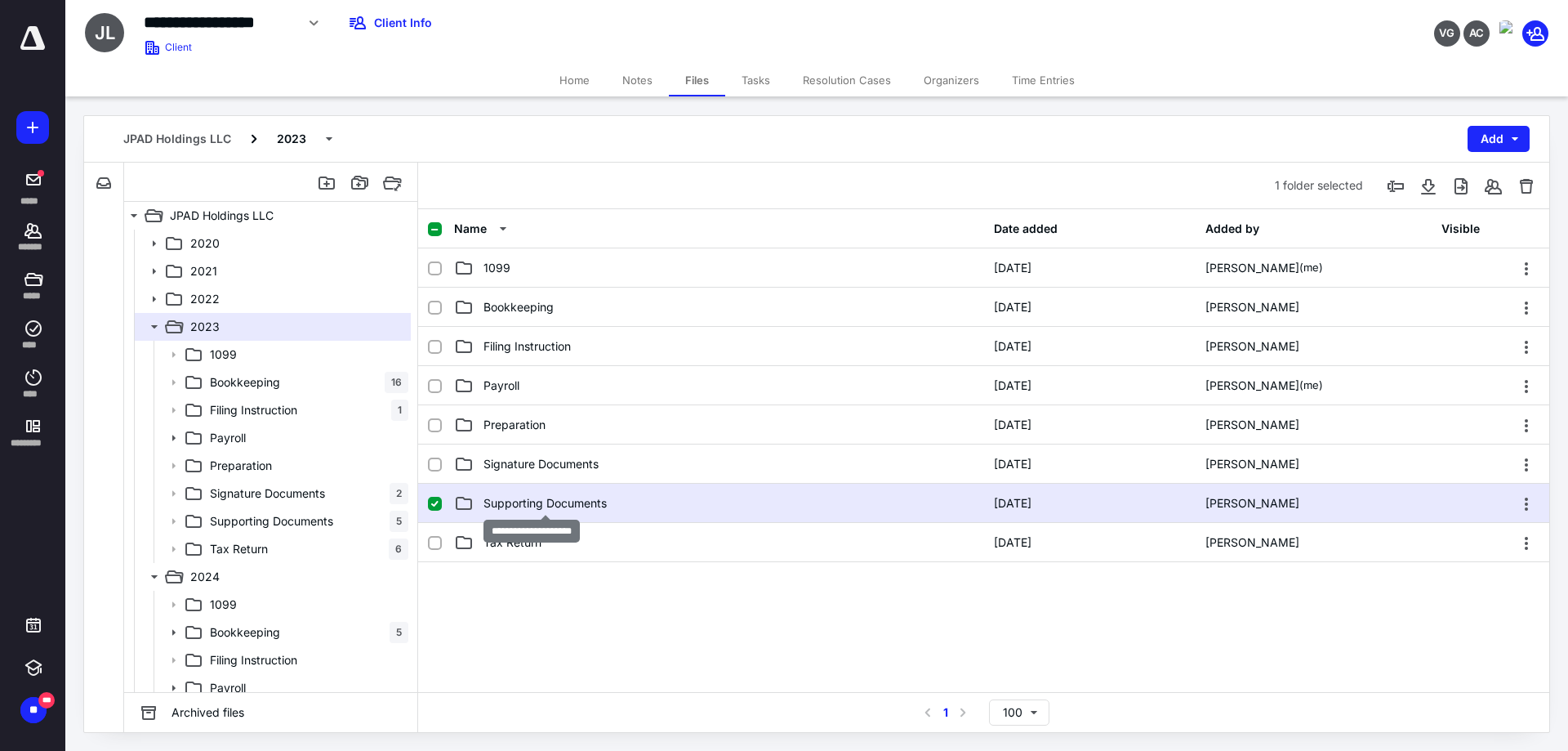 checkbox on "true" 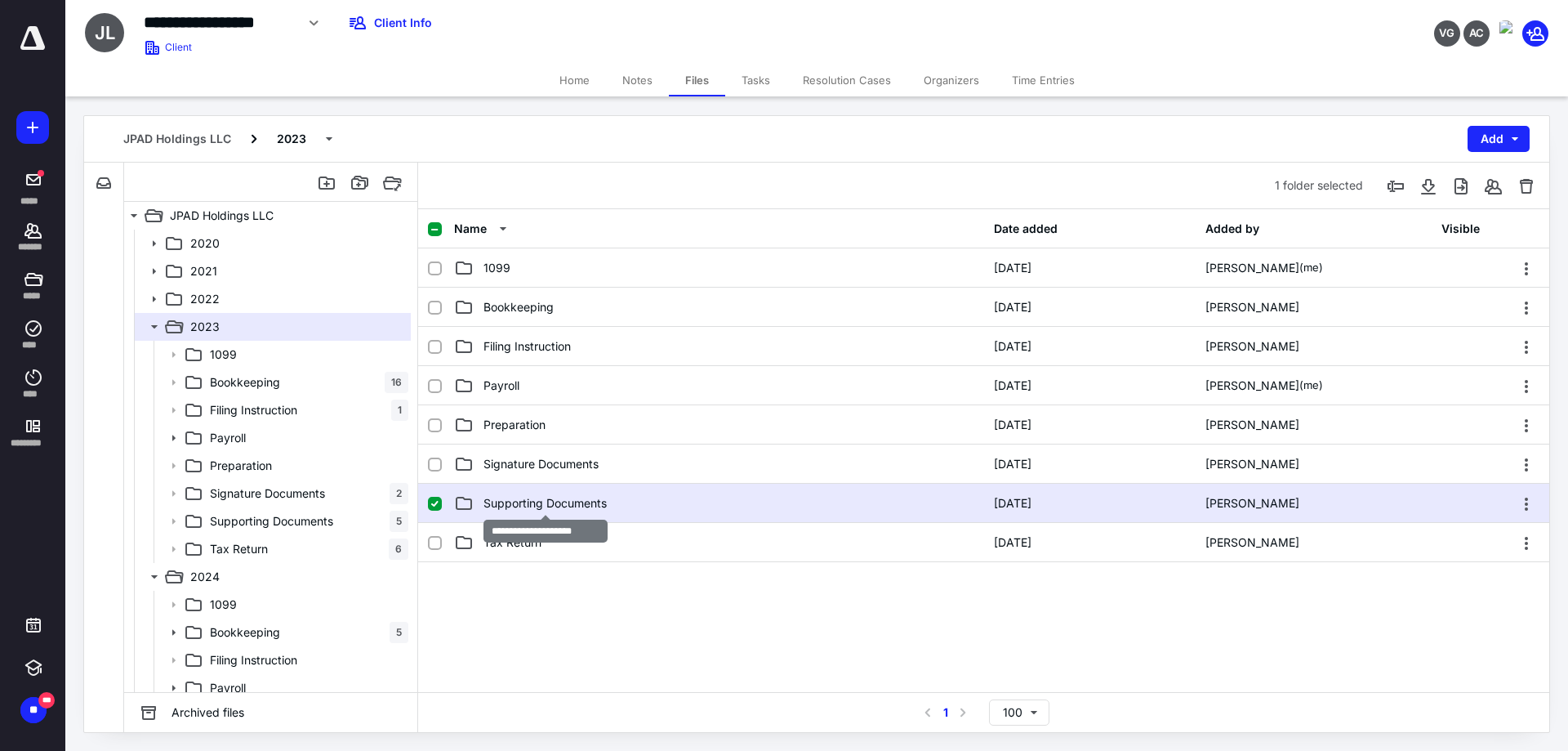 click on "Supporting Documents" at bounding box center [545, 503] 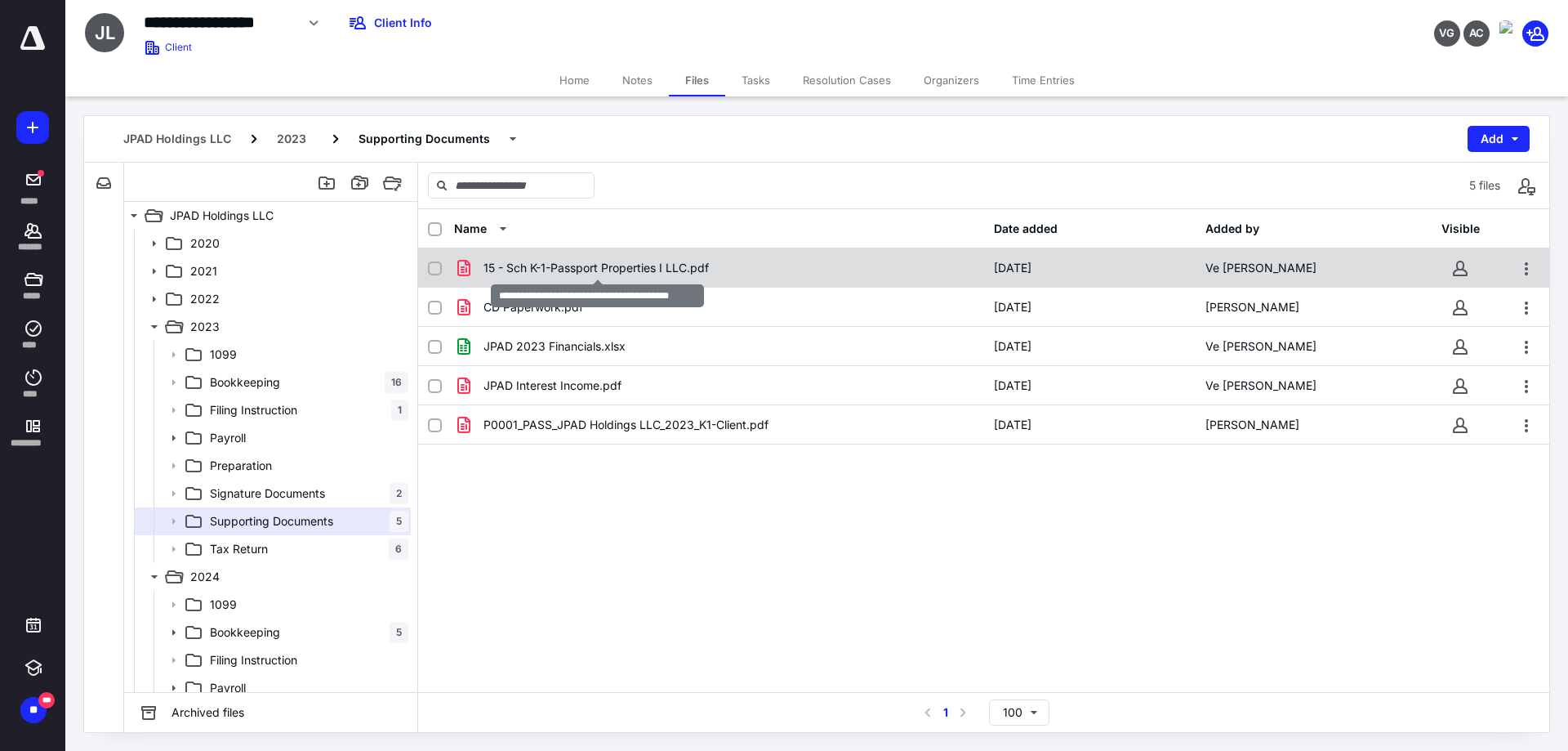 click on "15 - Sch K-1-Passport Properties I LLC.pdf" at bounding box center (596, 268) 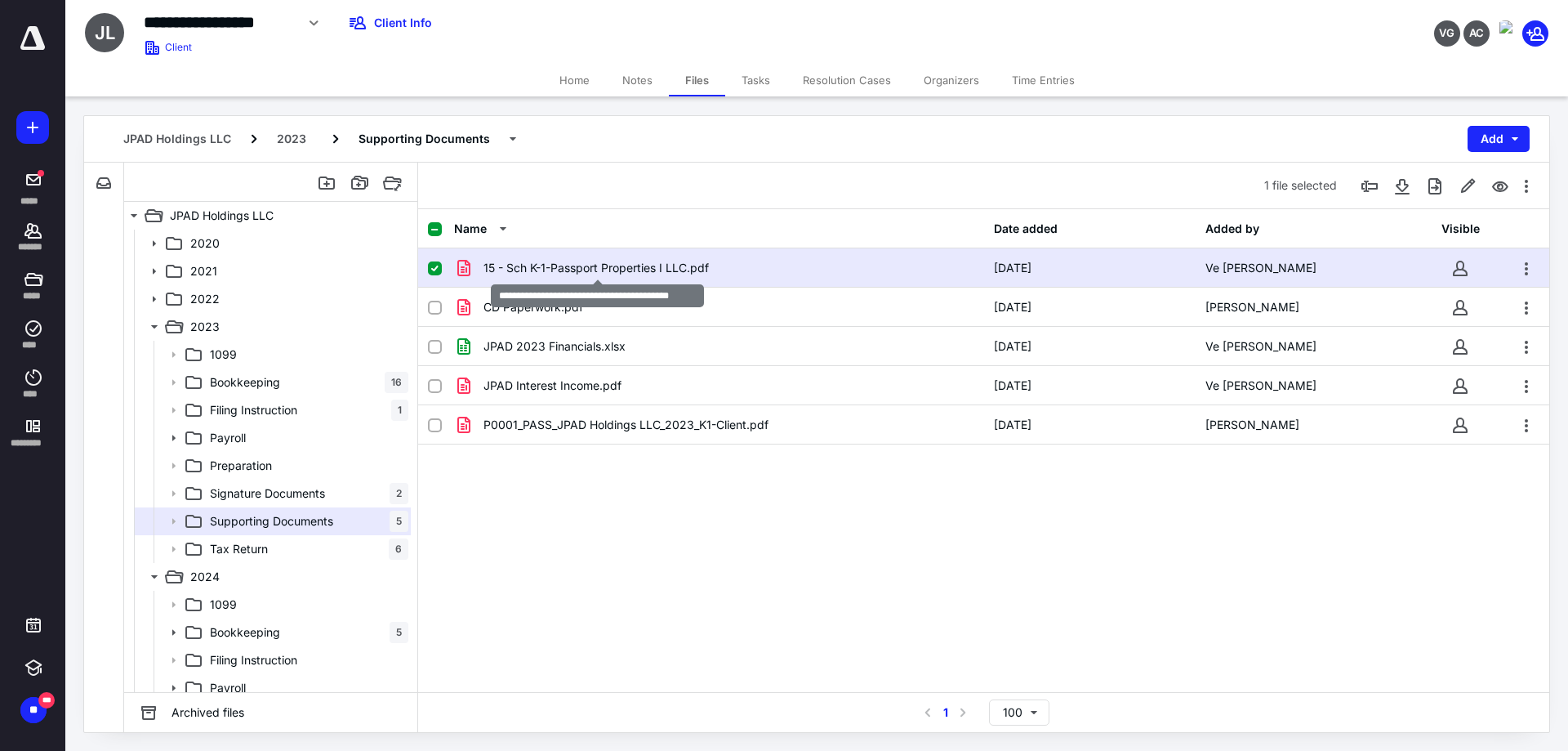 click on "15 - Sch K-1-Passport Properties I LLC.pdf" at bounding box center (596, 268) 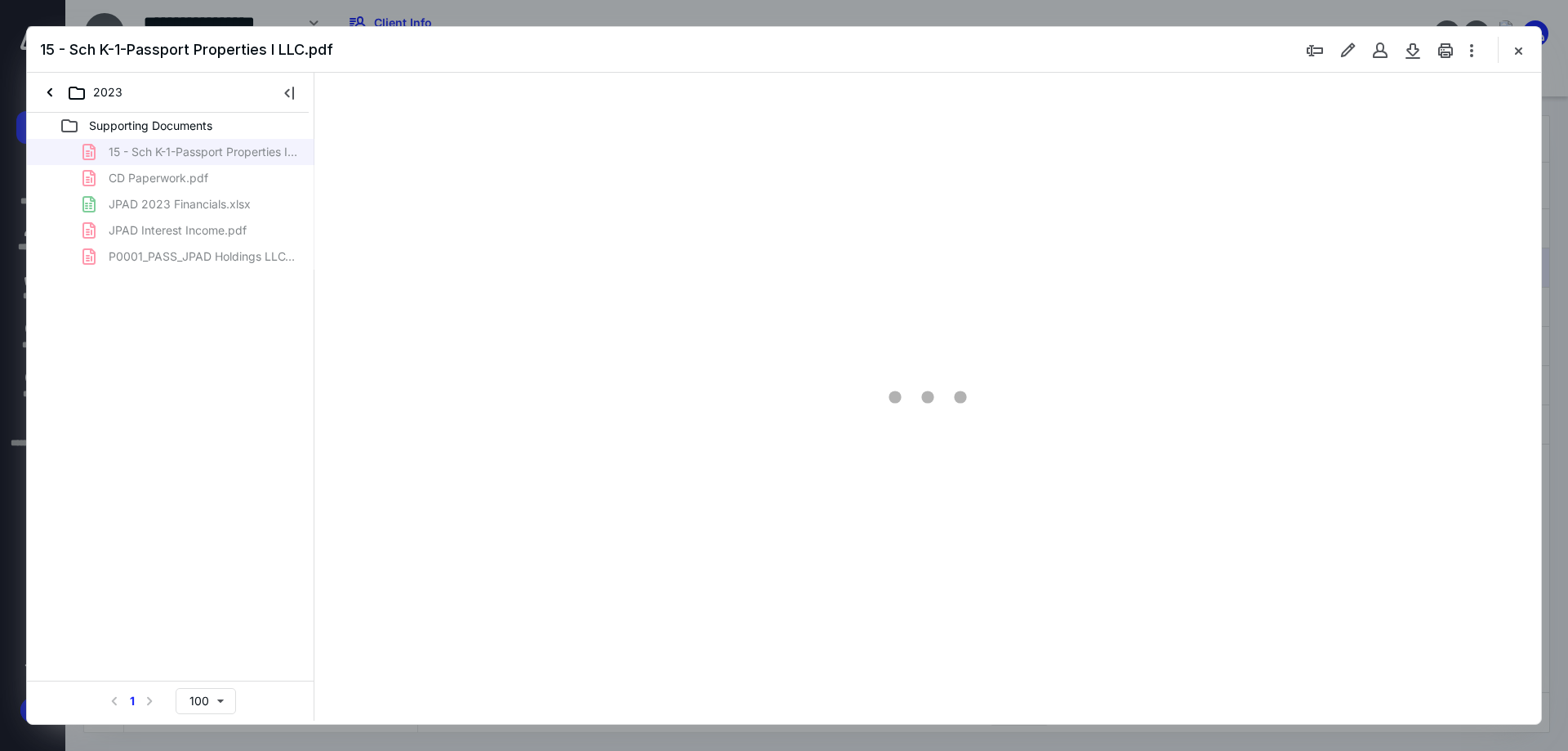 scroll, scrollTop: 0, scrollLeft: 0, axis: both 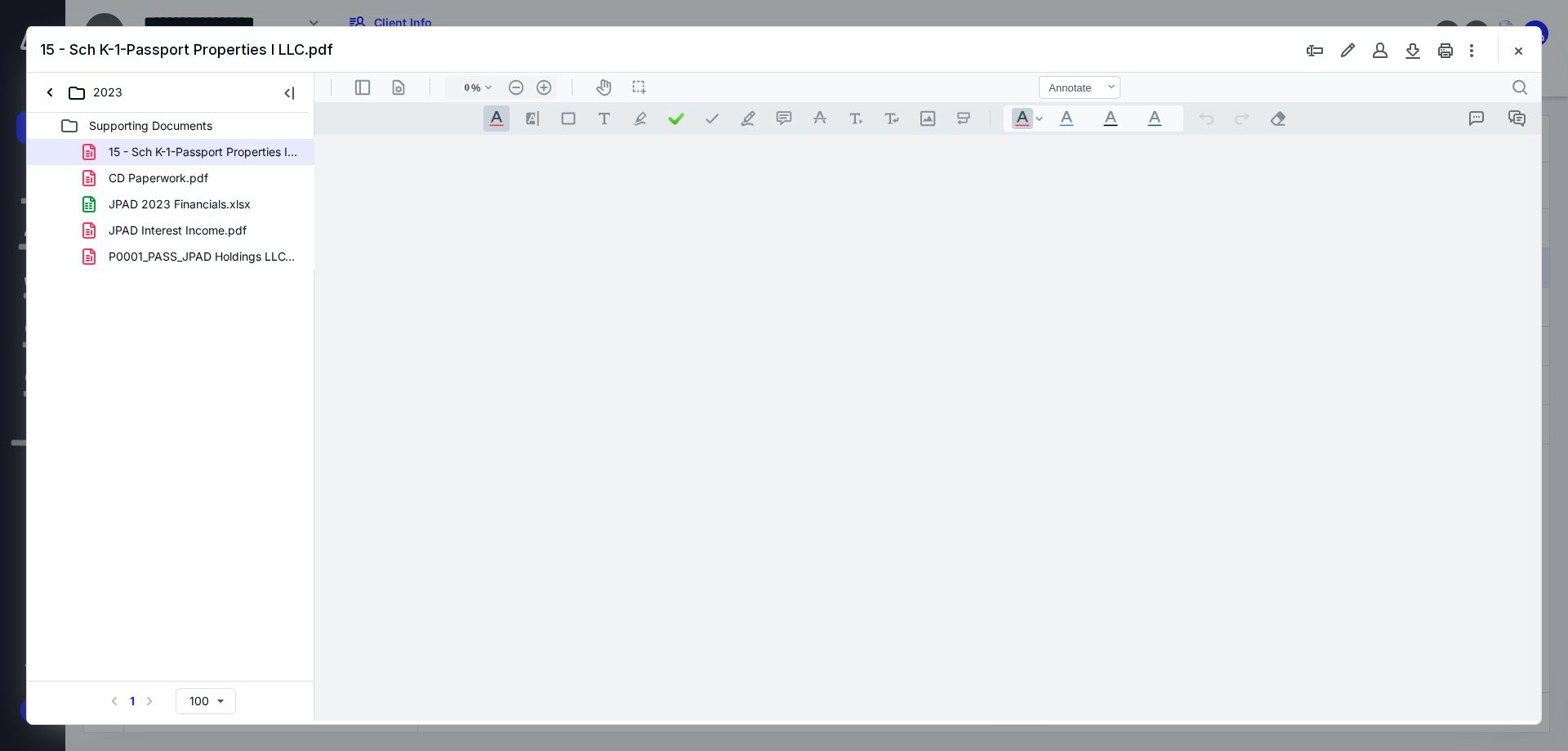 type on "241" 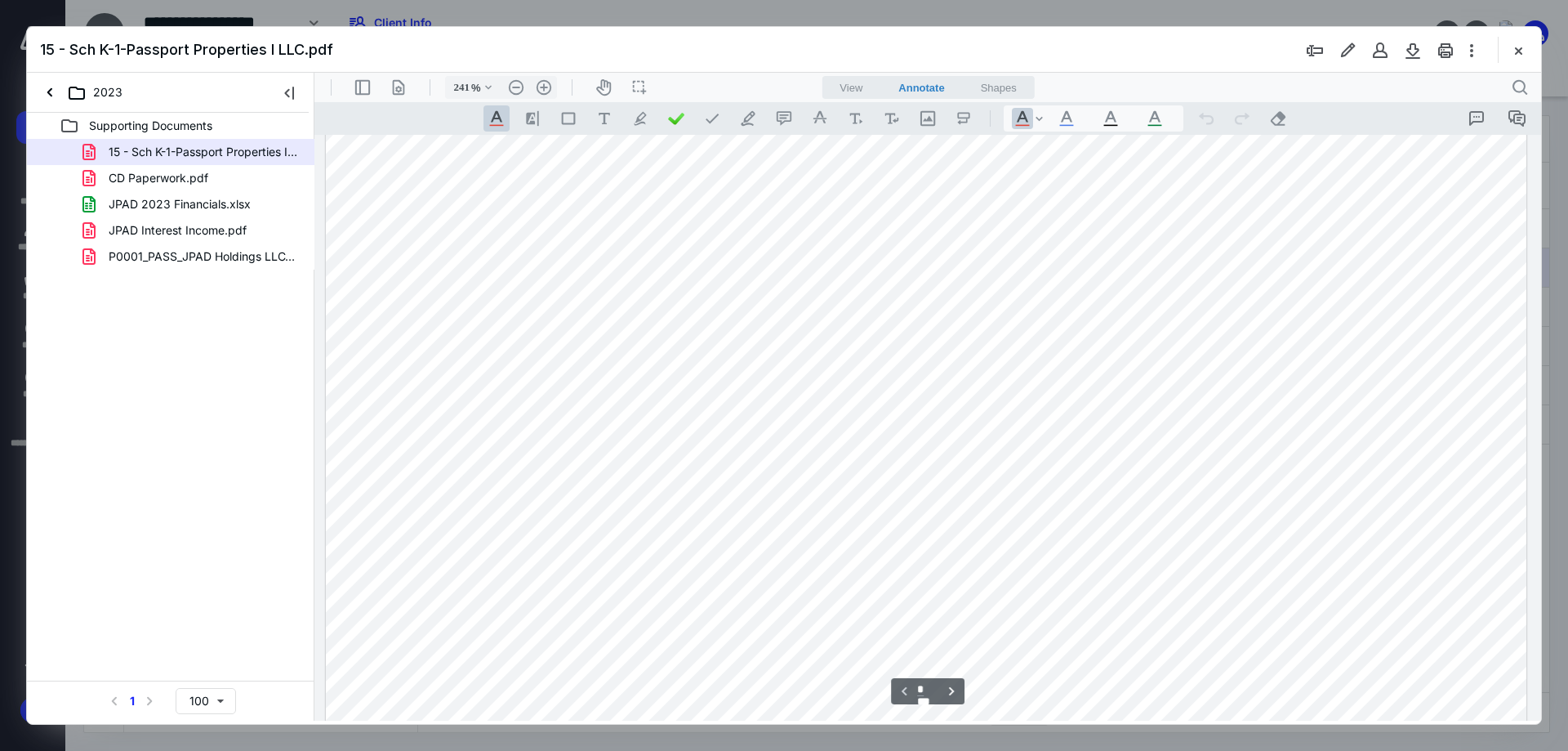 scroll, scrollTop: 0, scrollLeft: 0, axis: both 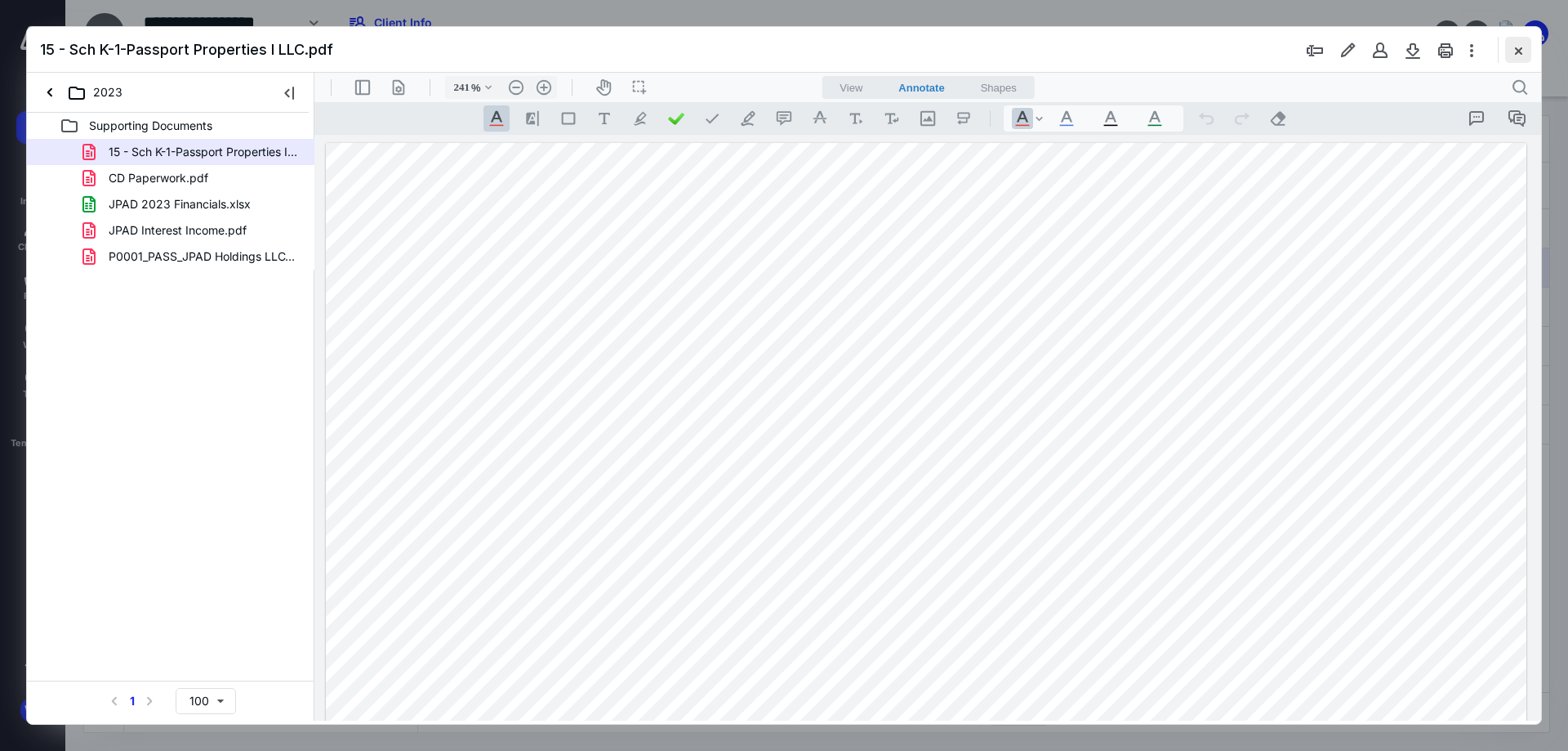 click at bounding box center (1518, 50) 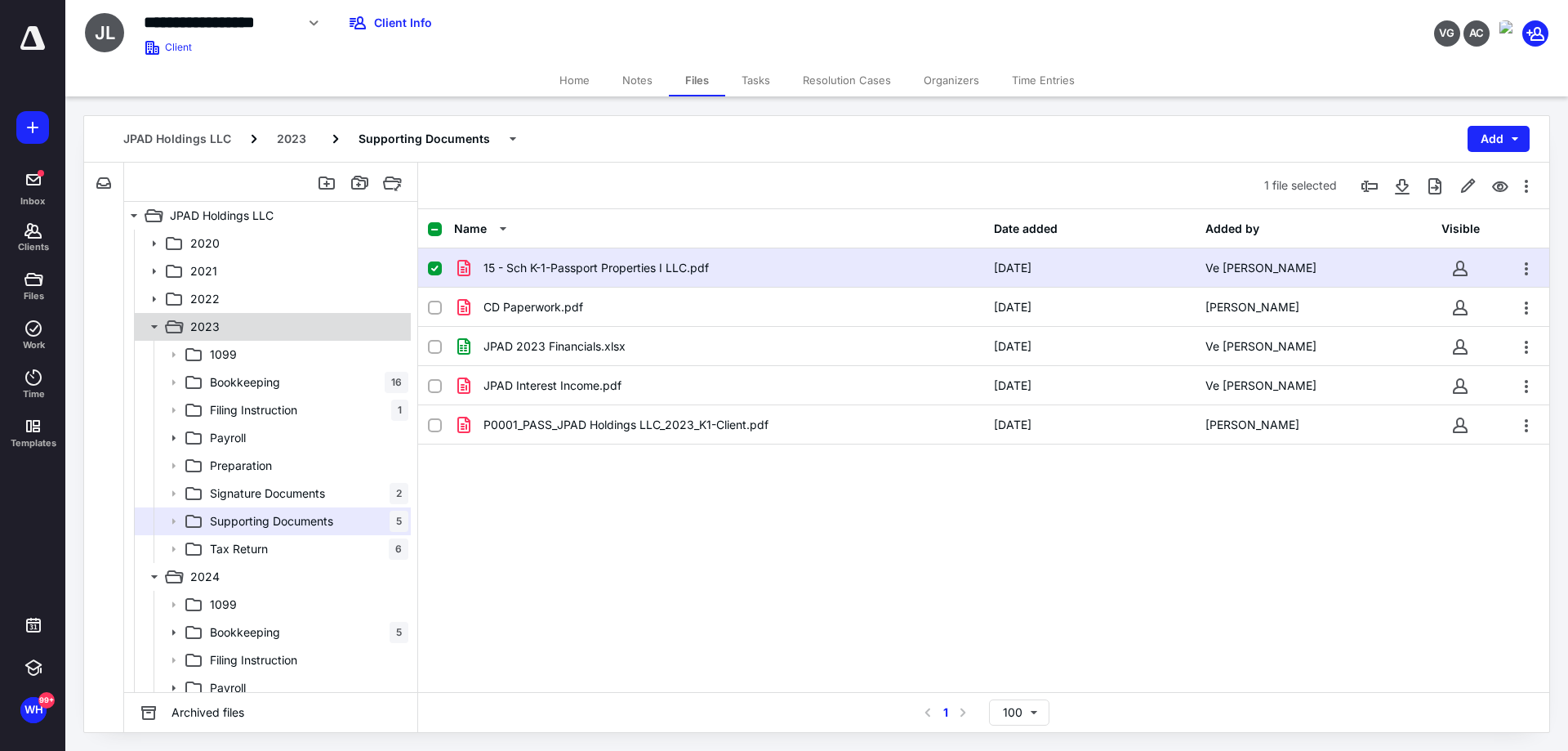 click on "2023" at bounding box center (271, 327) 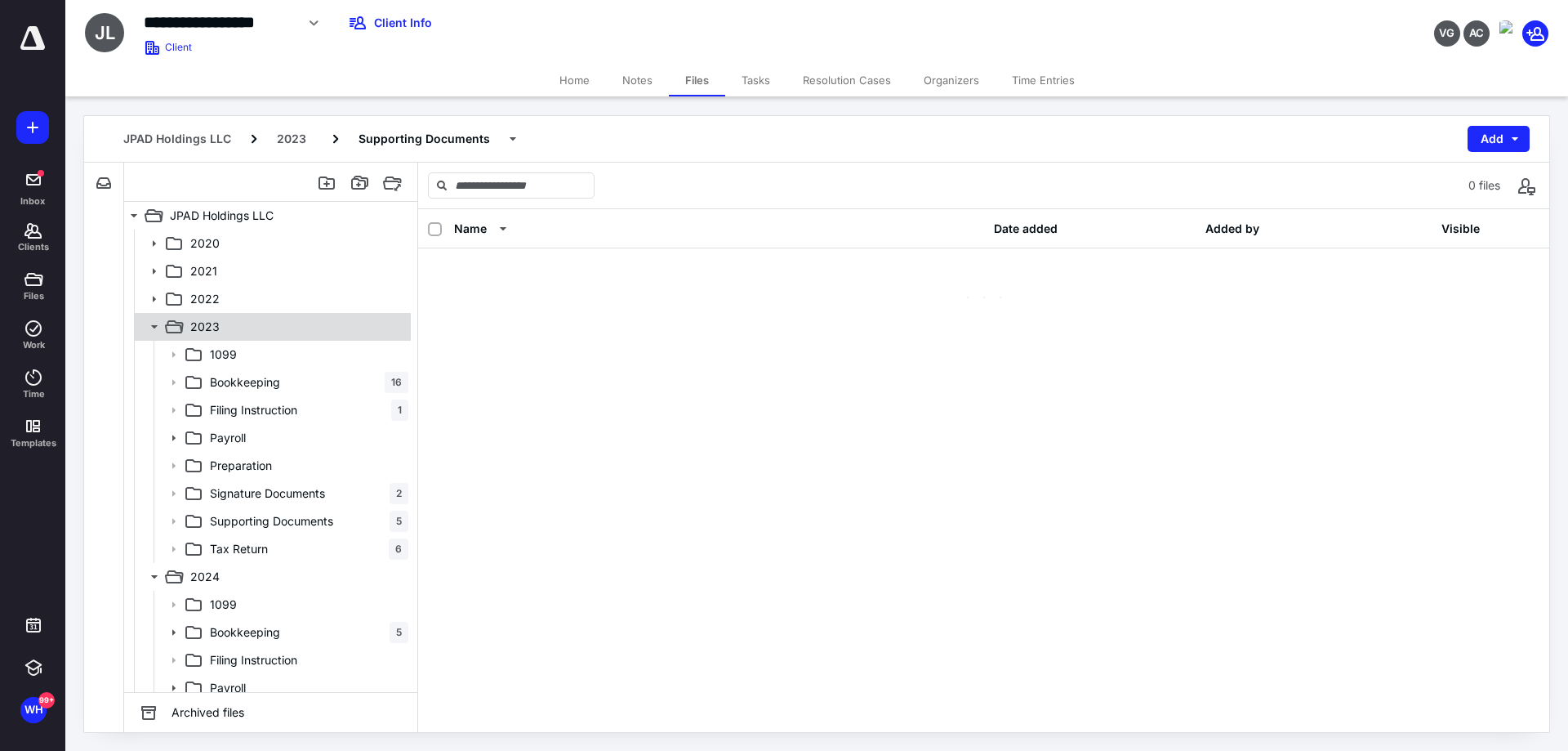 click on "2023" at bounding box center (271, 327) 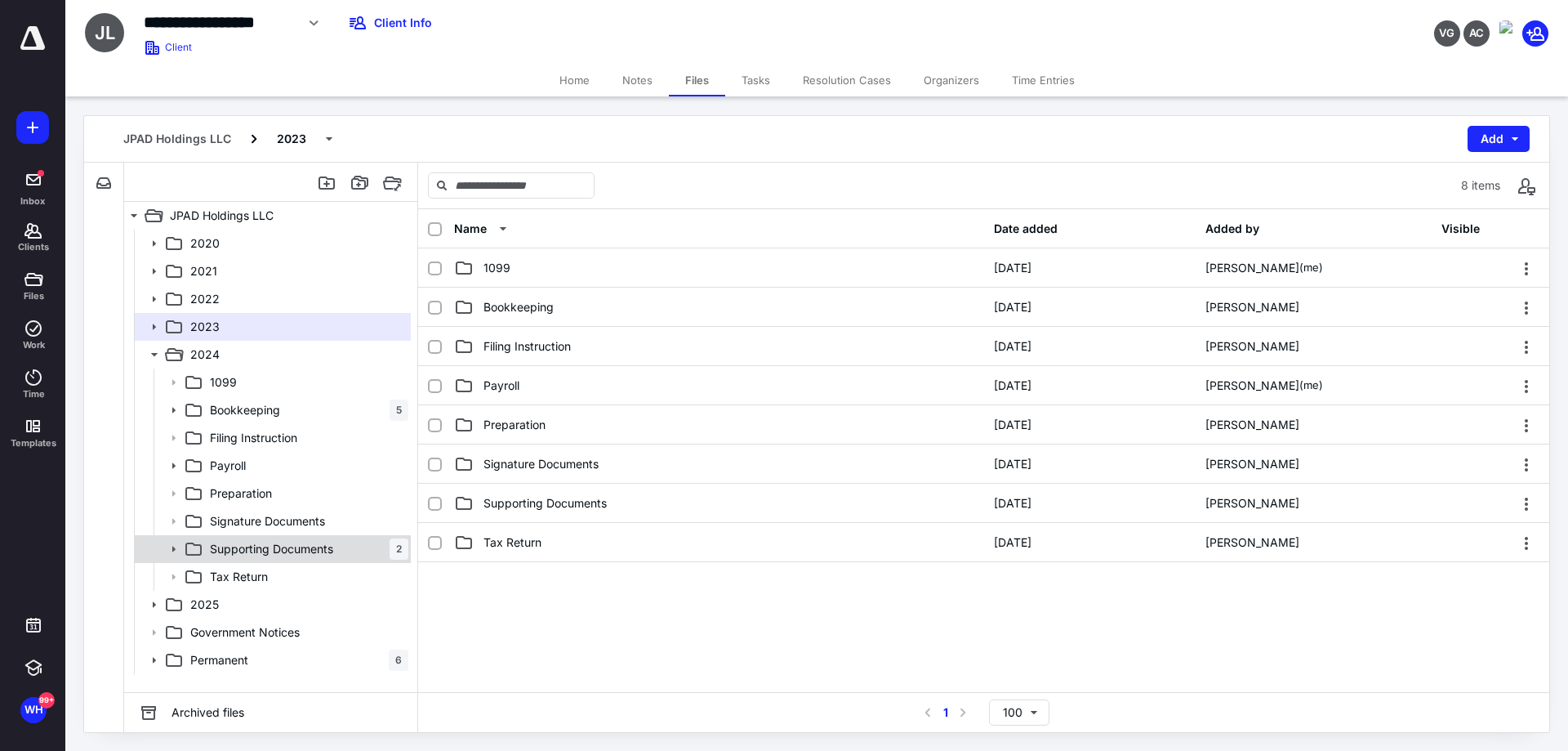 click on "Supporting Documents" at bounding box center (271, 549) 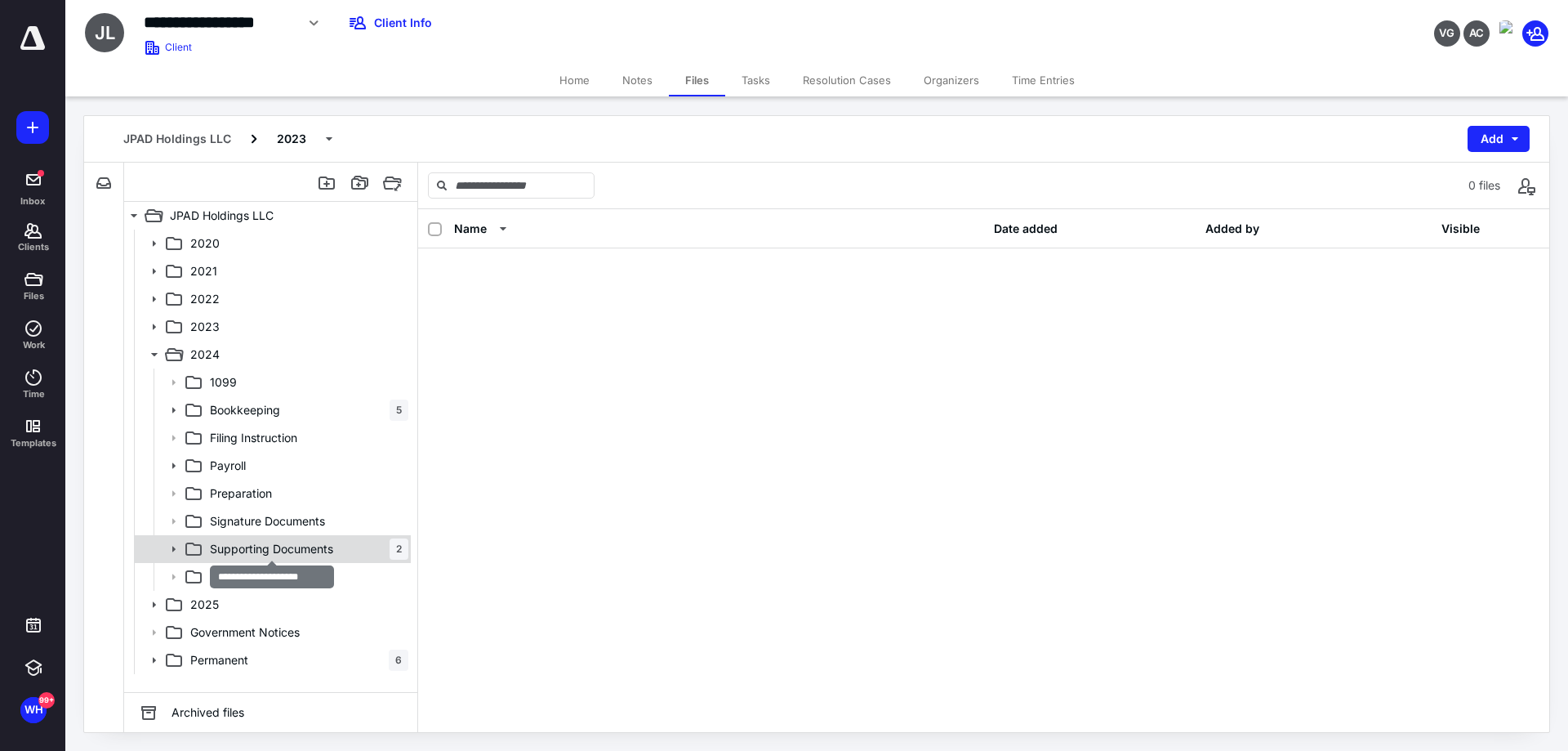click on "Supporting Documents" at bounding box center (271, 549) 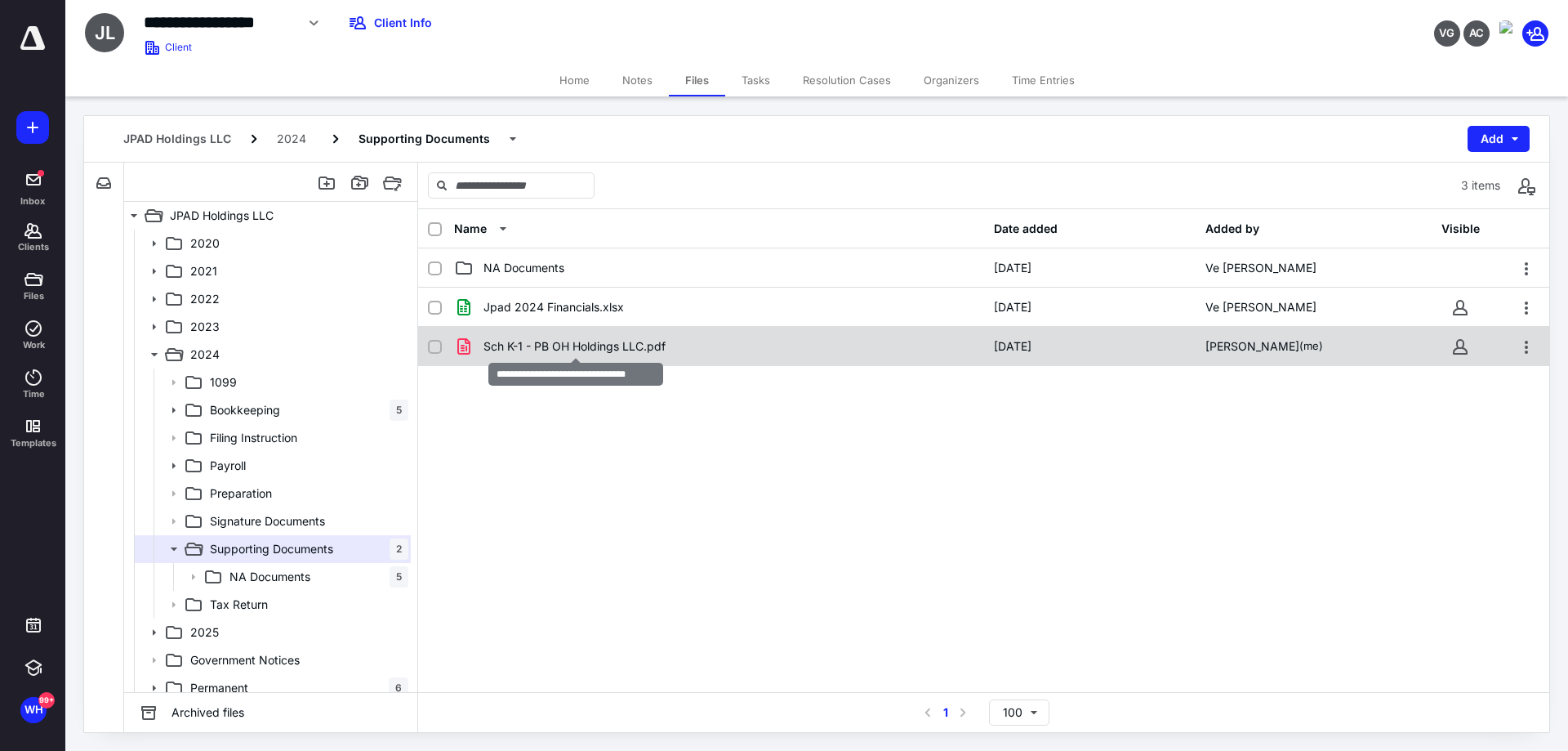 click on "Sch K-1 - PB OH Holdings LLC.pdf" at bounding box center (574, 346) 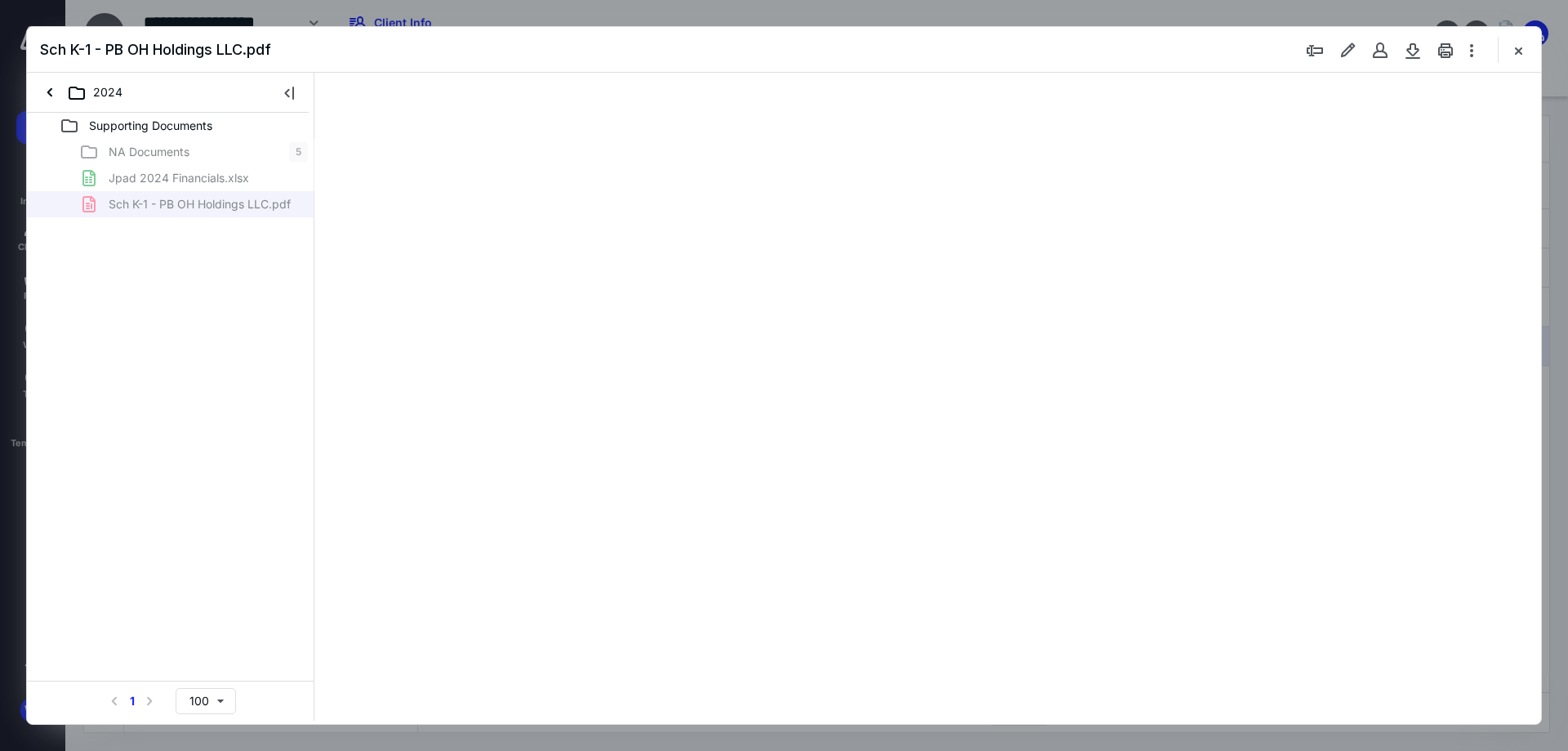 scroll, scrollTop: 0, scrollLeft: 0, axis: both 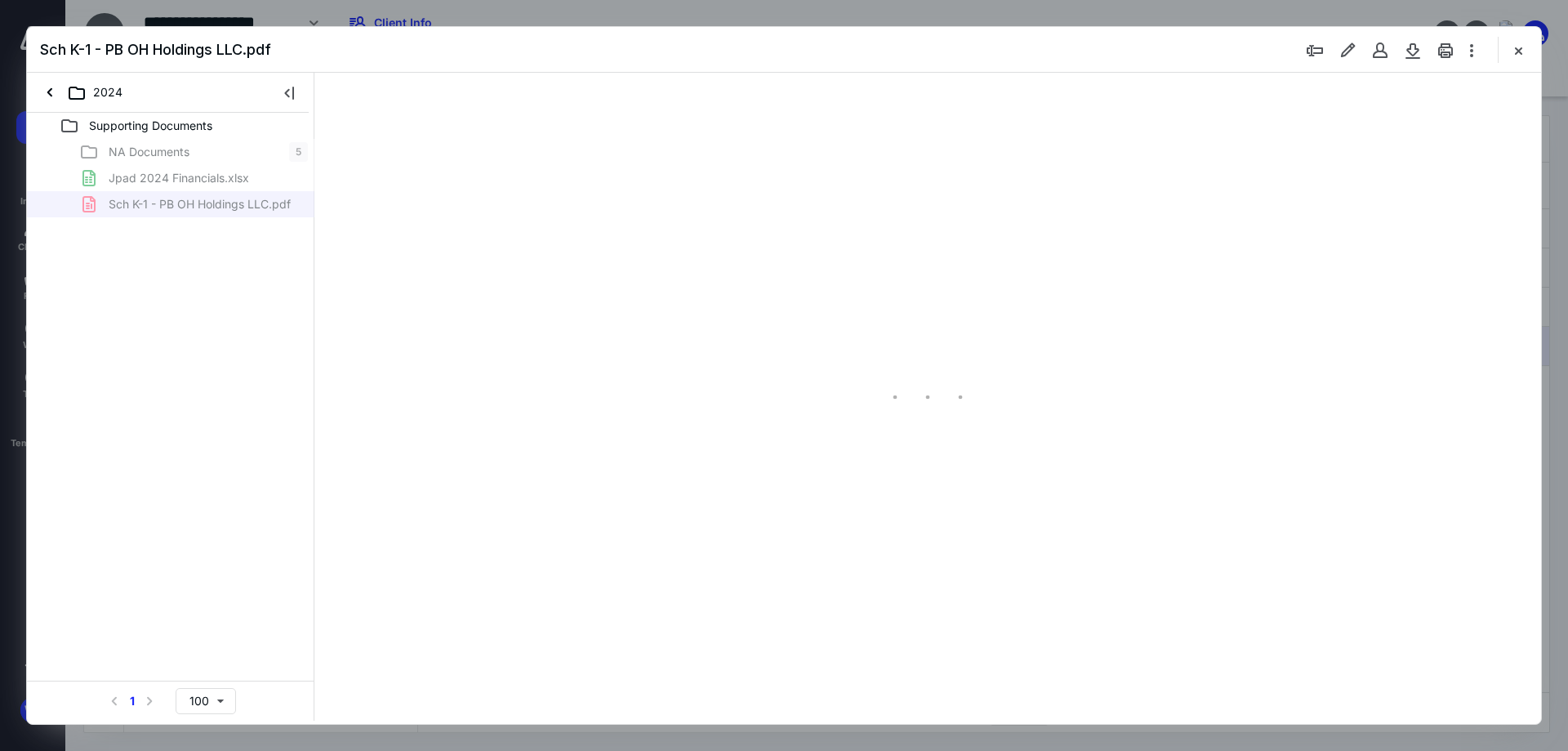 type on "228" 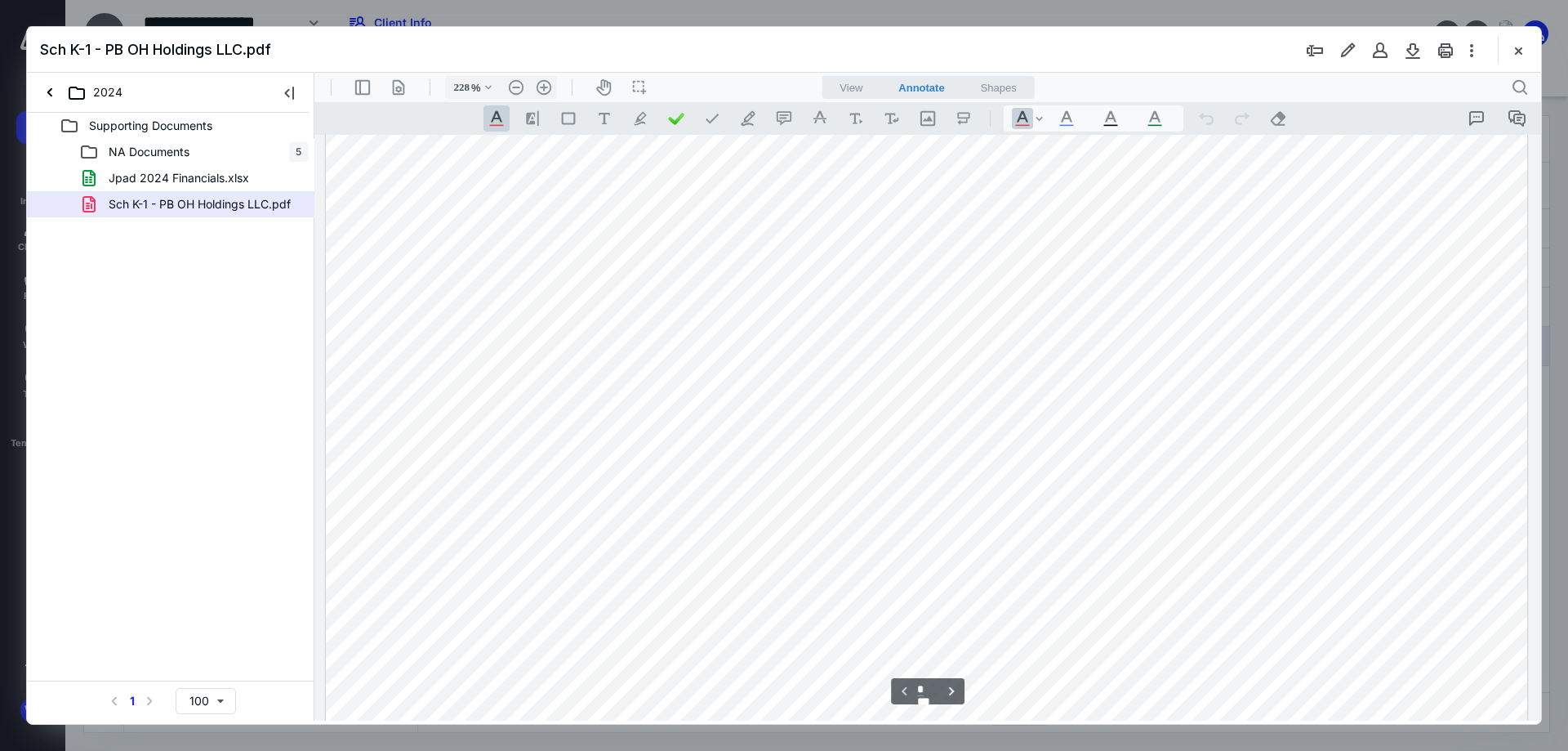scroll, scrollTop: 233, scrollLeft: 0, axis: vertical 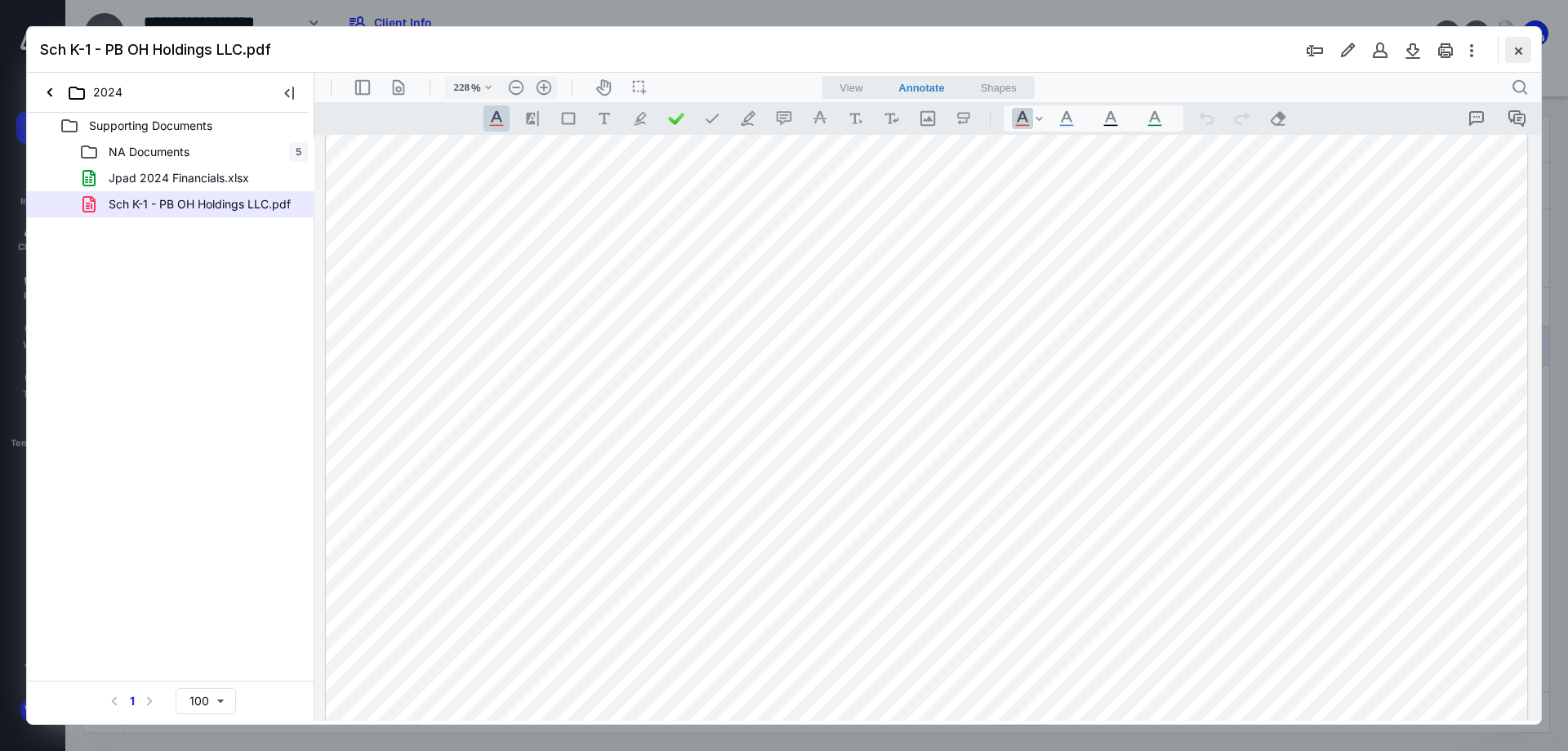 click at bounding box center (1518, 50) 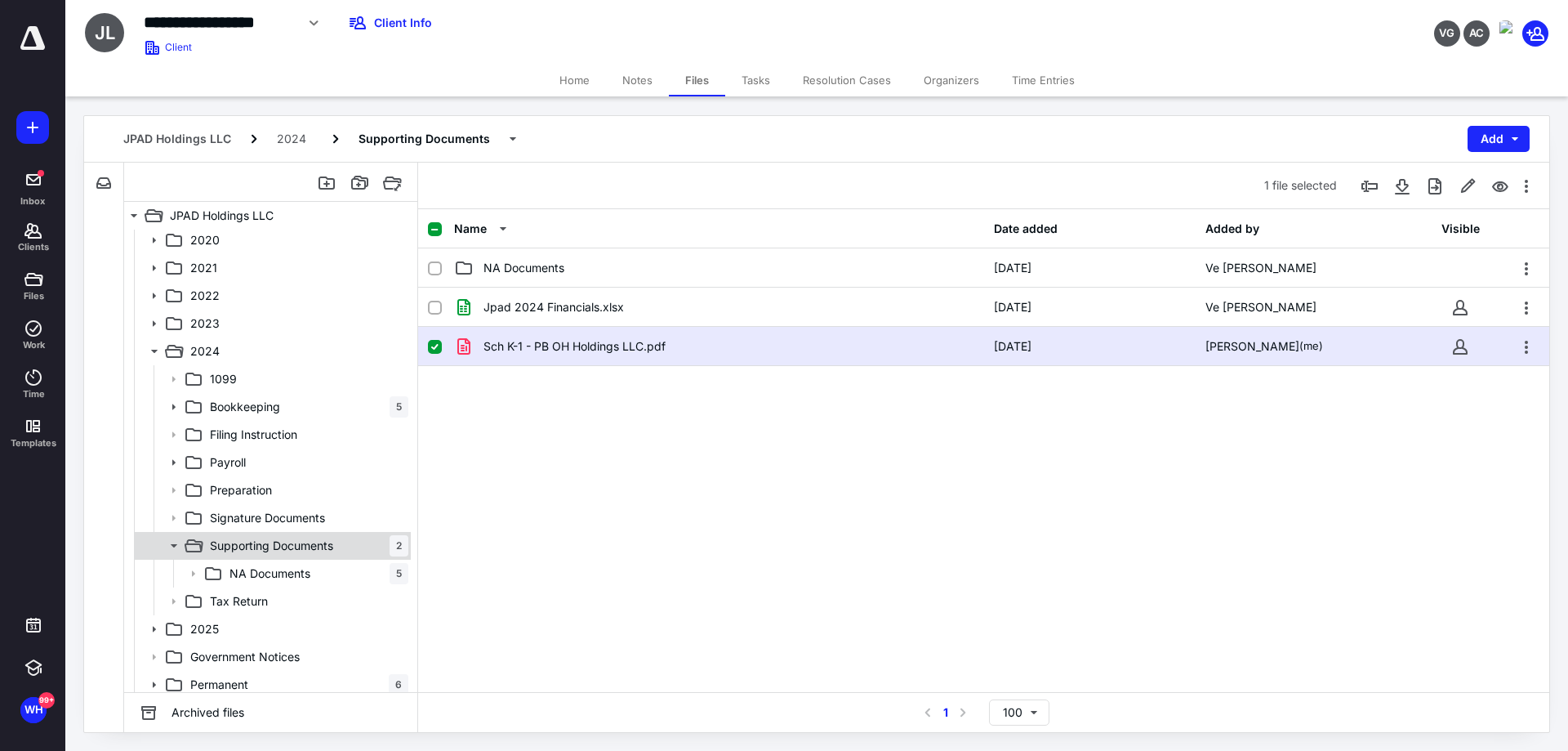 scroll, scrollTop: 10, scrollLeft: 0, axis: vertical 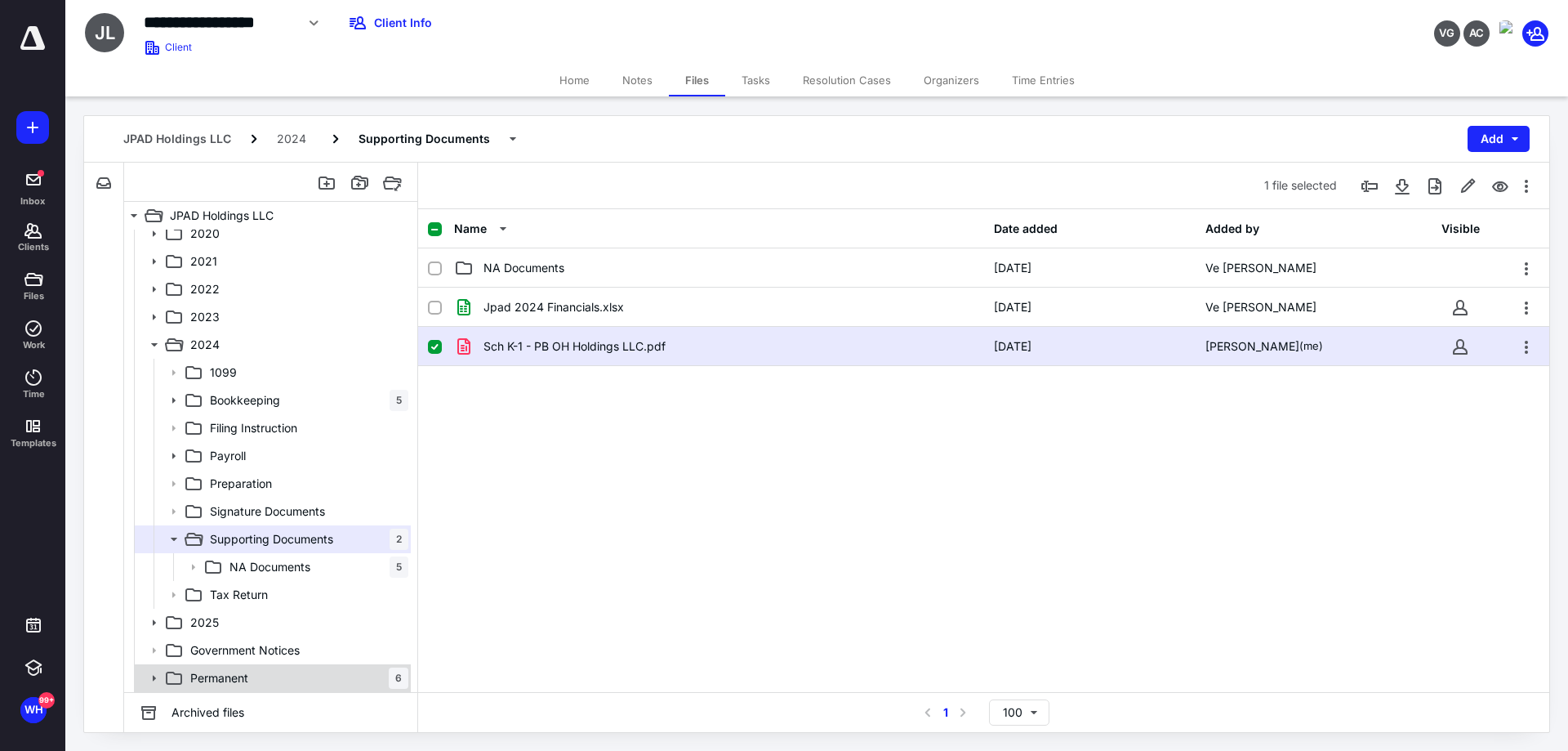 click on "Permanent" at bounding box center (219, 678) 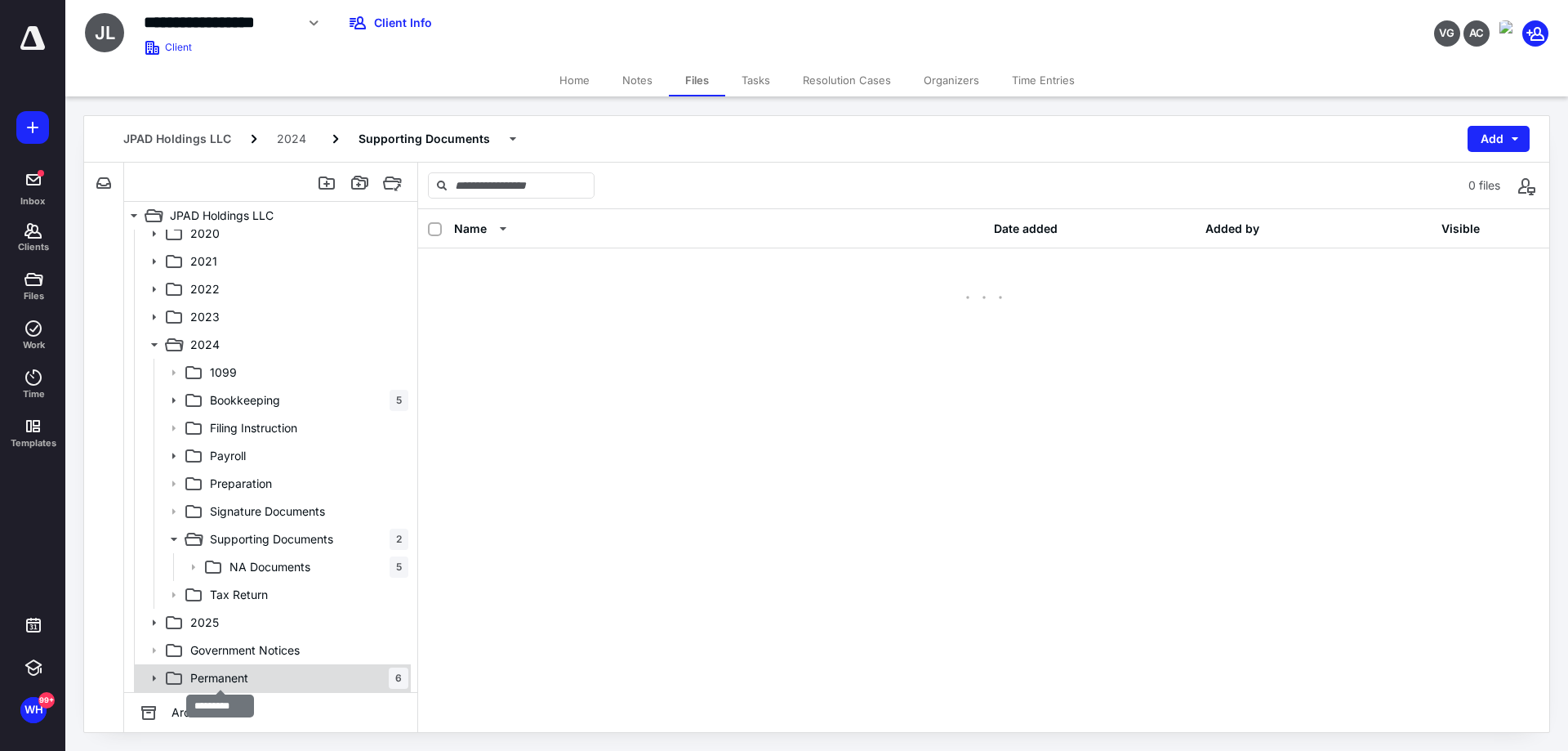 click on "Permanent" at bounding box center (219, 678) 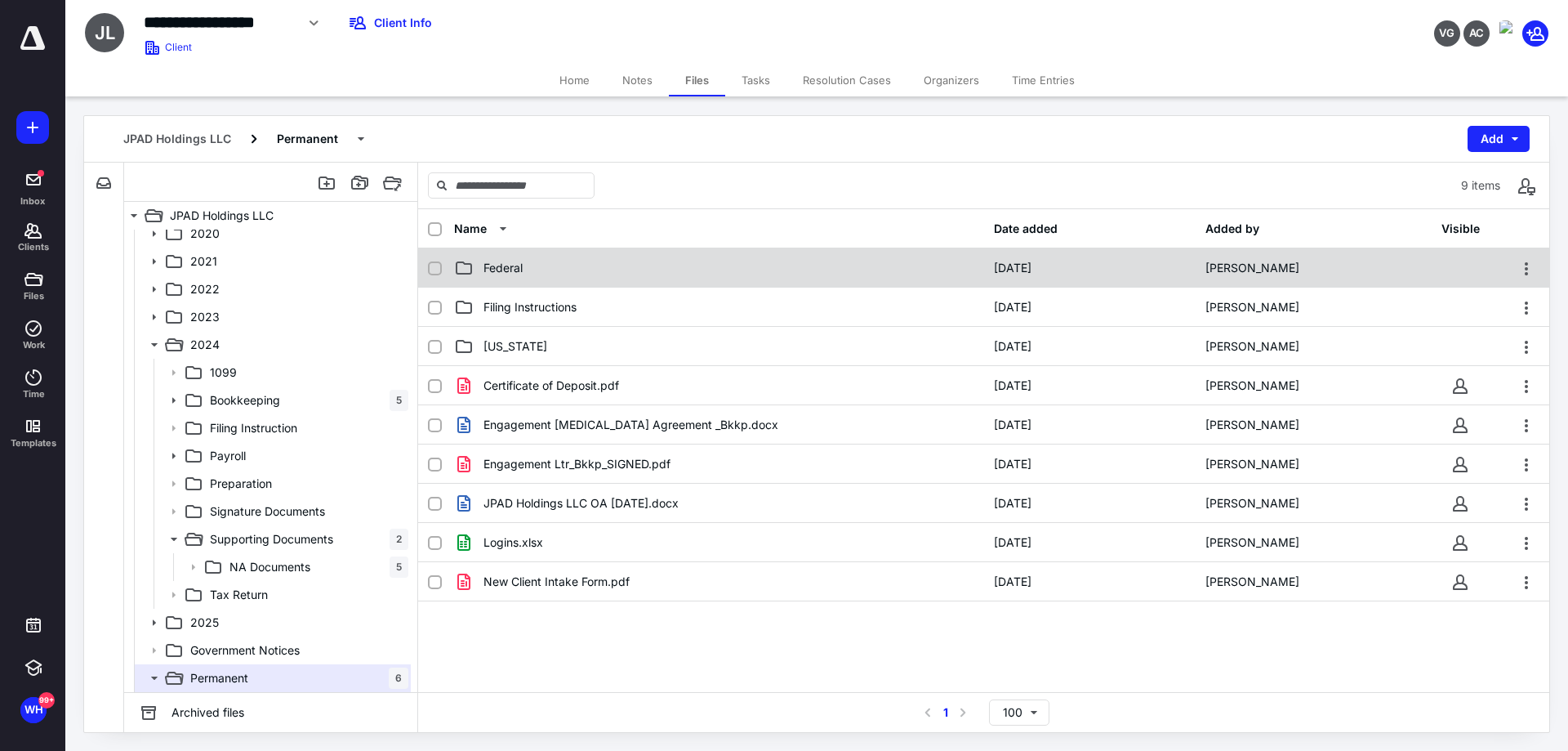 click on "Federal" at bounding box center [719, 268] 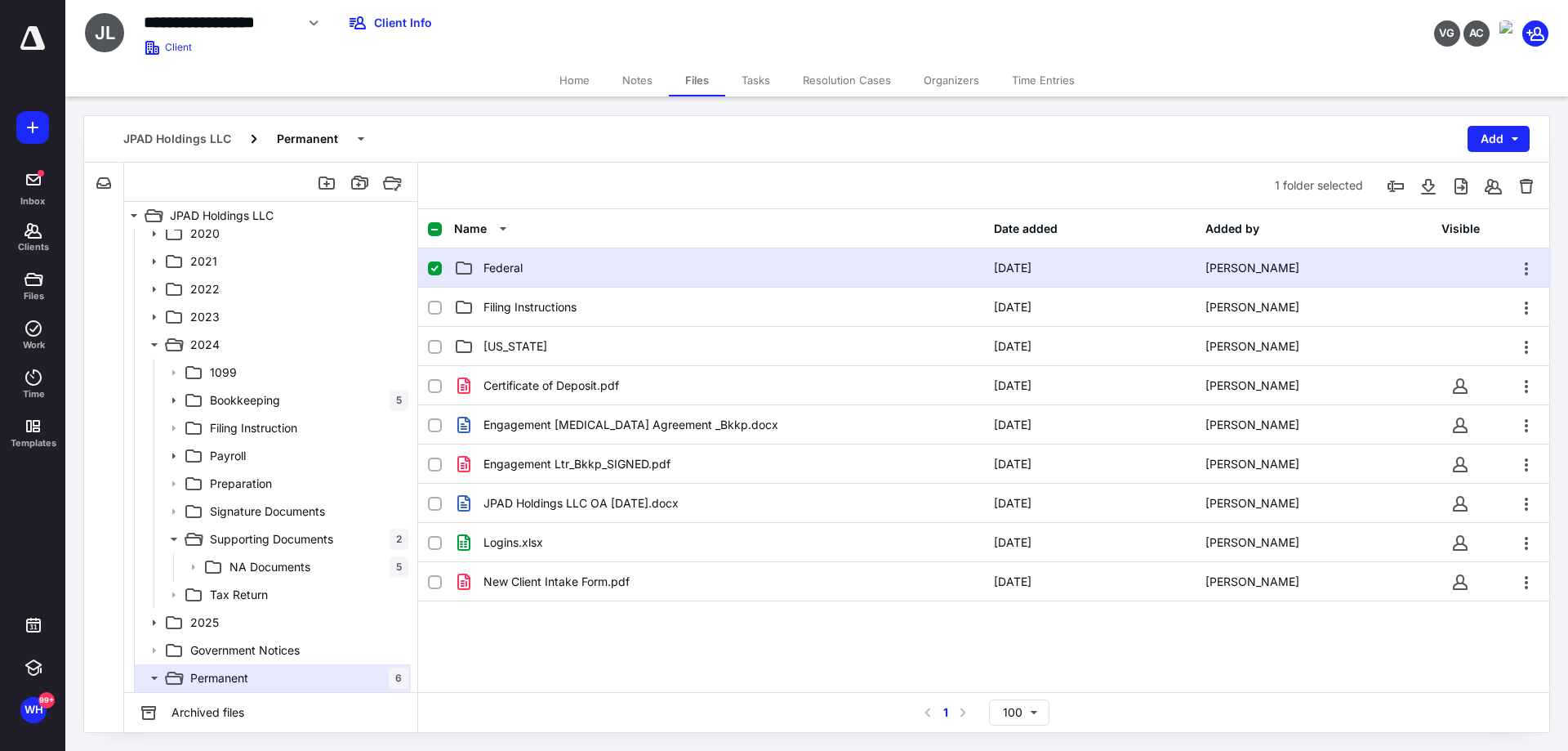 click on "Federal" at bounding box center [719, 268] 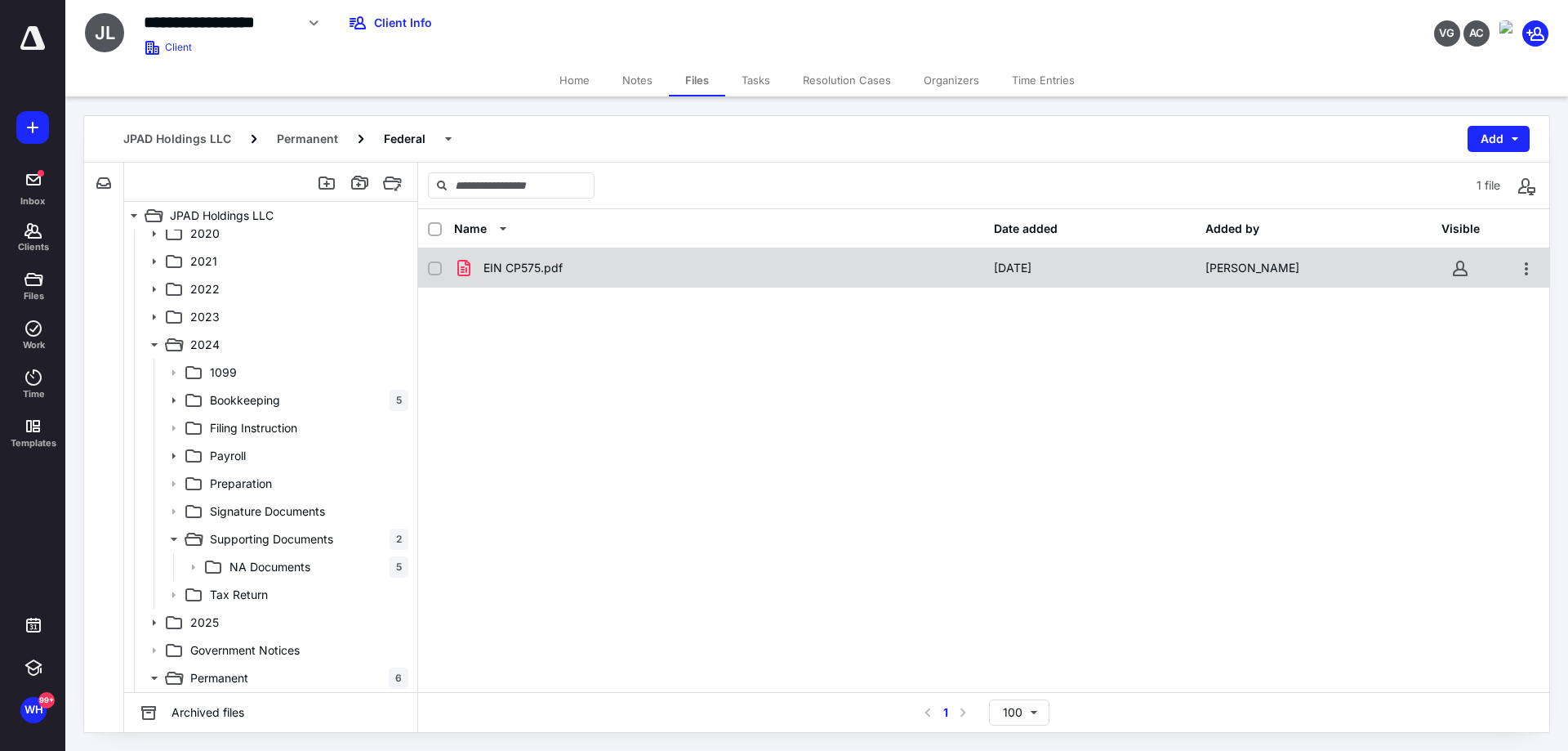 click on "EIN CP575.pdf" at bounding box center [719, 268] 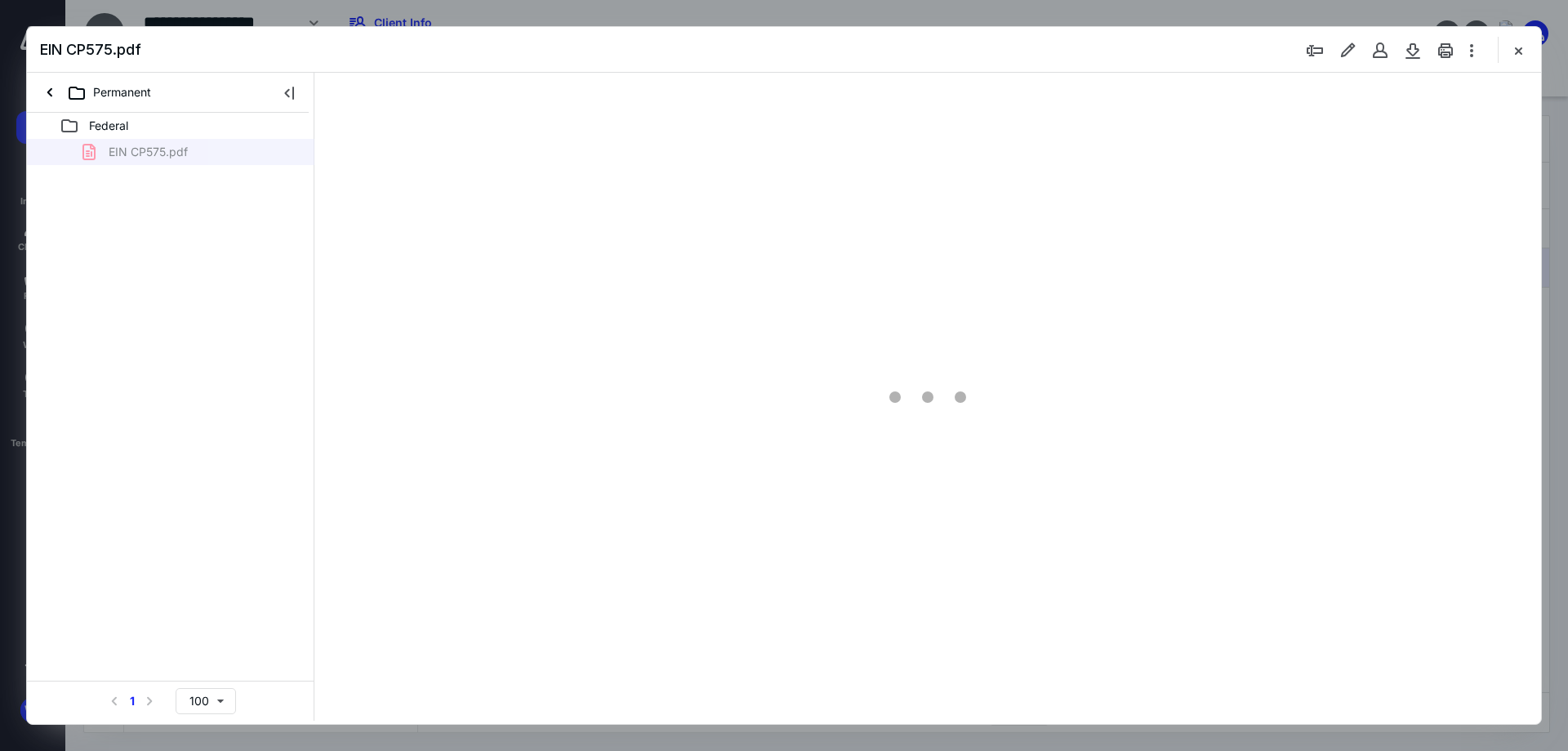 scroll, scrollTop: 0, scrollLeft: 0, axis: both 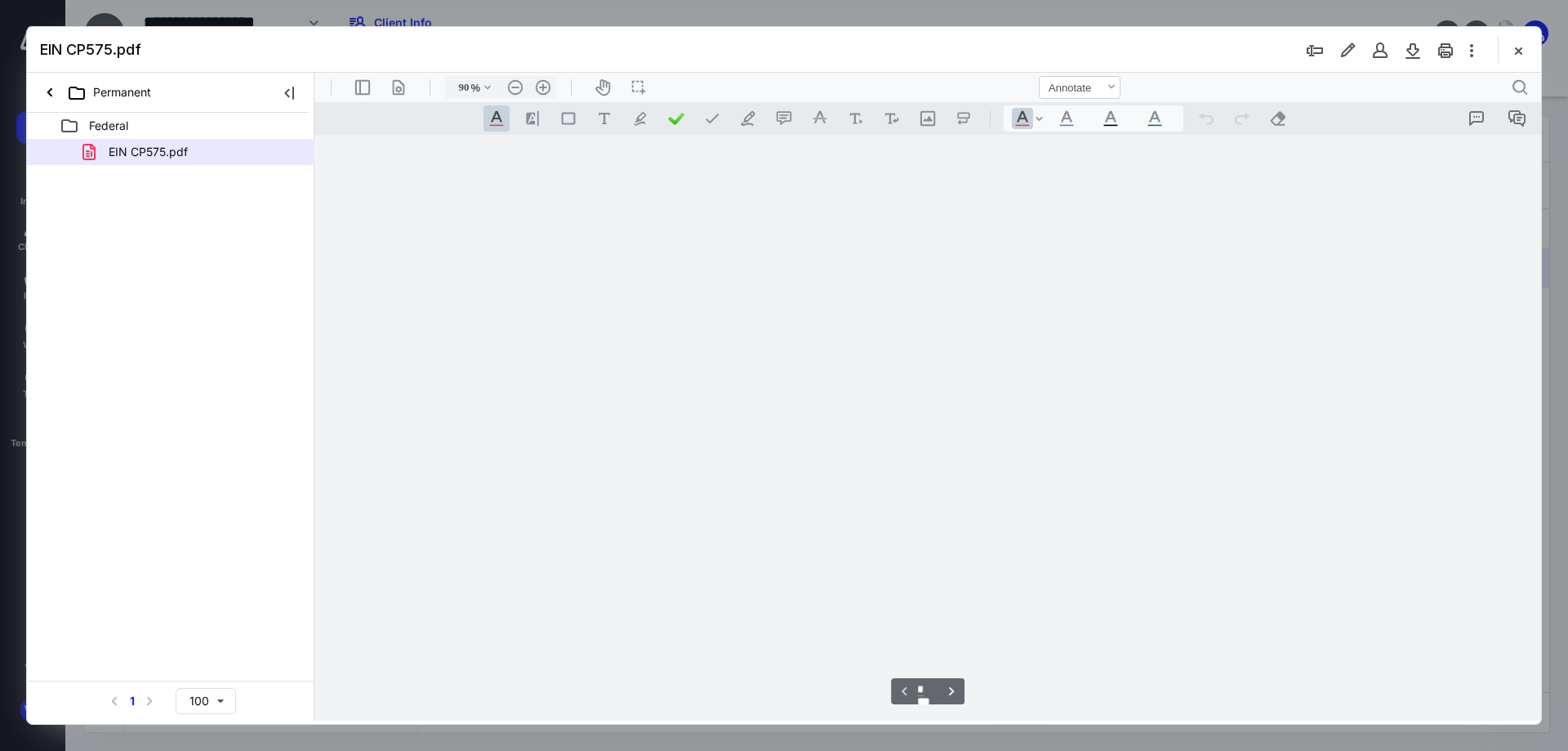 type on "240" 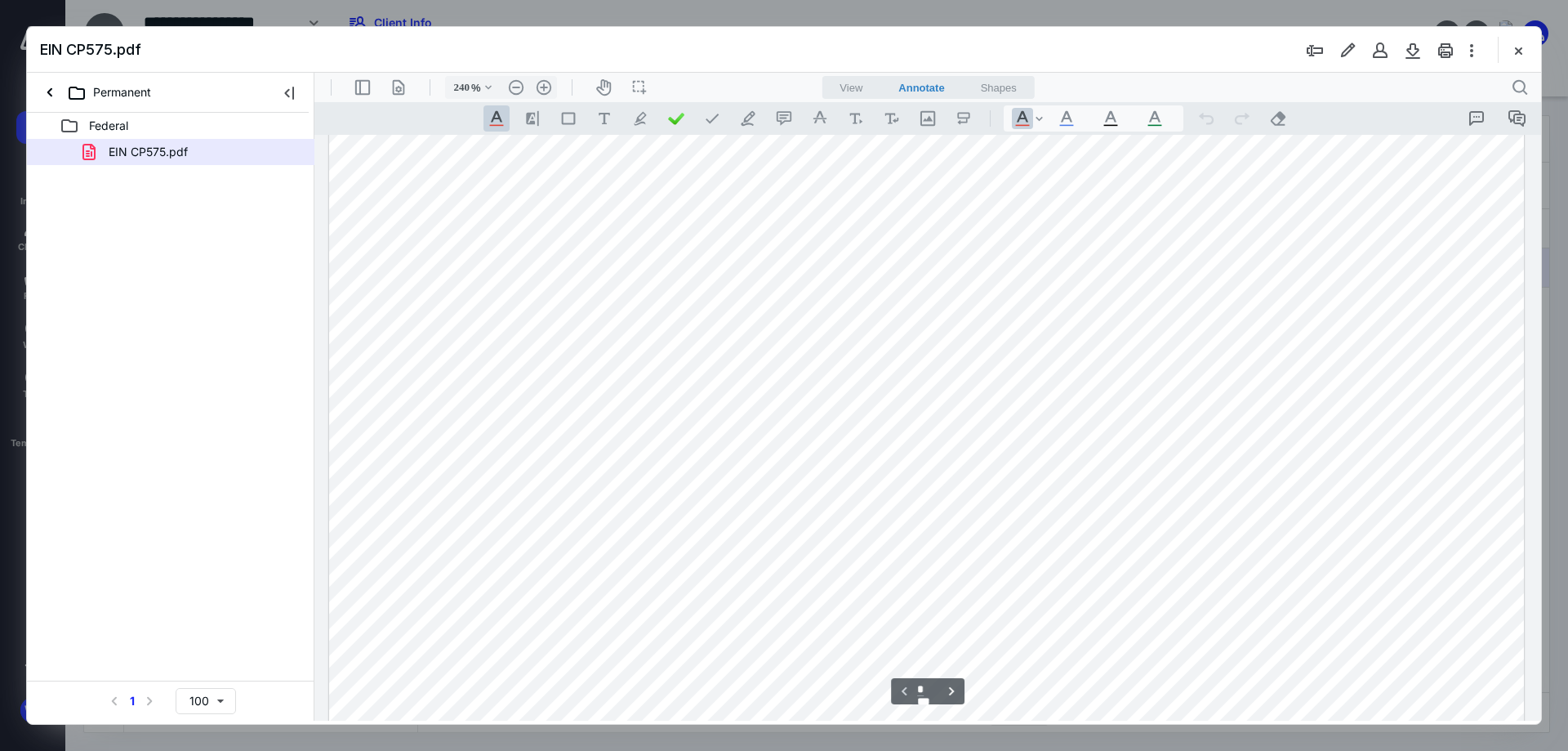 scroll, scrollTop: 583, scrollLeft: 0, axis: vertical 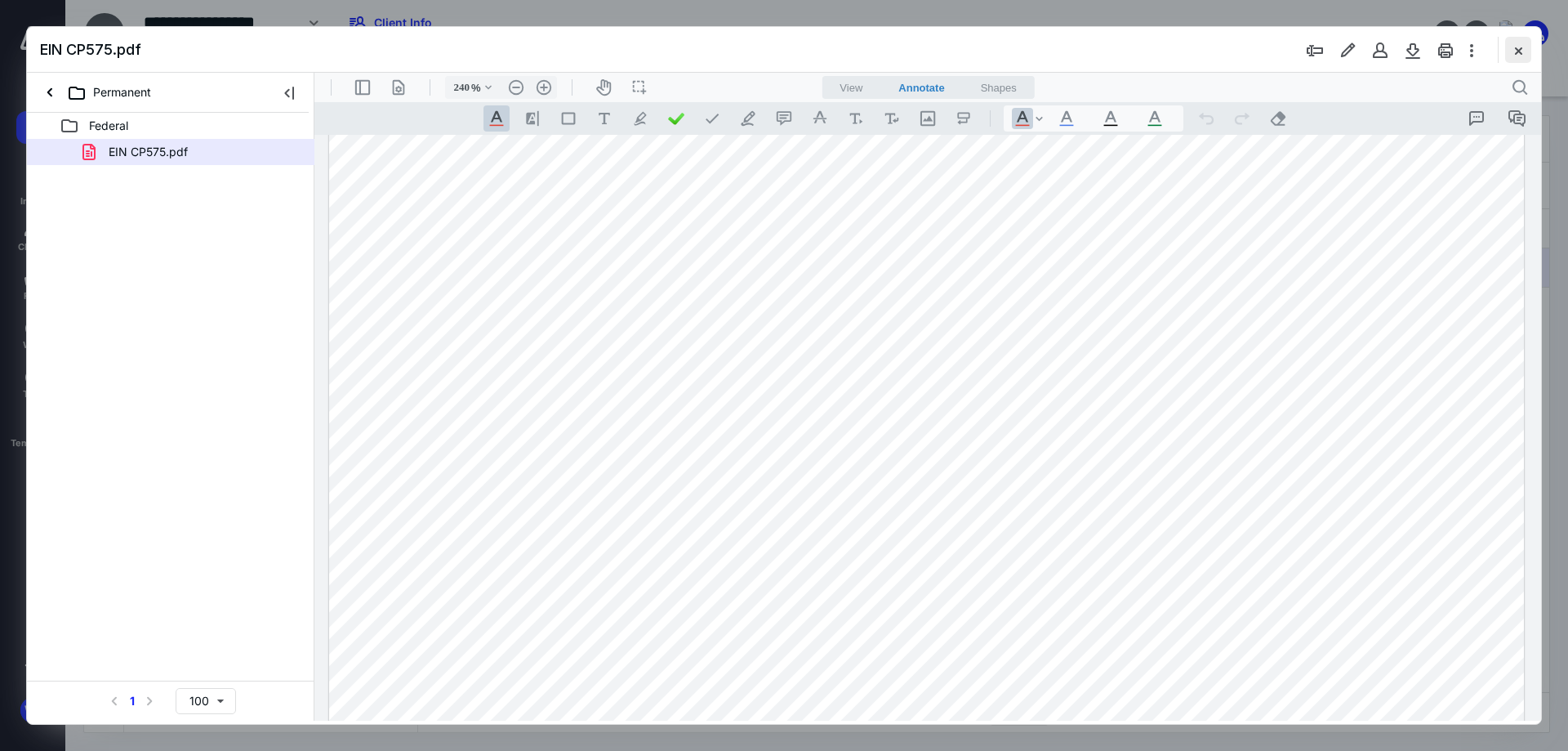 click at bounding box center (1518, 50) 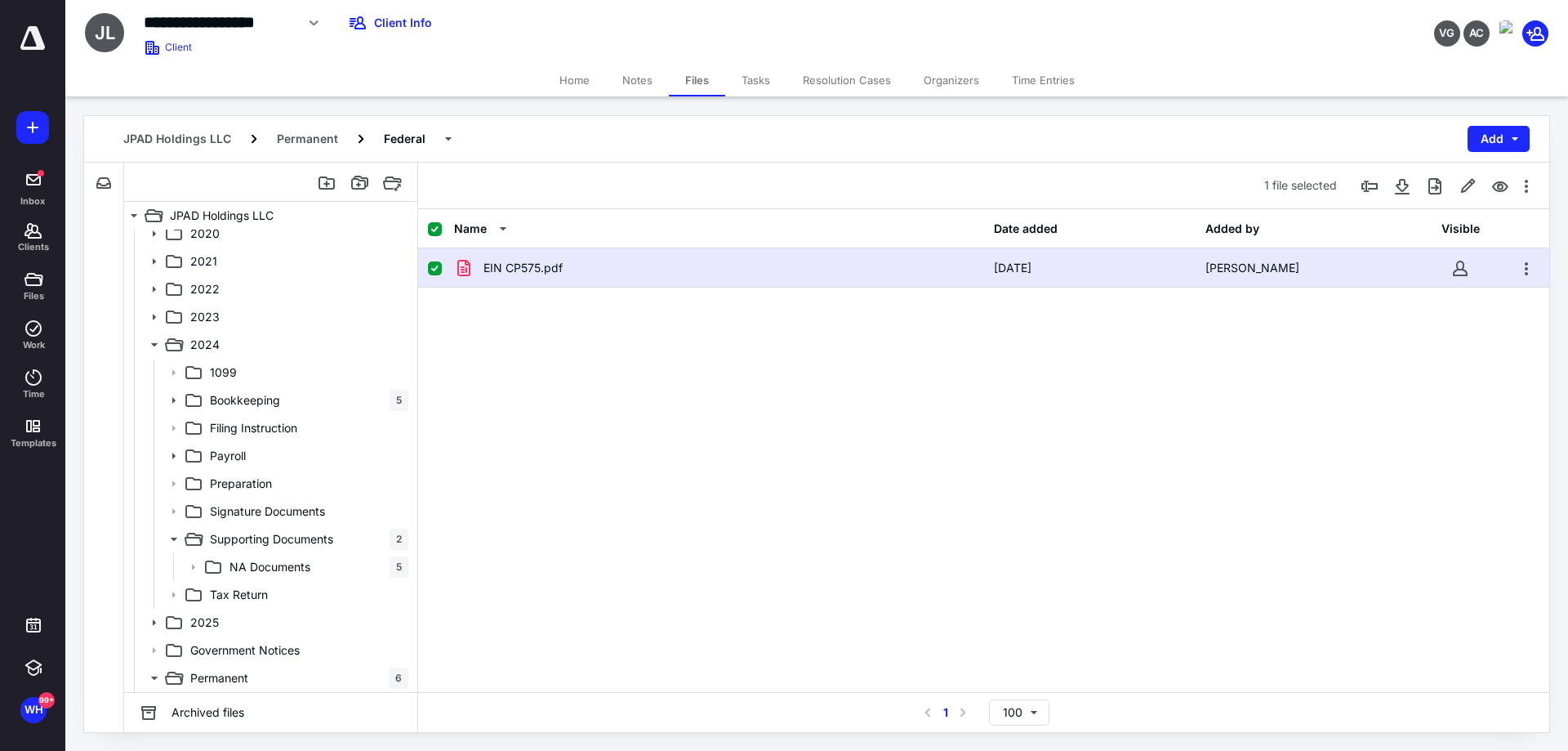 checkbox on "false" 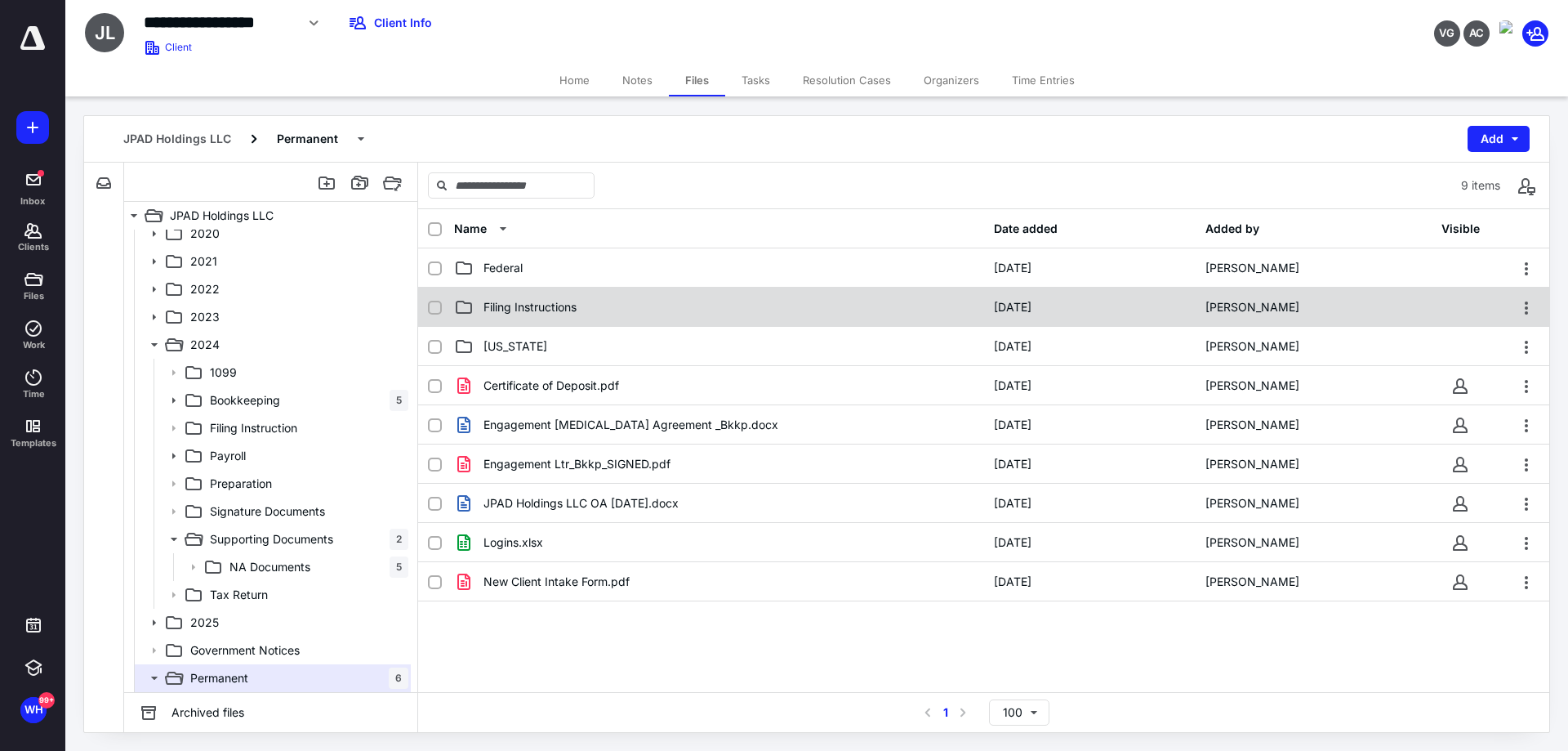 click on "Filing Instructions [DATE] [PERSON_NAME]" at bounding box center (983, 307) 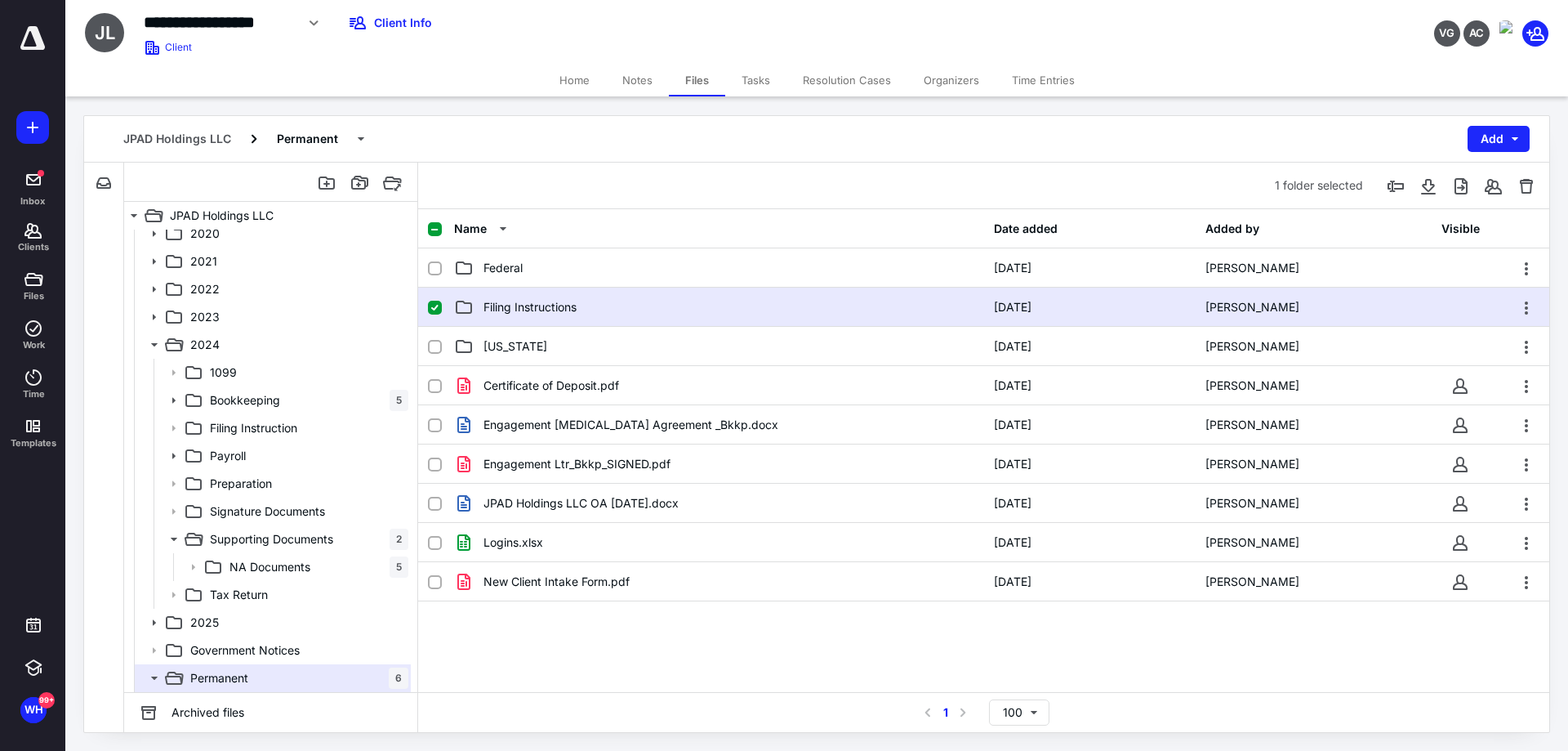 click on "Filing Instructions [DATE] [PERSON_NAME]" at bounding box center [983, 307] 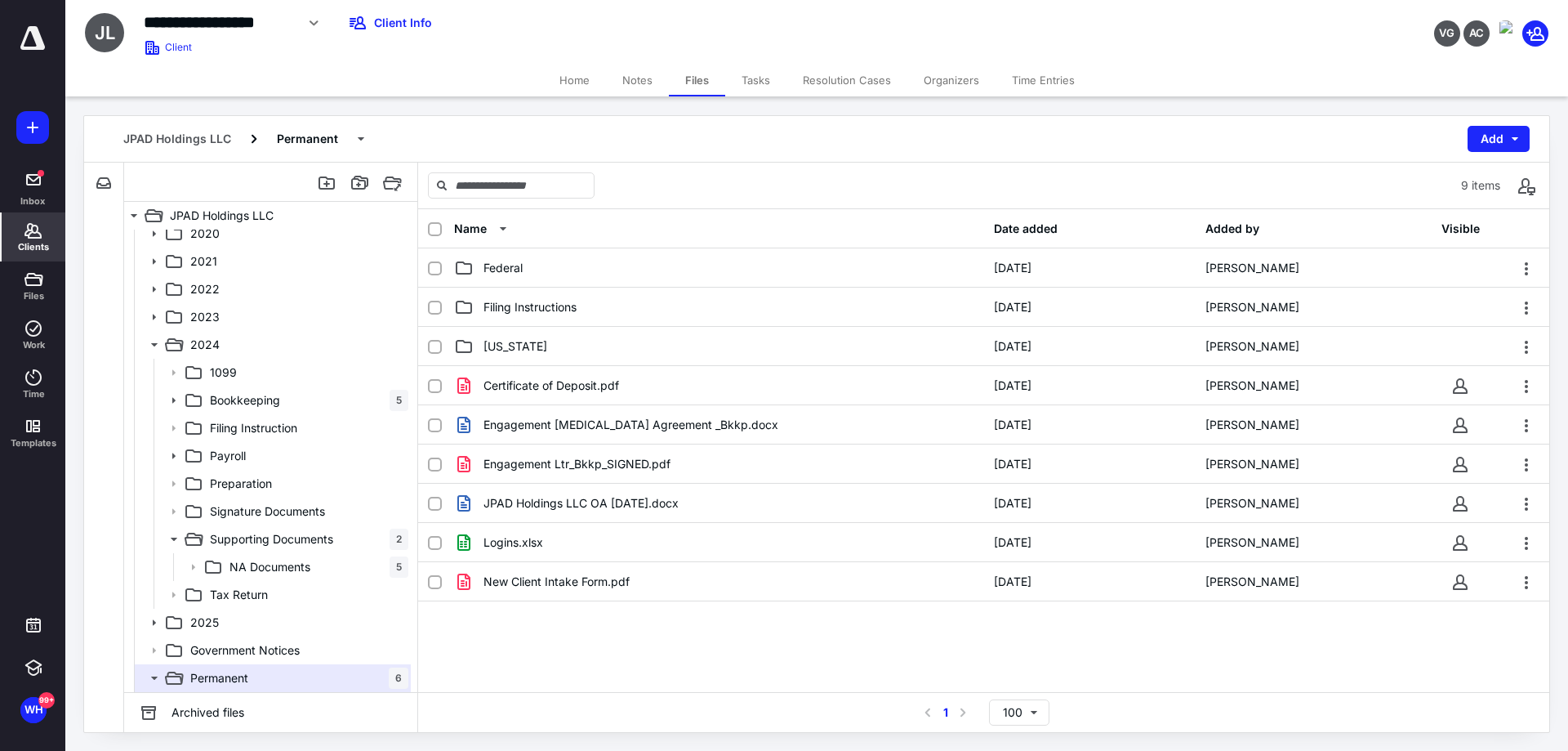 click on "Clients" at bounding box center (33, 237) 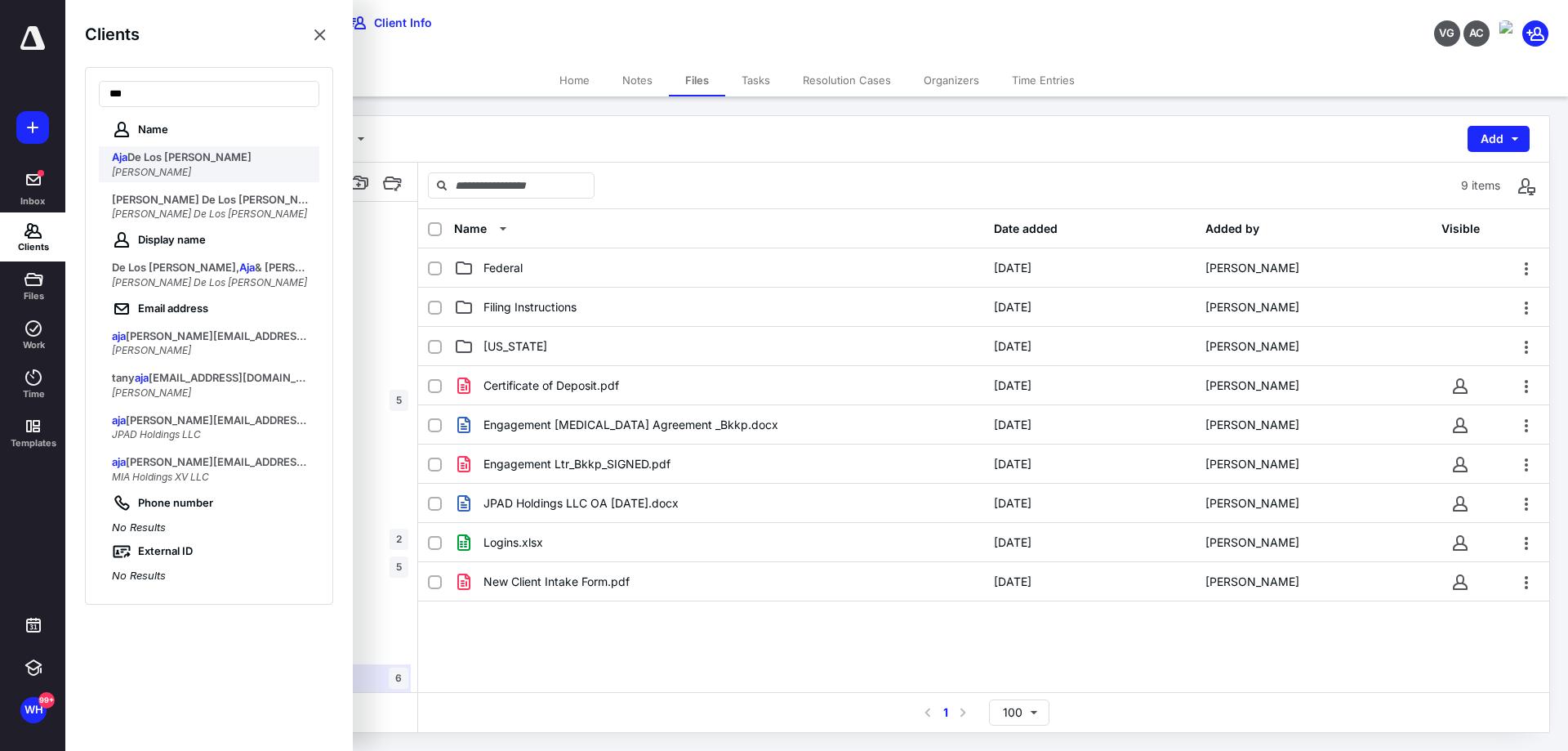 type on "***" 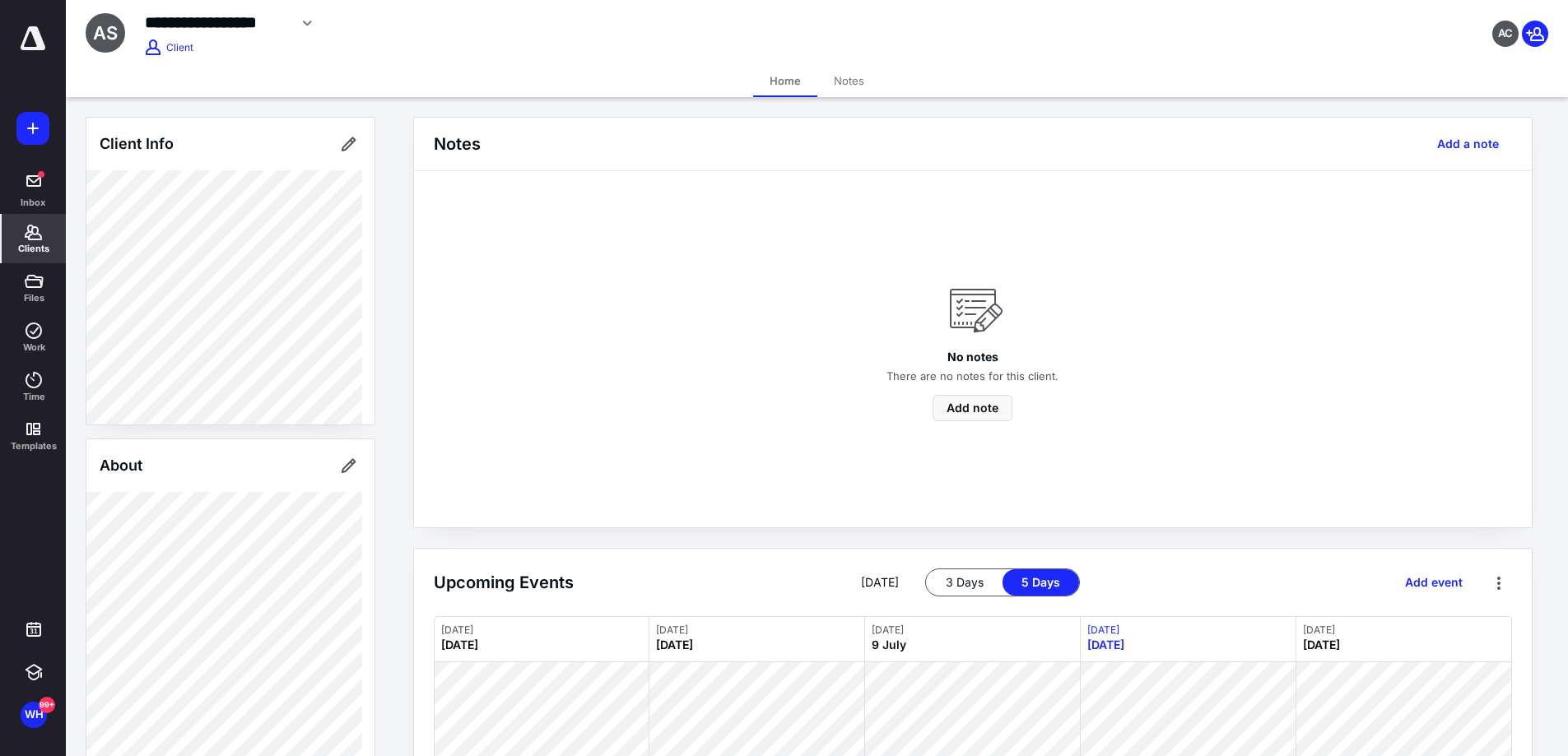 click on "Clients" at bounding box center [34, 248] 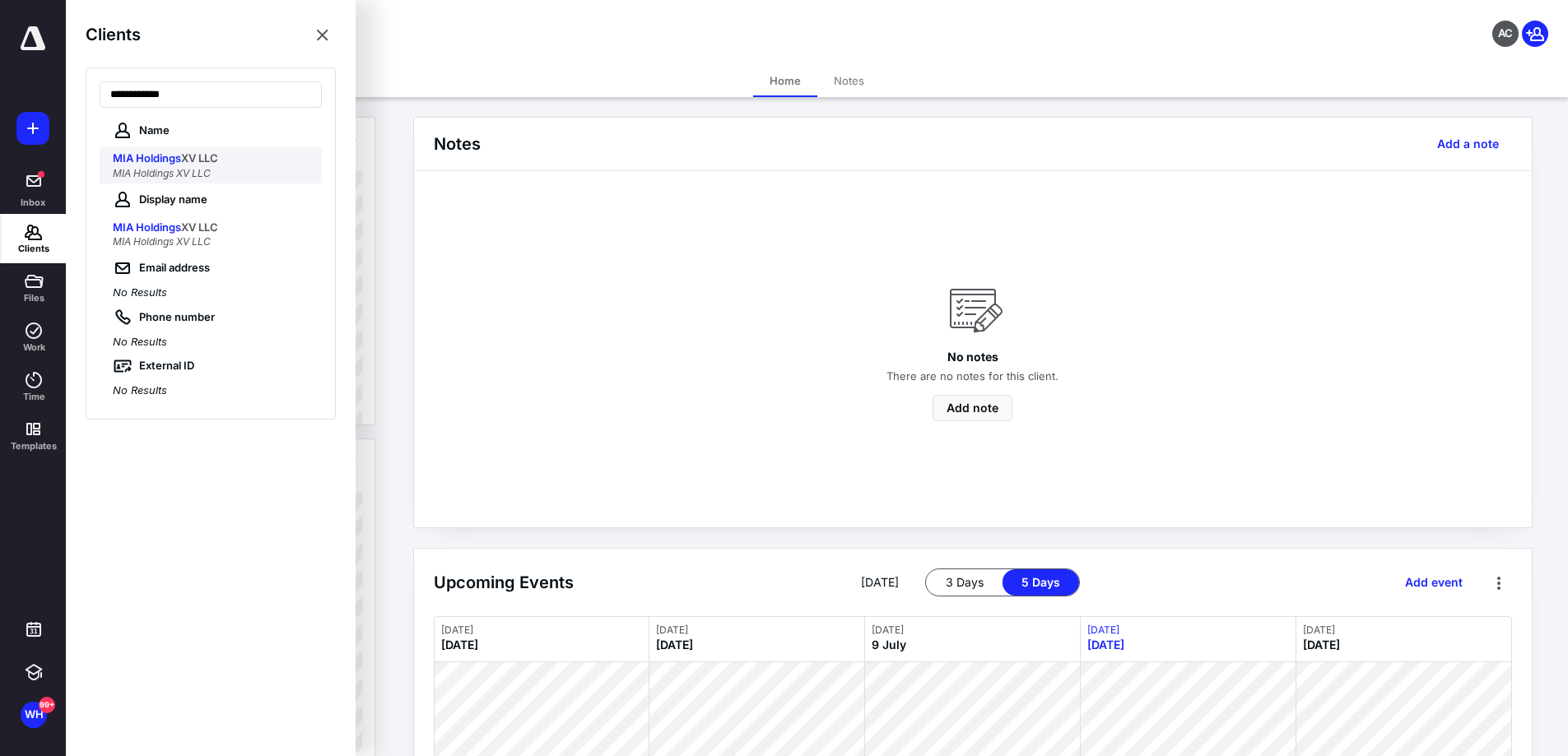 type on "**********" 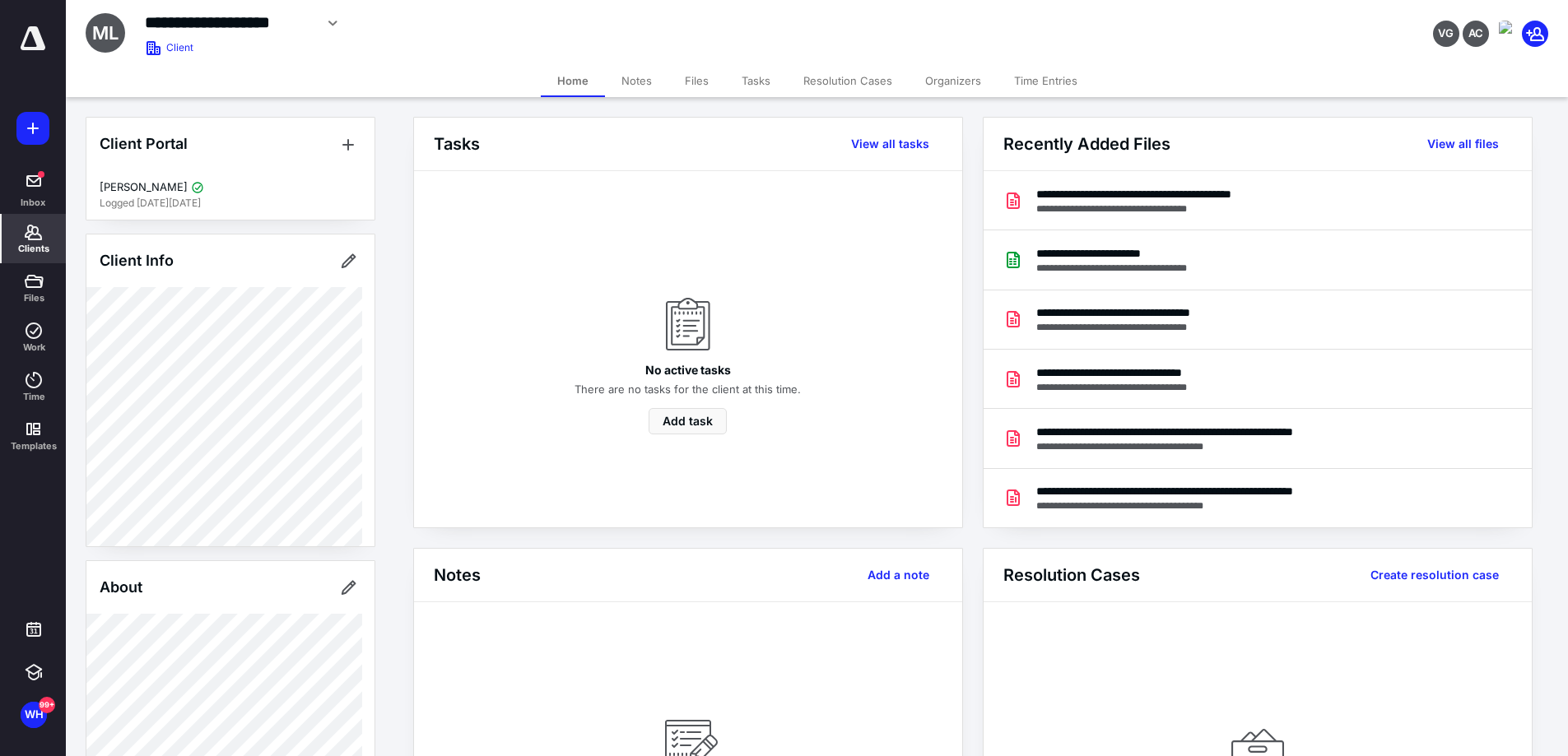 click on "Files" at bounding box center [696, 81] 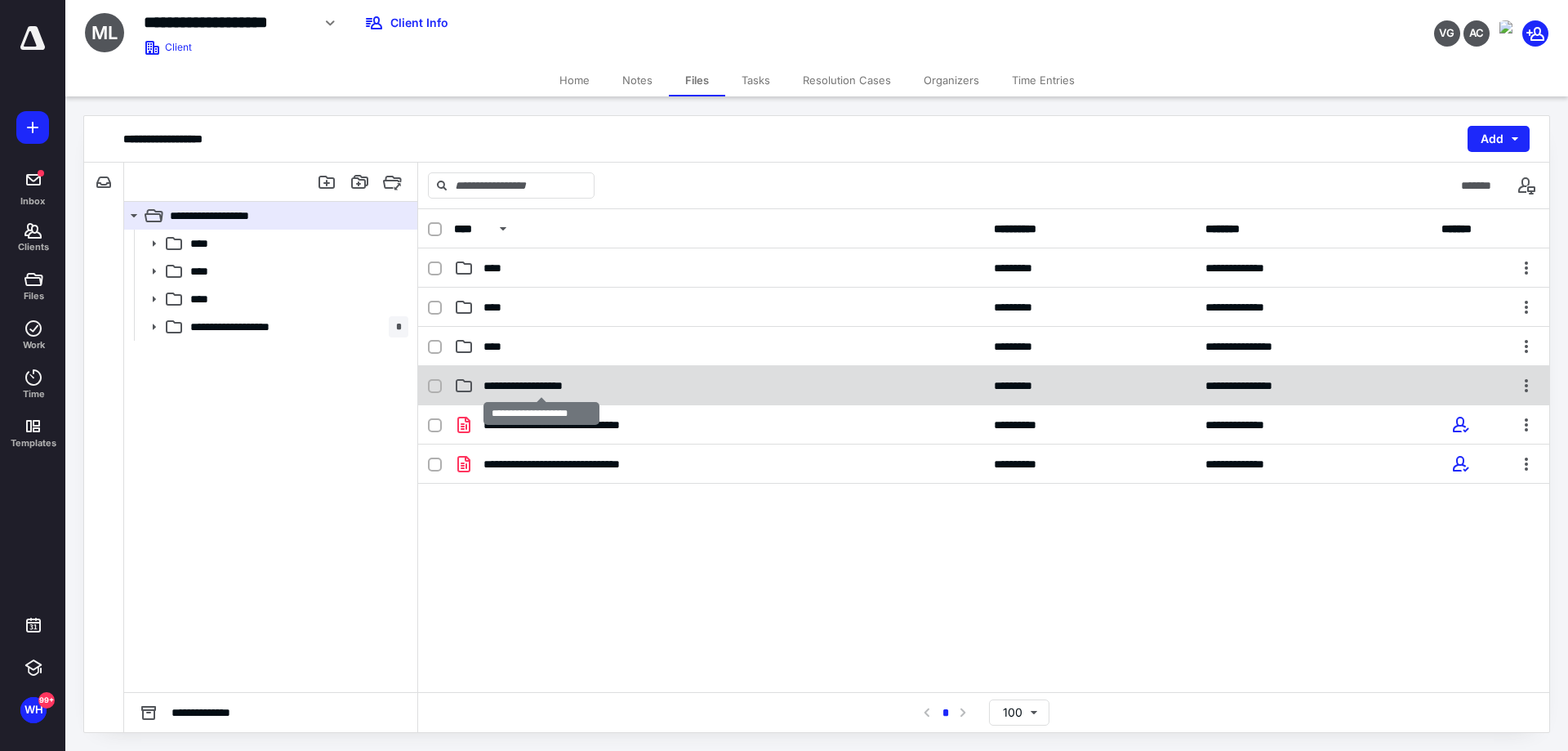 click on "**********" at bounding box center [541, 386] 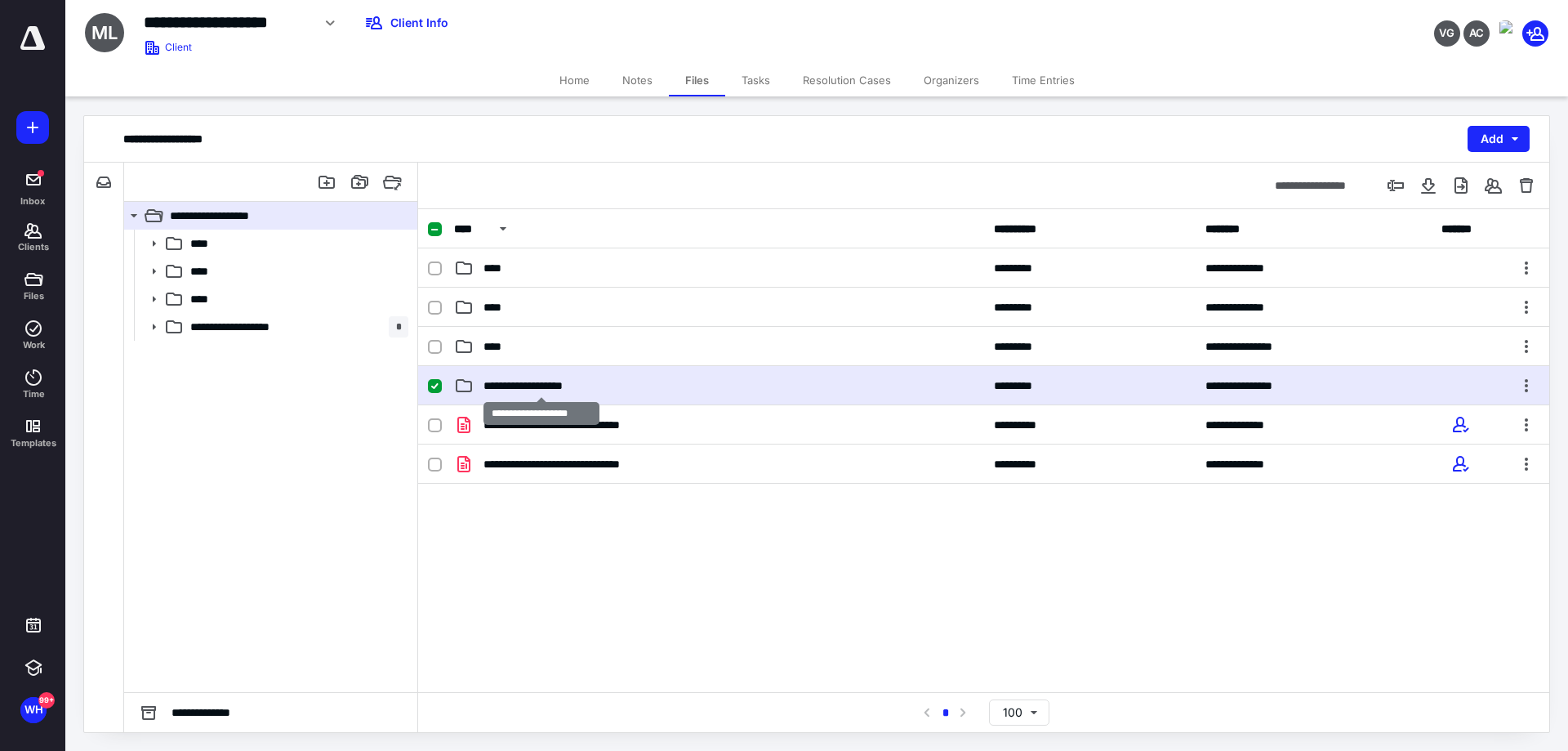 click on "**********" at bounding box center (541, 386) 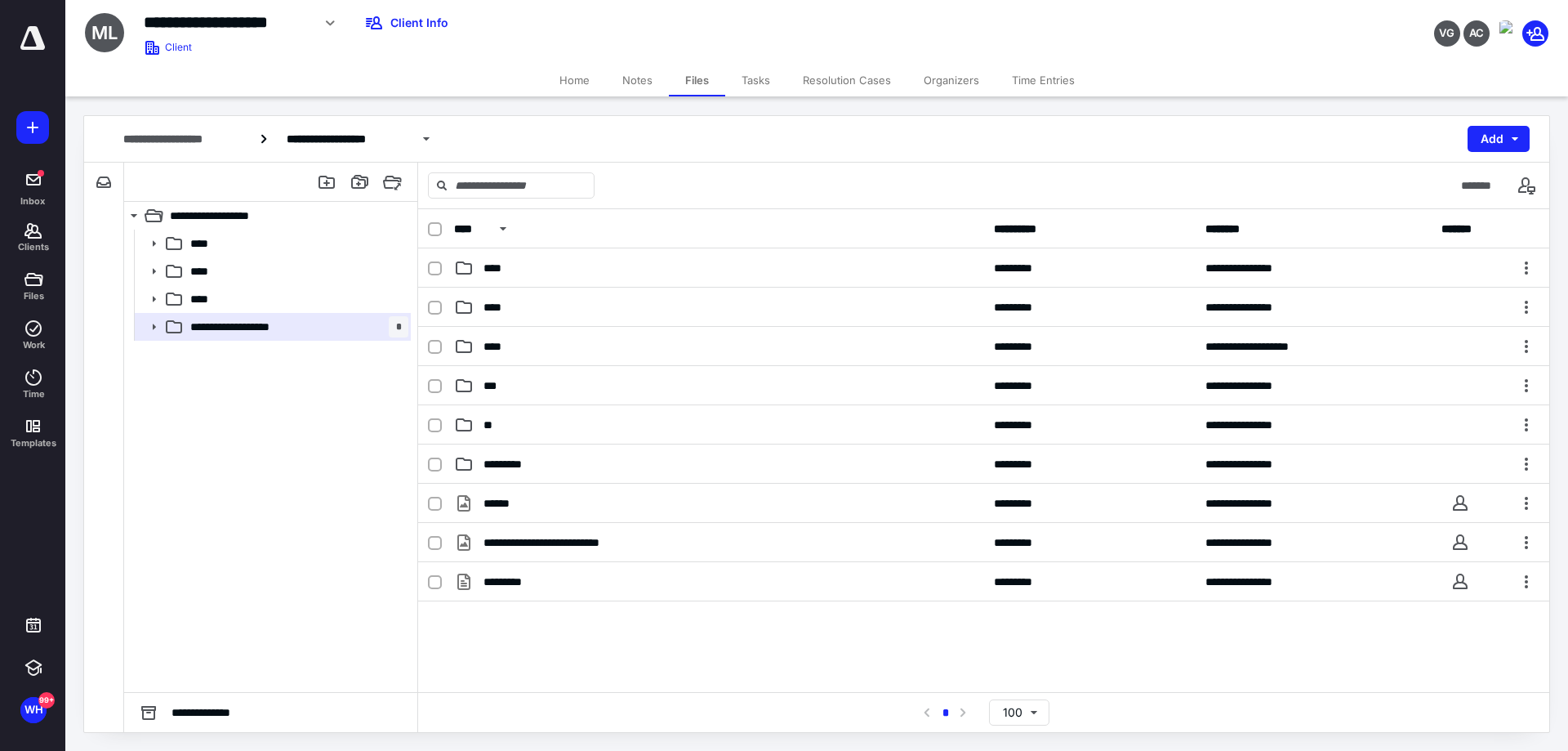 click on "*********" at bounding box center [514, 582] 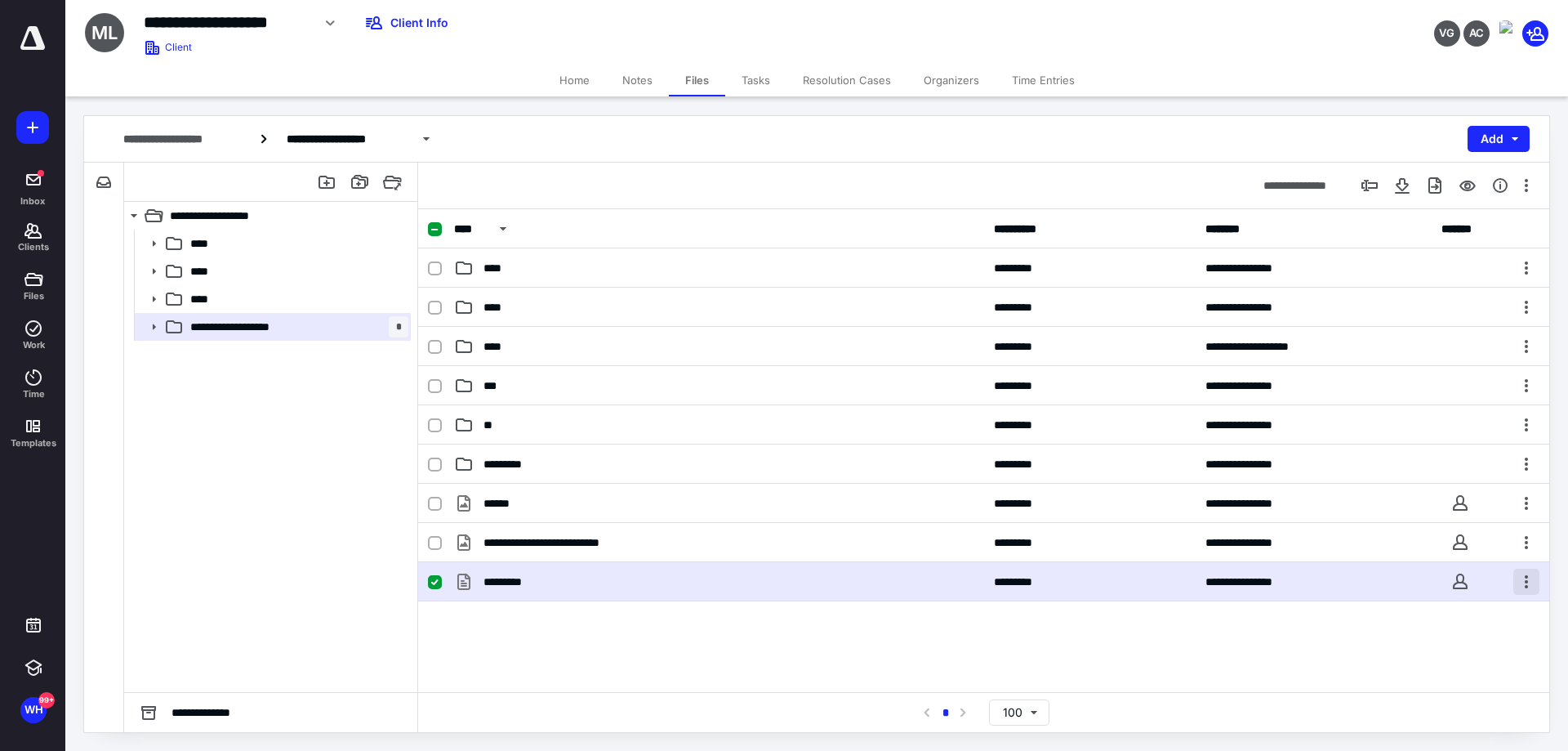 click at bounding box center (1526, 582) 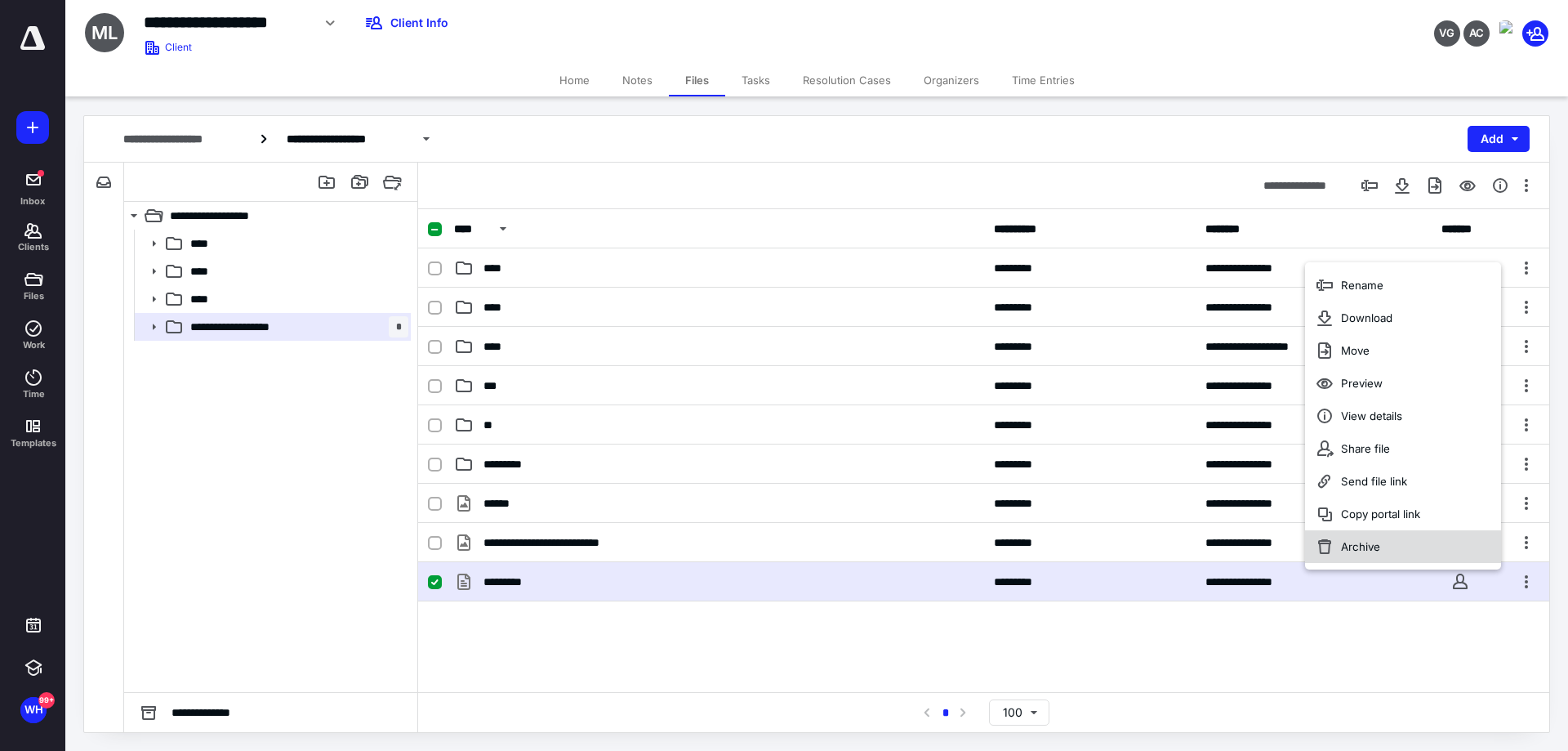 click on "Archive" at bounding box center (1403, 547) 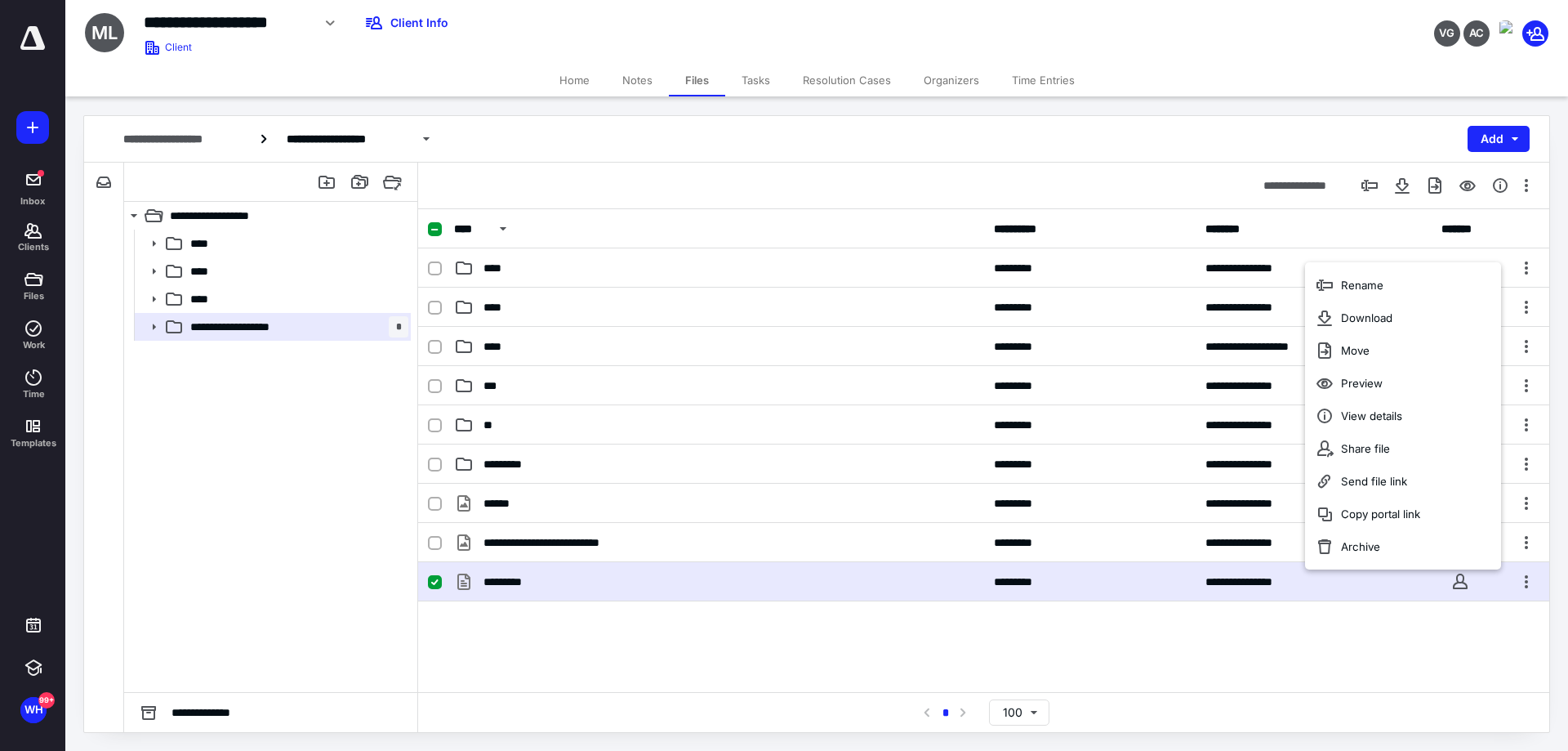 checkbox on "false" 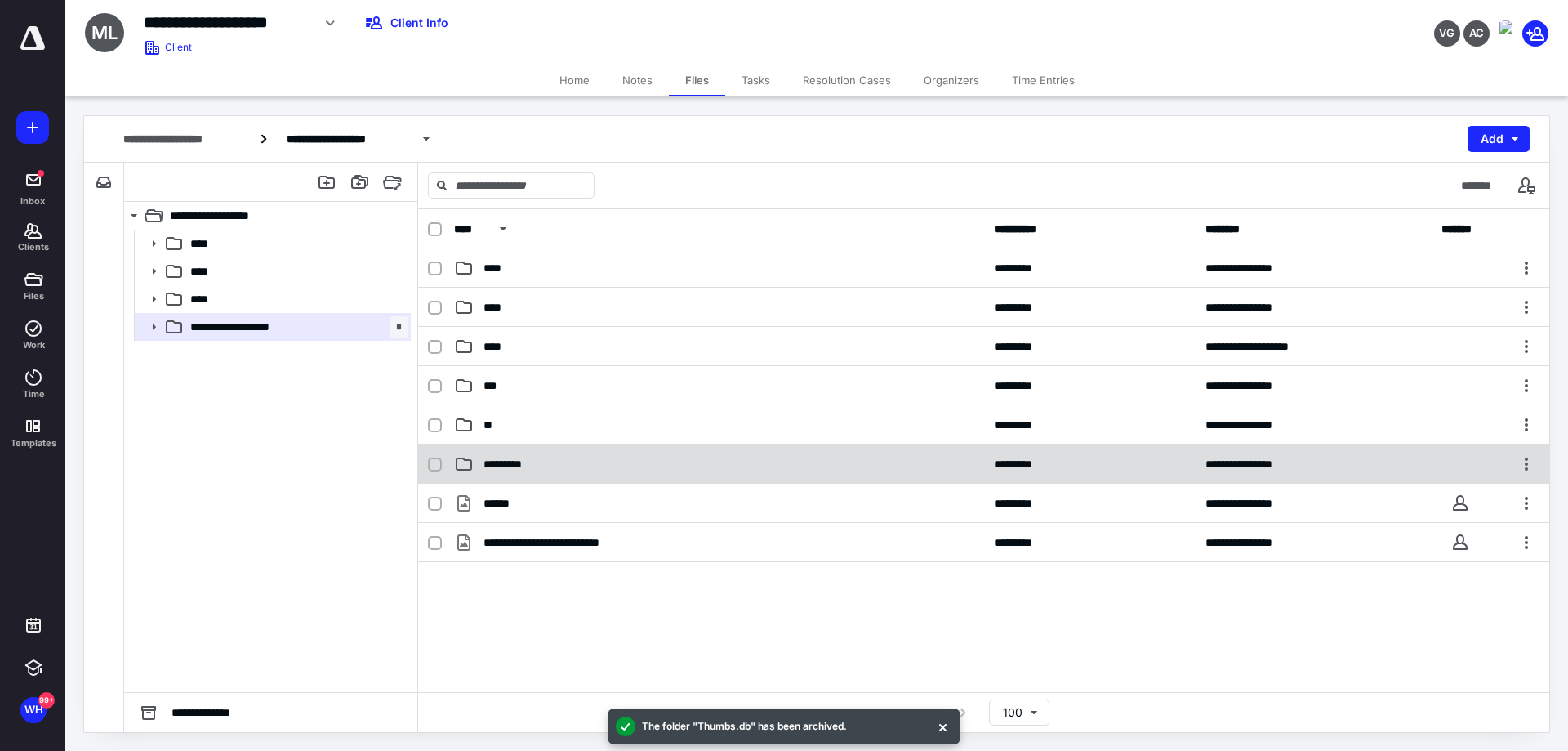 click on "**********" at bounding box center (983, 464) 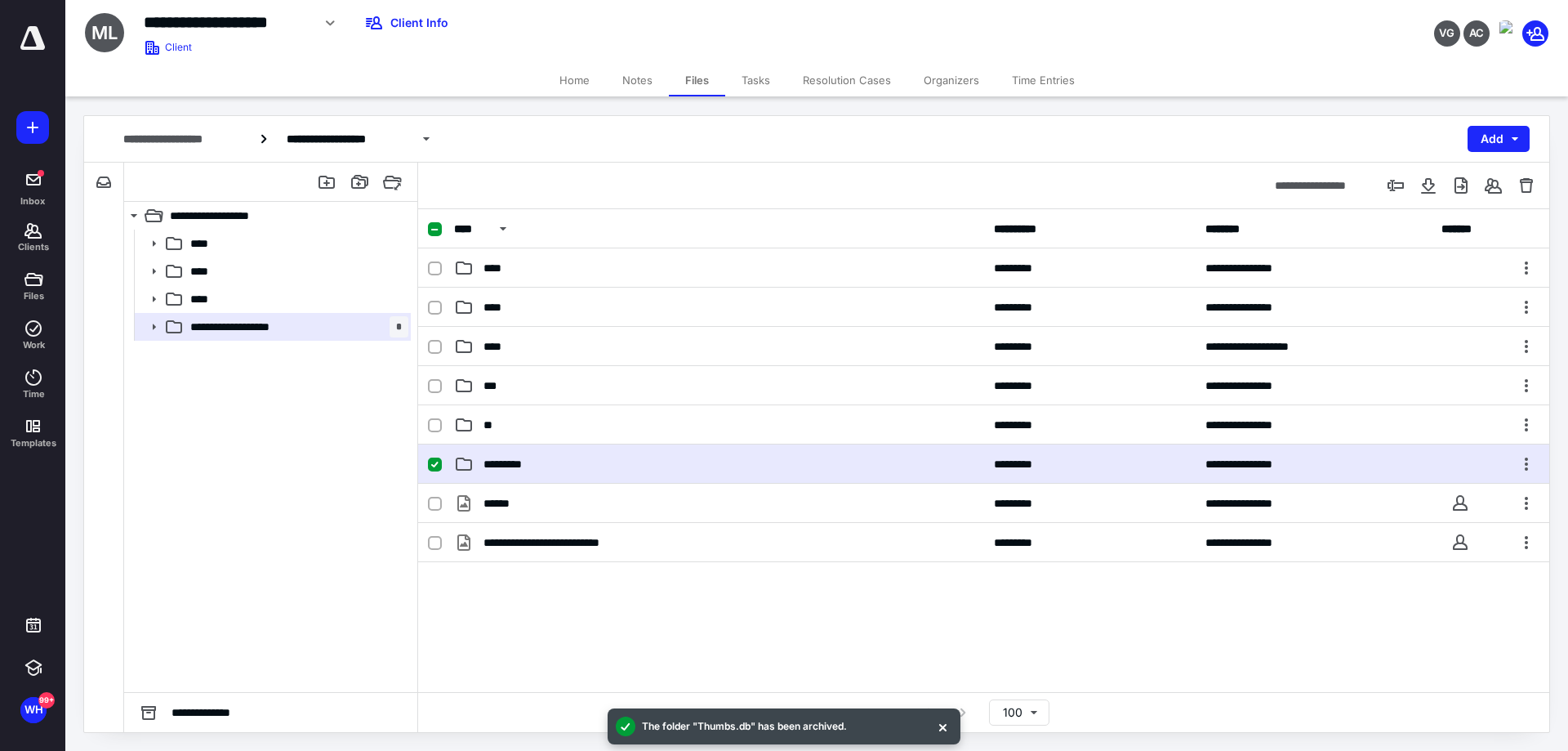click on "**********" at bounding box center [983, 464] 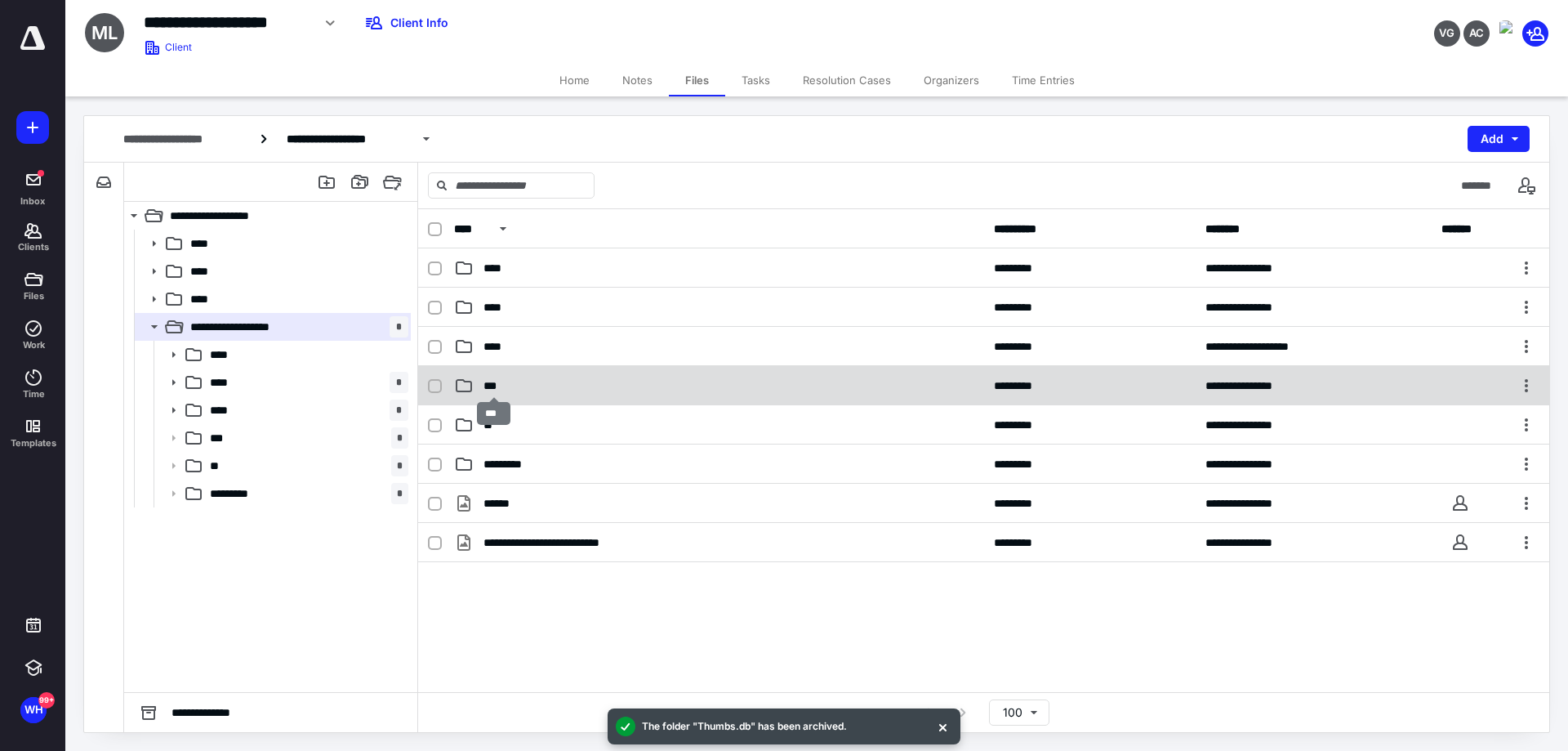 click on "***" at bounding box center (493, 386) 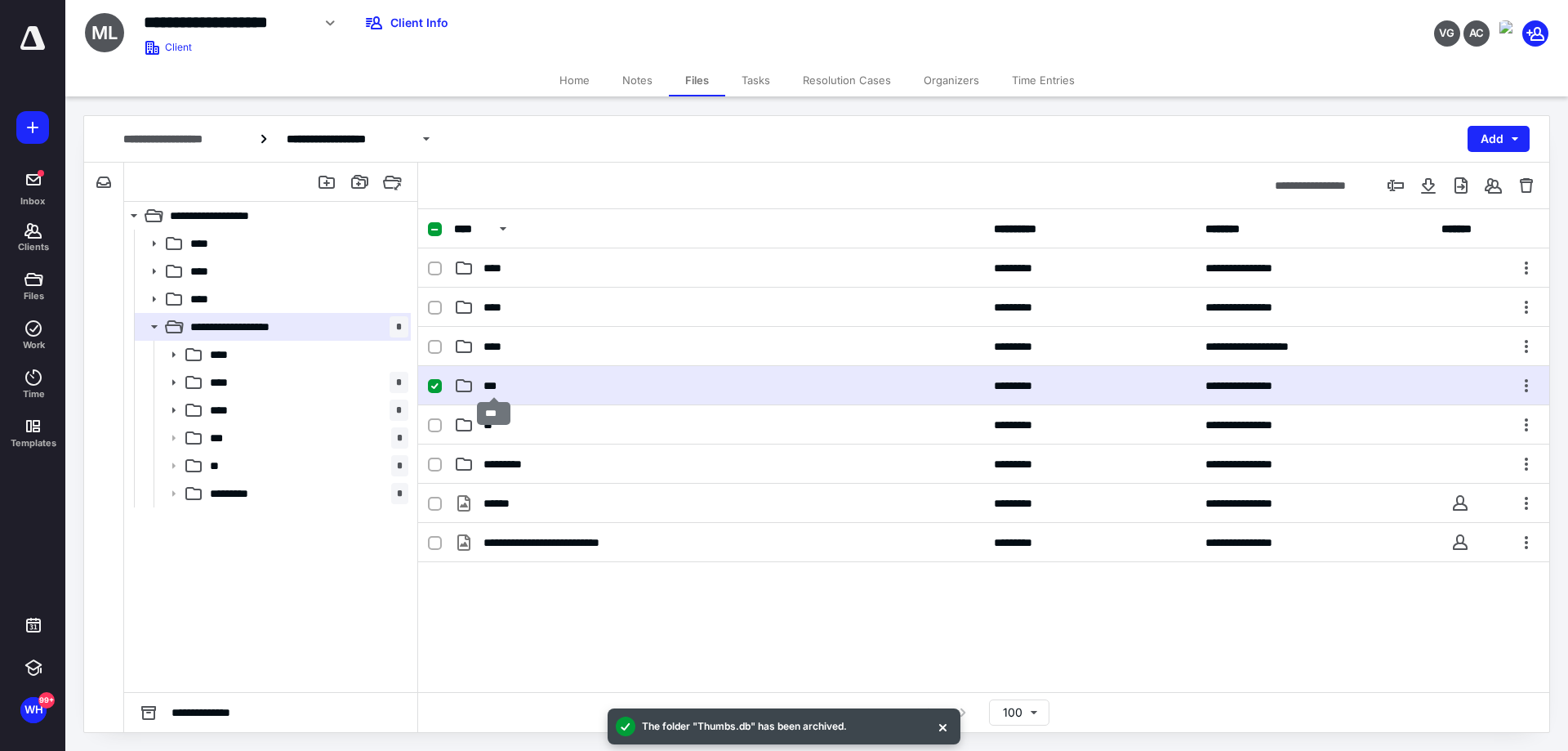 click on "***" at bounding box center [493, 386] 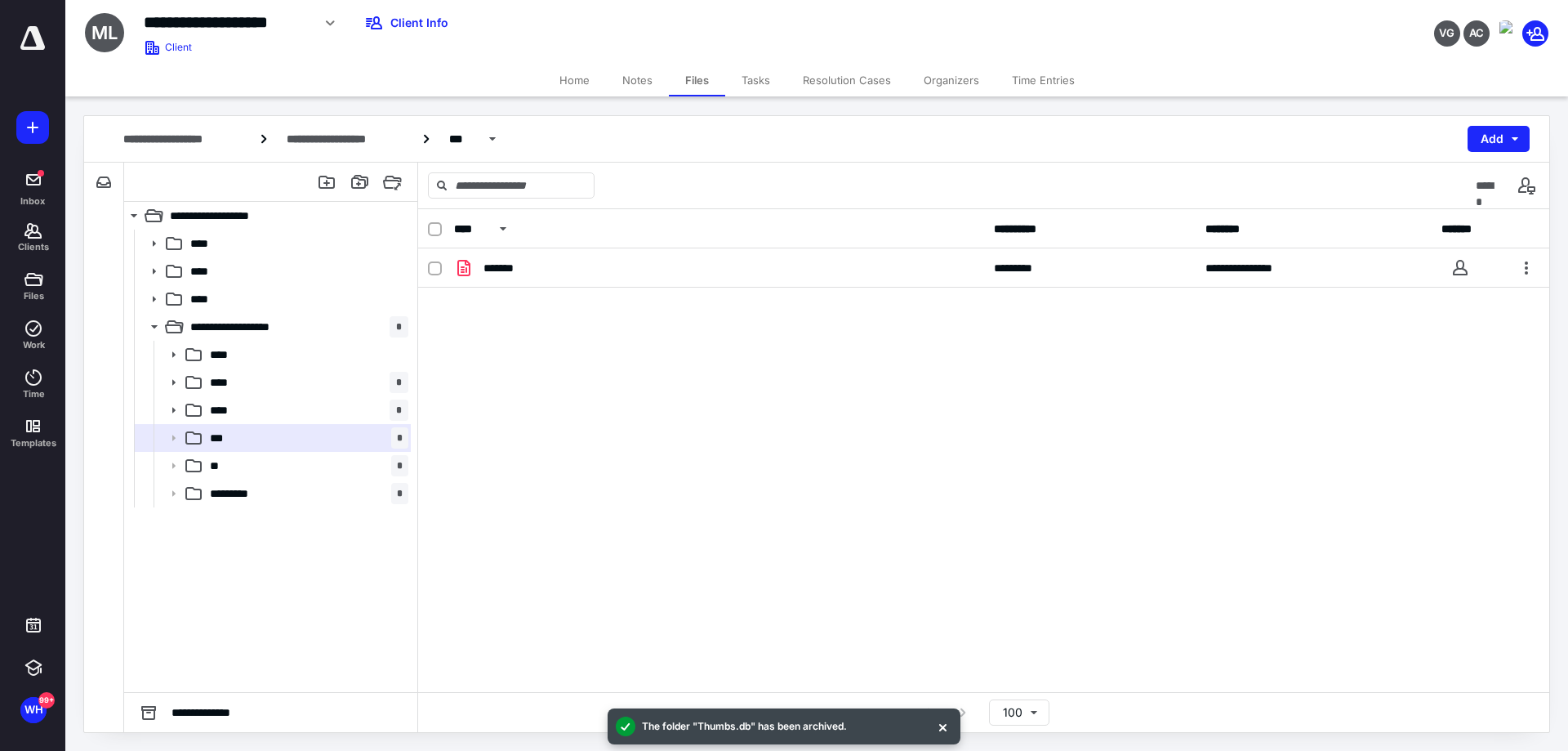 click on "**********" at bounding box center (983, 268) 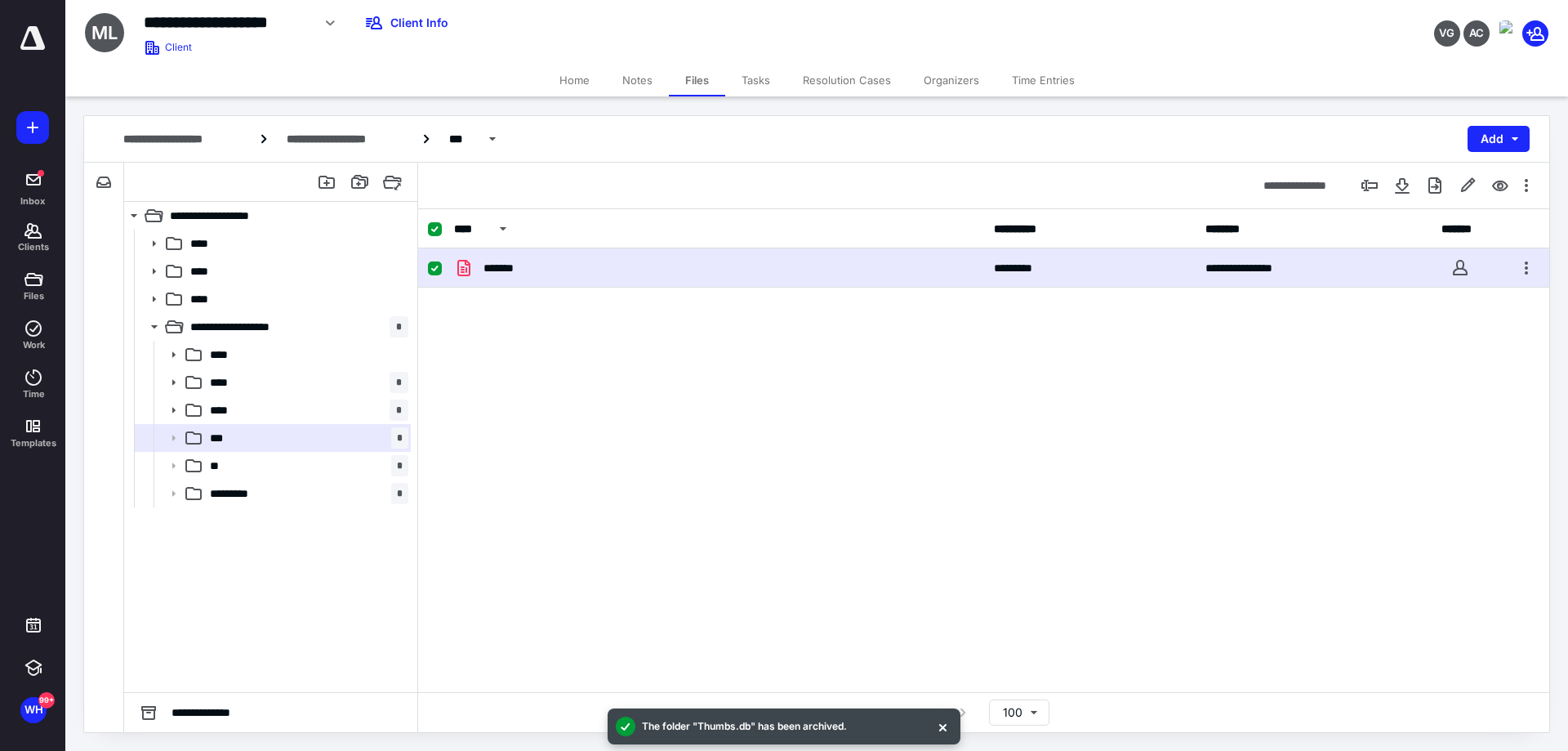 click on "**********" at bounding box center (983, 268) 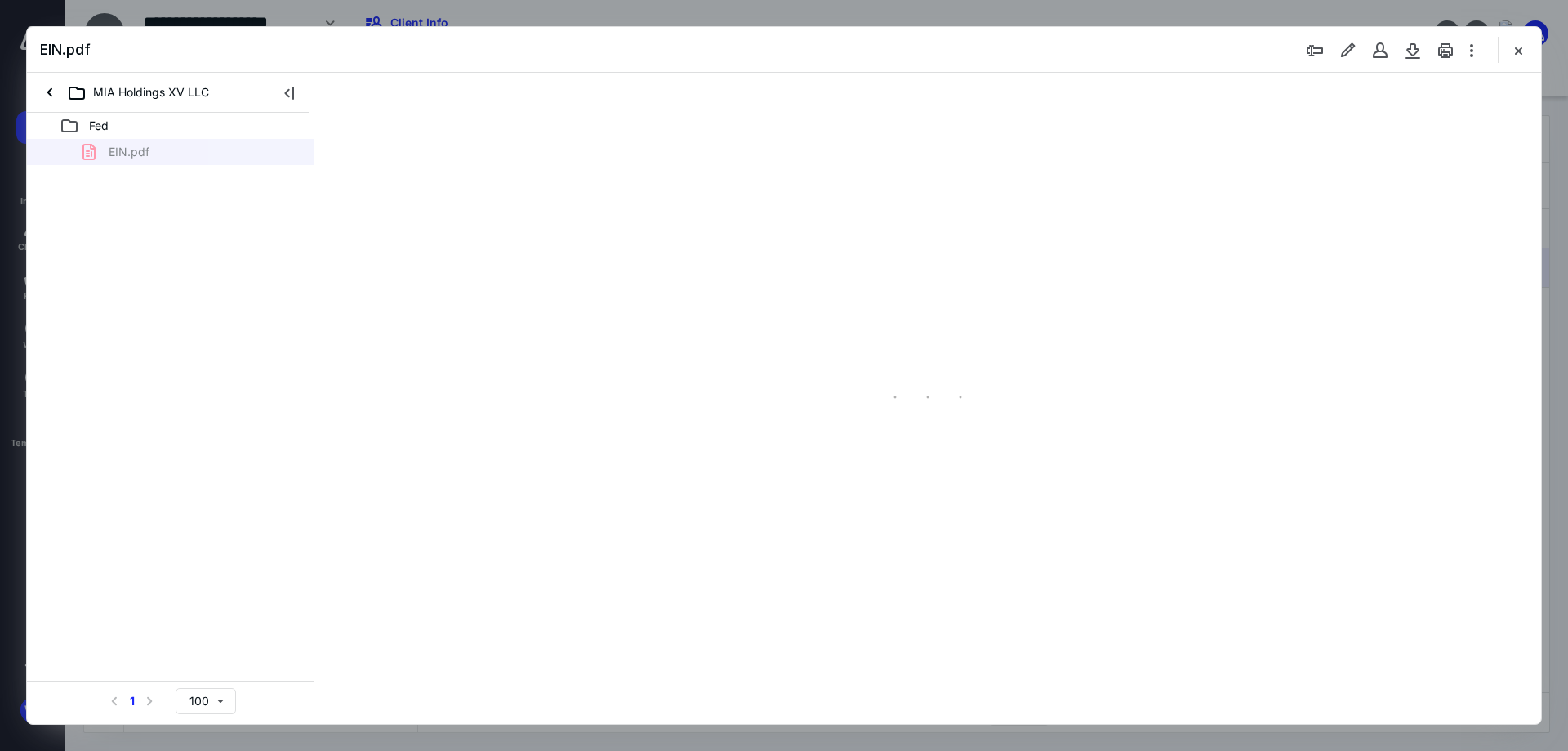 scroll, scrollTop: 0, scrollLeft: 0, axis: both 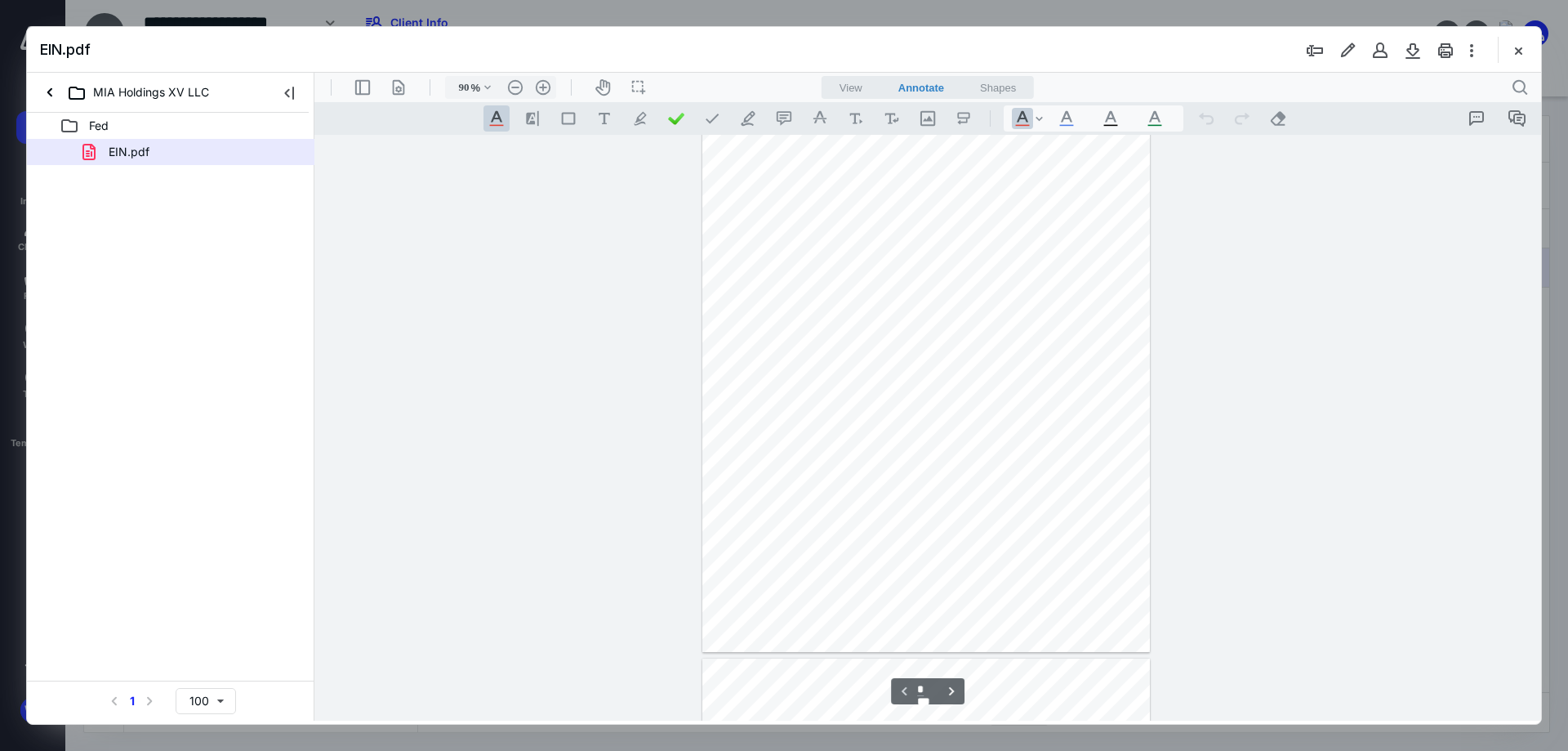 type on "240" 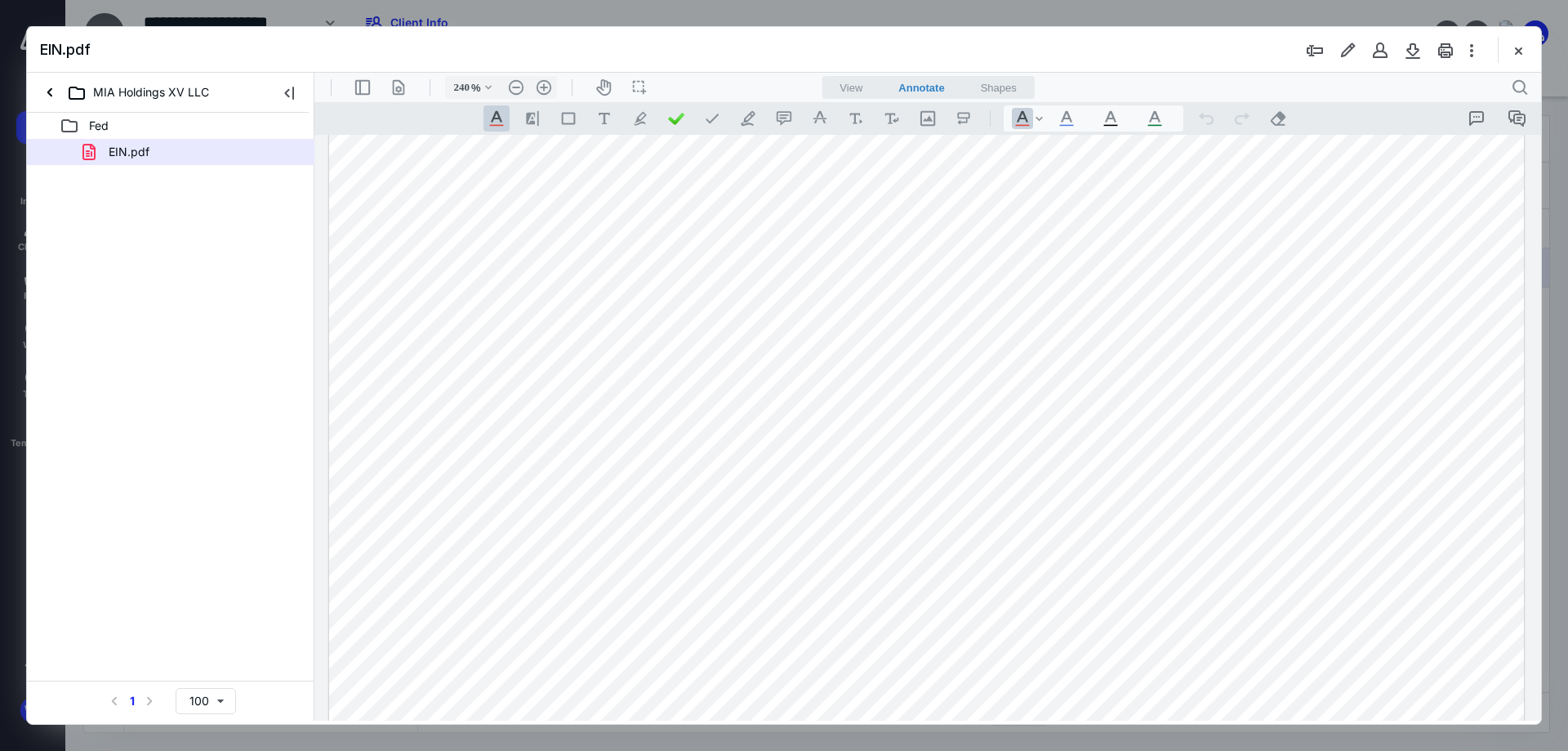 scroll, scrollTop: 256, scrollLeft: 0, axis: vertical 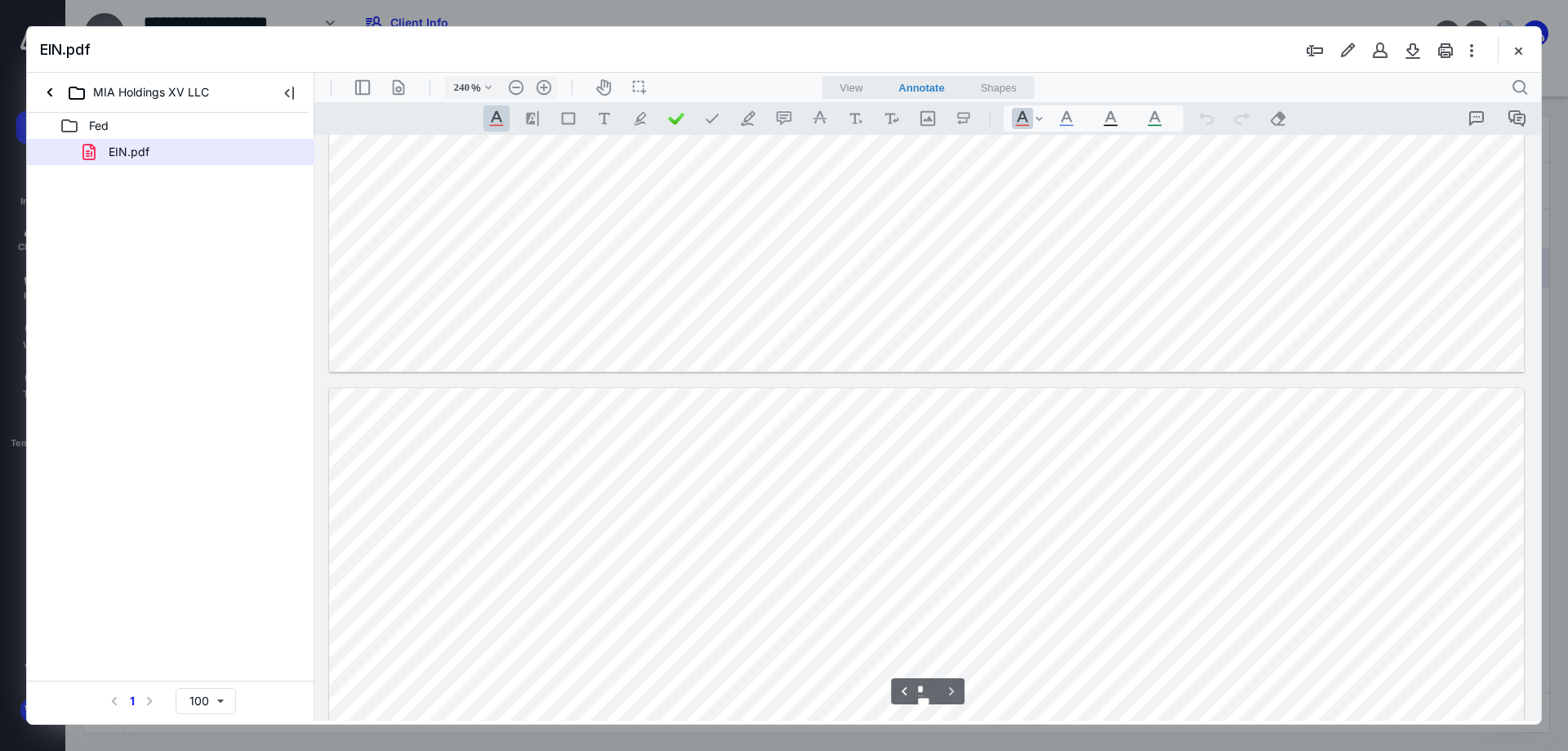 type on "*" 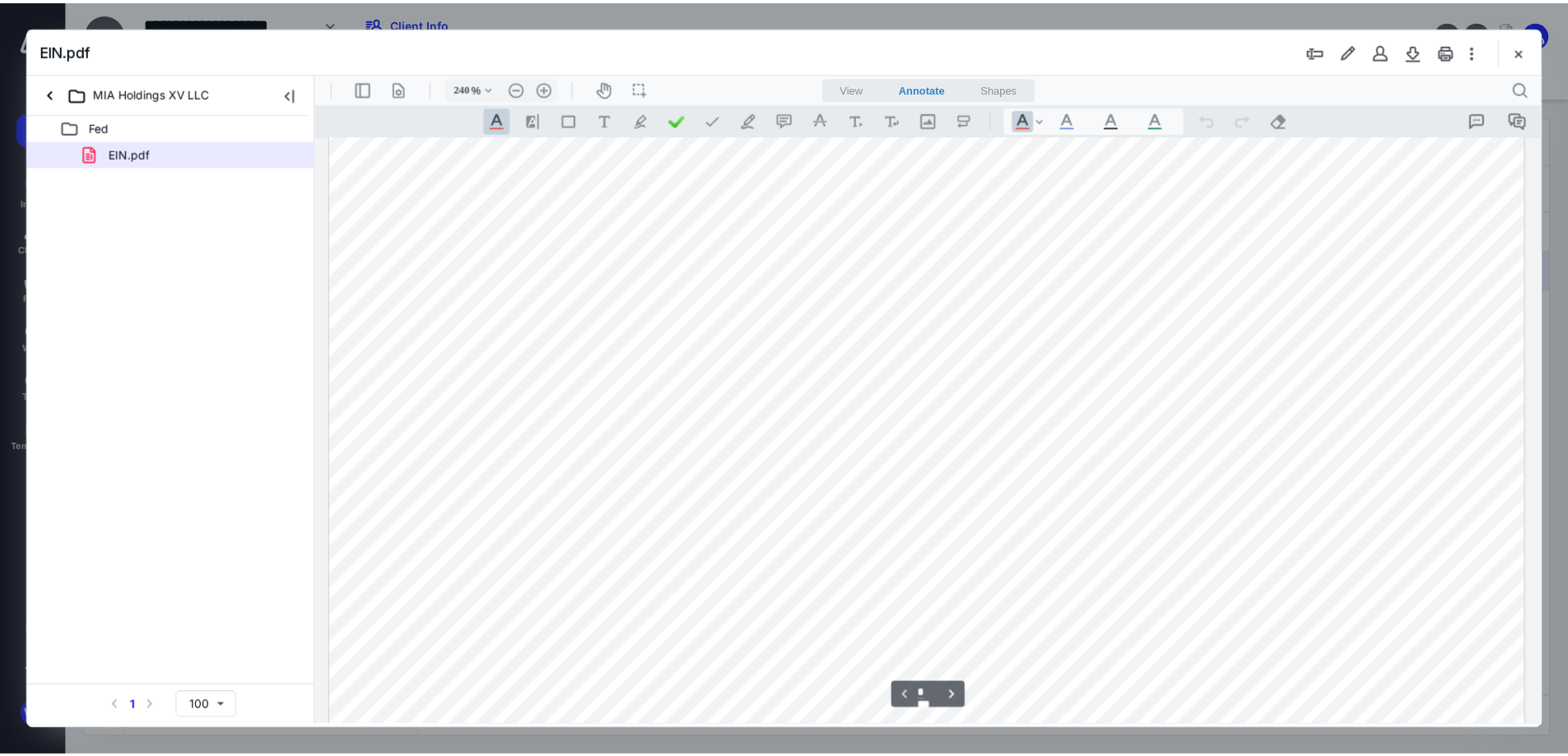 scroll, scrollTop: 93, scrollLeft: 0, axis: vertical 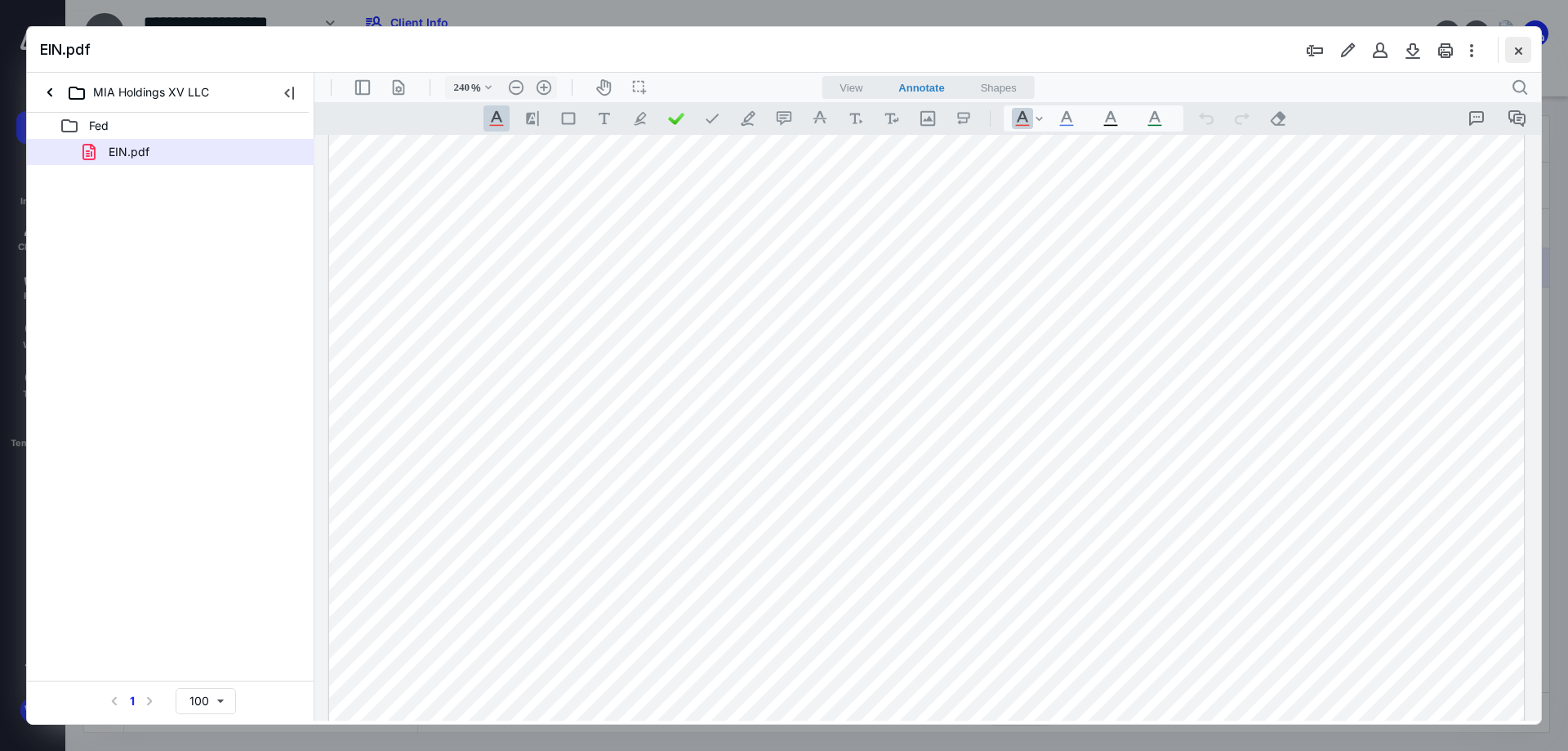 click at bounding box center (1518, 50) 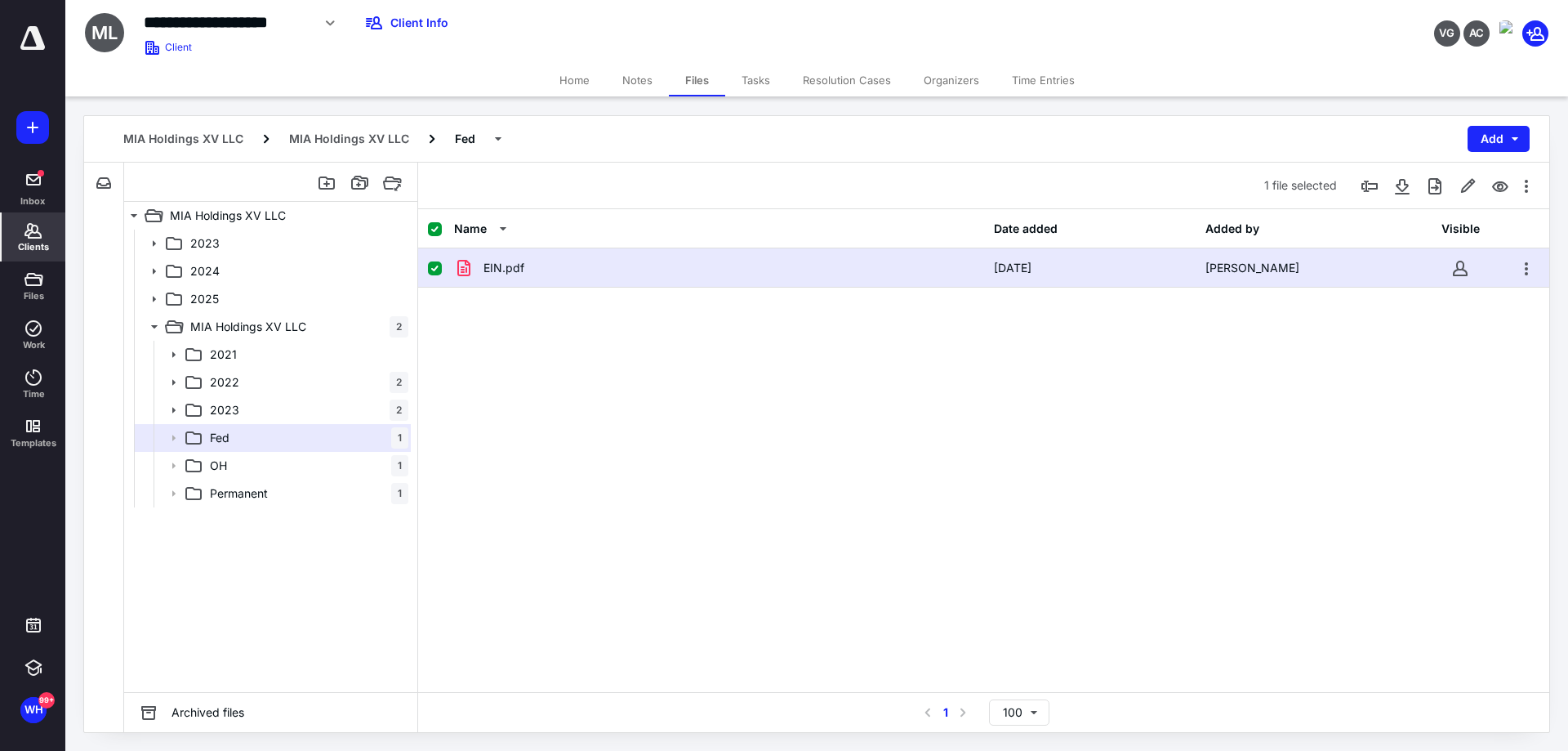 click 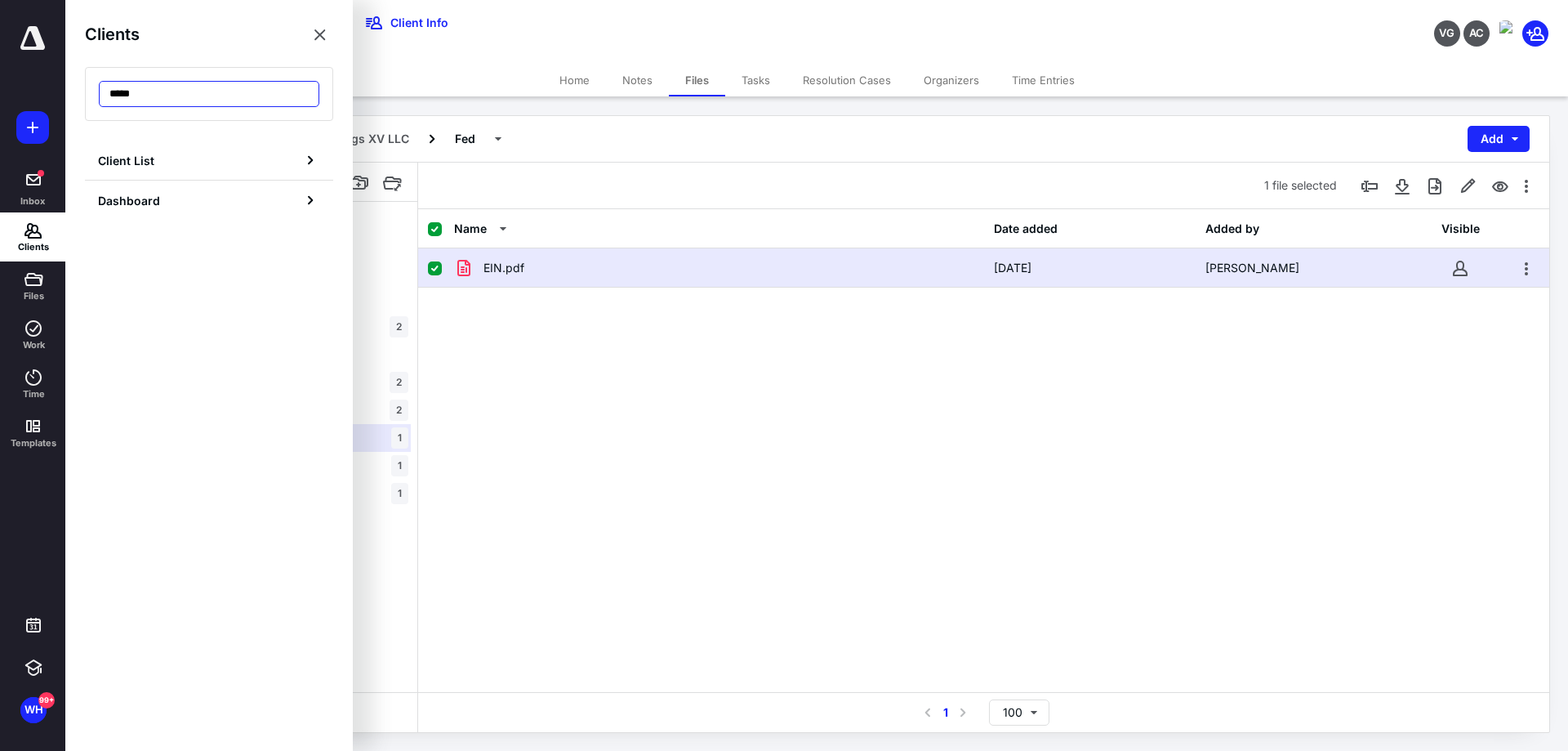 drag, startPoint x: 184, startPoint y: 101, endPoint x: 177, endPoint y: 112, distance: 13.038405 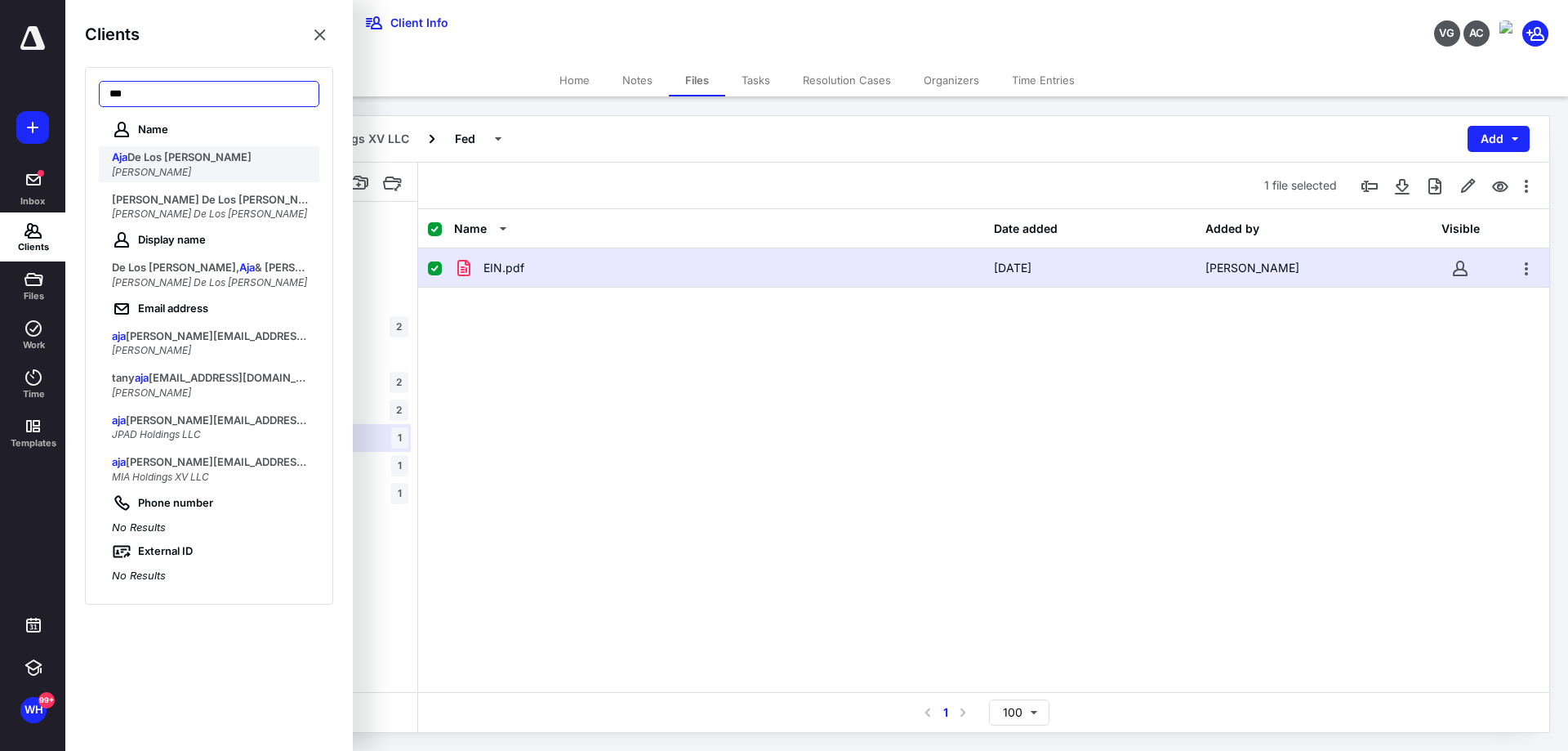 type on "***" 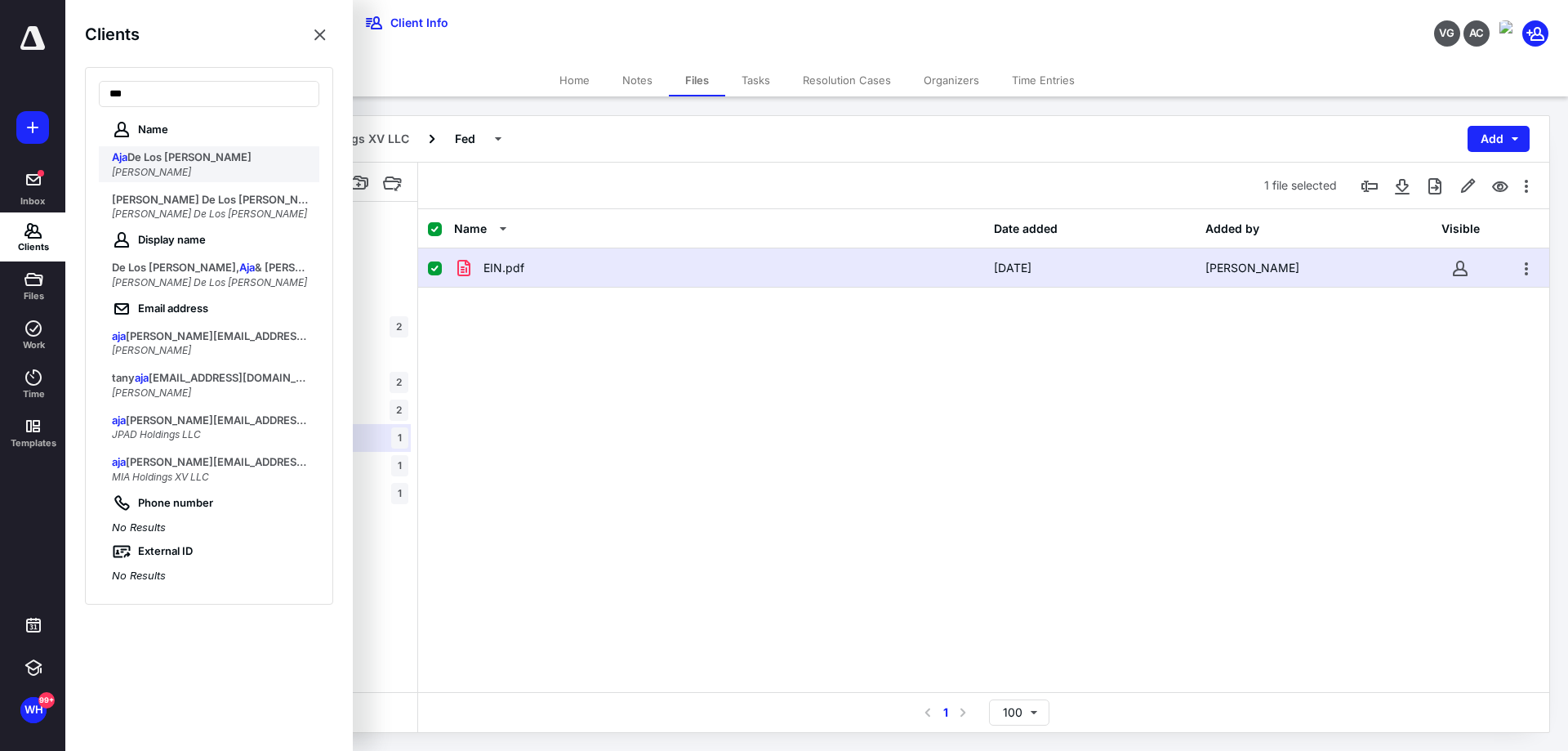 click on "[PERSON_NAME]" at bounding box center [211, 158] 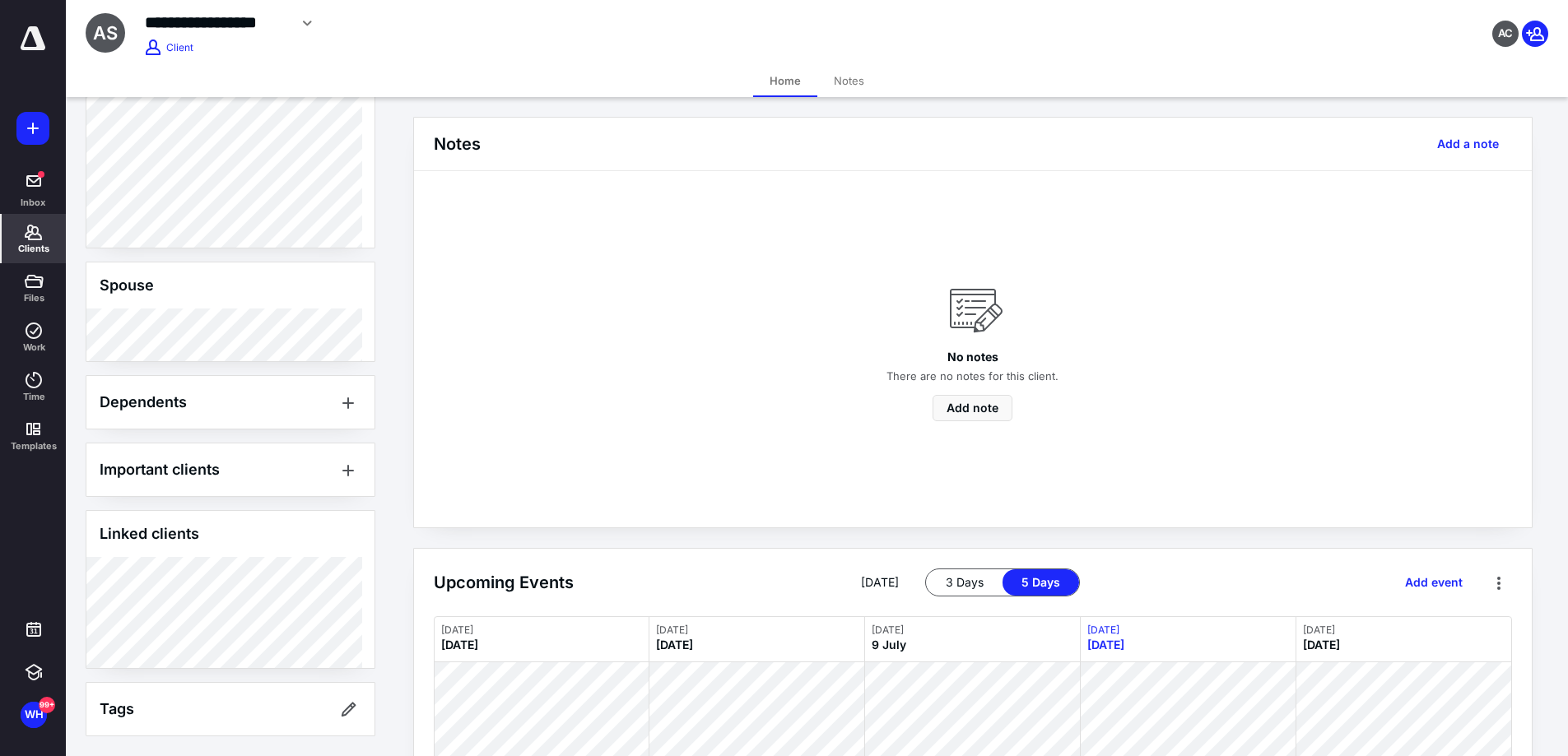 scroll, scrollTop: 585, scrollLeft: 0, axis: vertical 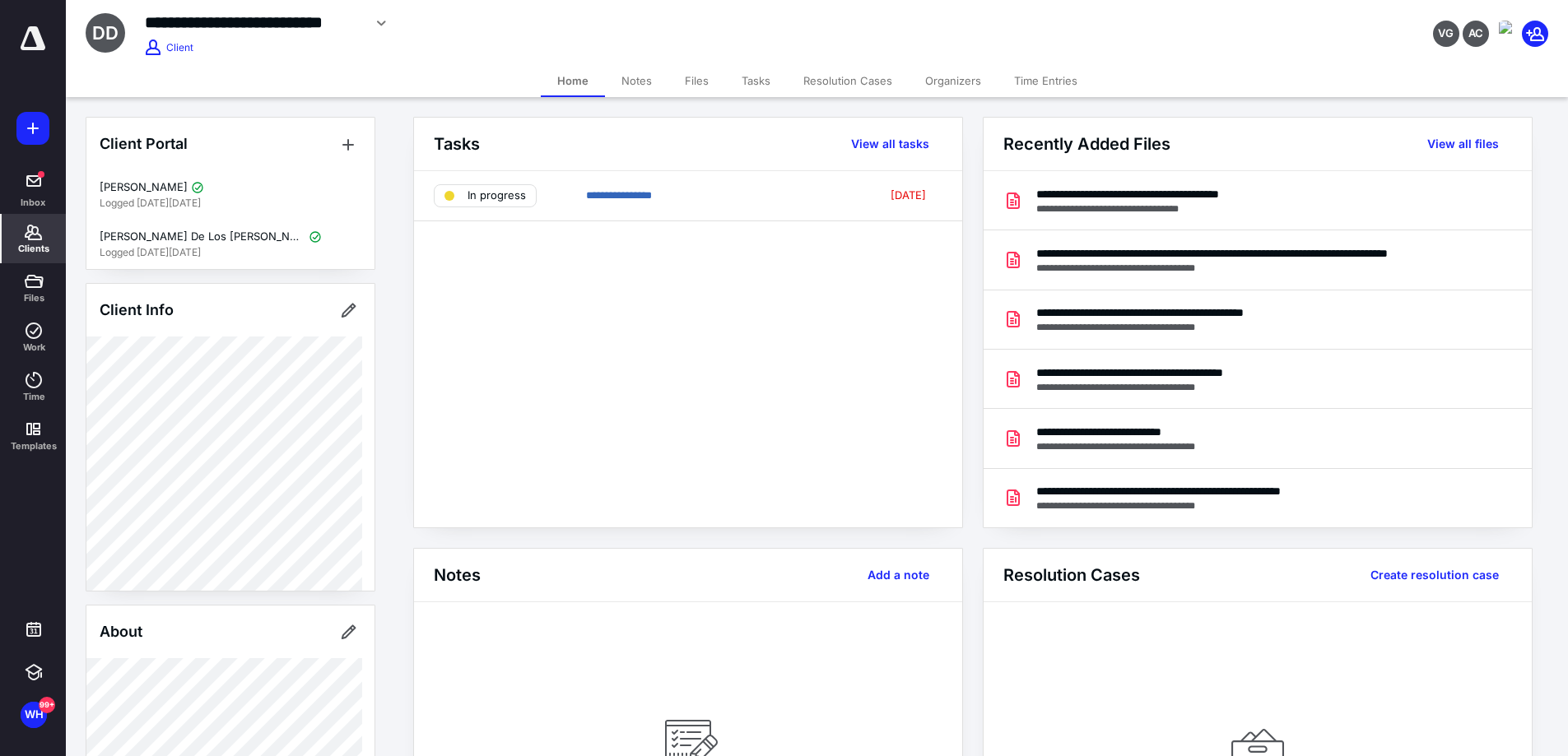 click on "Files" at bounding box center (696, 81) 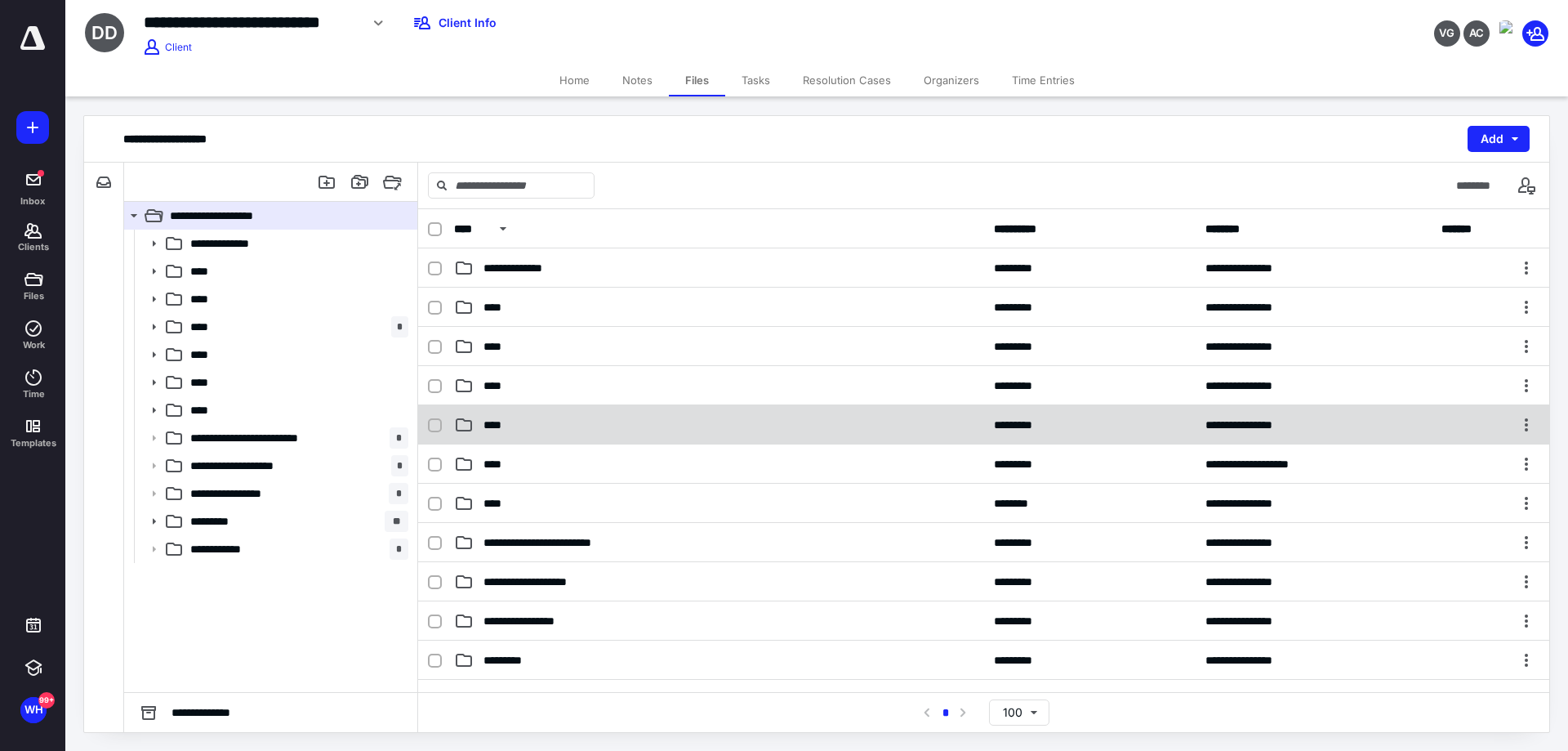 click on "****" at bounding box center [719, 425] 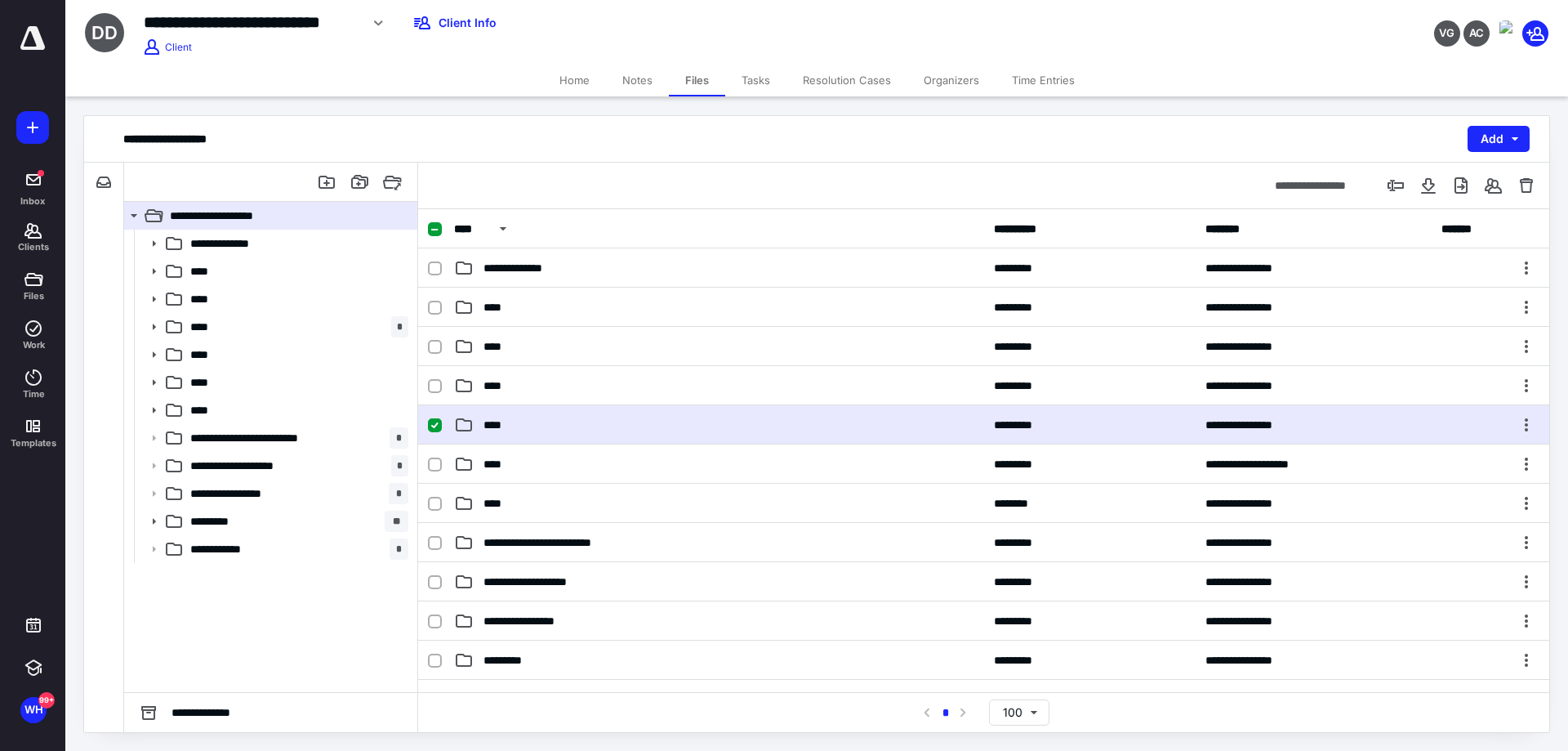 click on "****" at bounding box center (719, 425) 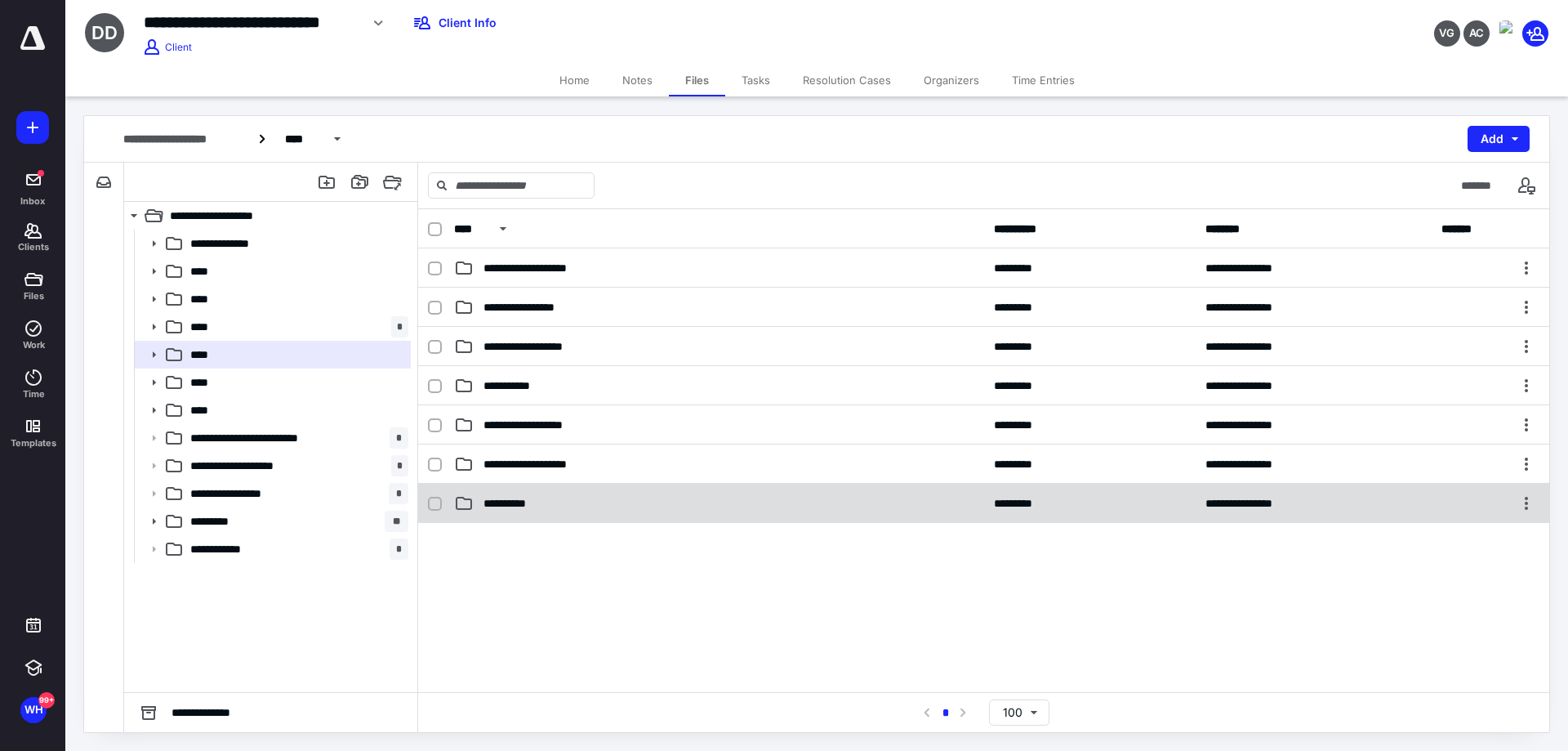 click on "**********" at bounding box center (983, 503) 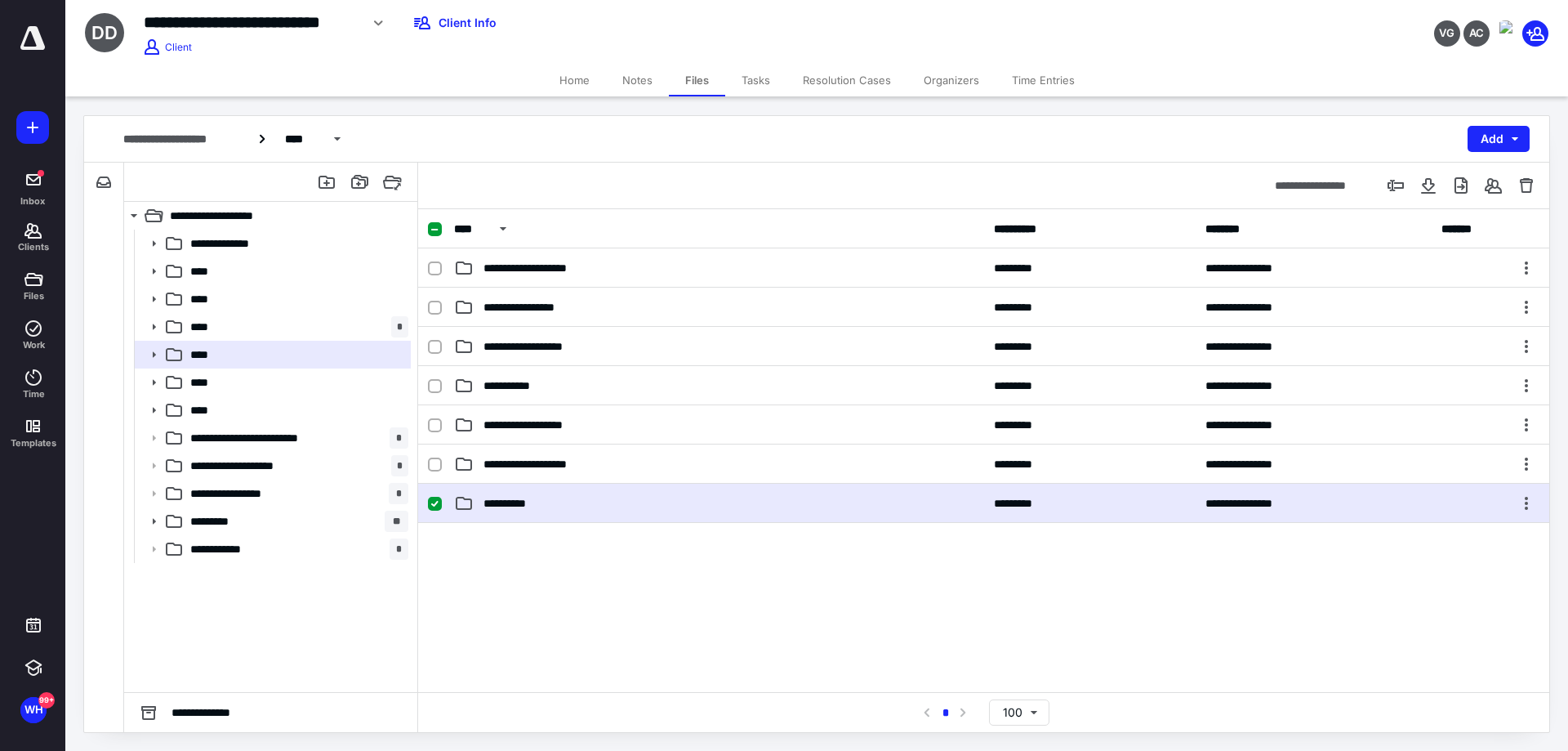 click on "**********" at bounding box center [983, 503] 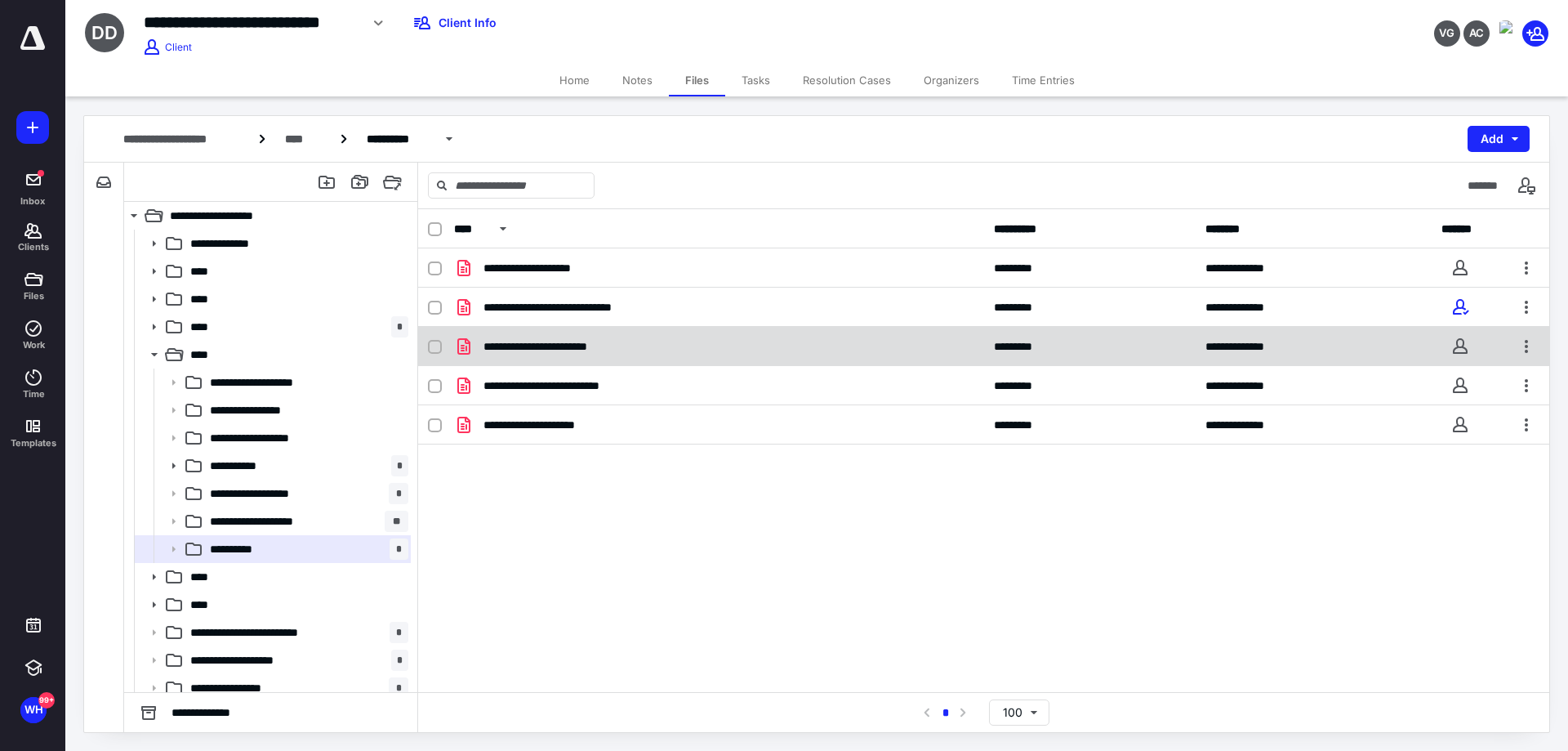 click on "**********" at bounding box center (983, 346) 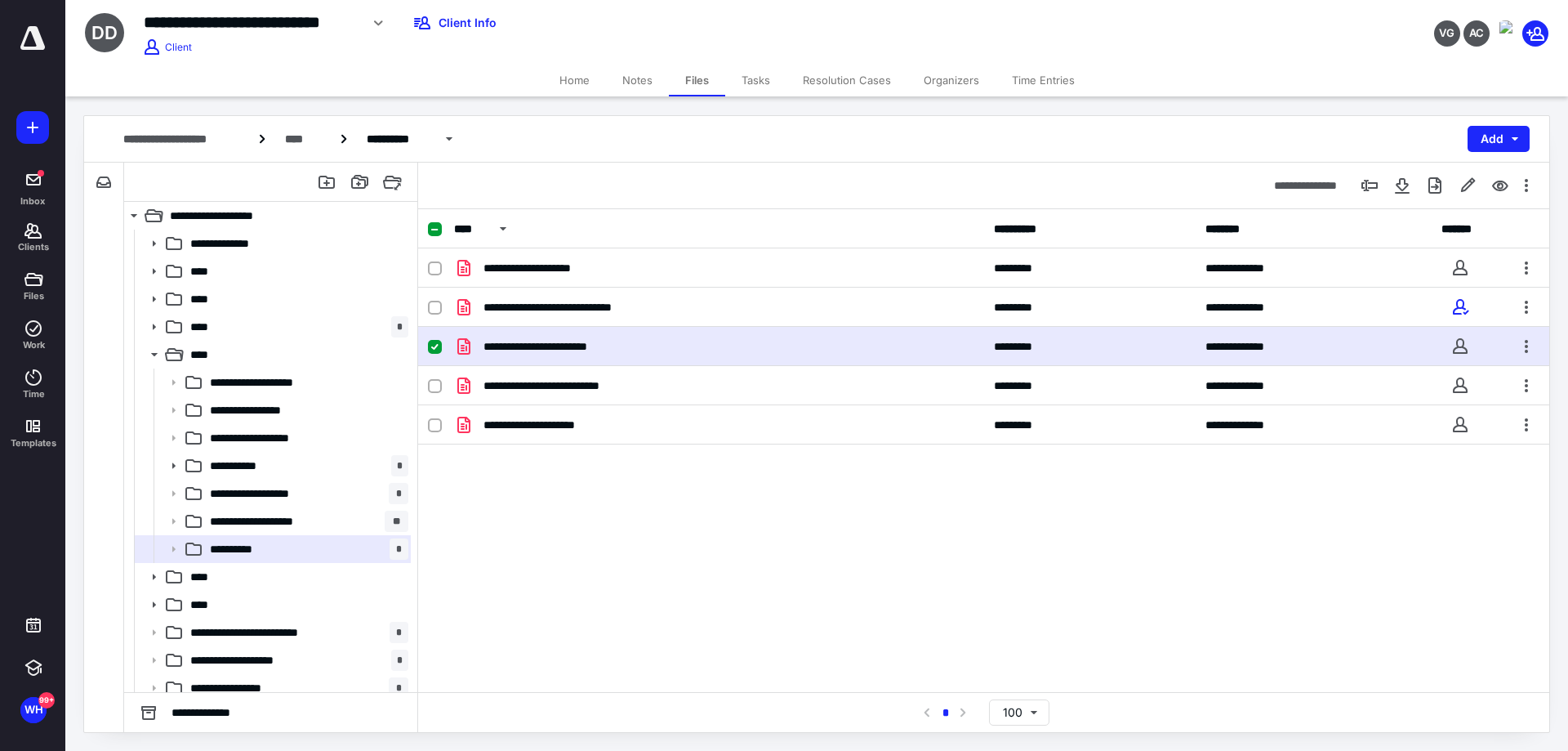 click on "**********" at bounding box center (983, 346) 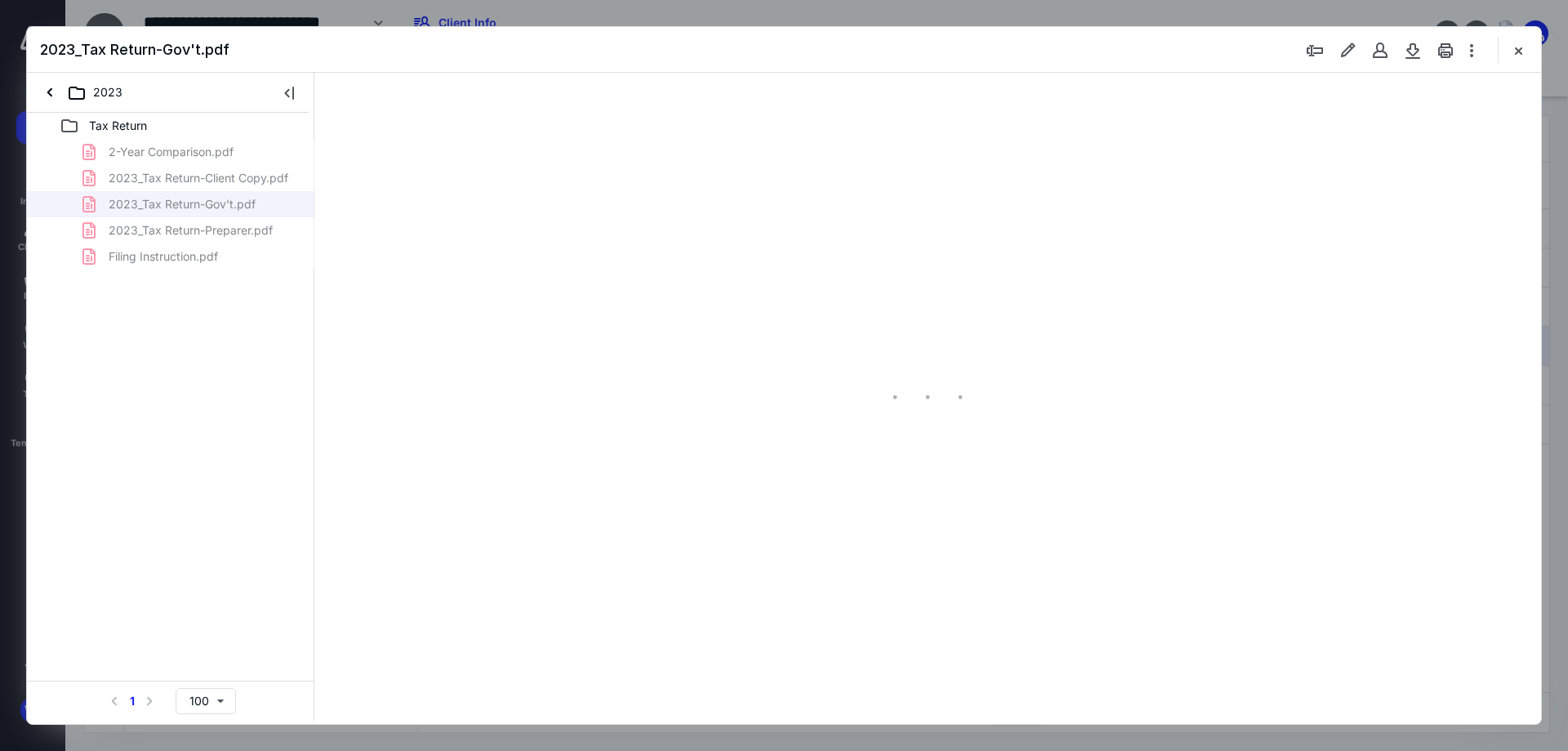 scroll, scrollTop: 0, scrollLeft: 0, axis: both 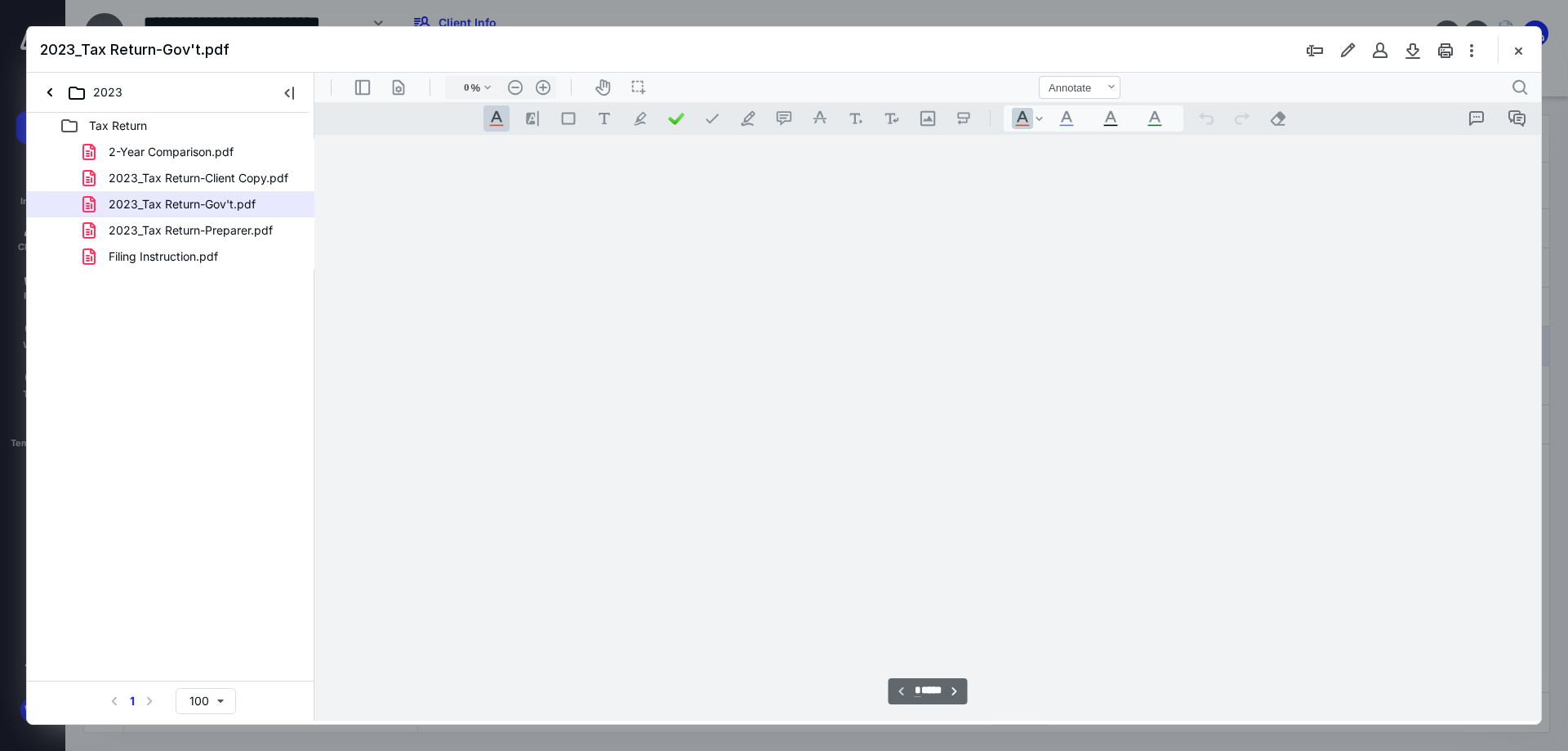 type on "228" 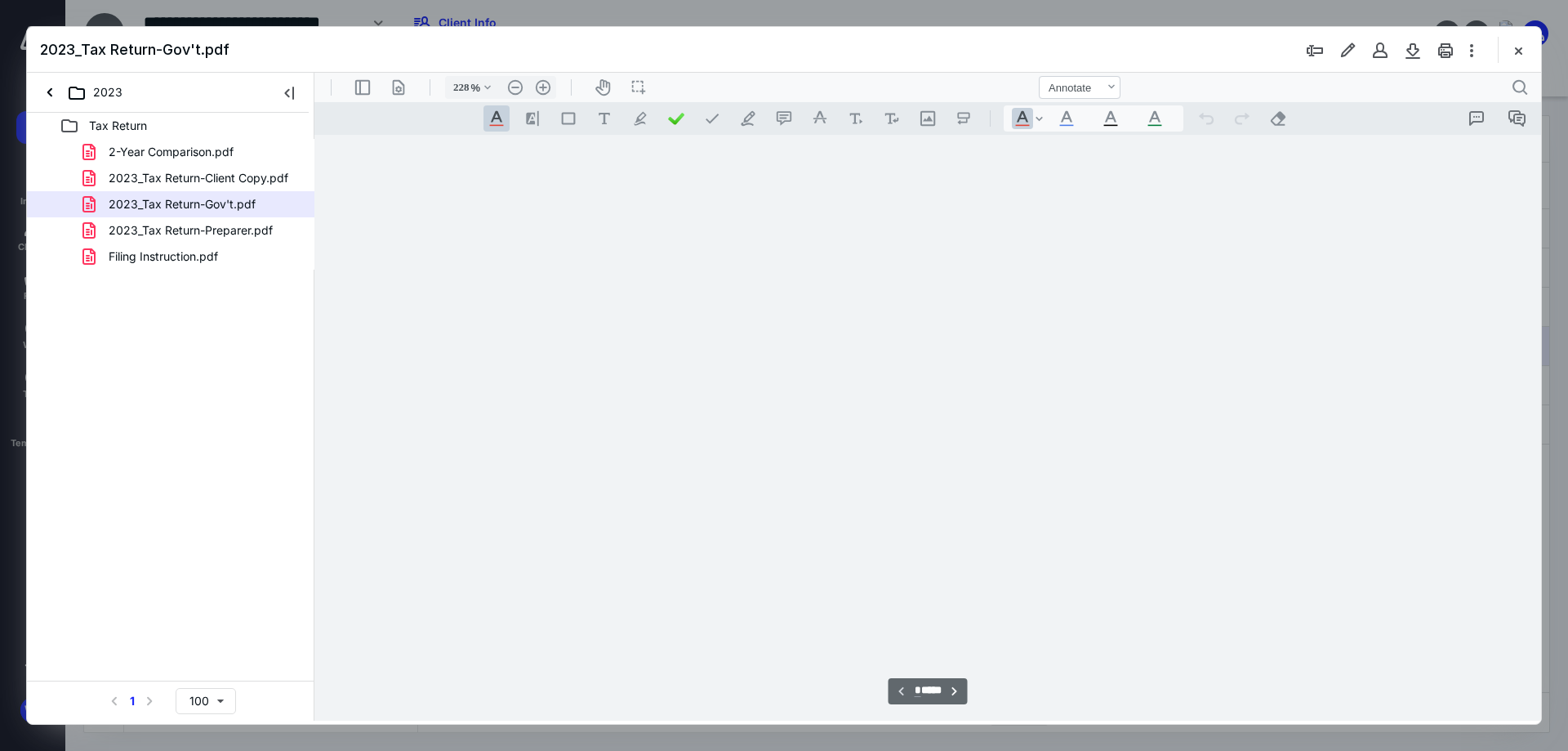 scroll, scrollTop: 69, scrollLeft: 163, axis: both 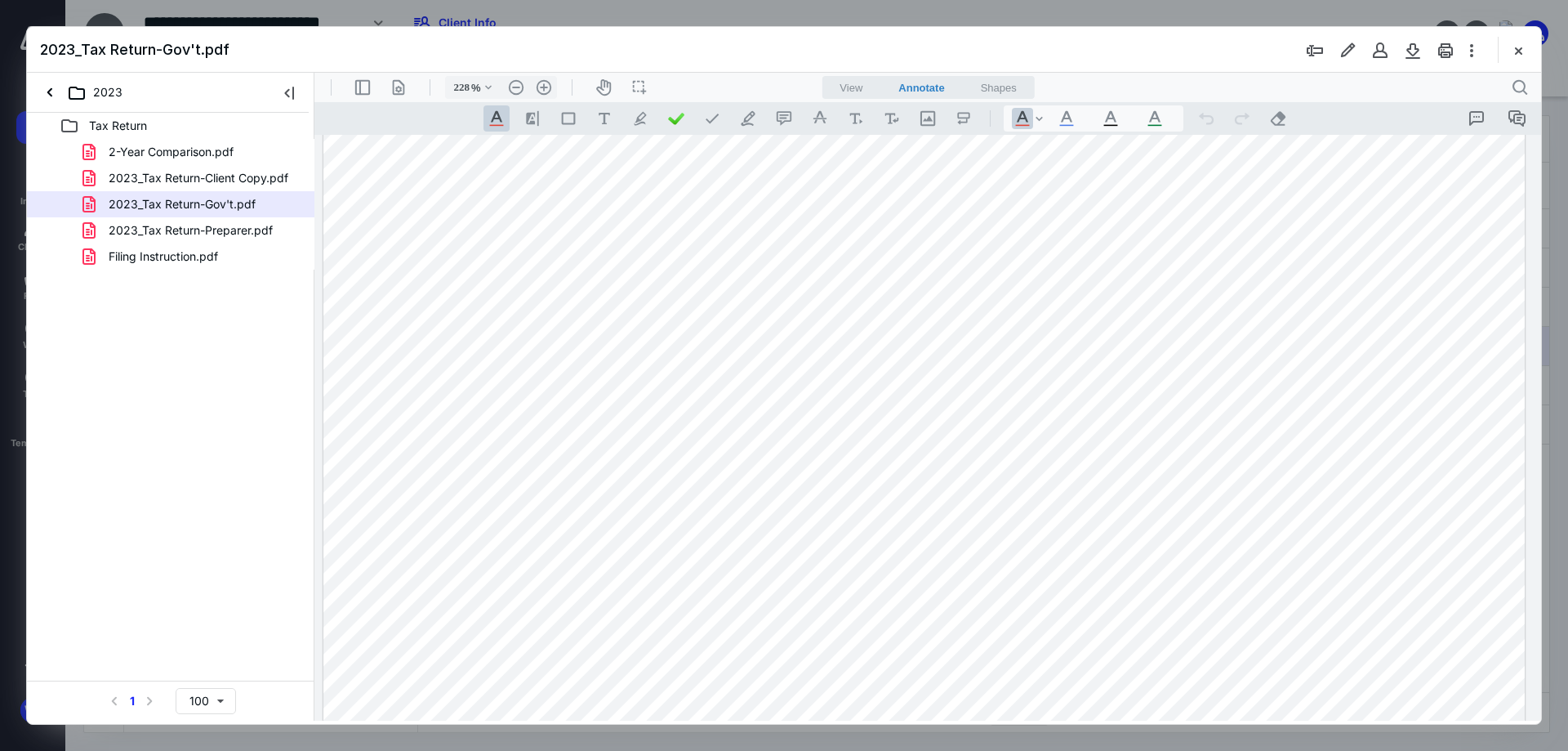 click at bounding box center (928, 427) 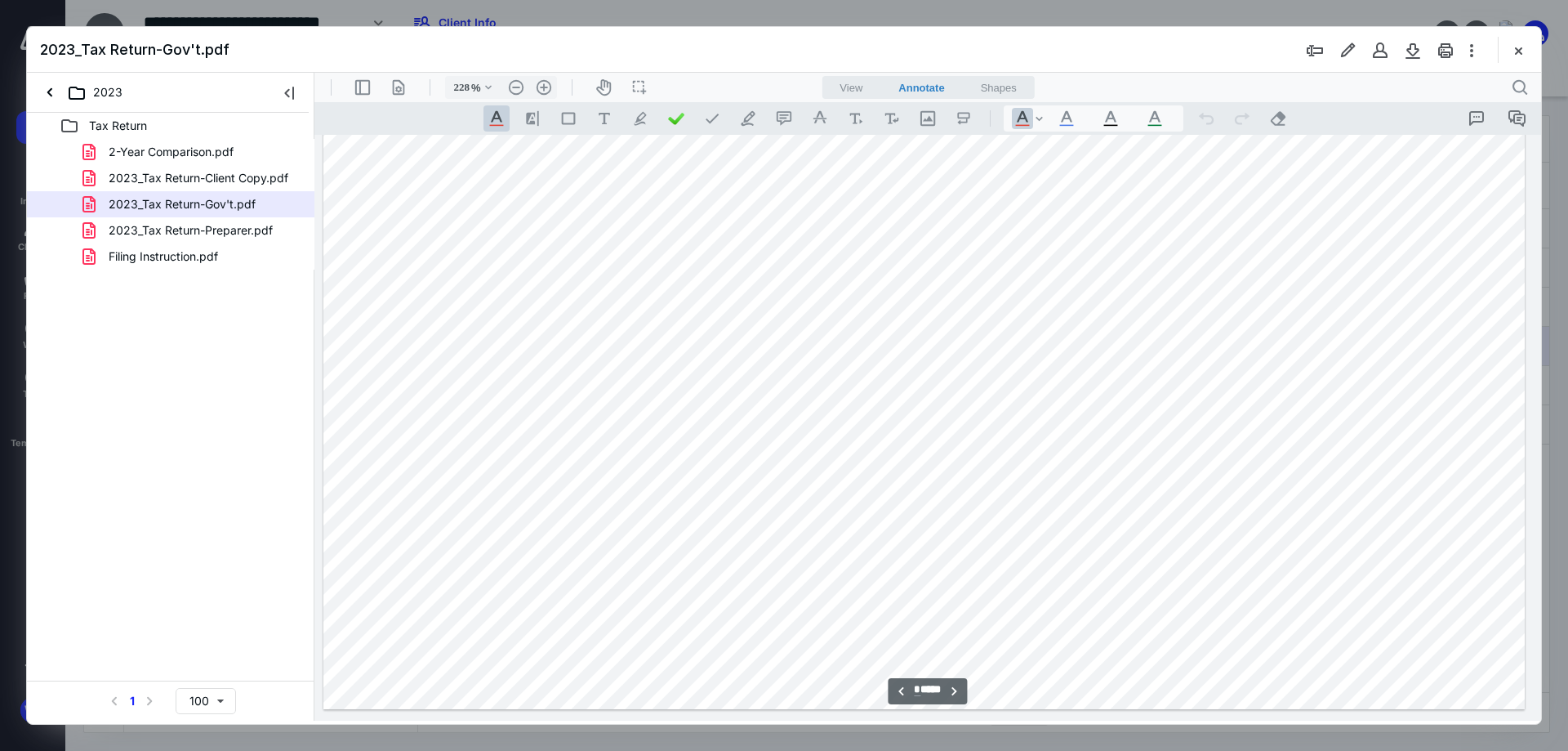 type on "*" 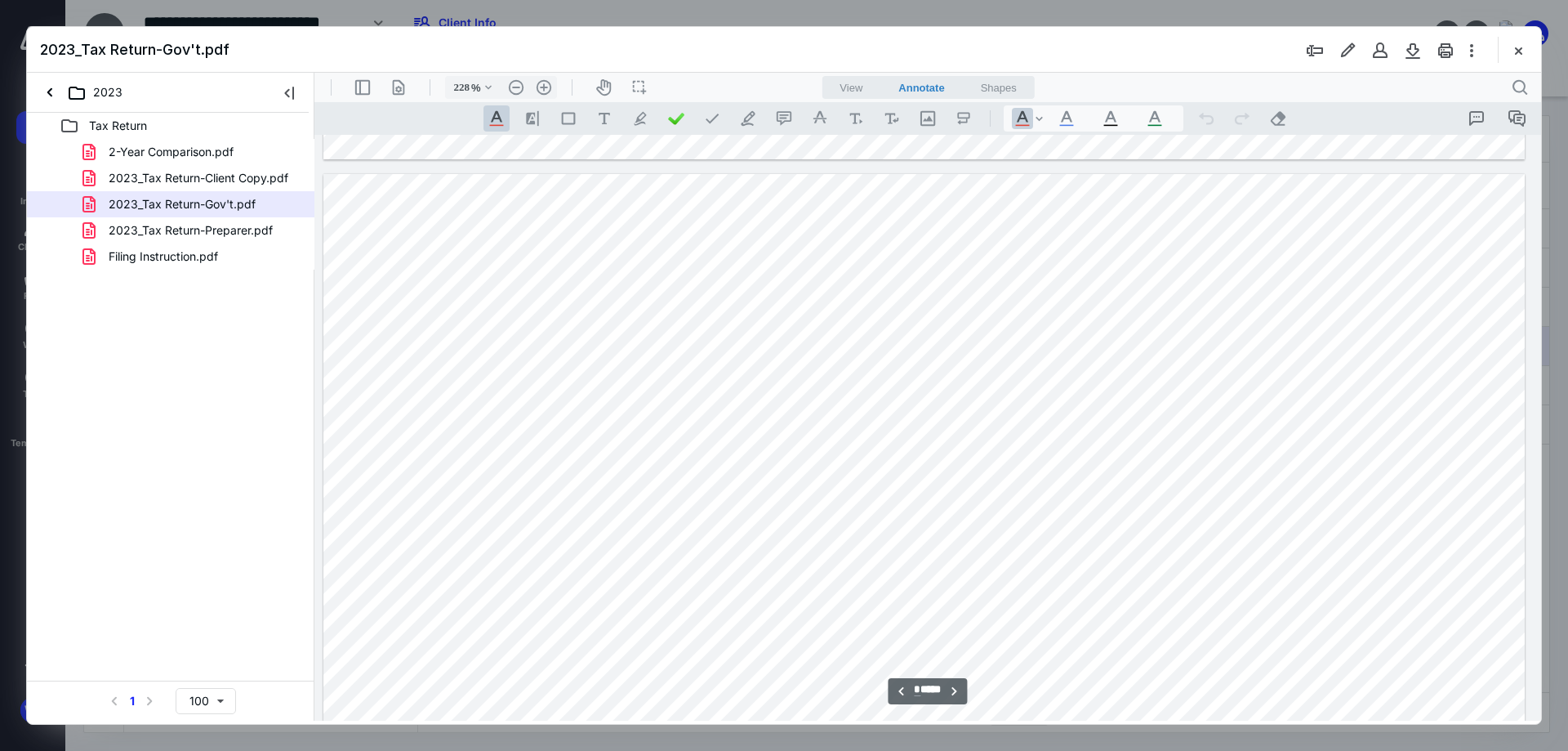 scroll, scrollTop: 9225, scrollLeft: 163, axis: both 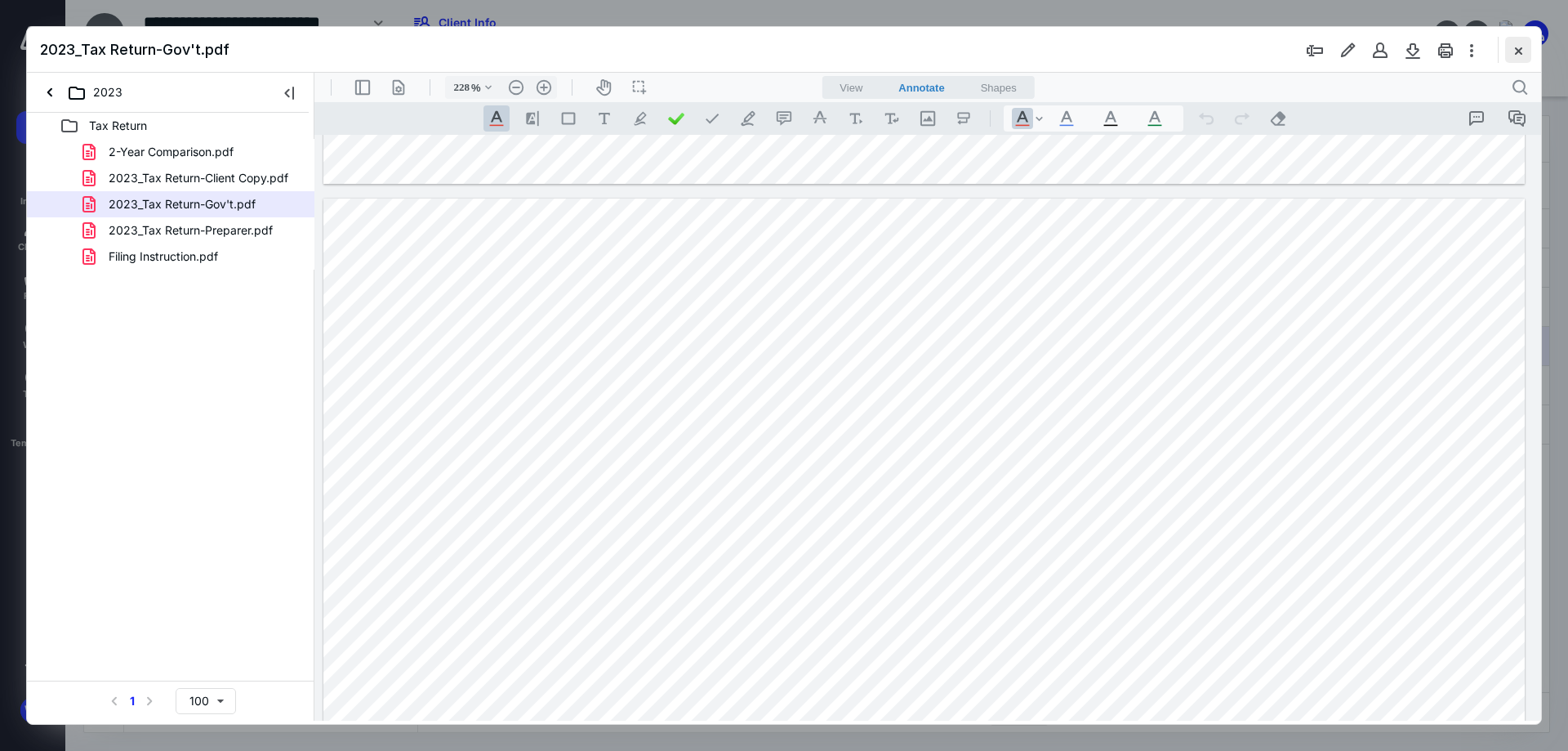 click at bounding box center (1518, 50) 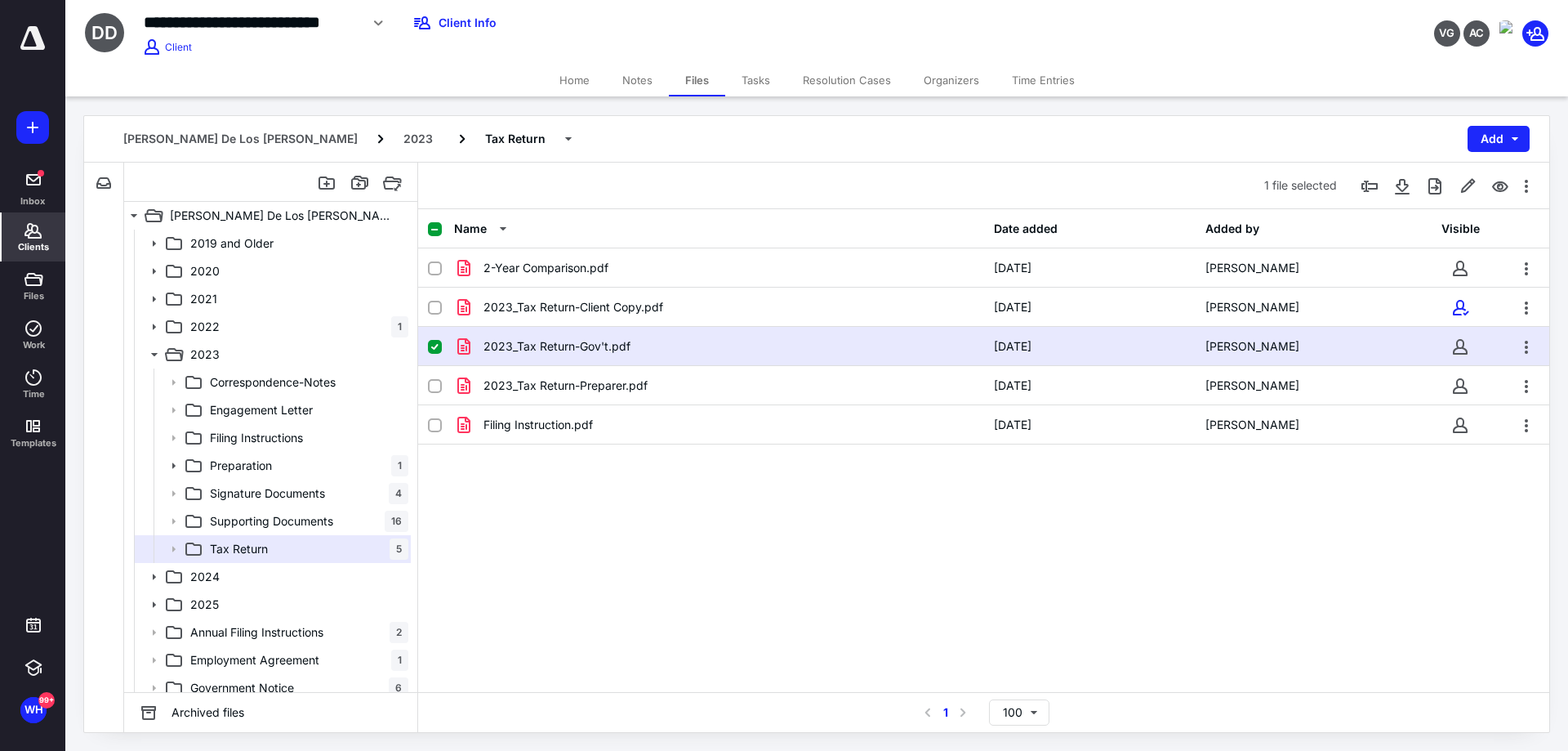 click on "Clients" at bounding box center (33, 237) 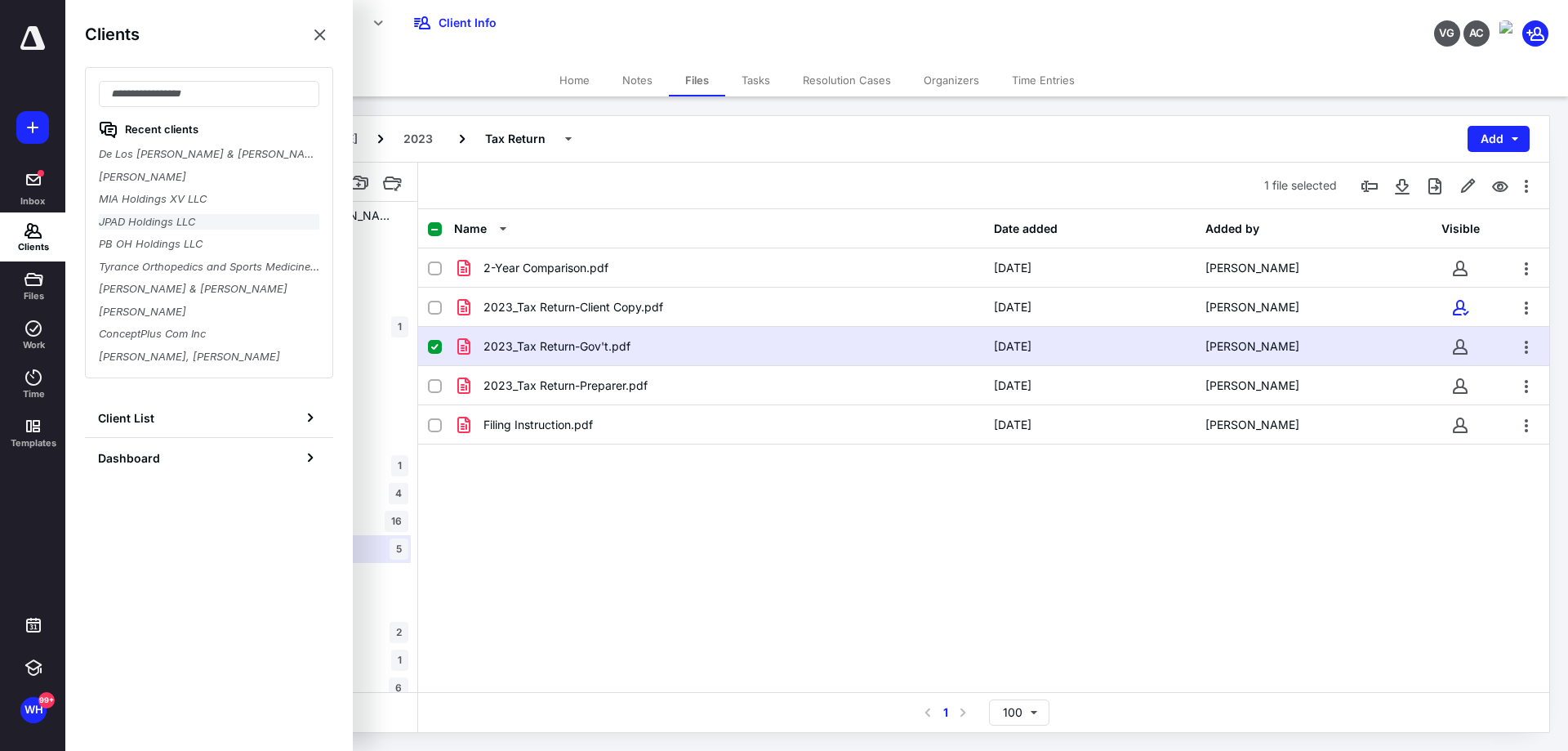 click on "JPAD Holdings LLC" at bounding box center [209, 222] 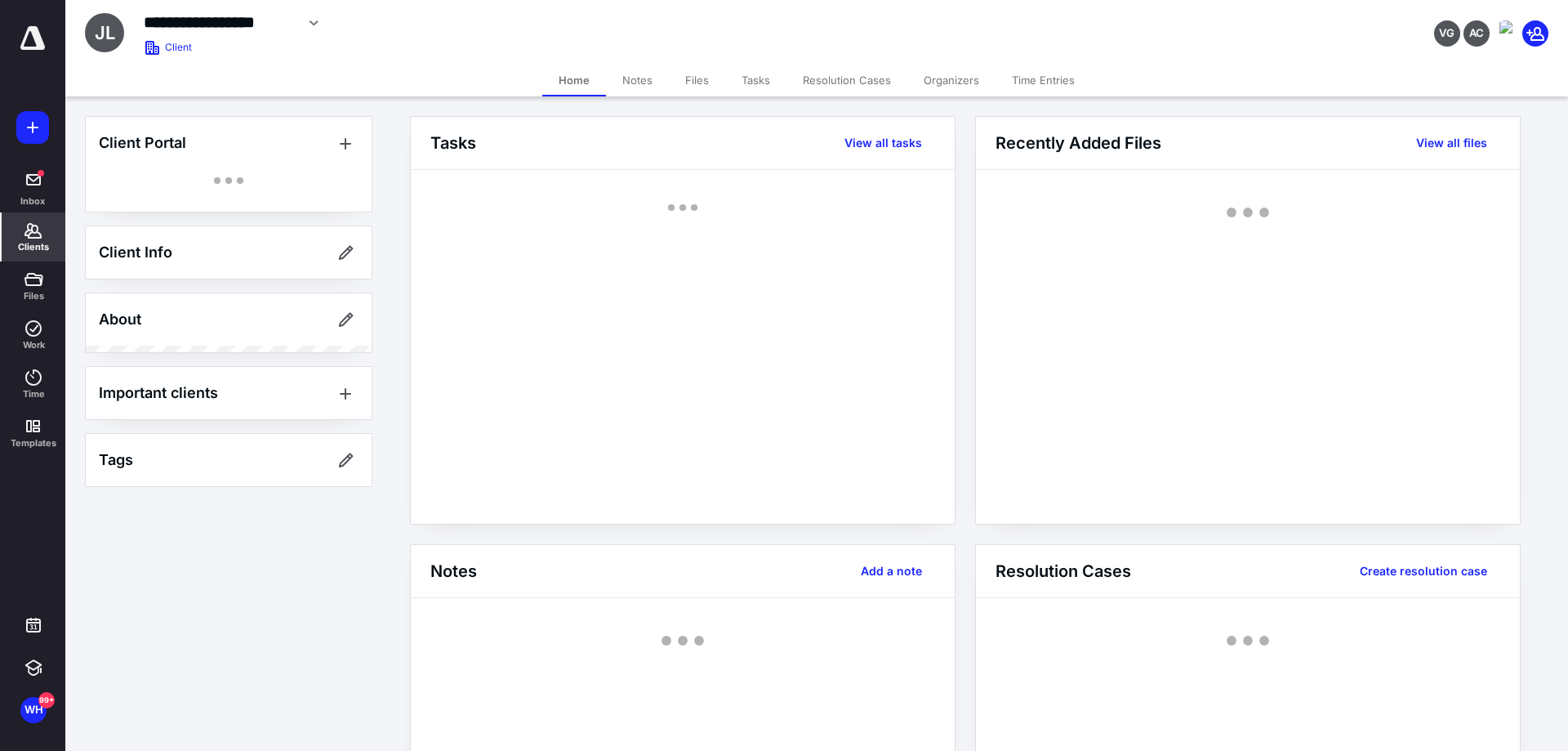 click on "Files" at bounding box center [697, 80] 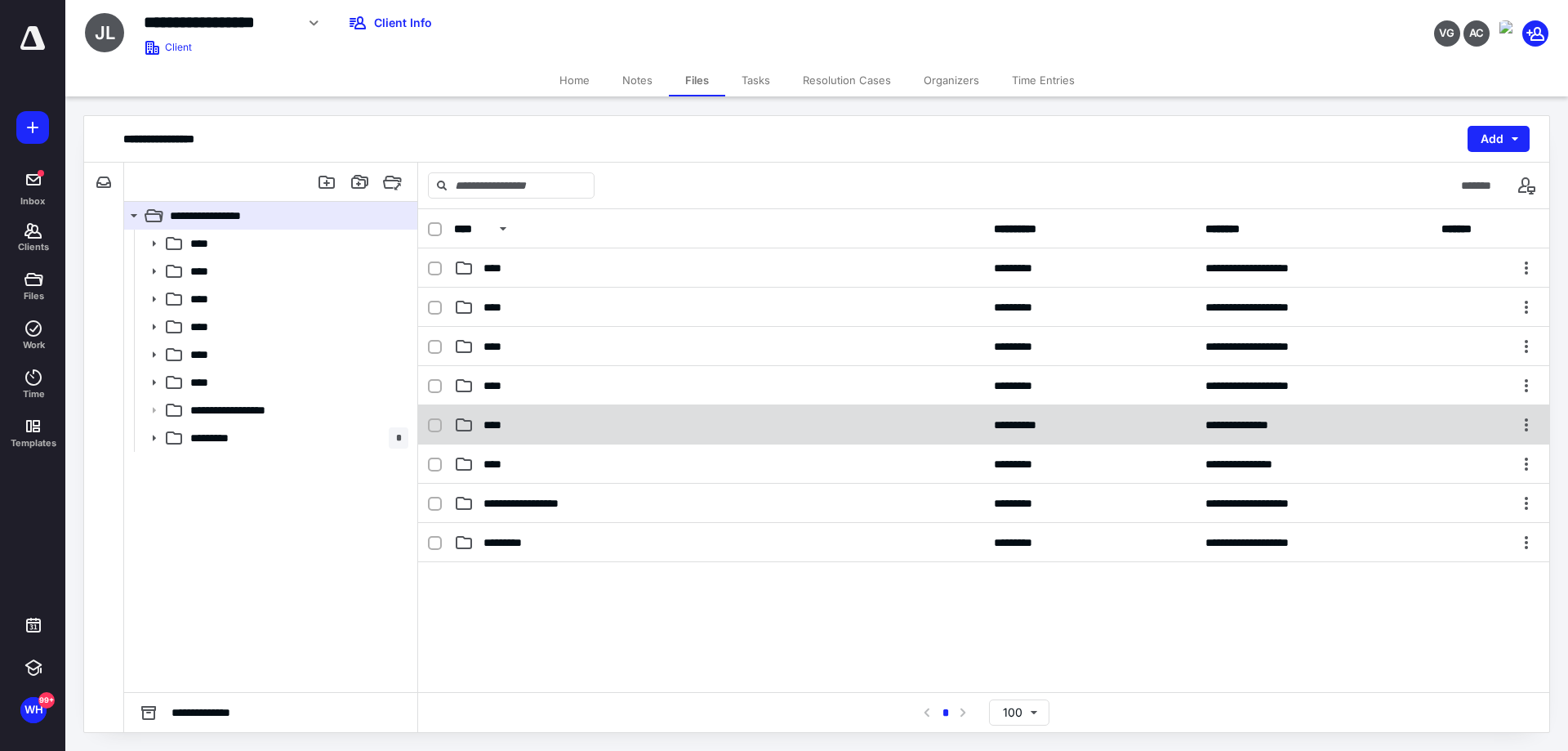 click on "****" at bounding box center [497, 425] 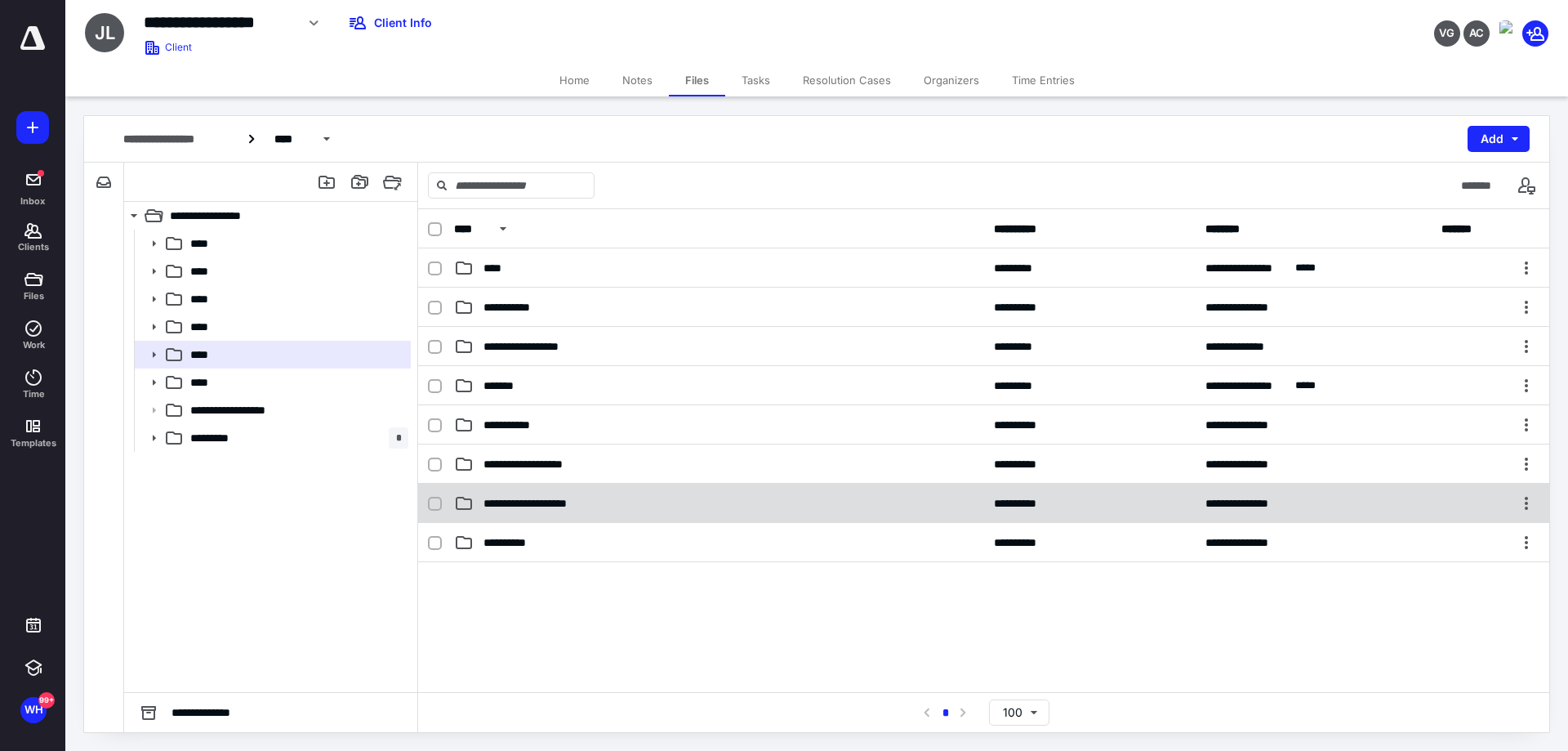 click on "**********" at bounding box center (983, 503) 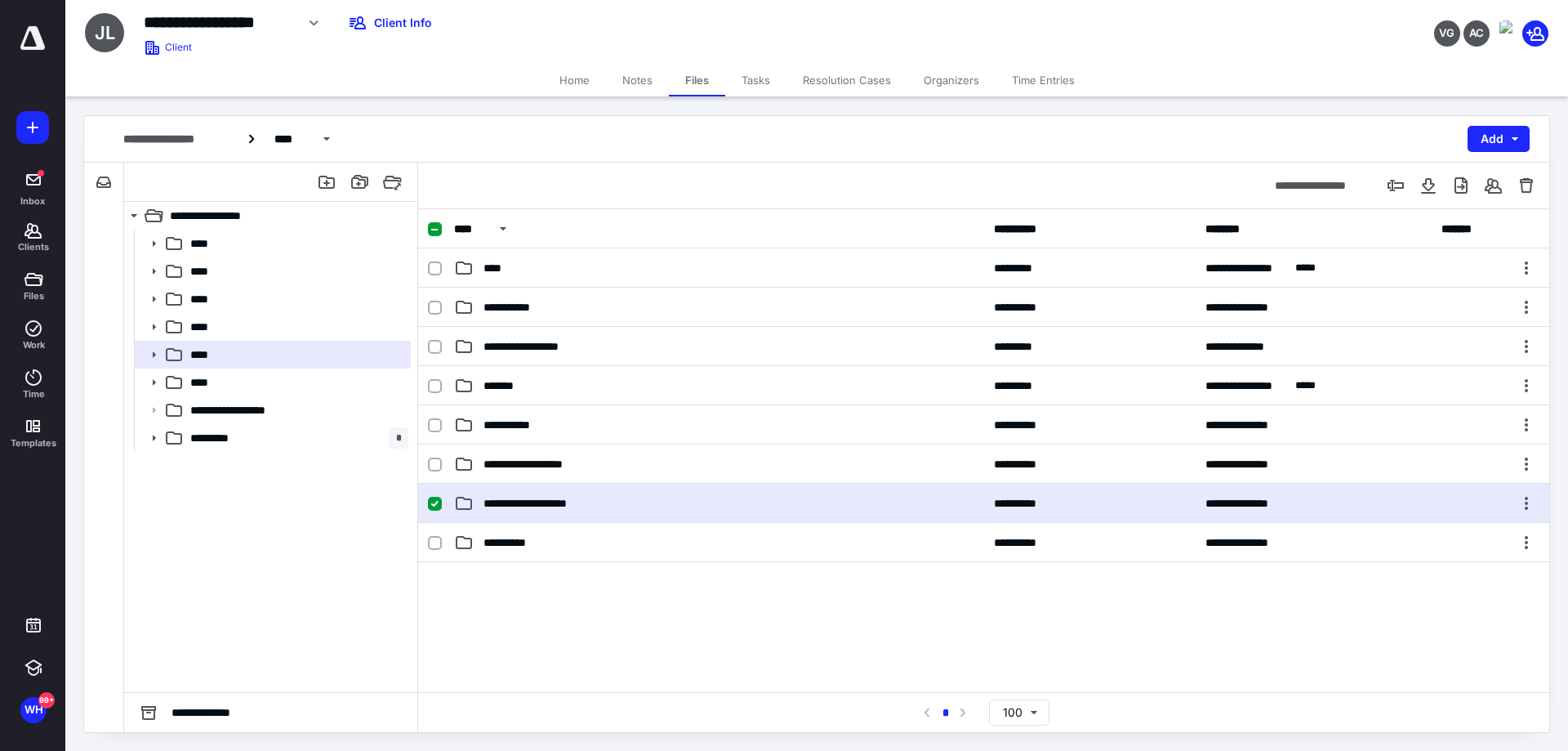 click on "**********" at bounding box center [983, 503] 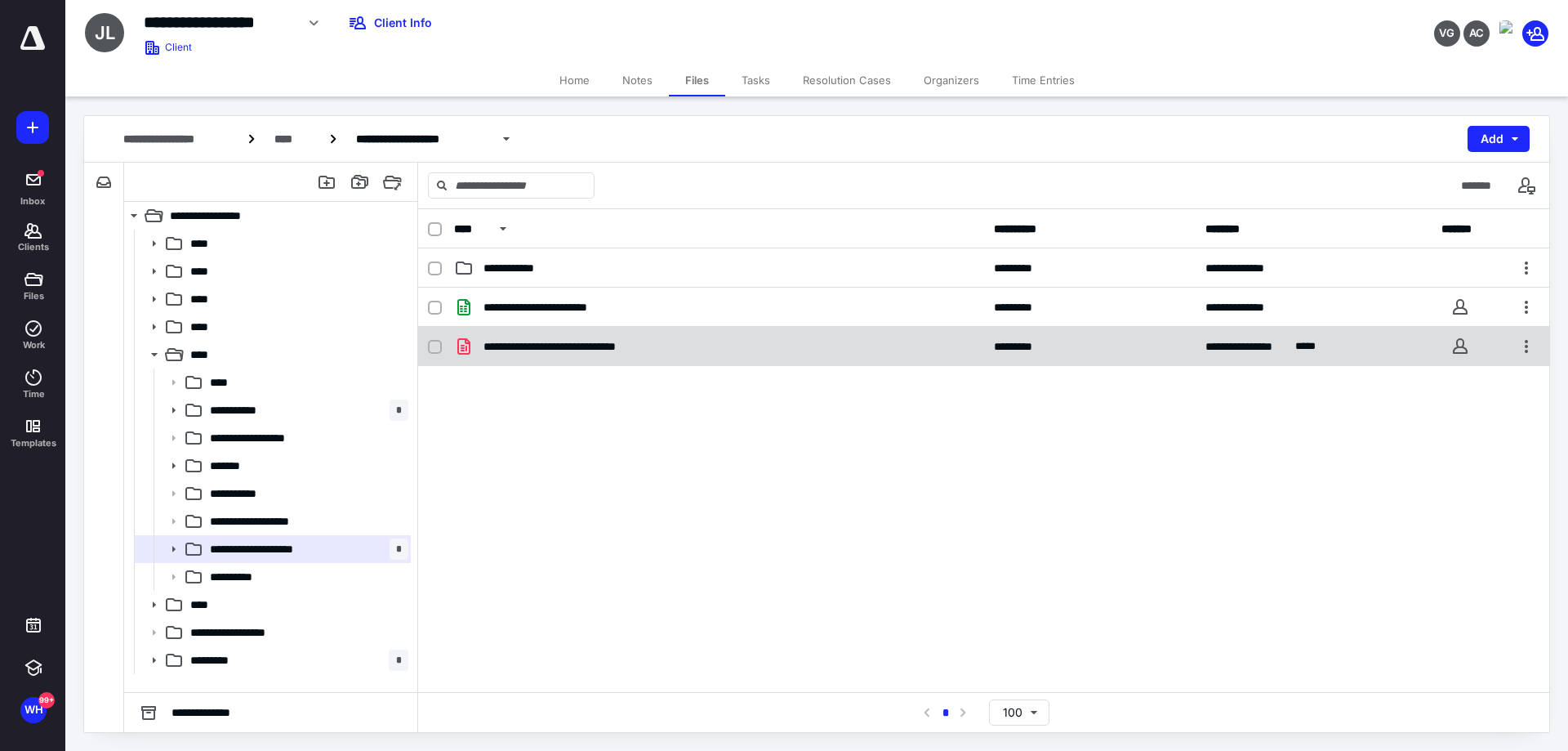 click on "**********" at bounding box center [575, 346] 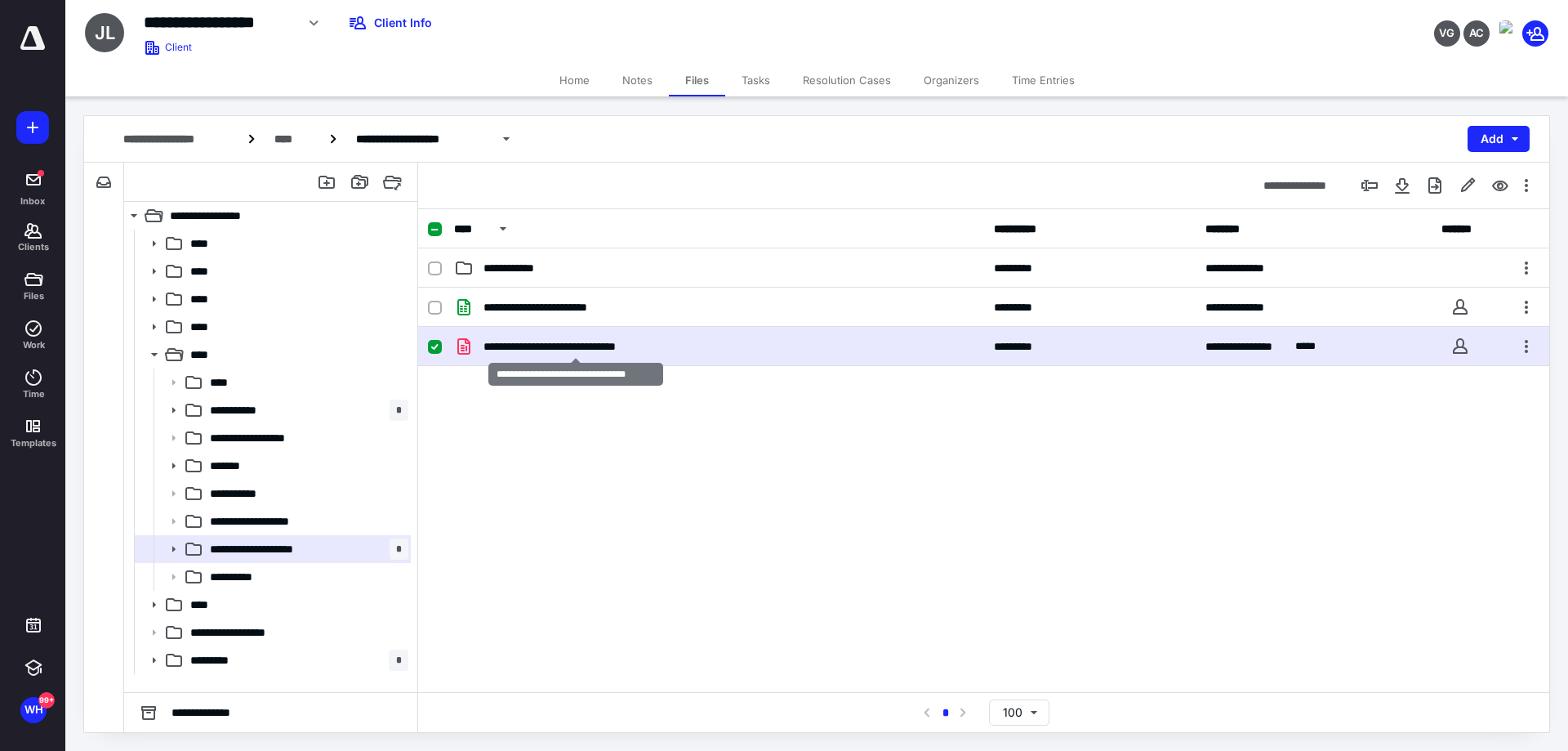 click on "**********" at bounding box center (575, 346) 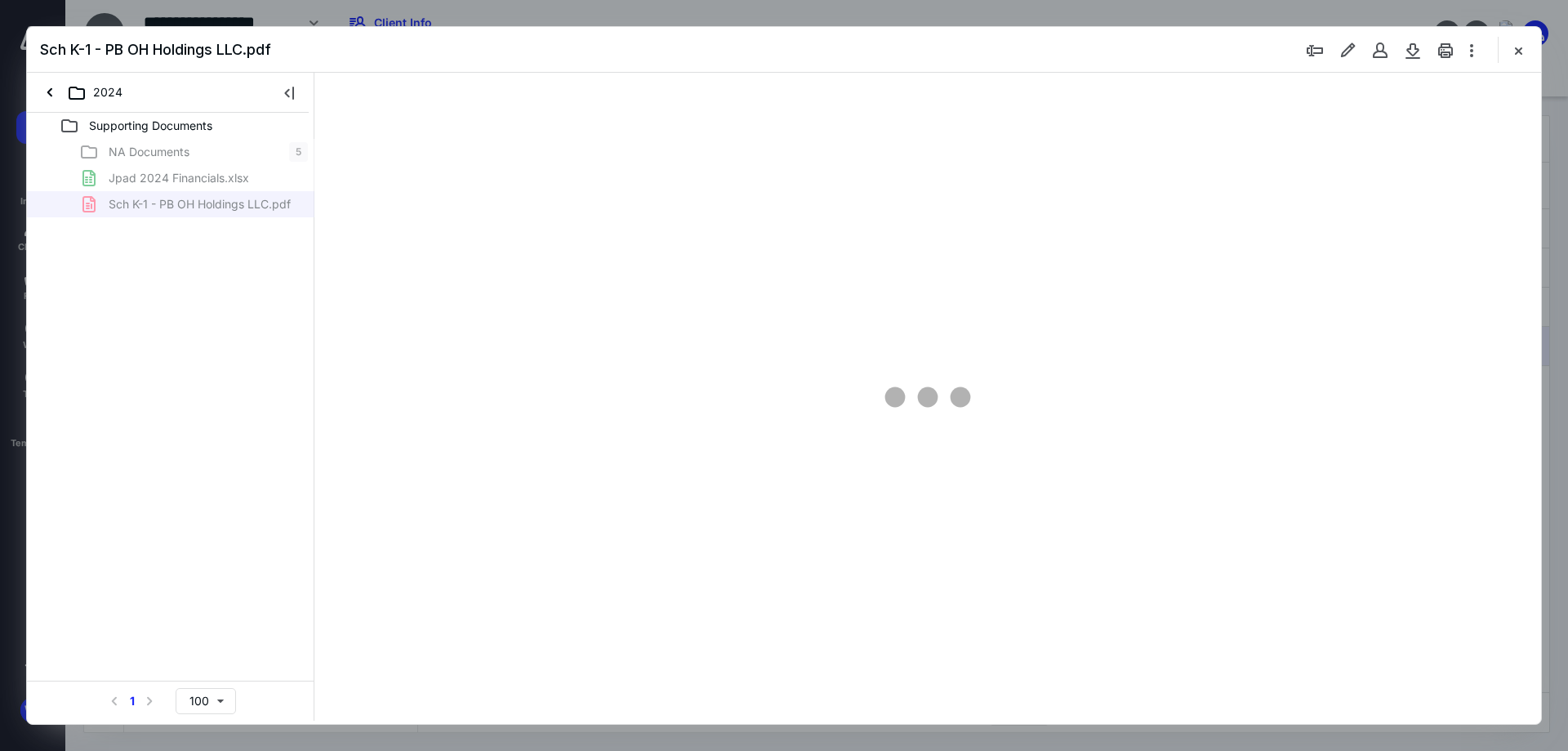 scroll, scrollTop: 0, scrollLeft: 0, axis: both 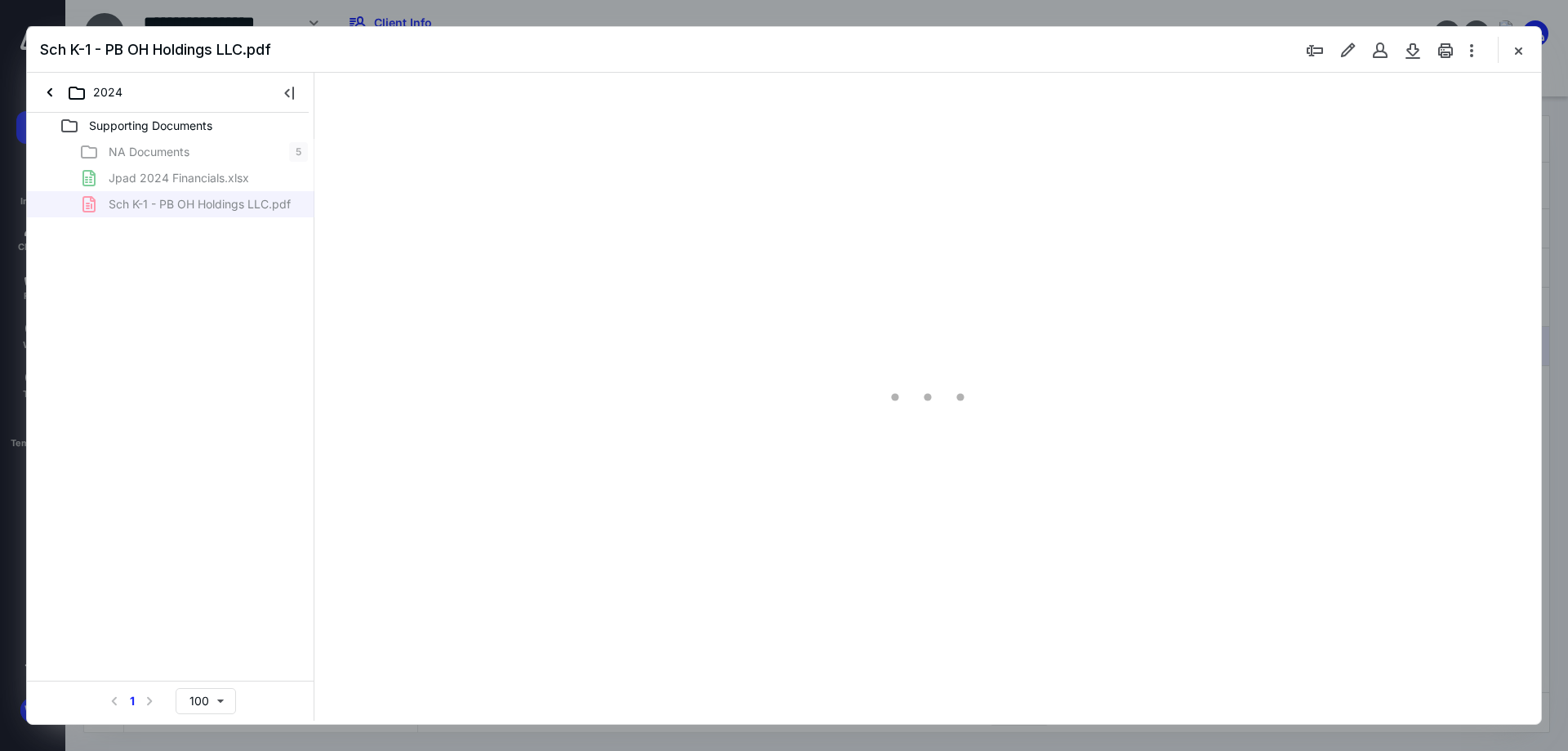 type on "228" 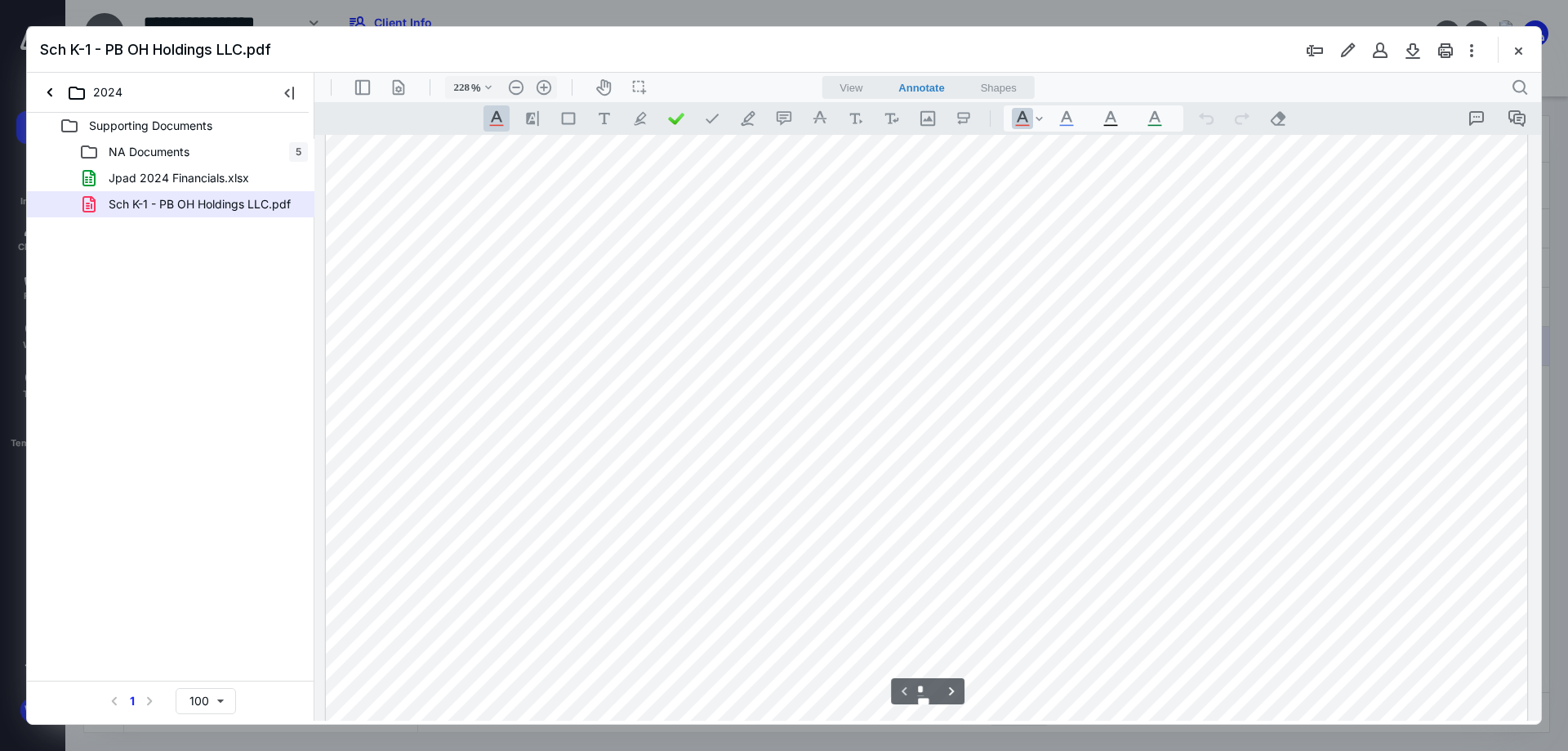scroll, scrollTop: 151, scrollLeft: 0, axis: vertical 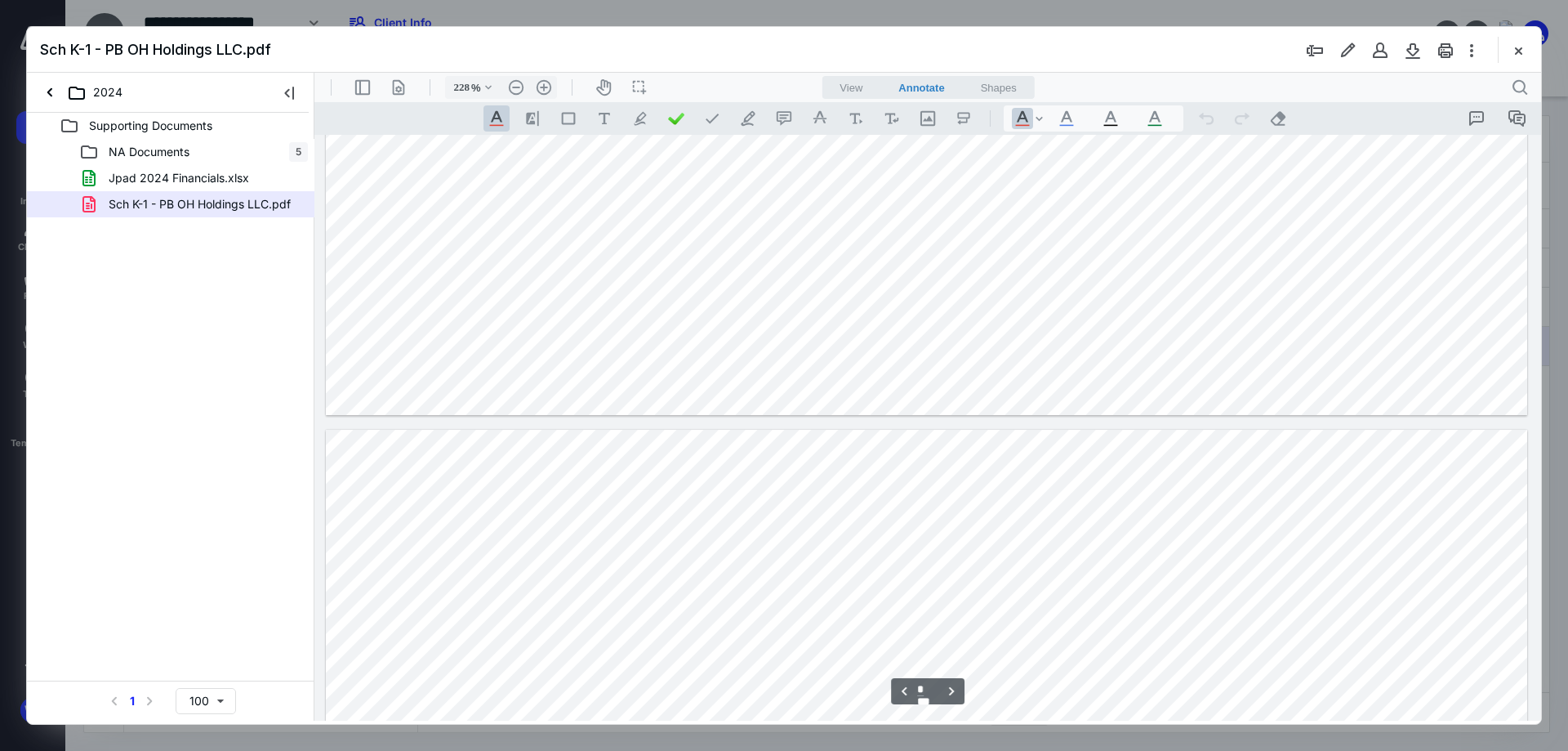 type on "*" 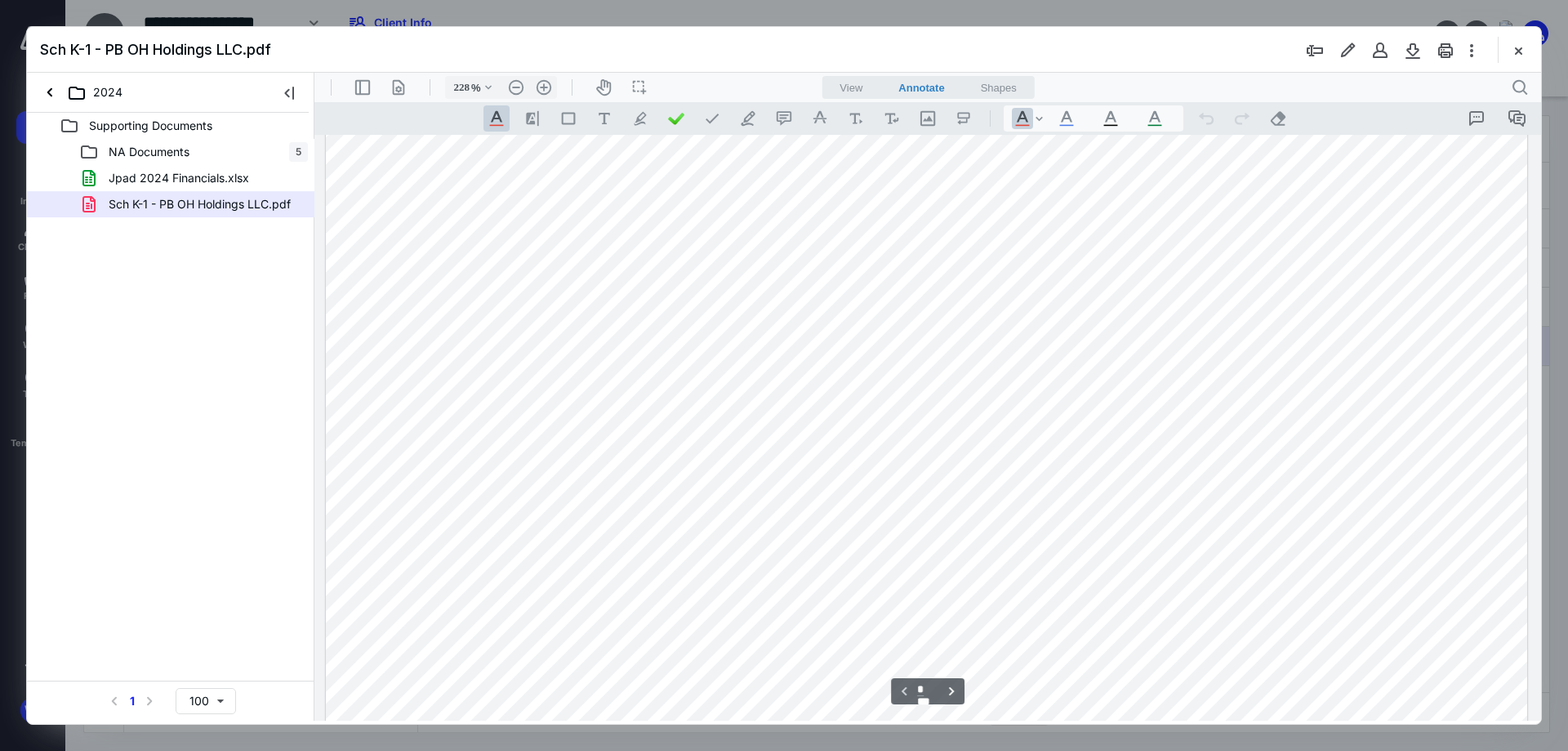 scroll, scrollTop: 279, scrollLeft: 0, axis: vertical 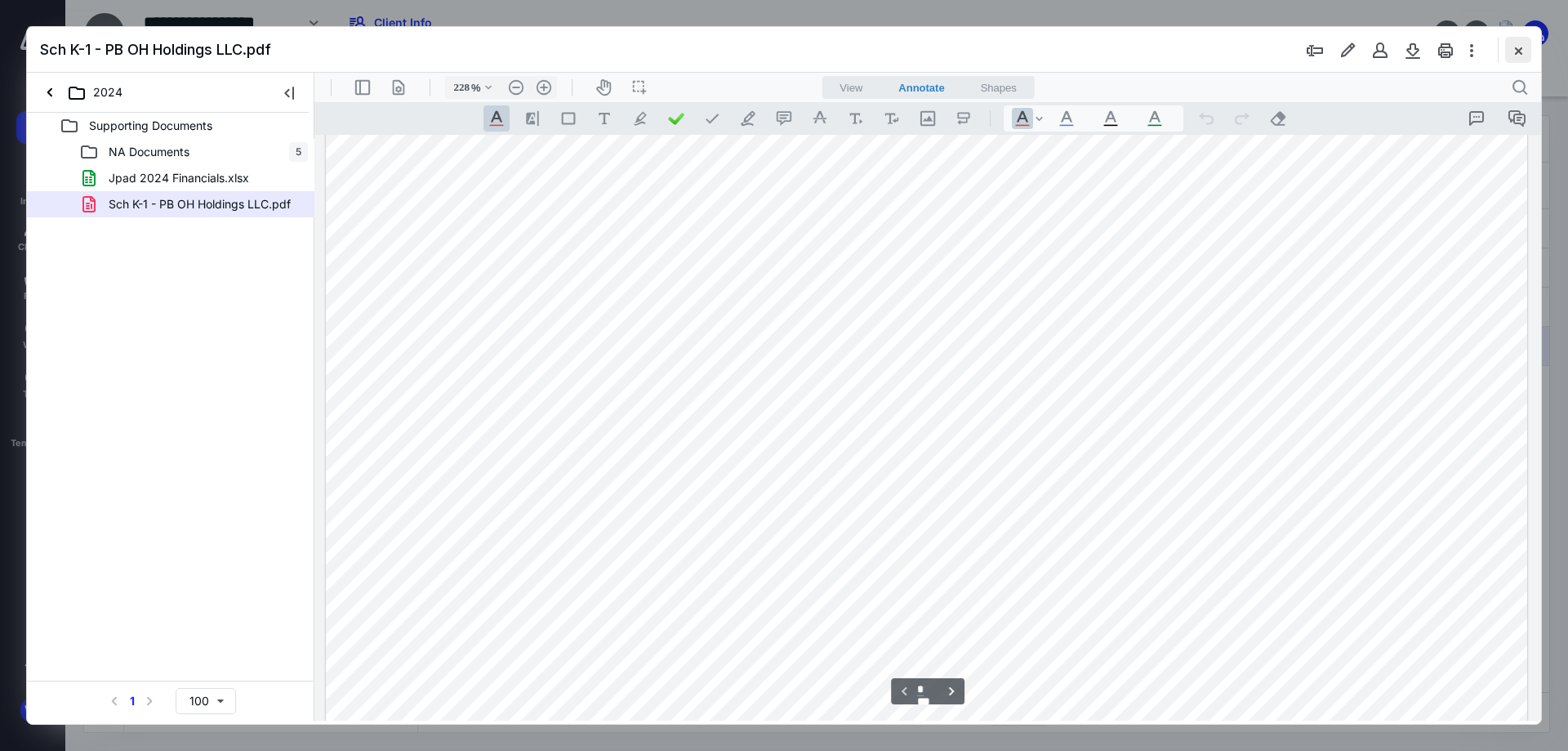 click at bounding box center [1518, 50] 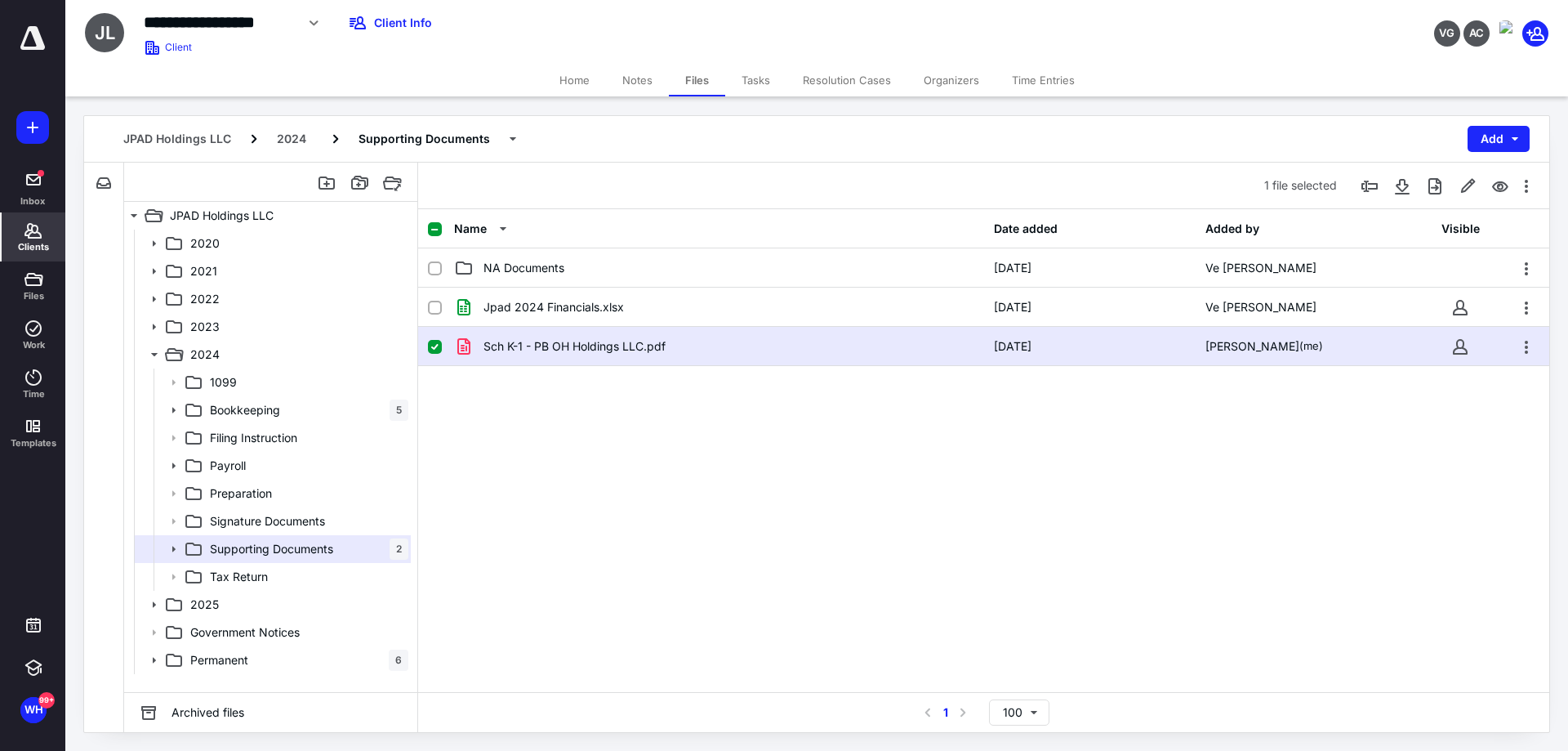click on "Clients" at bounding box center (33, 247) 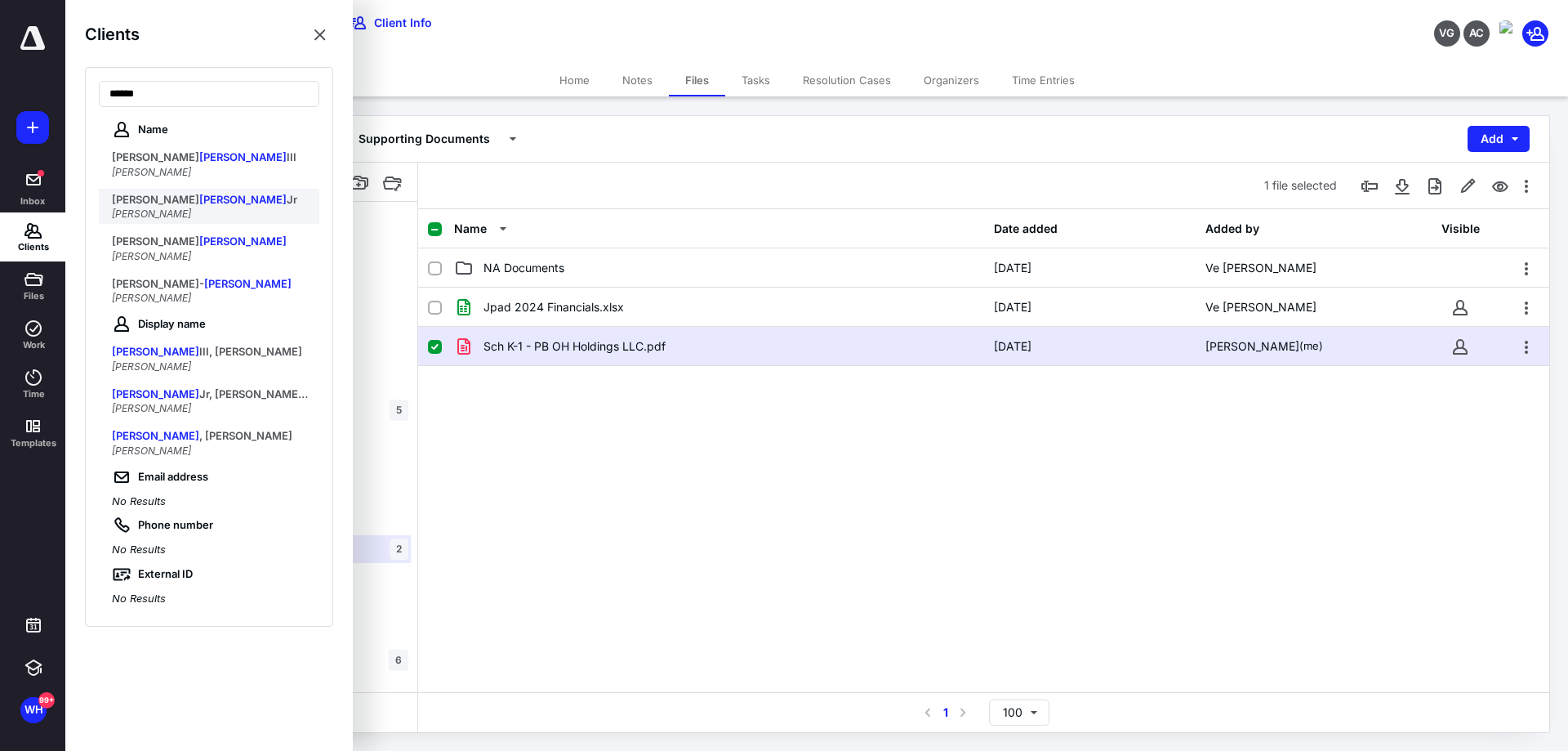 type on "******" 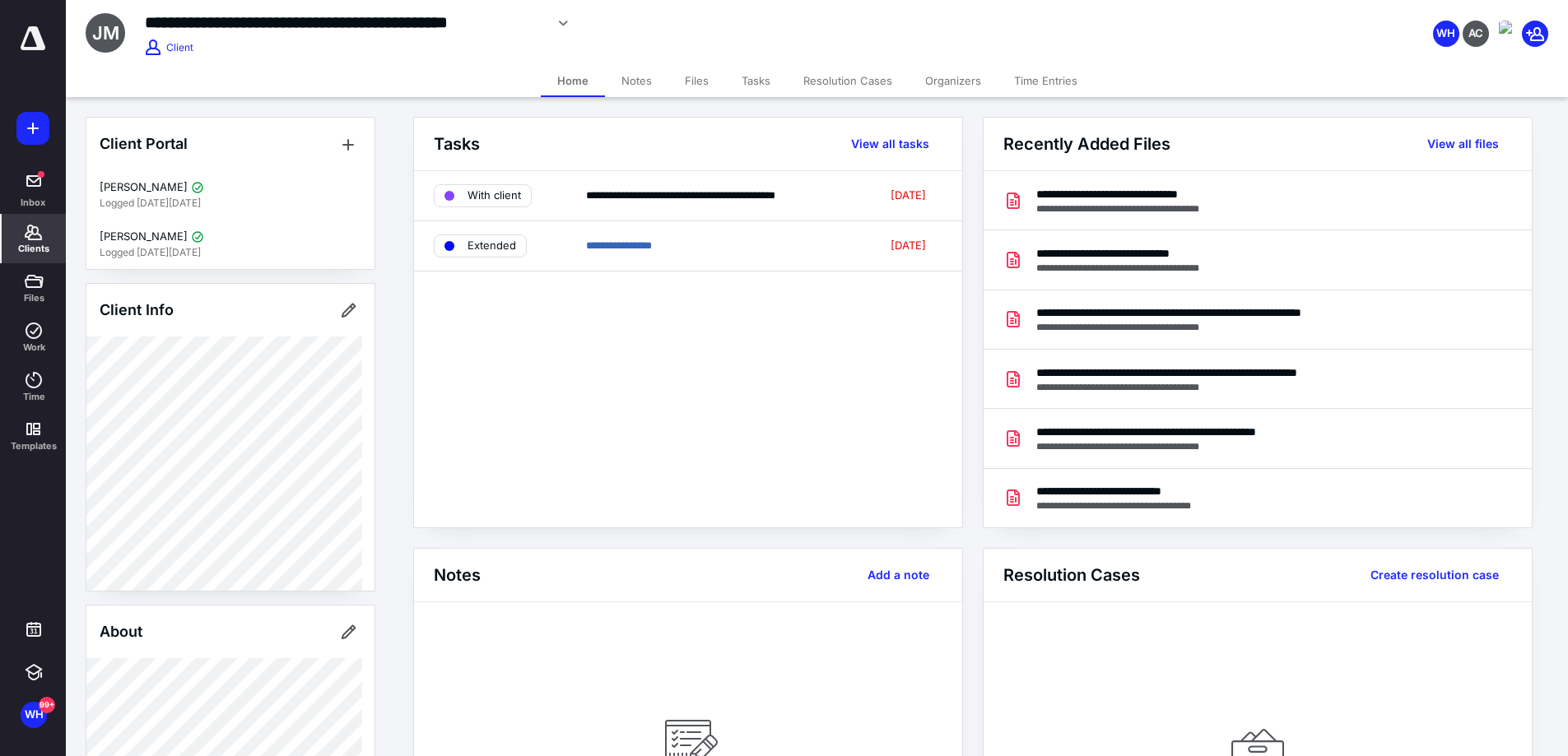 click on "Files" at bounding box center [696, 81] 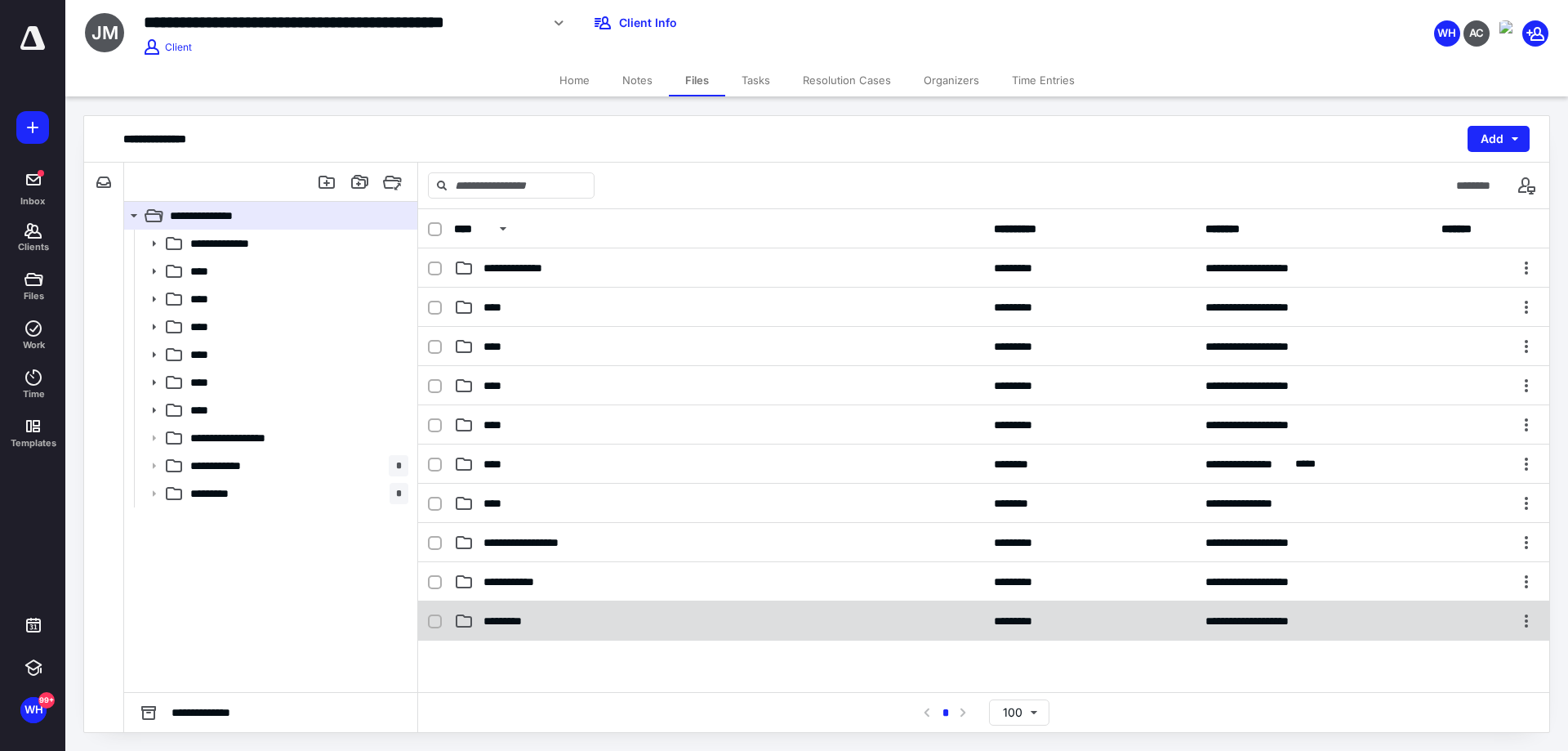 click on "*********" at bounding box center (513, 621) 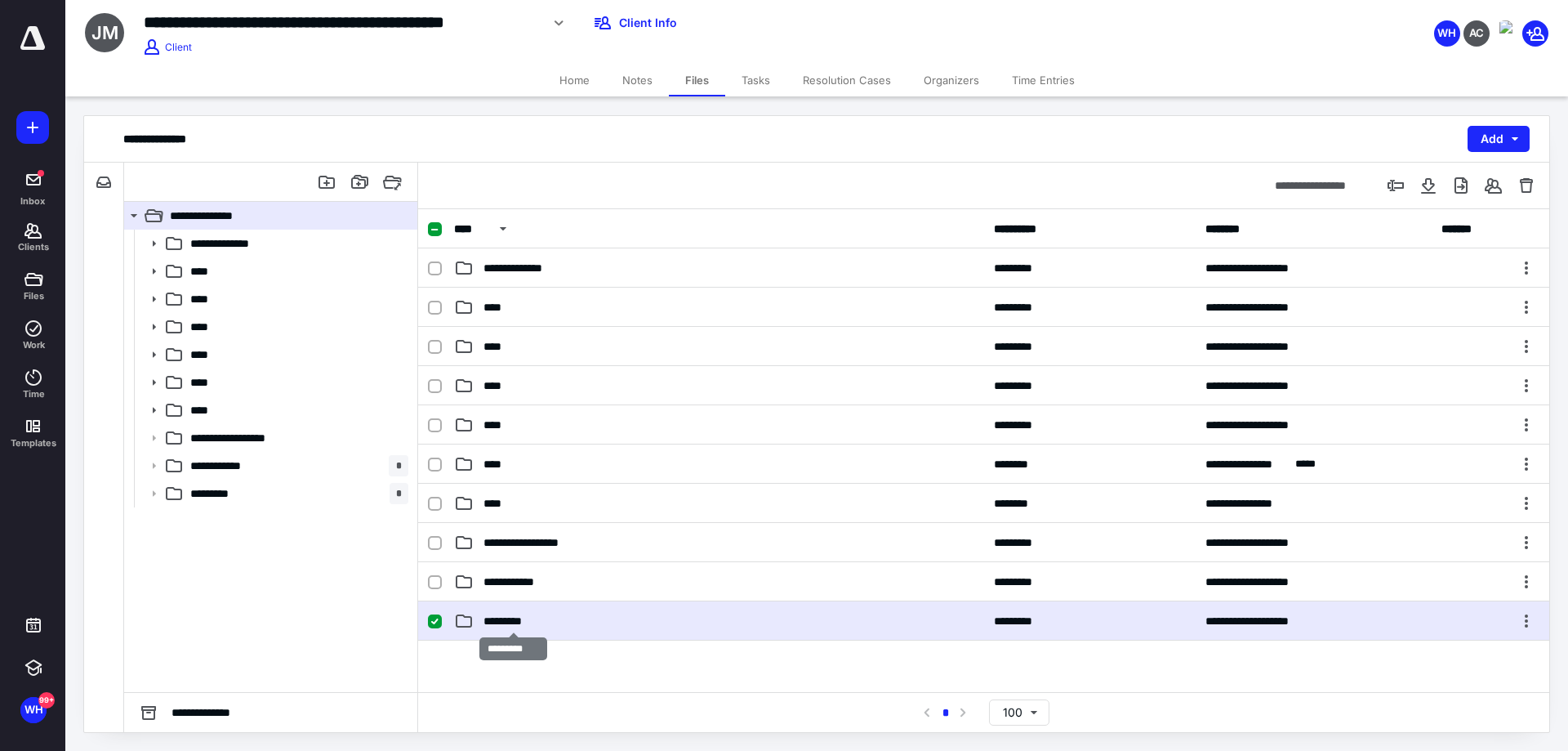 click on "*********" at bounding box center [513, 621] 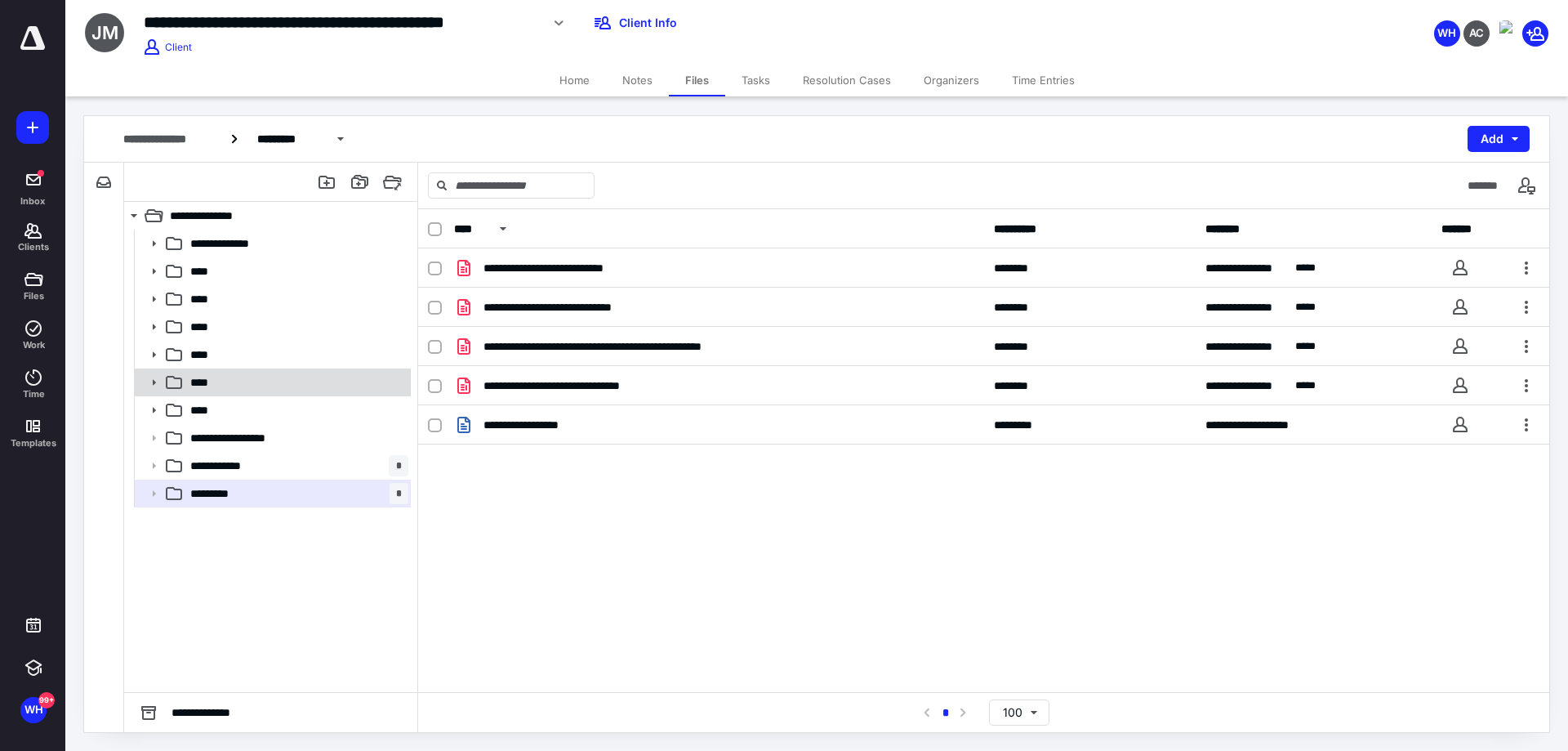 click on "****" at bounding box center (296, 382) 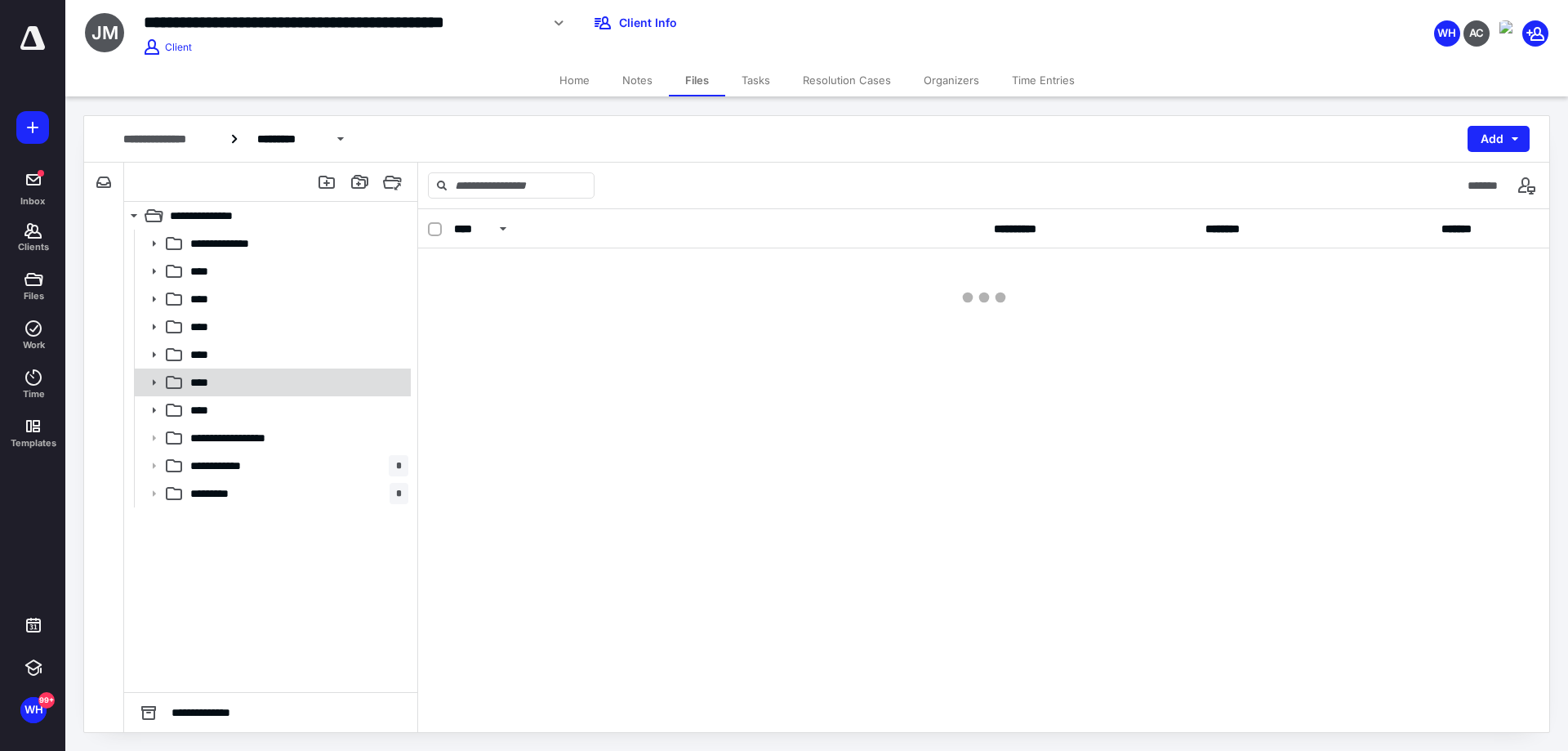 click on "****" at bounding box center [296, 382] 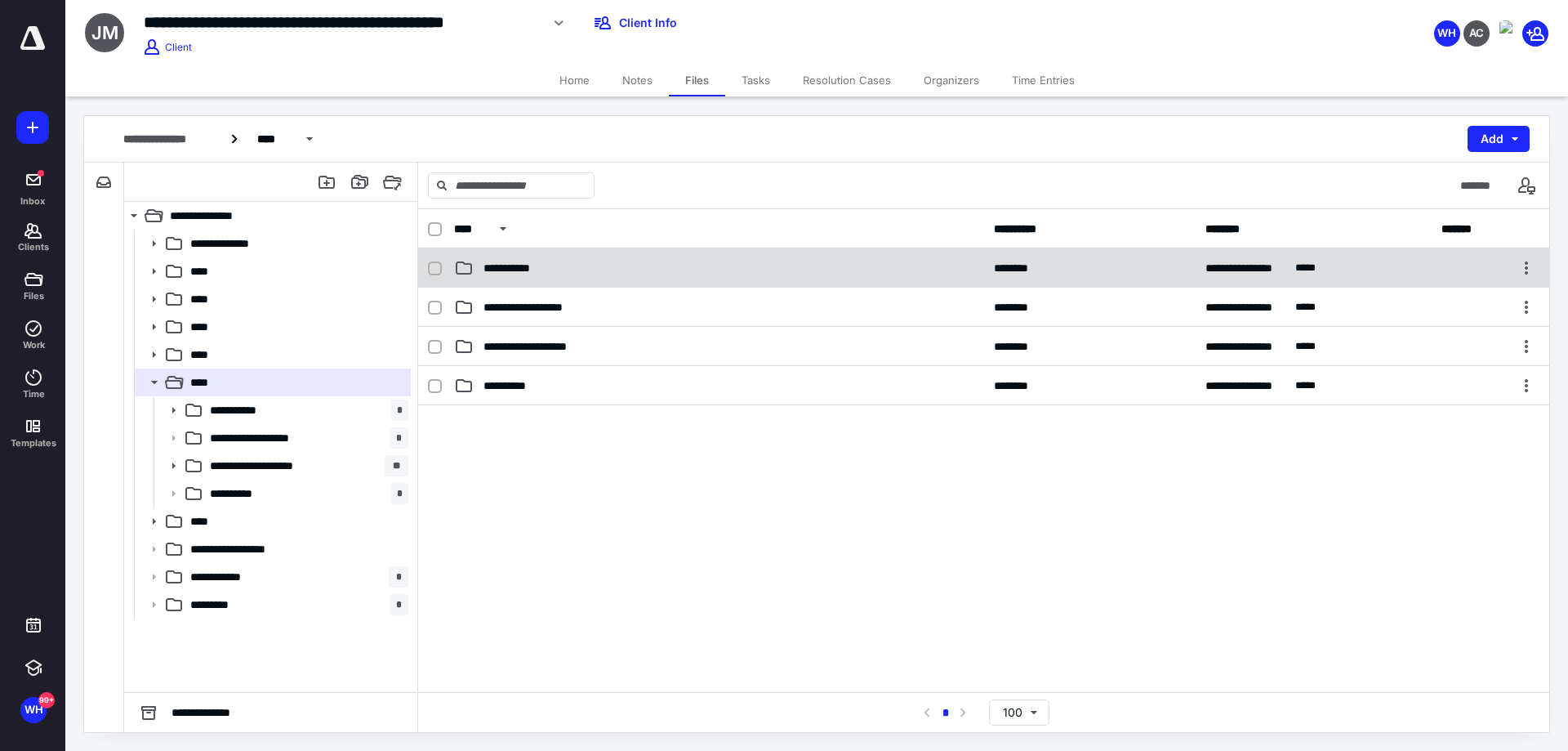 click on "**********" at bounding box center [983, 268] 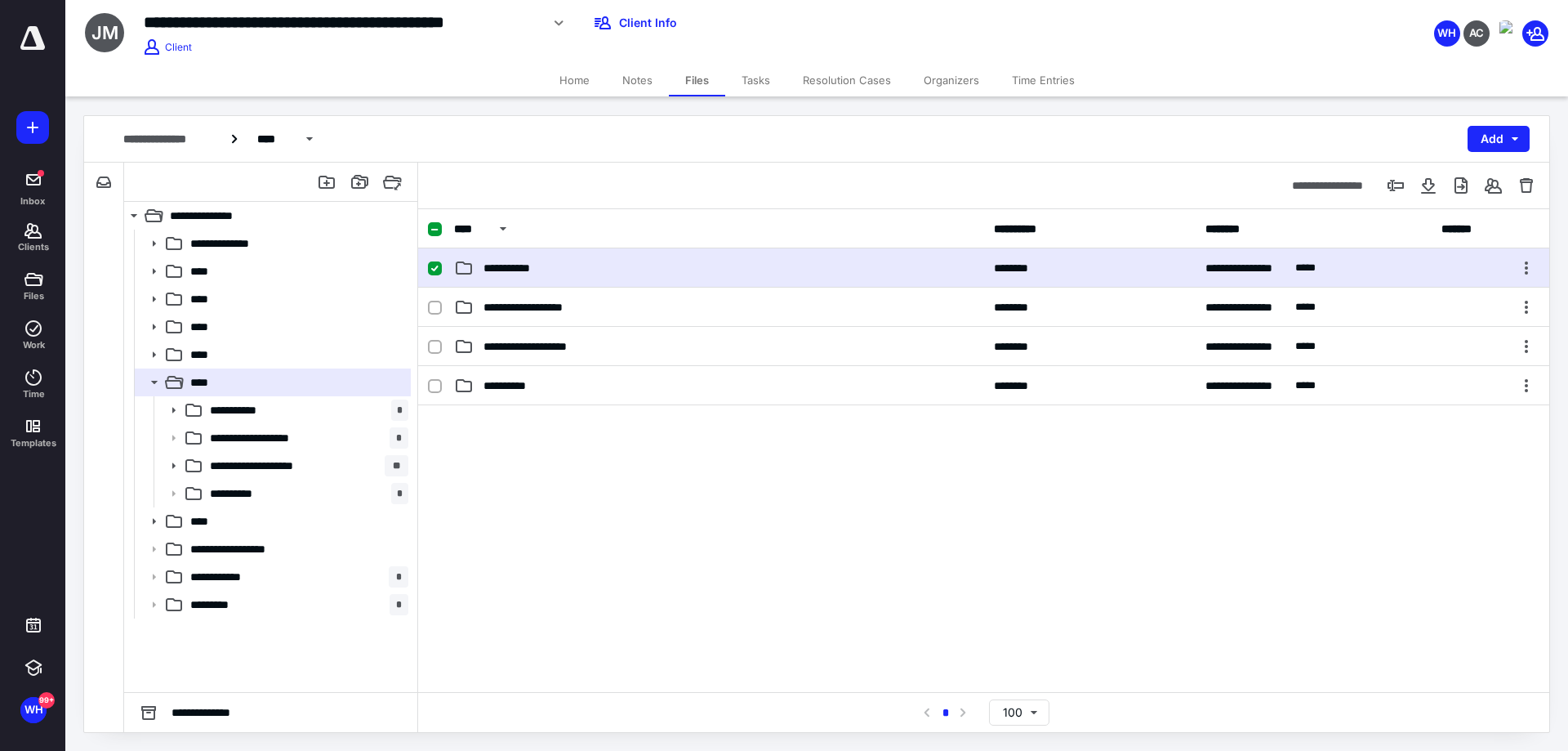 click on "**********" at bounding box center (983, 268) 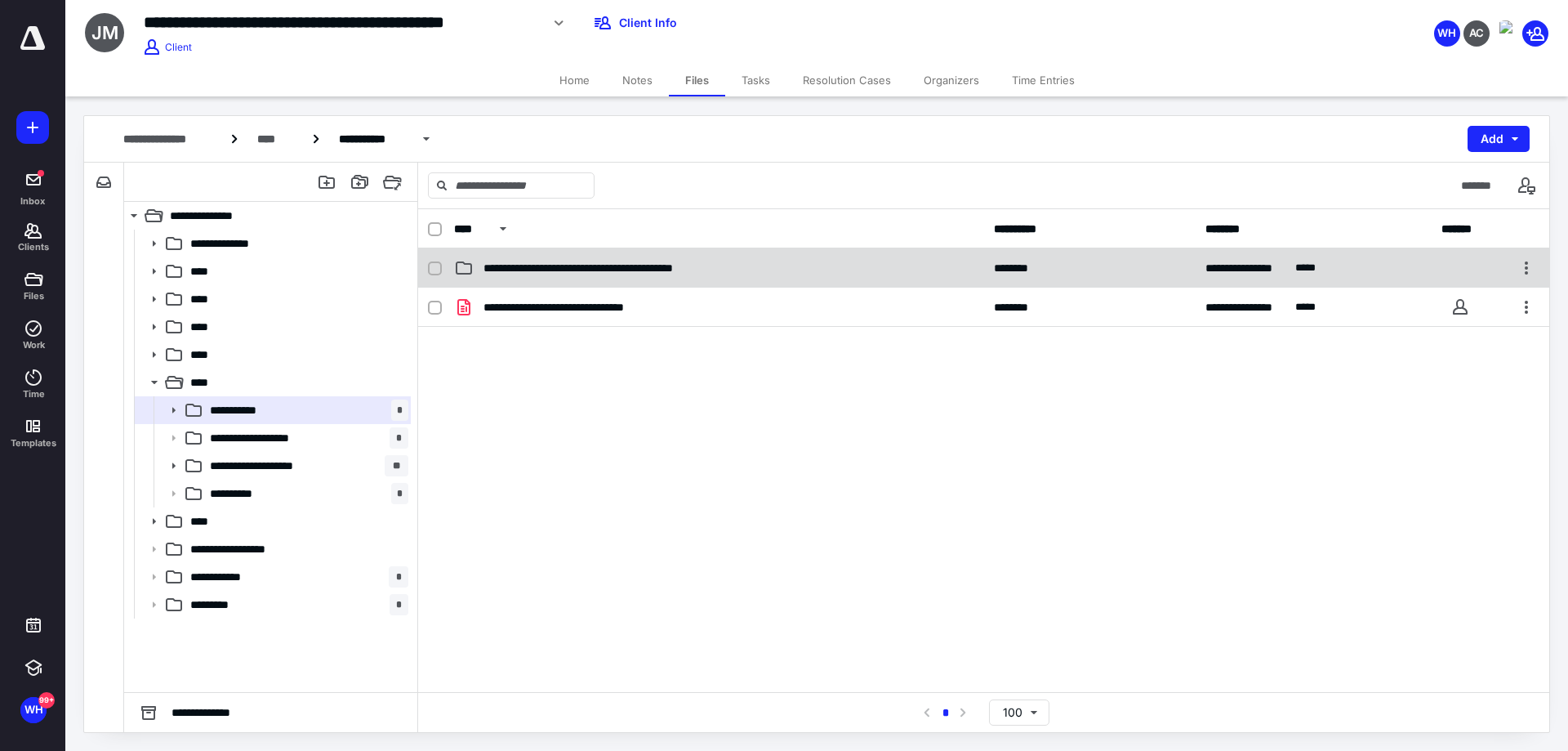click on "**********" at bounding box center (719, 268) 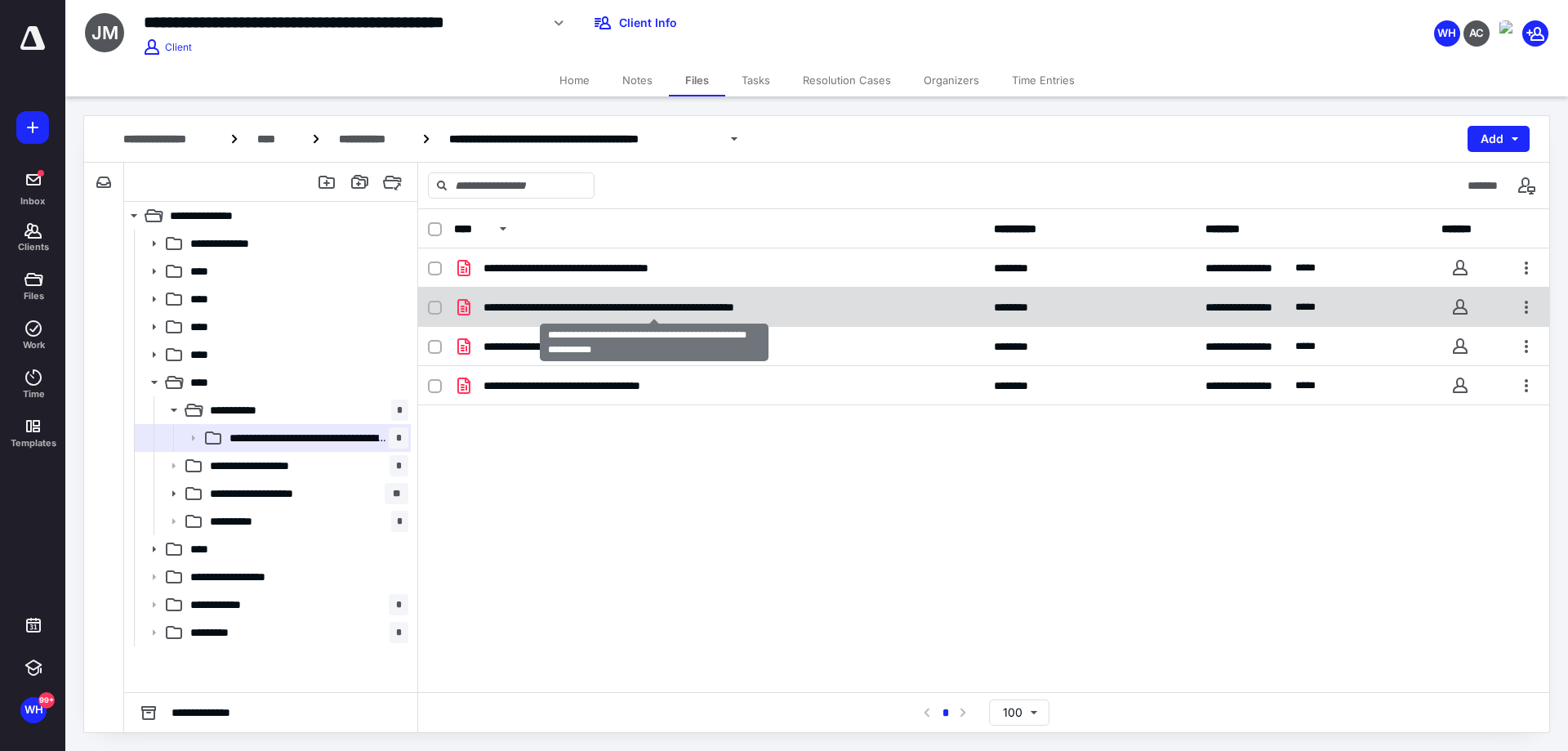 click on "**********" at bounding box center [654, 307] 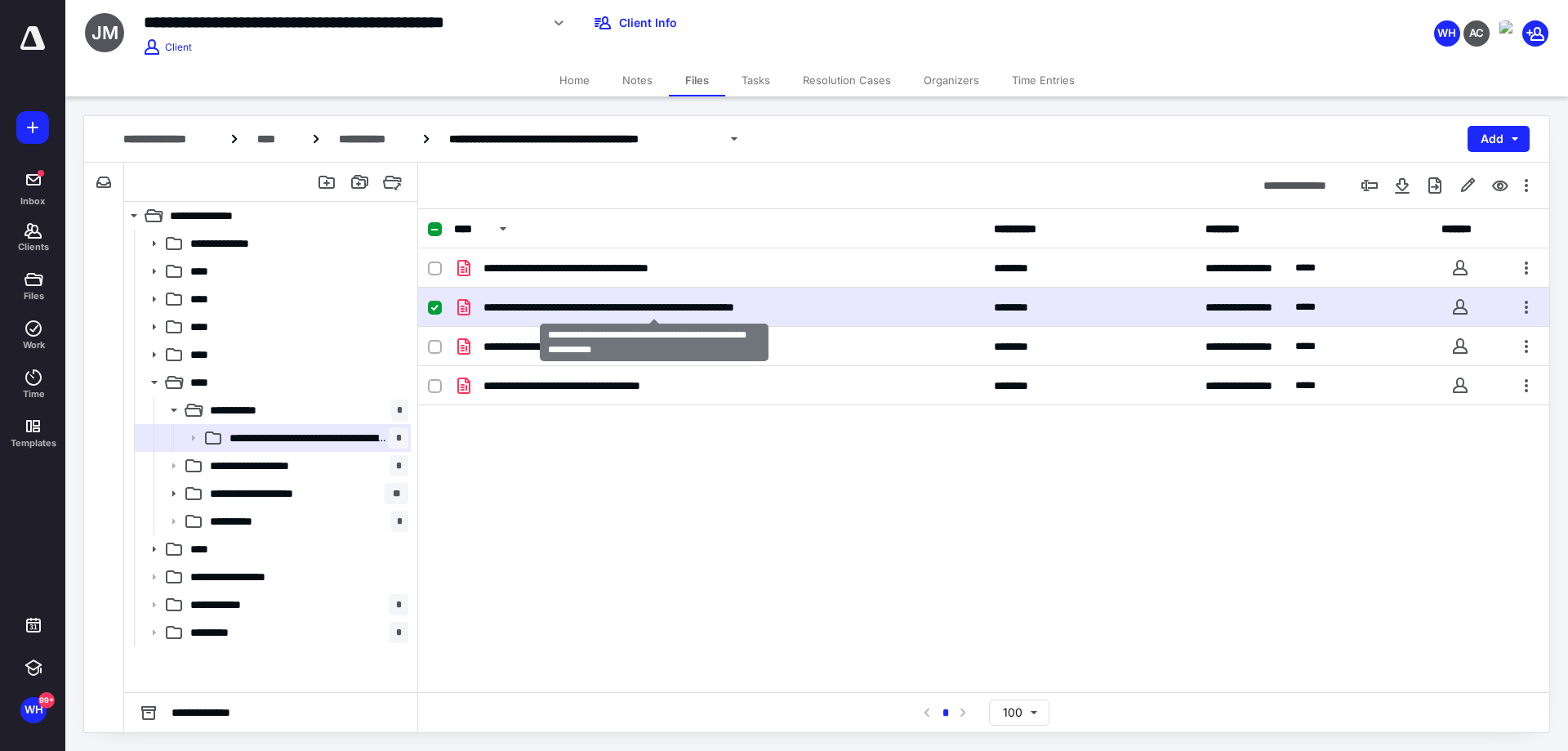 click on "**********" at bounding box center [654, 307] 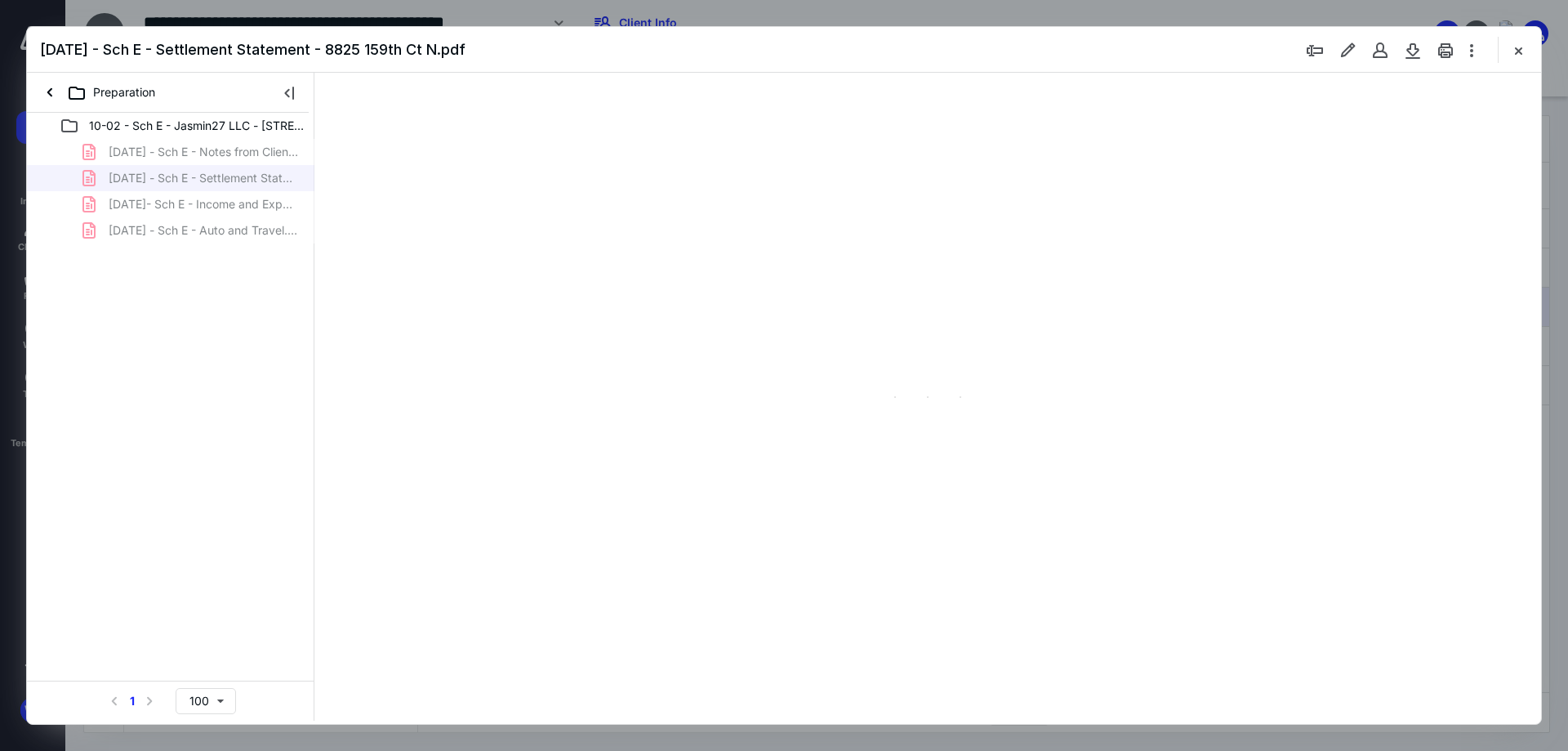 scroll, scrollTop: 0, scrollLeft: 0, axis: both 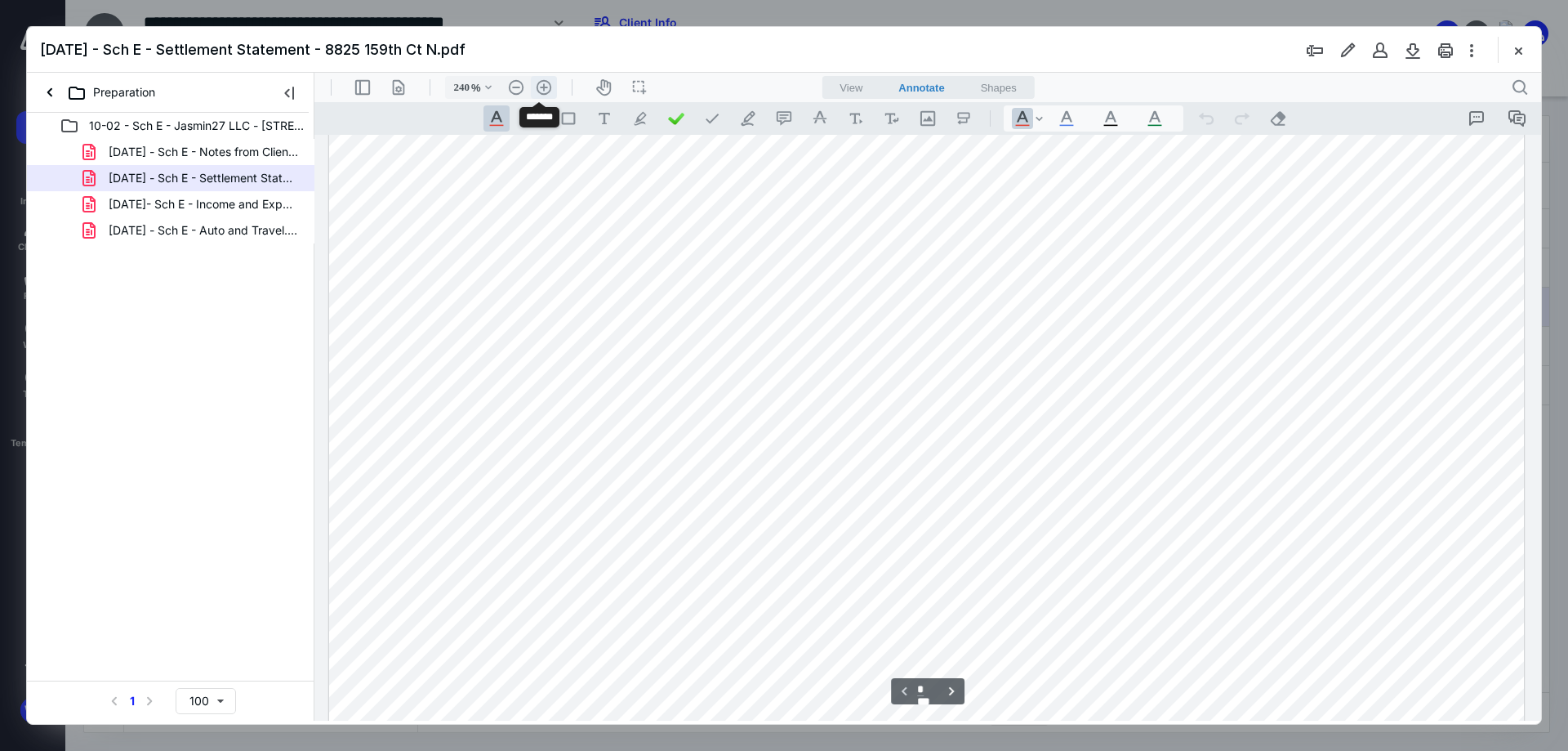 click on ".cls-1{fill:#abb0c4;} icon - header - zoom - in - line" at bounding box center (544, 87) 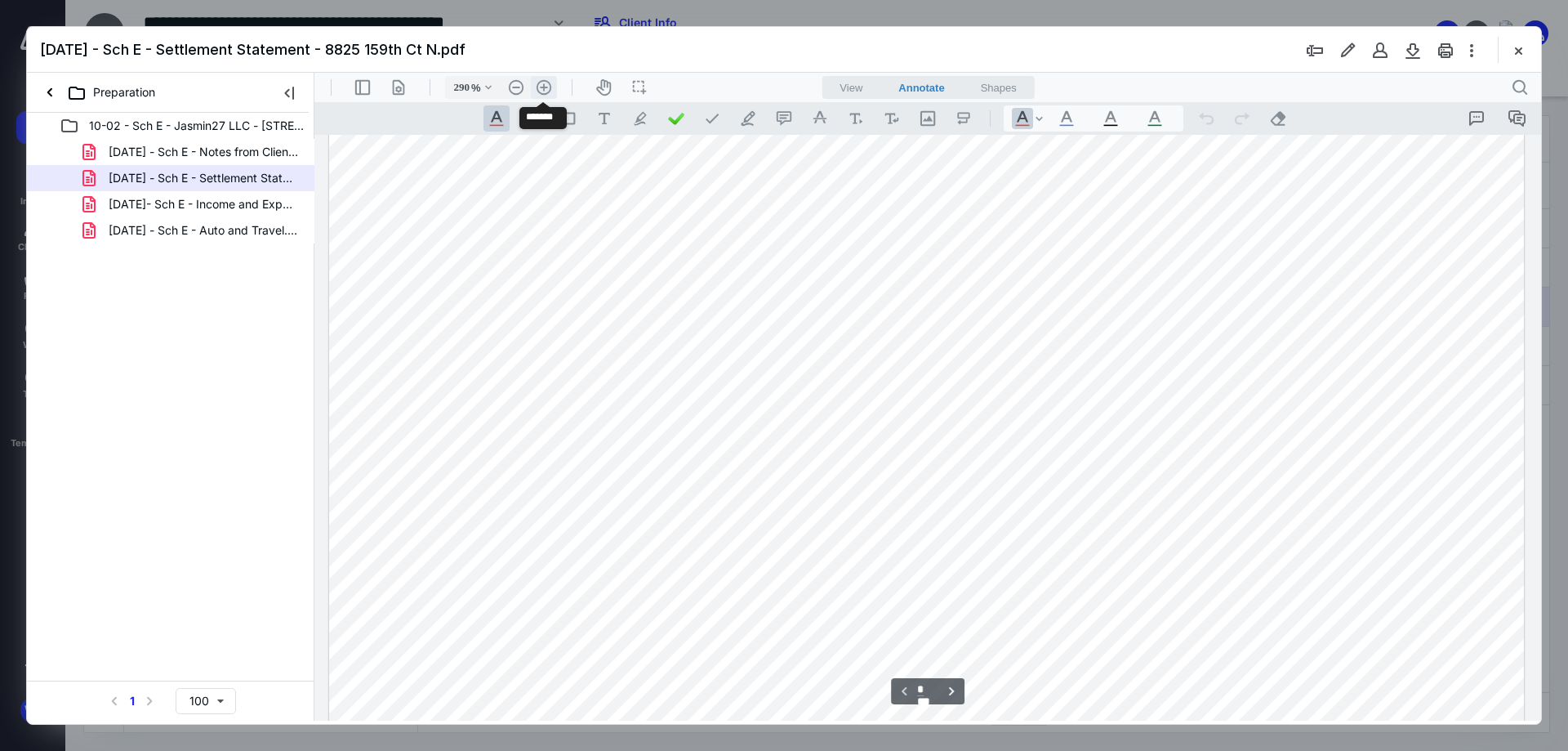 click on ".cls-1{fill:#abb0c4;} icon - header - zoom - in - line" at bounding box center (544, 87) 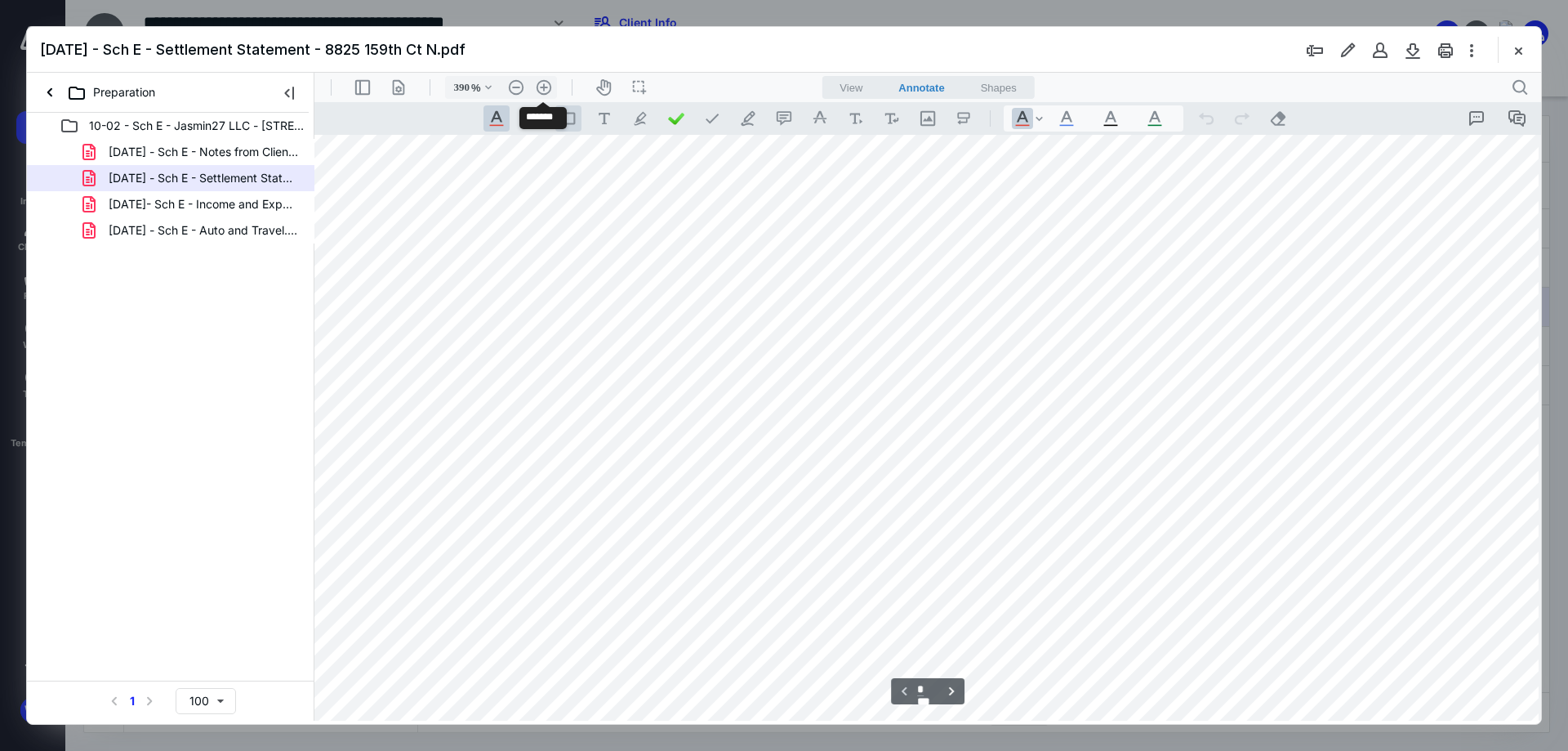 click on ".cls-1{fill:#abb0c4;} icon - header - zoom - in - line" at bounding box center [544, 87] 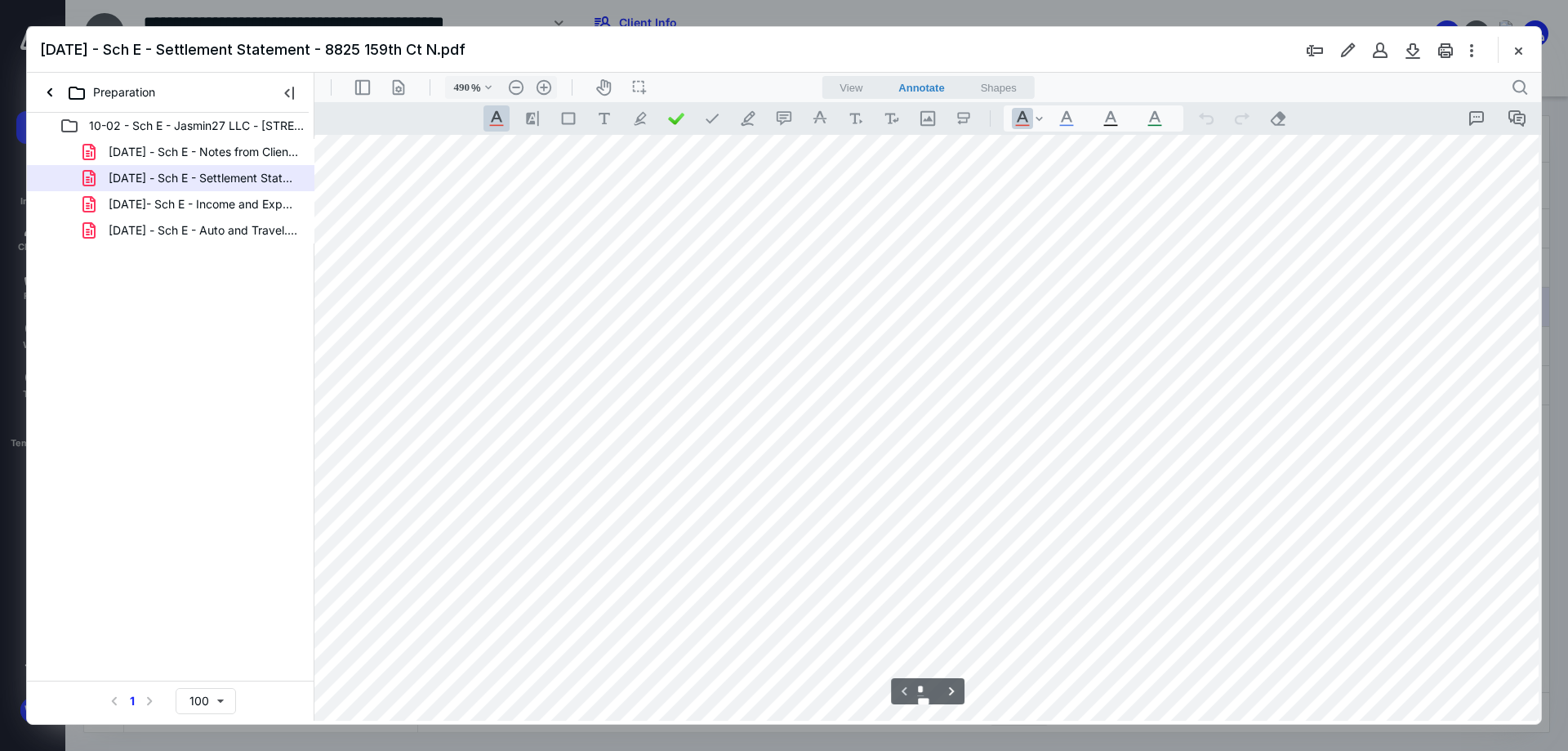 scroll, scrollTop: 875, scrollLeft: 246, axis: both 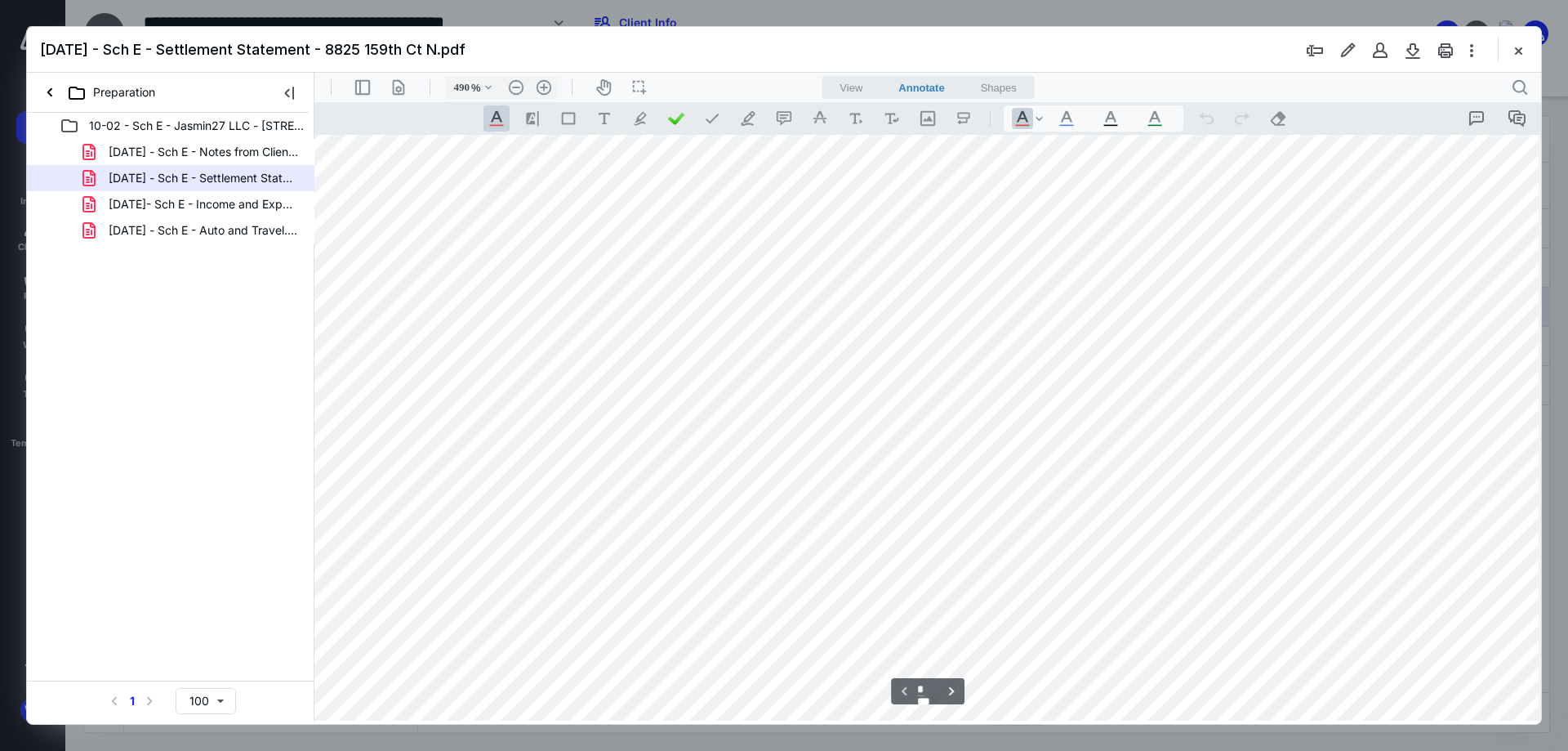drag, startPoint x: 1517, startPoint y: 38, endPoint x: 1494, endPoint y: 29, distance: 24.698178 